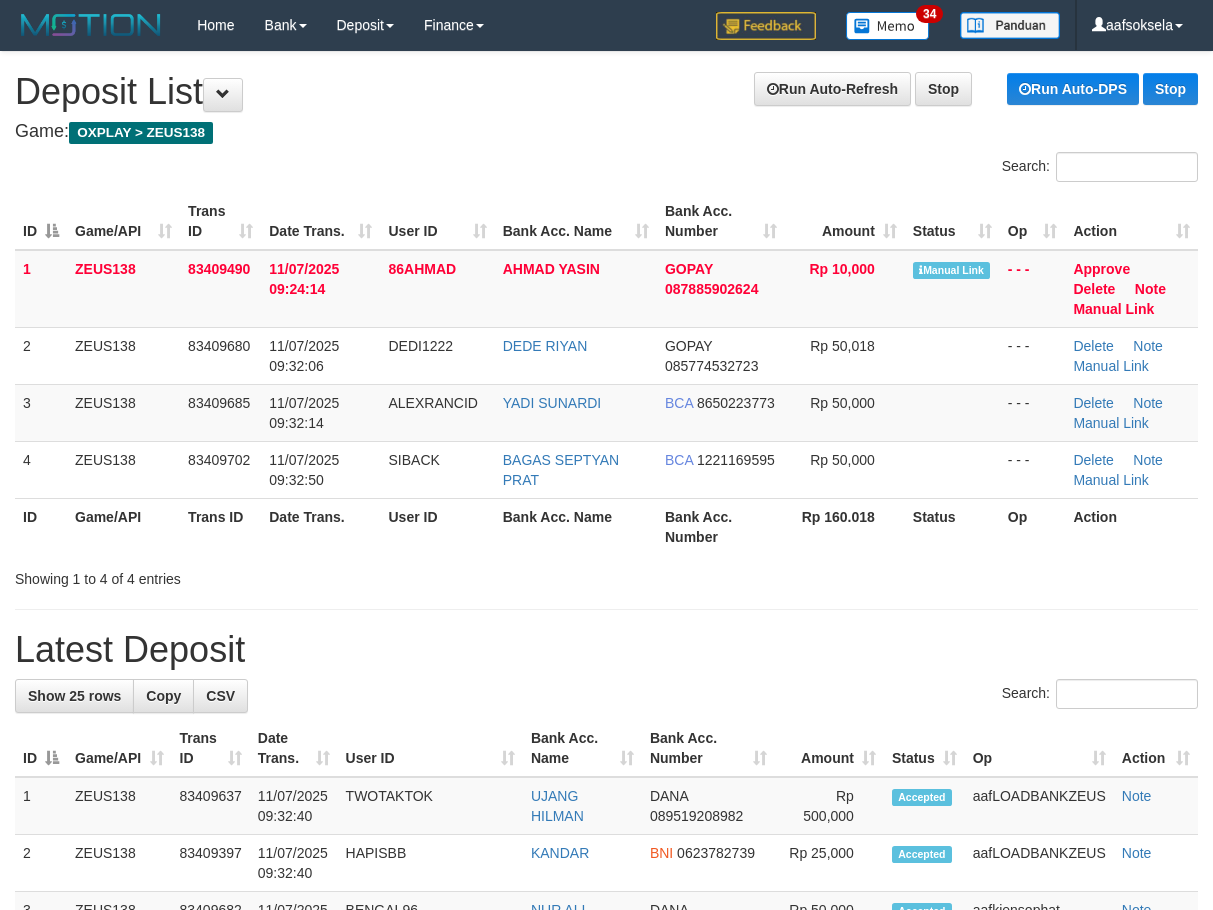 scroll, scrollTop: 0, scrollLeft: 0, axis: both 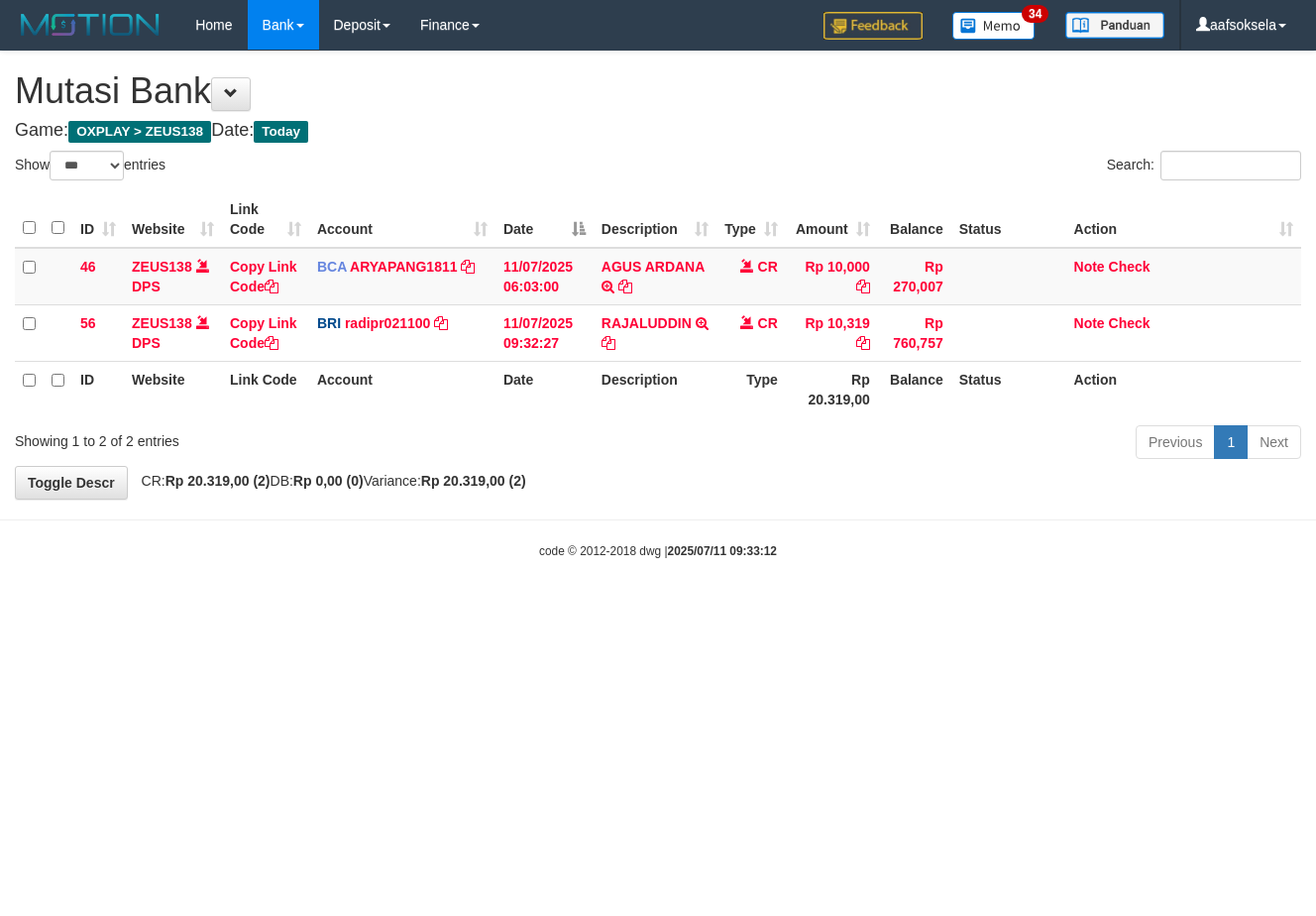 select on "***" 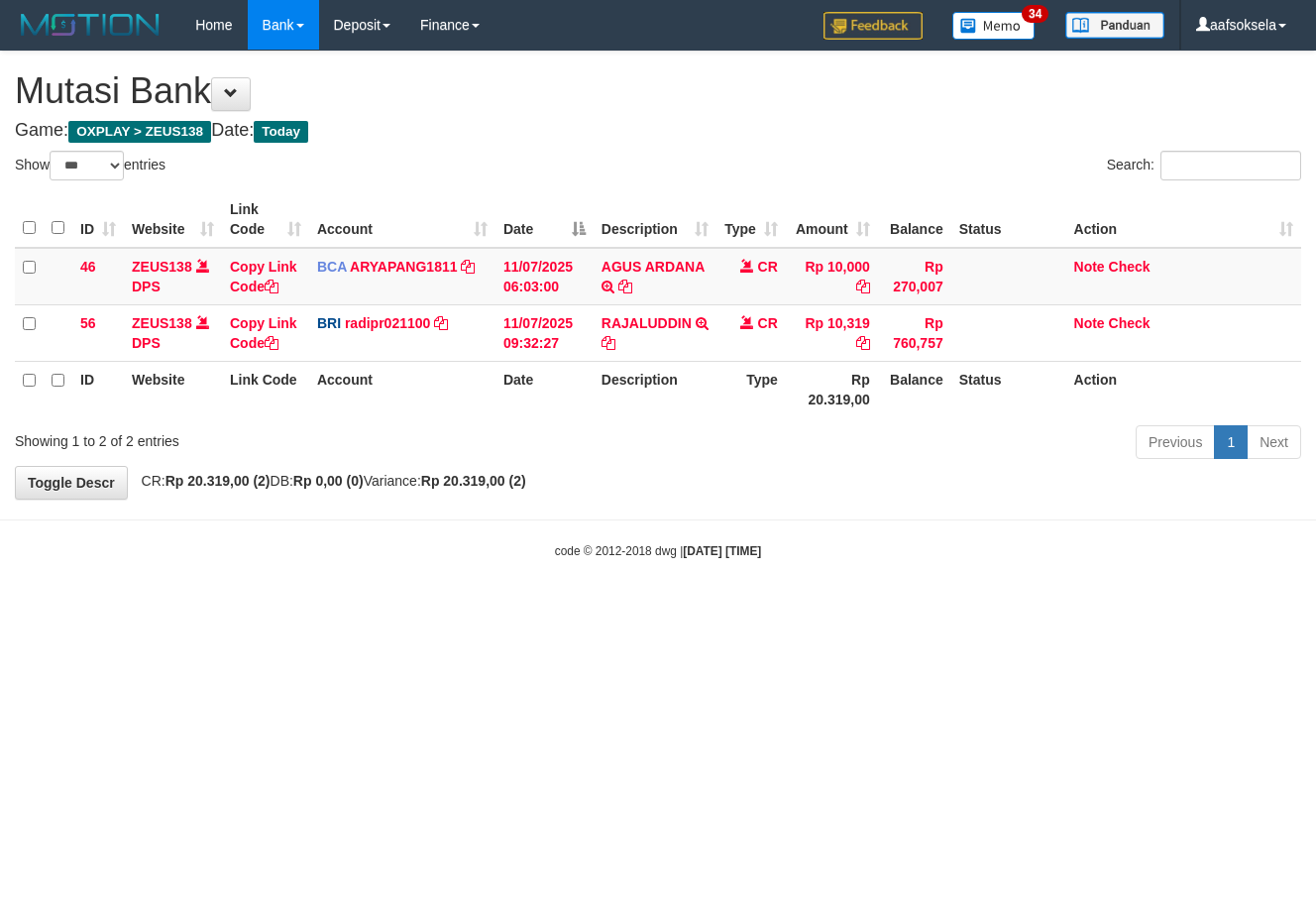 select on "***" 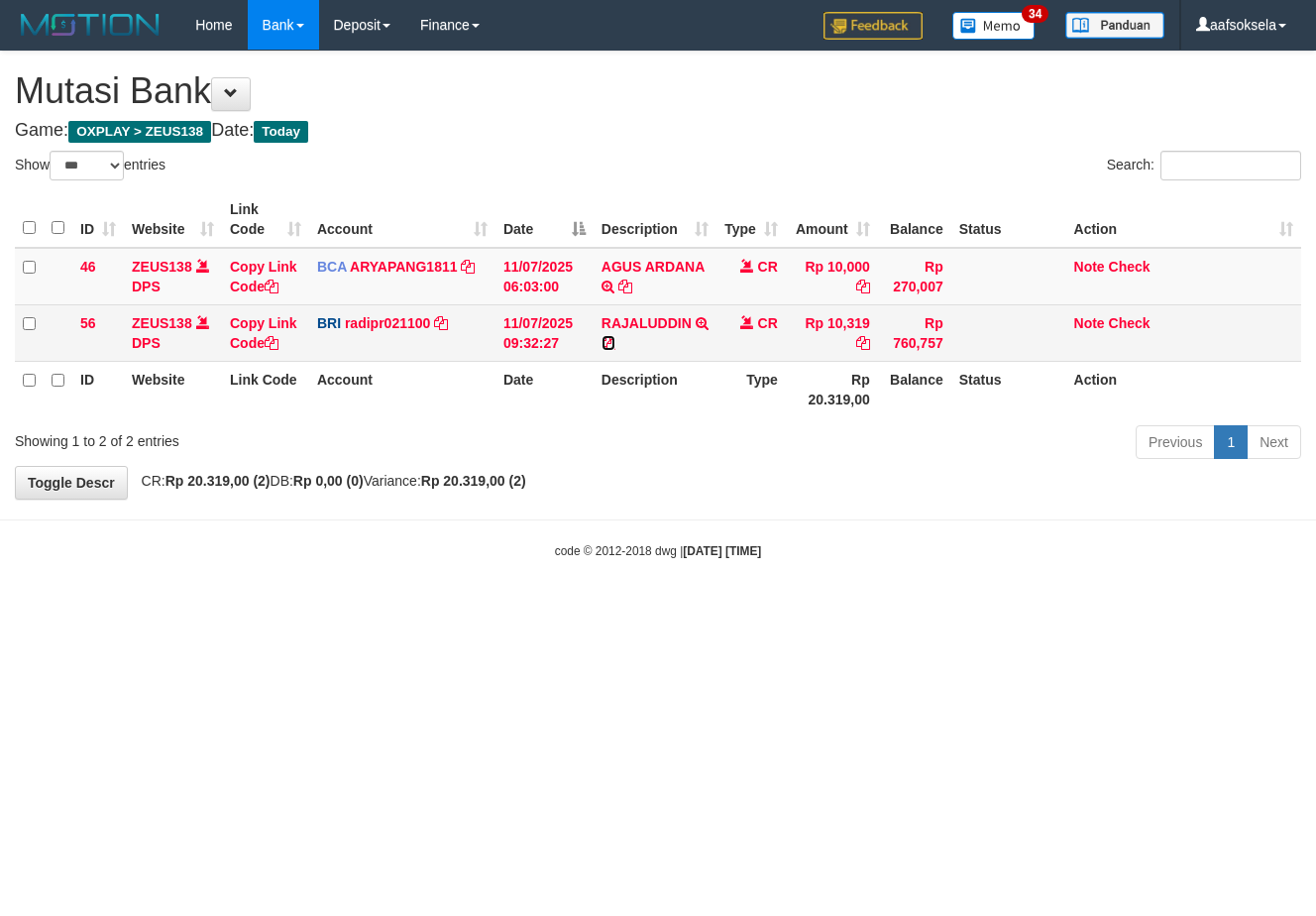 drag, startPoint x: 606, startPoint y: 341, endPoint x: 621, endPoint y: 351, distance: 18.027756 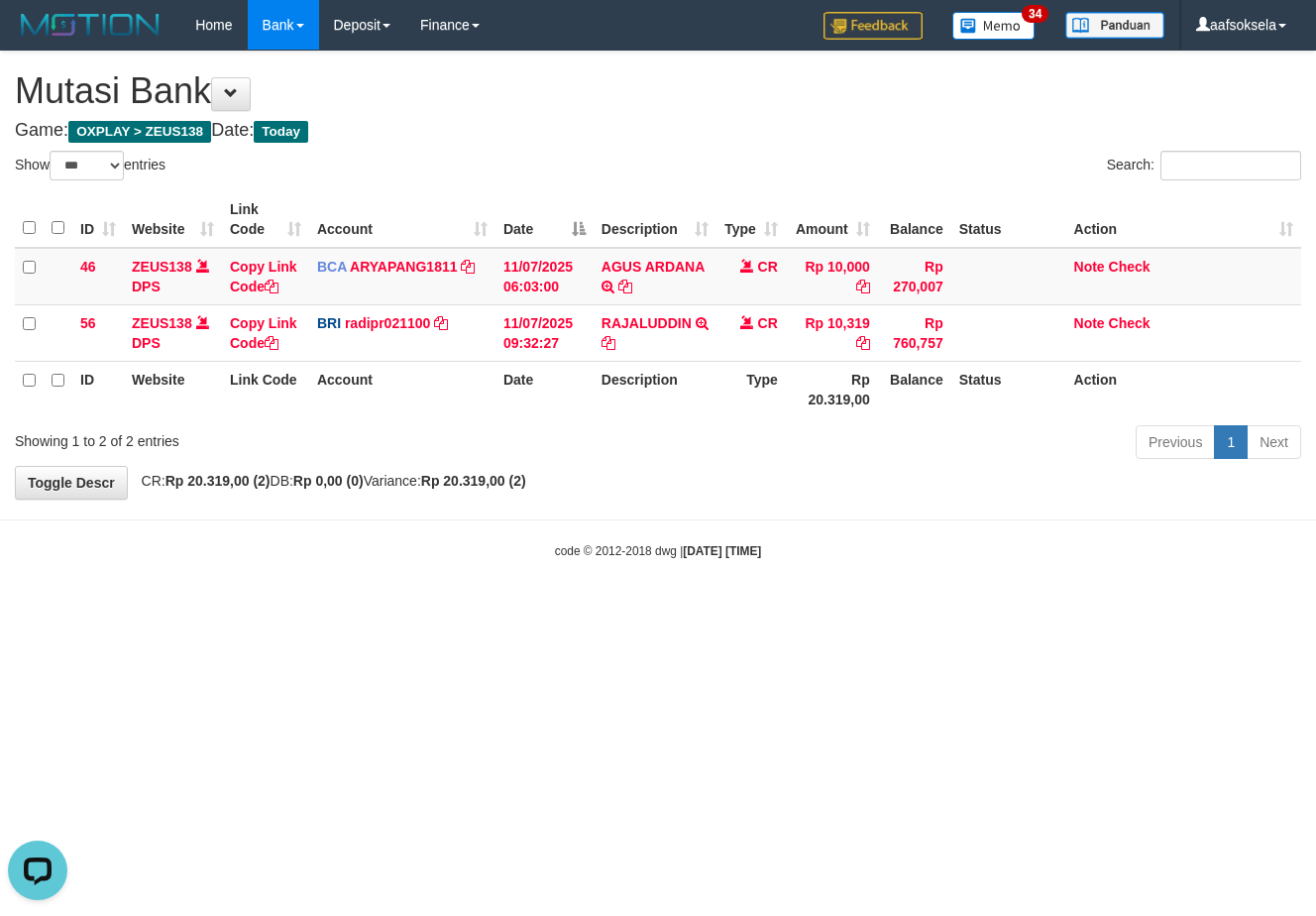 scroll, scrollTop: 0, scrollLeft: 0, axis: both 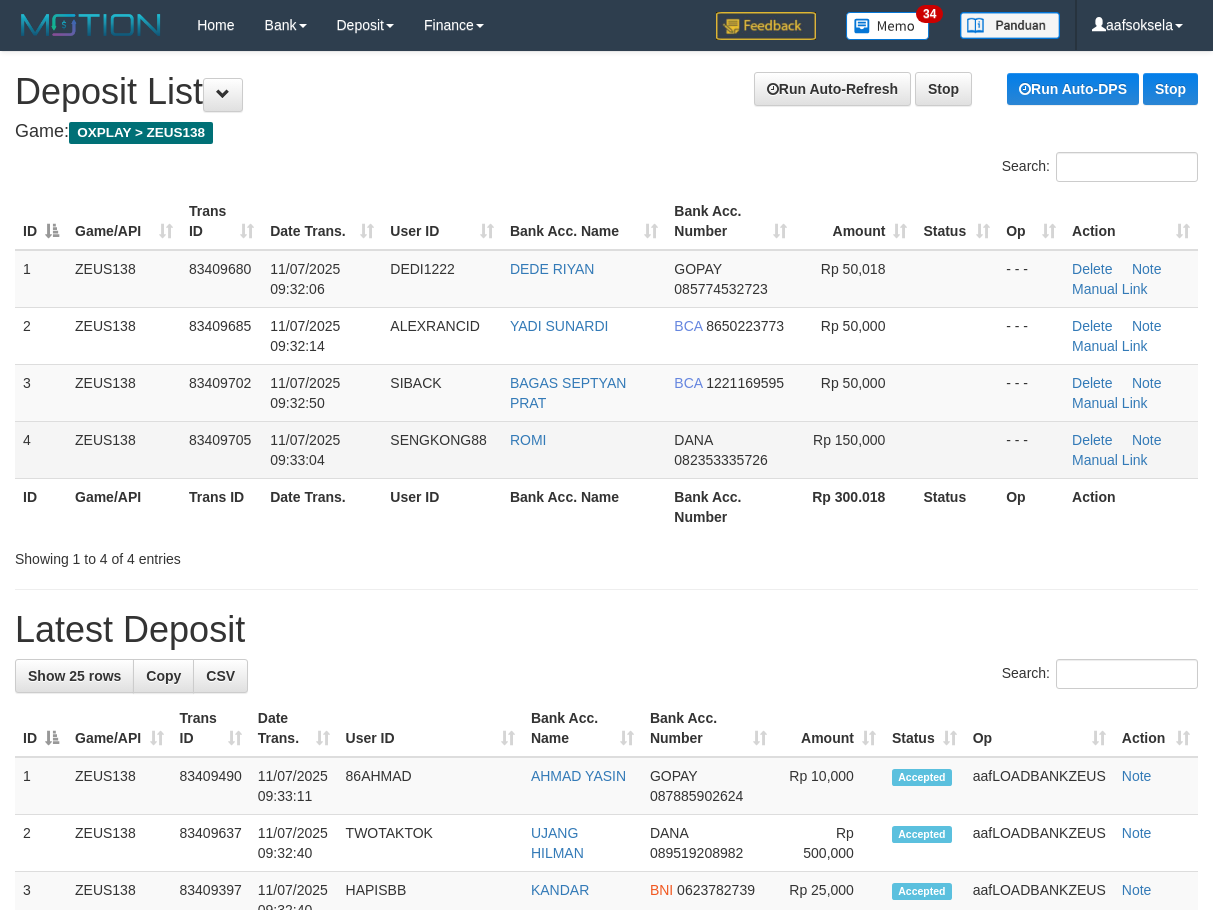 click on "SENGKONG88" at bounding box center [442, 449] 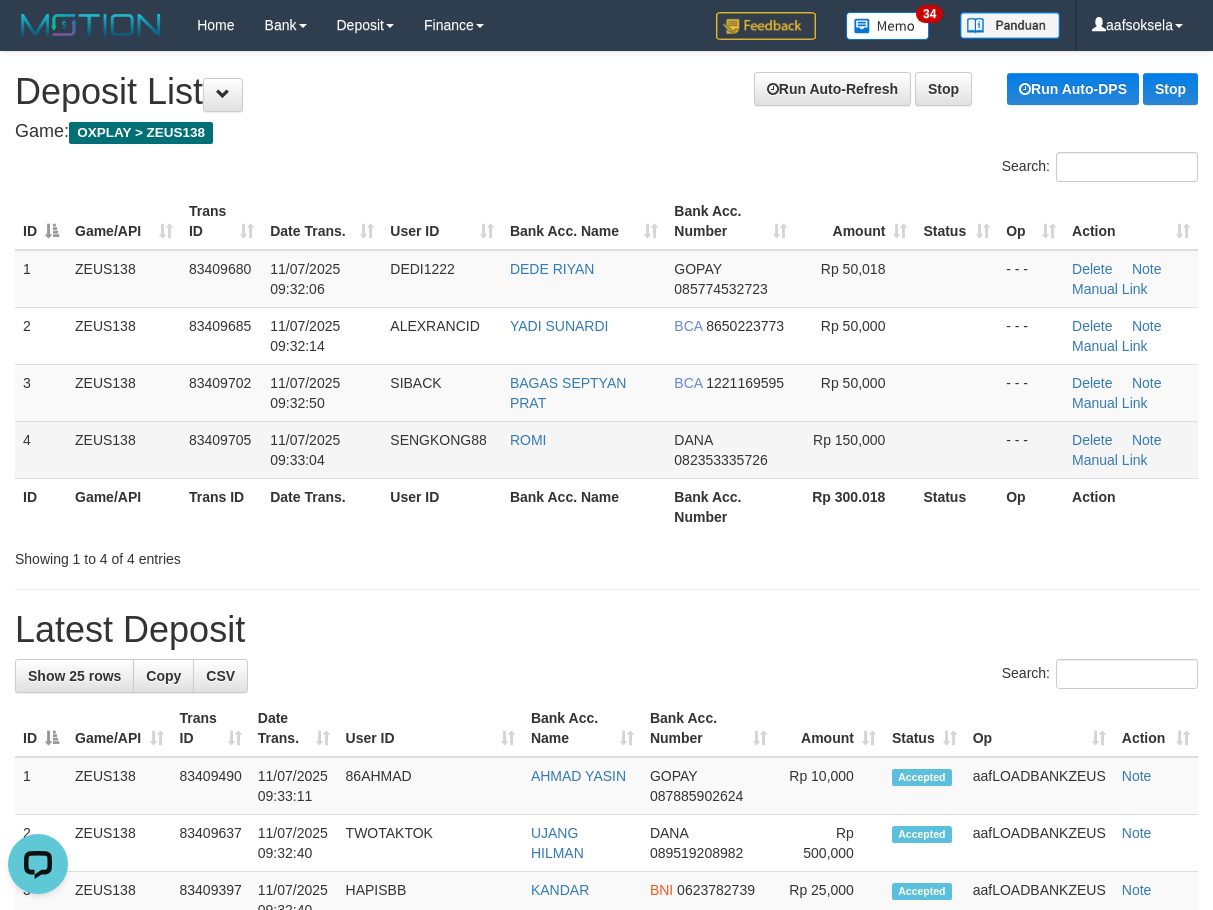 scroll, scrollTop: 0, scrollLeft: 0, axis: both 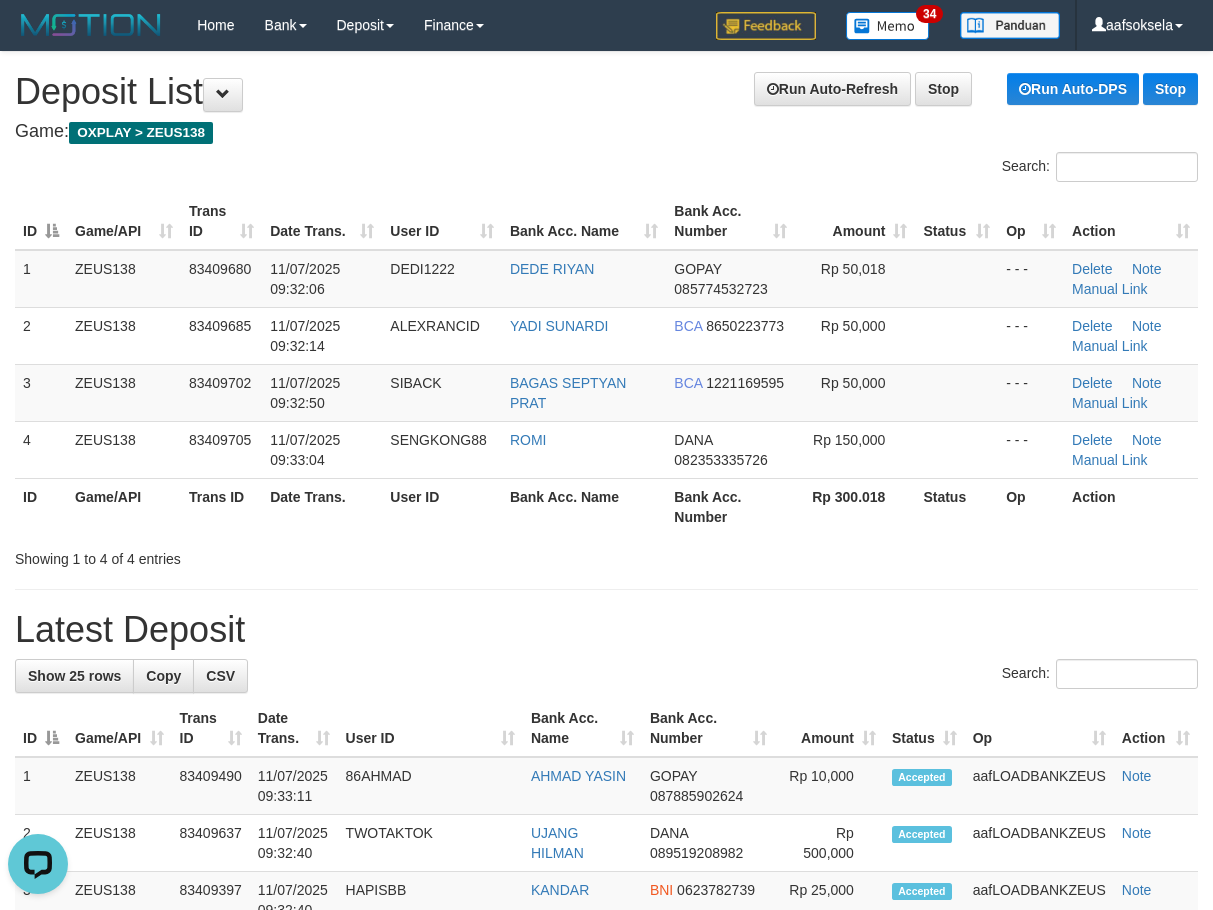 drag, startPoint x: 461, startPoint y: 551, endPoint x: 0, endPoint y: 584, distance: 462.17963 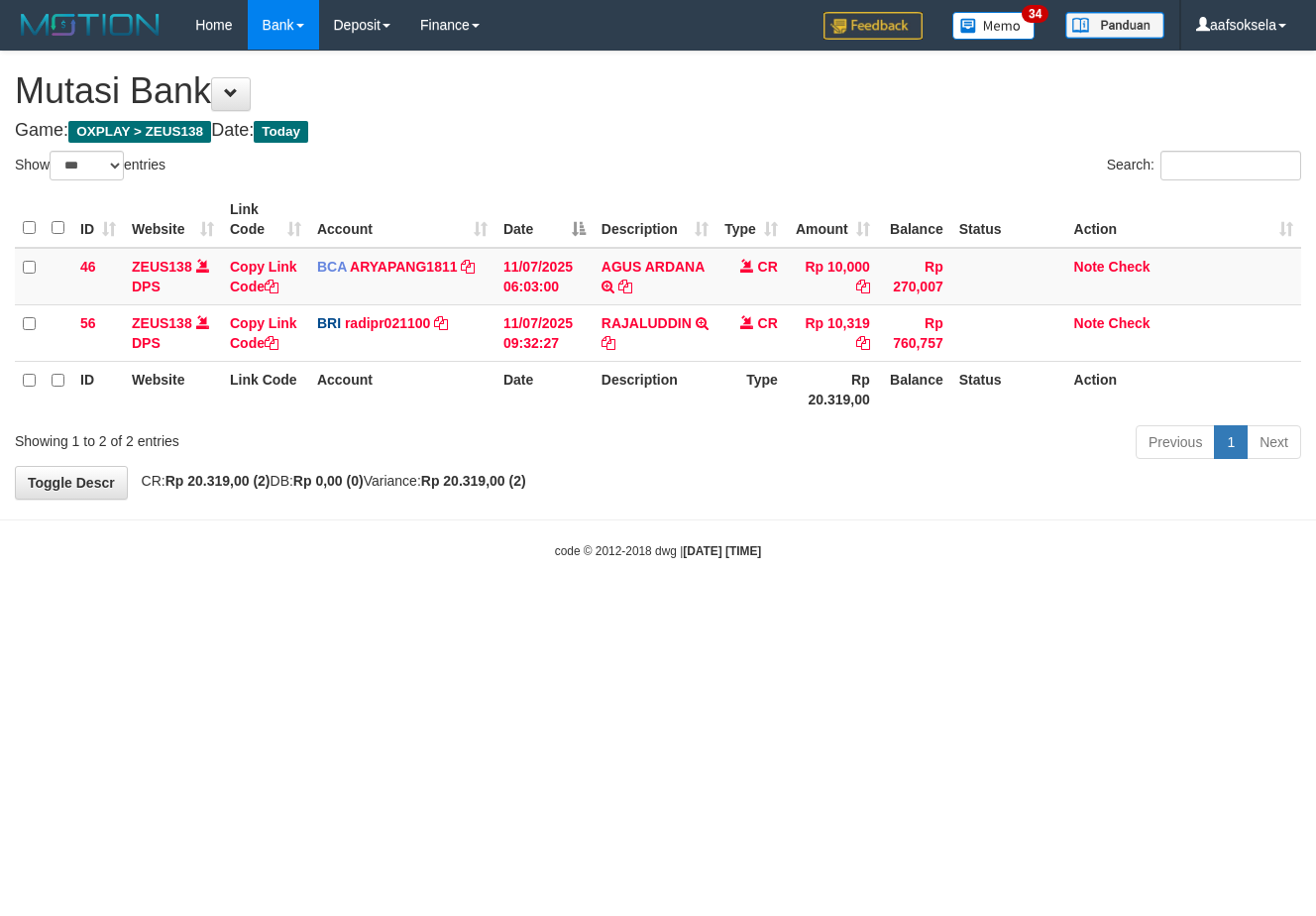 select on "***" 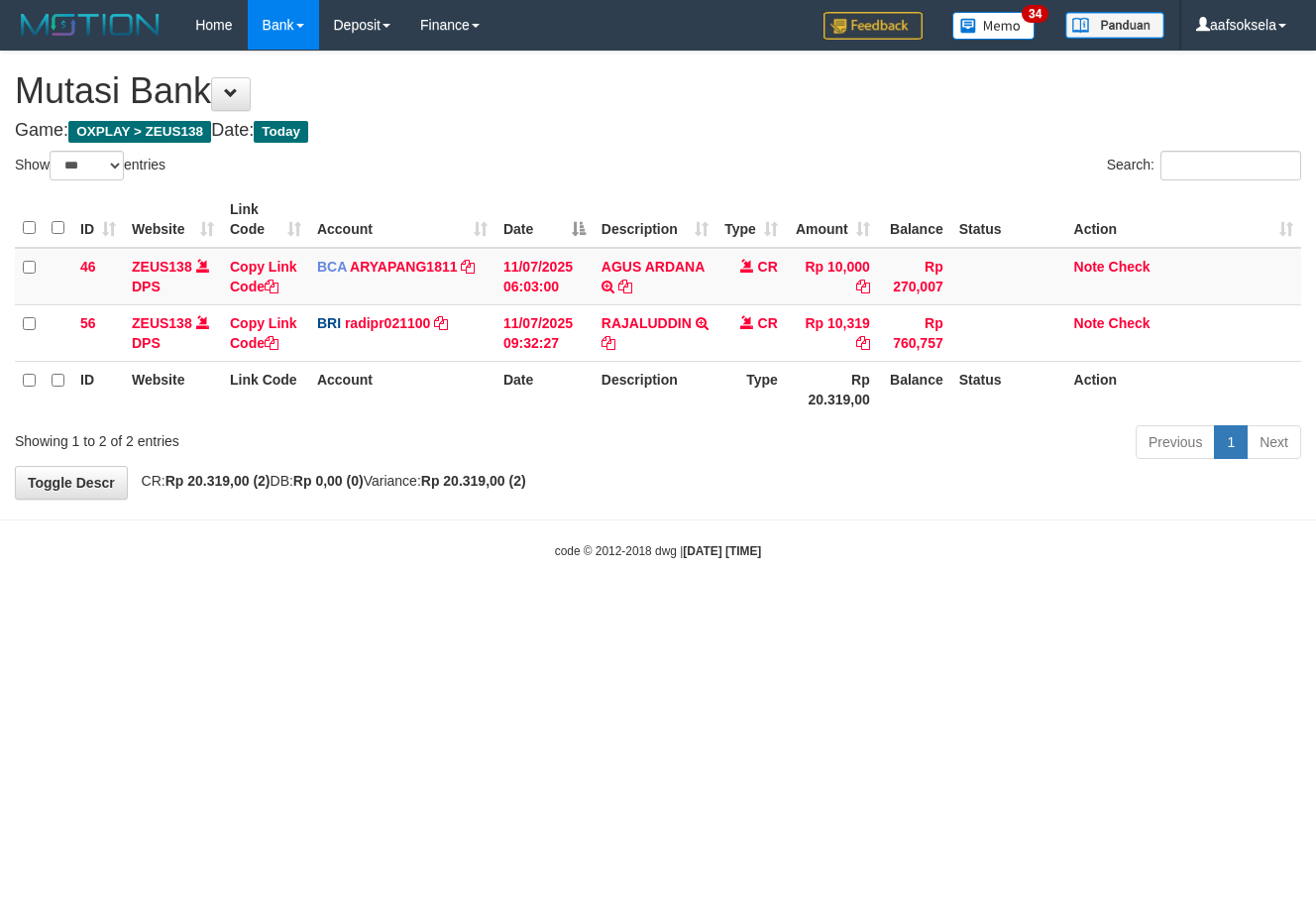 scroll, scrollTop: 0, scrollLeft: 0, axis: both 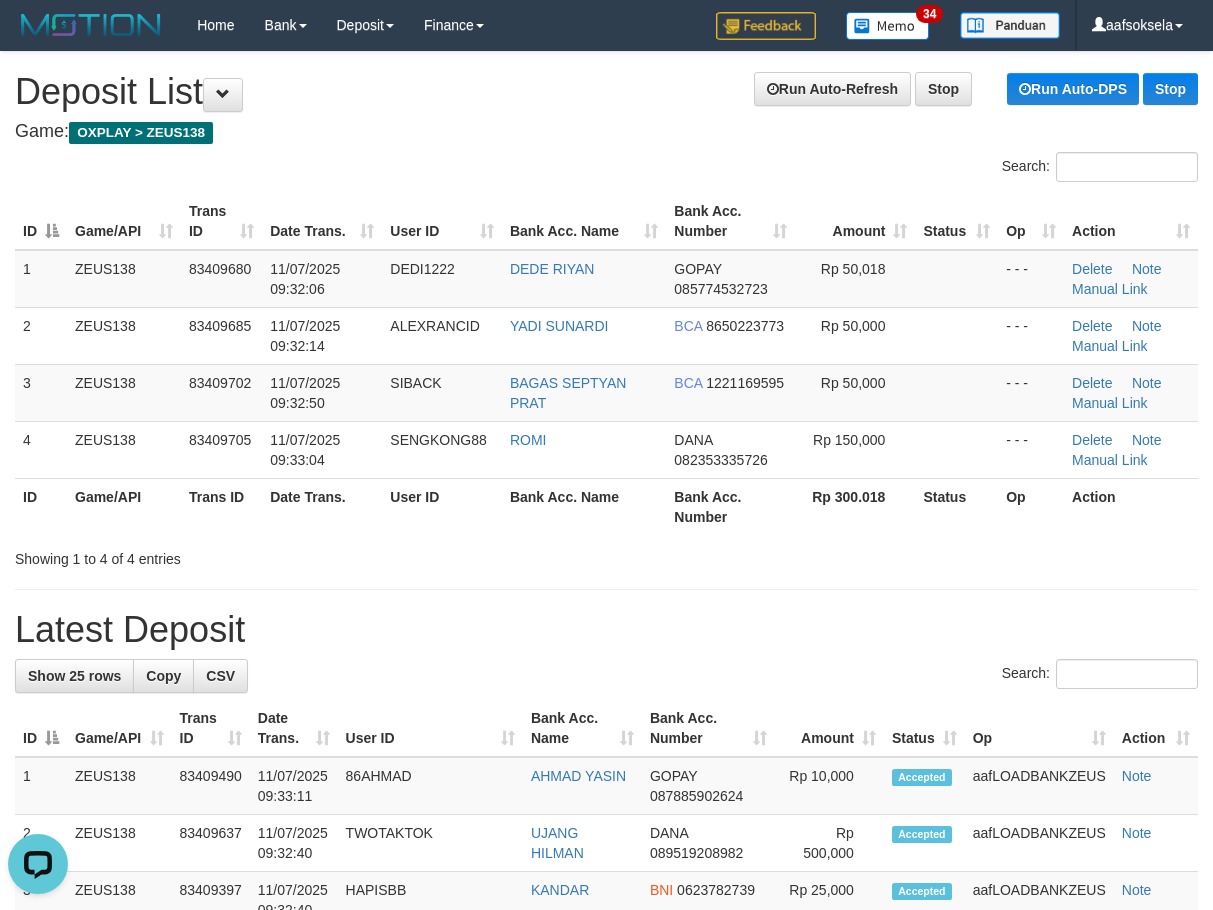 drag, startPoint x: 504, startPoint y: 582, endPoint x: 492, endPoint y: 583, distance: 12.0415945 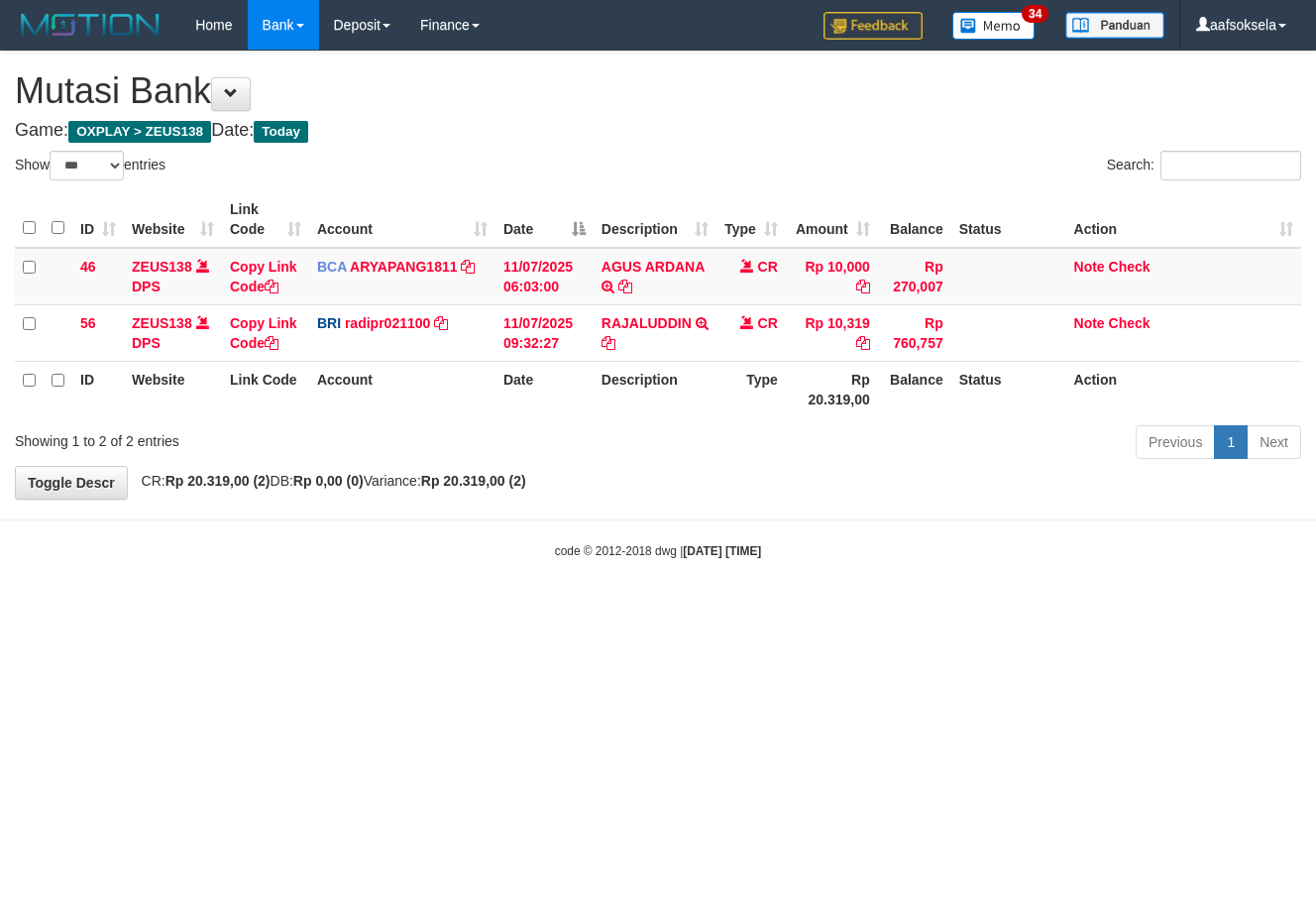 select on "***" 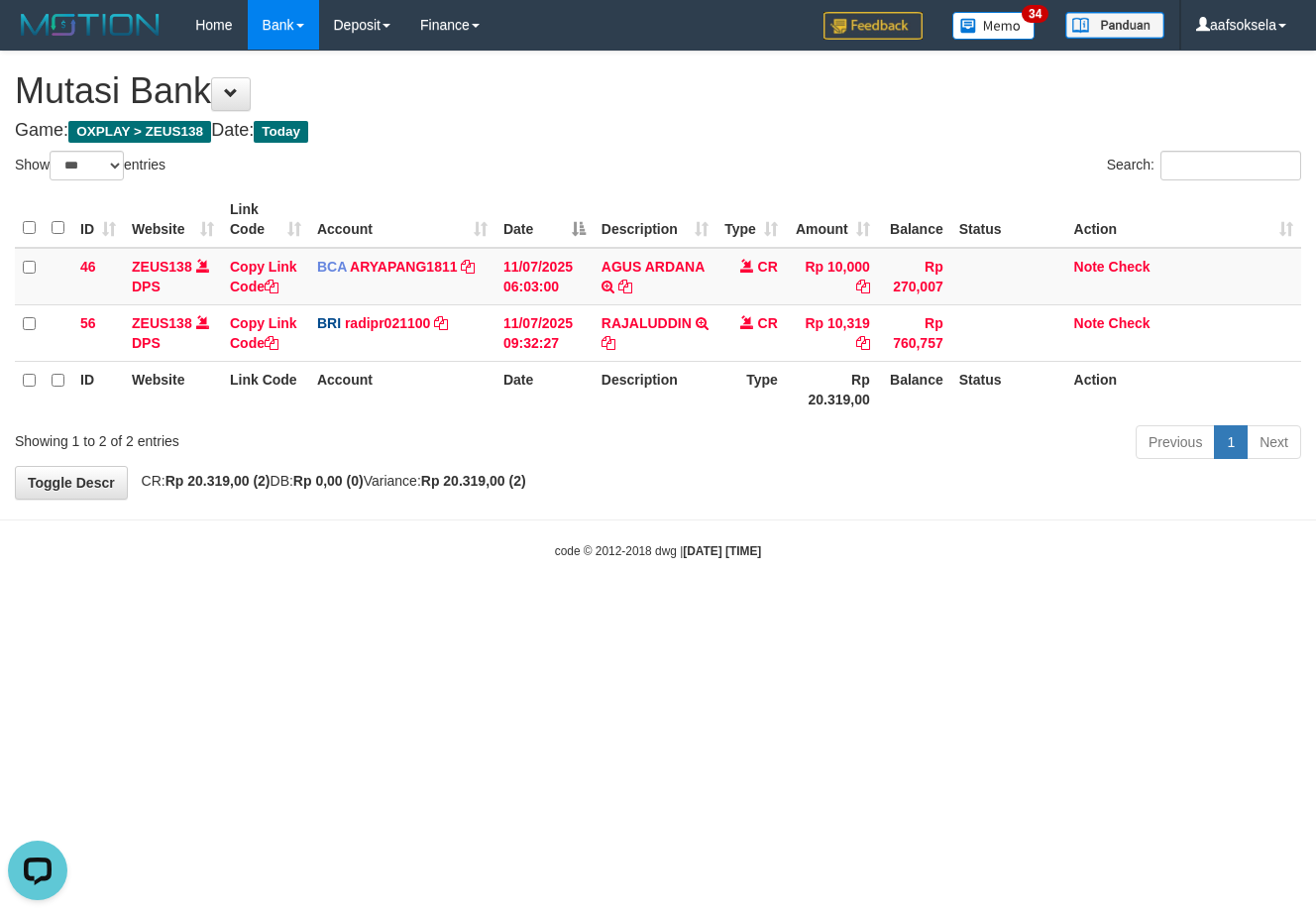 scroll, scrollTop: 0, scrollLeft: 0, axis: both 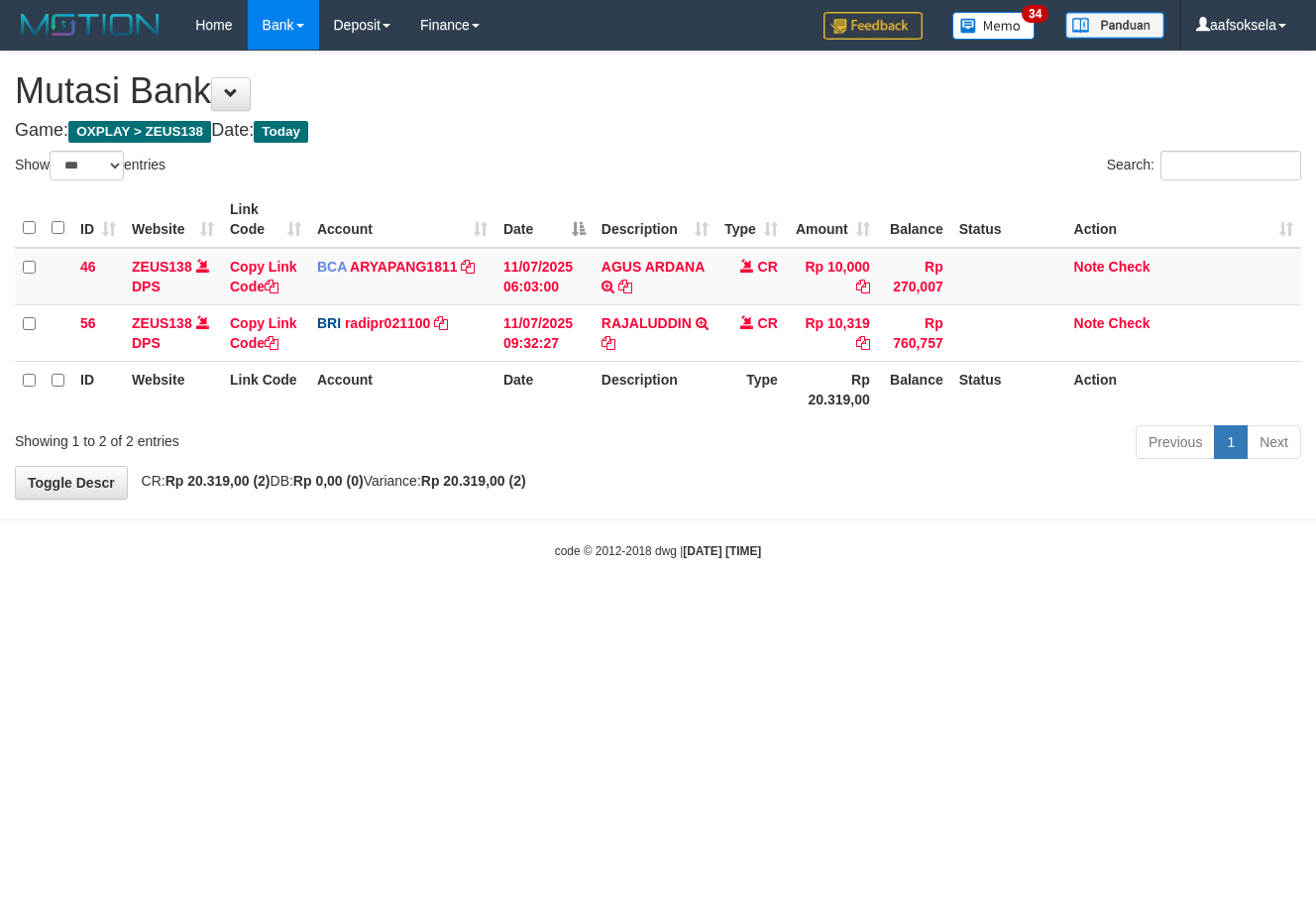 select on "***" 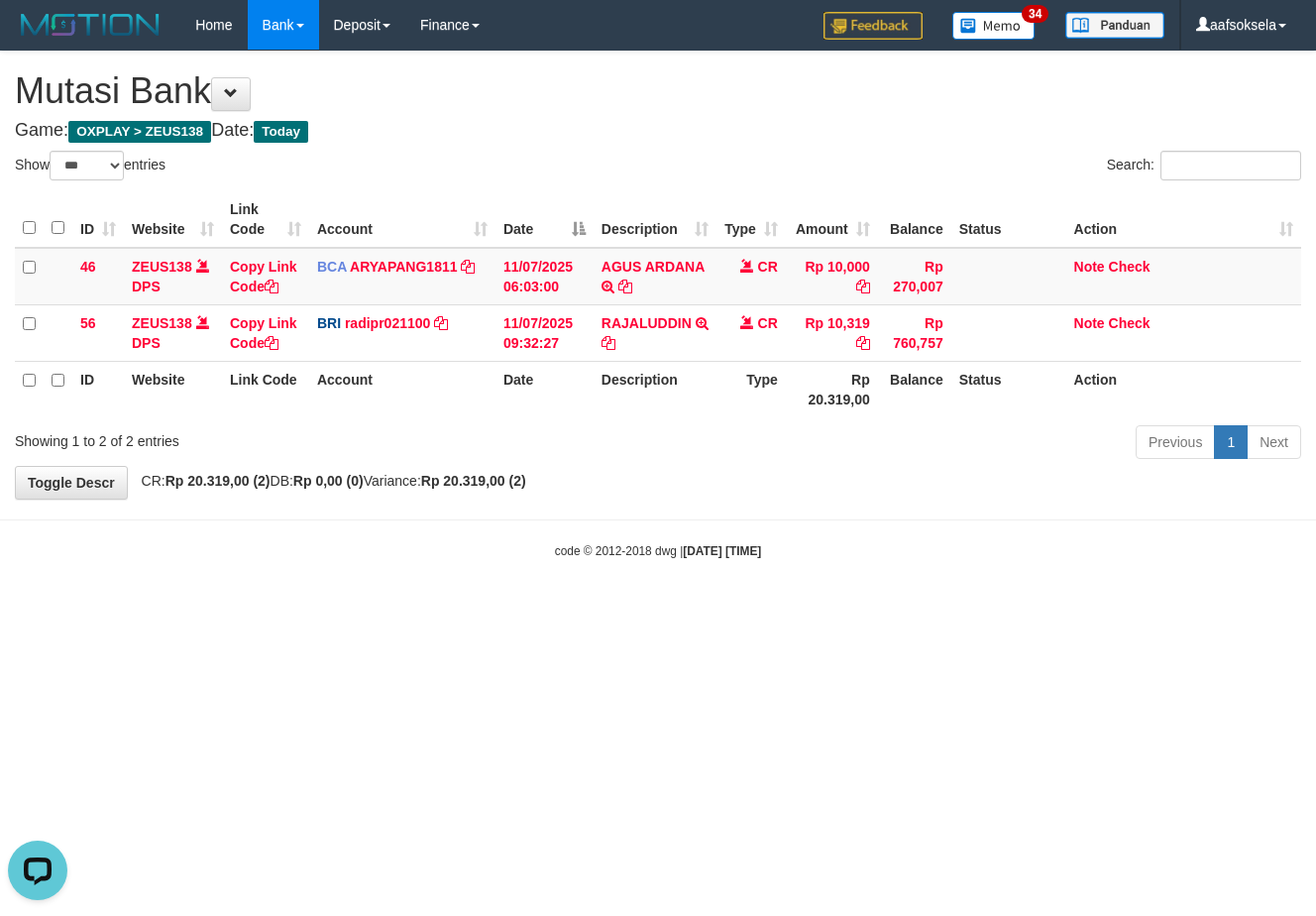 scroll, scrollTop: 0, scrollLeft: 0, axis: both 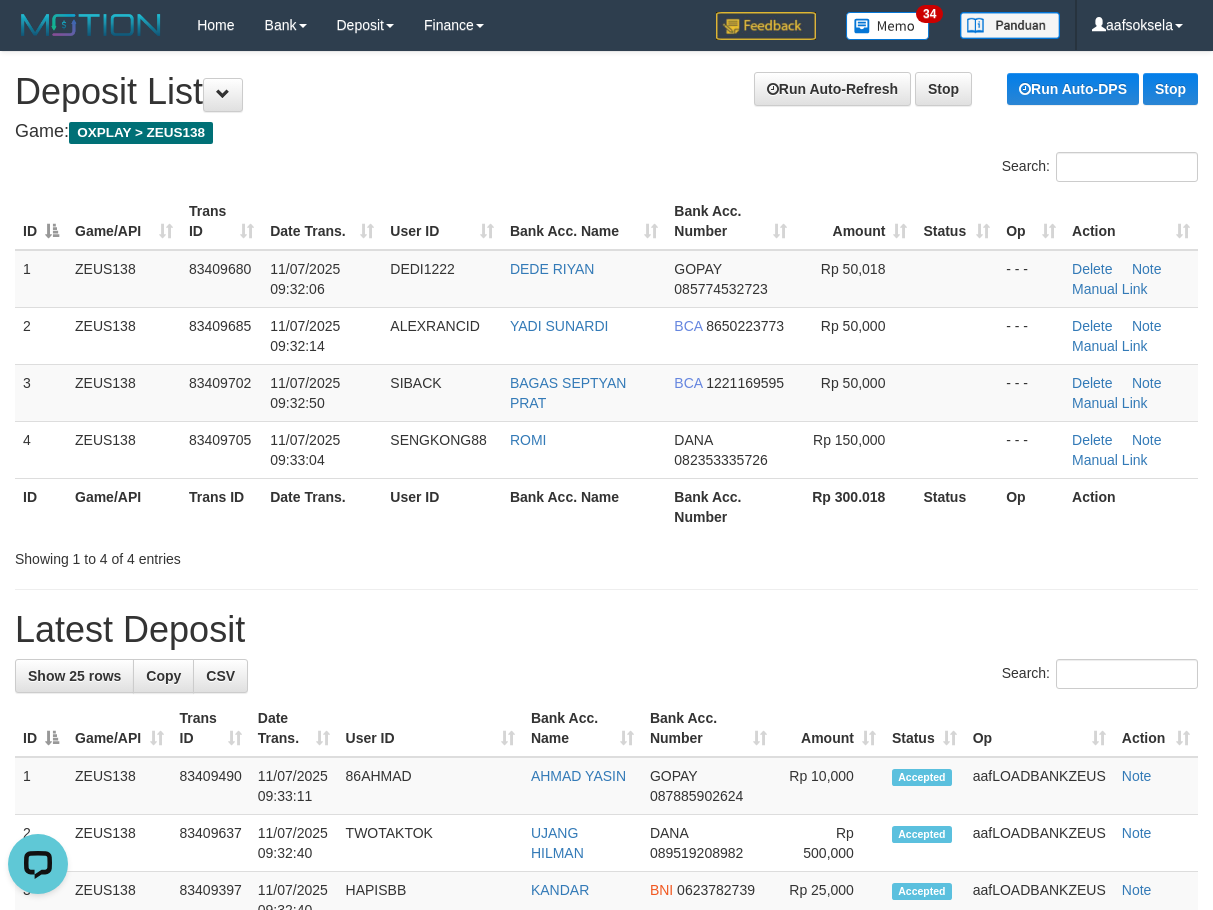 click on "**********" at bounding box center (606, 1184) 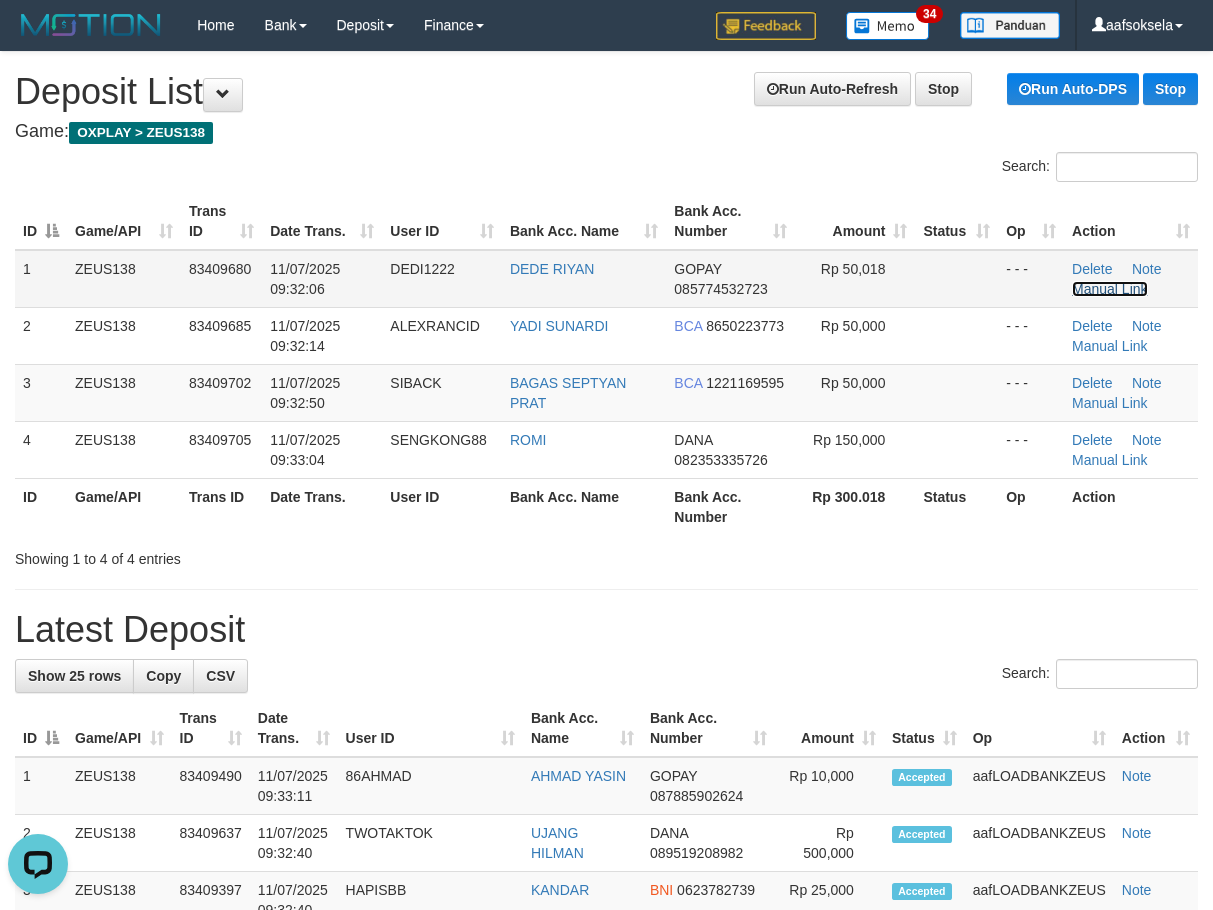 click on "Manual Link" at bounding box center (1110, 289) 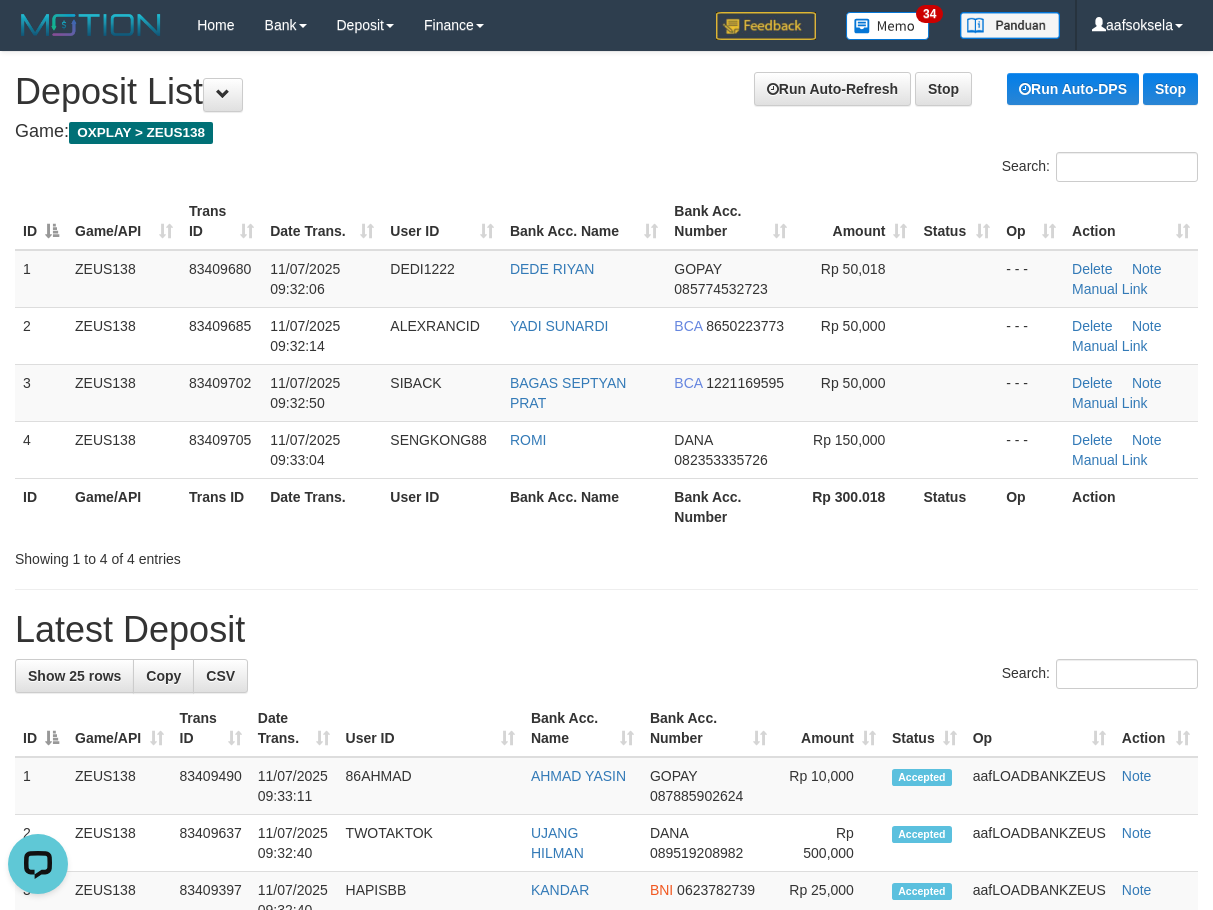 drag, startPoint x: 611, startPoint y: 576, endPoint x: 576, endPoint y: 552, distance: 42.43819 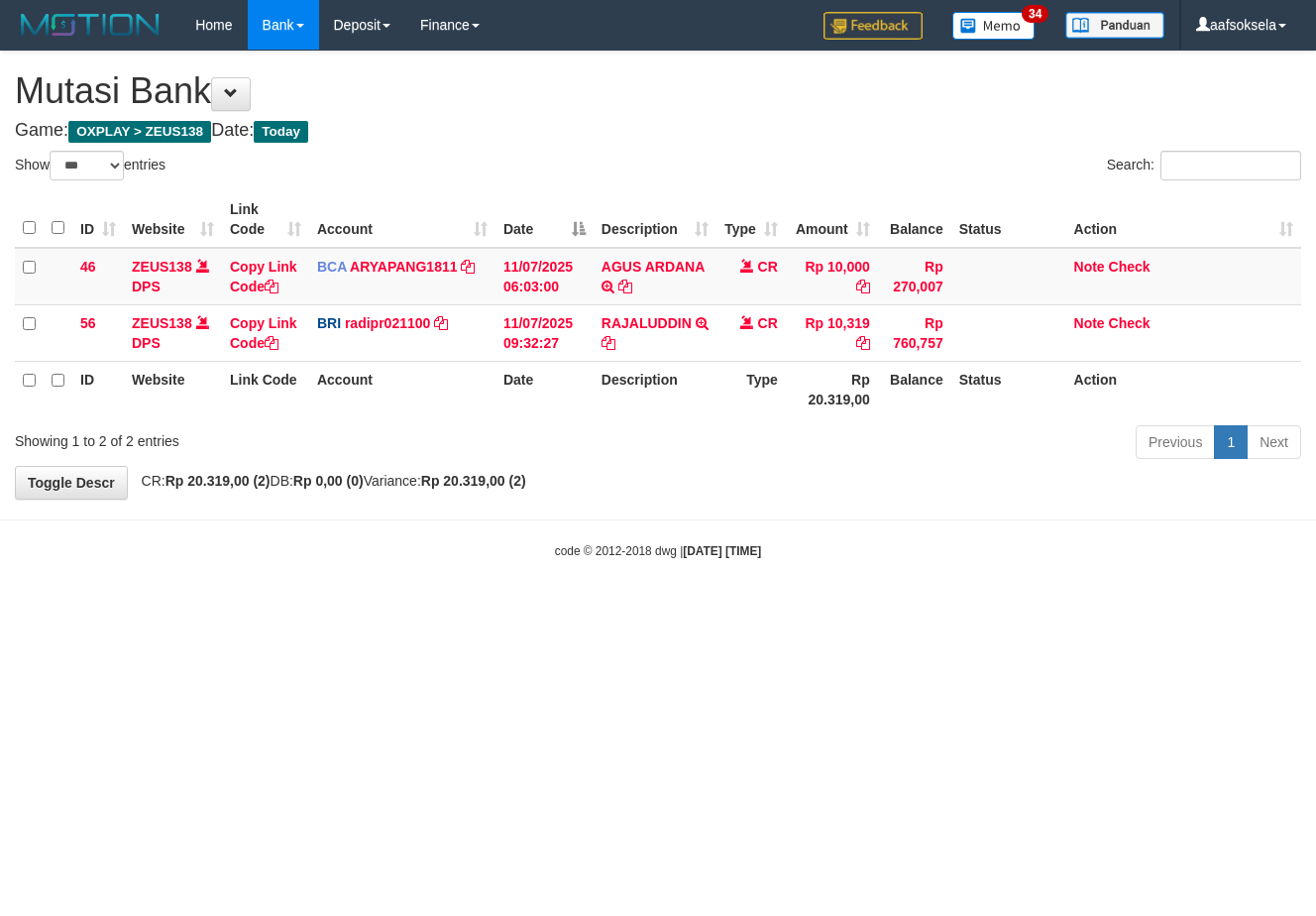 select on "***" 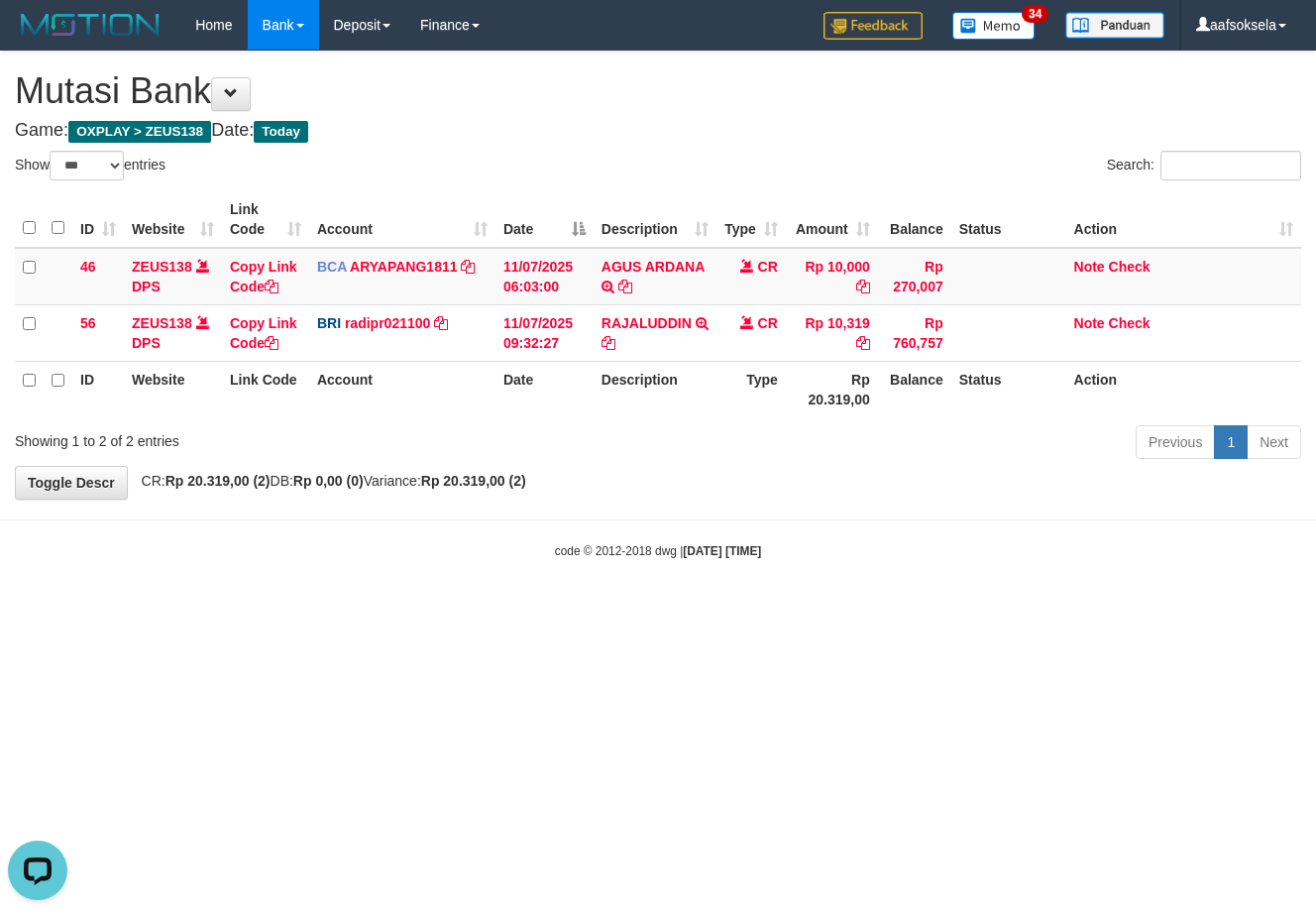 scroll, scrollTop: 0, scrollLeft: 0, axis: both 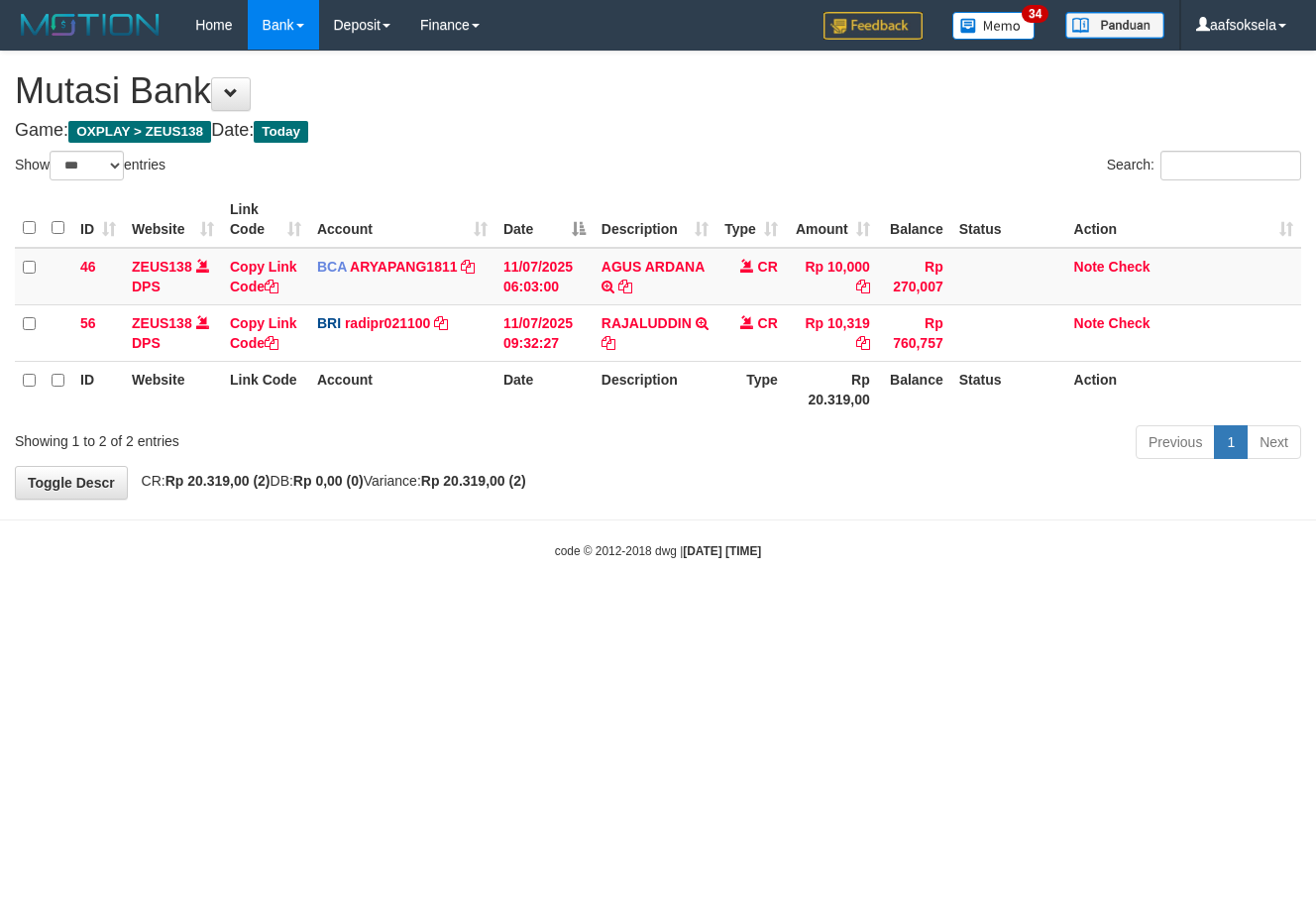 select on "***" 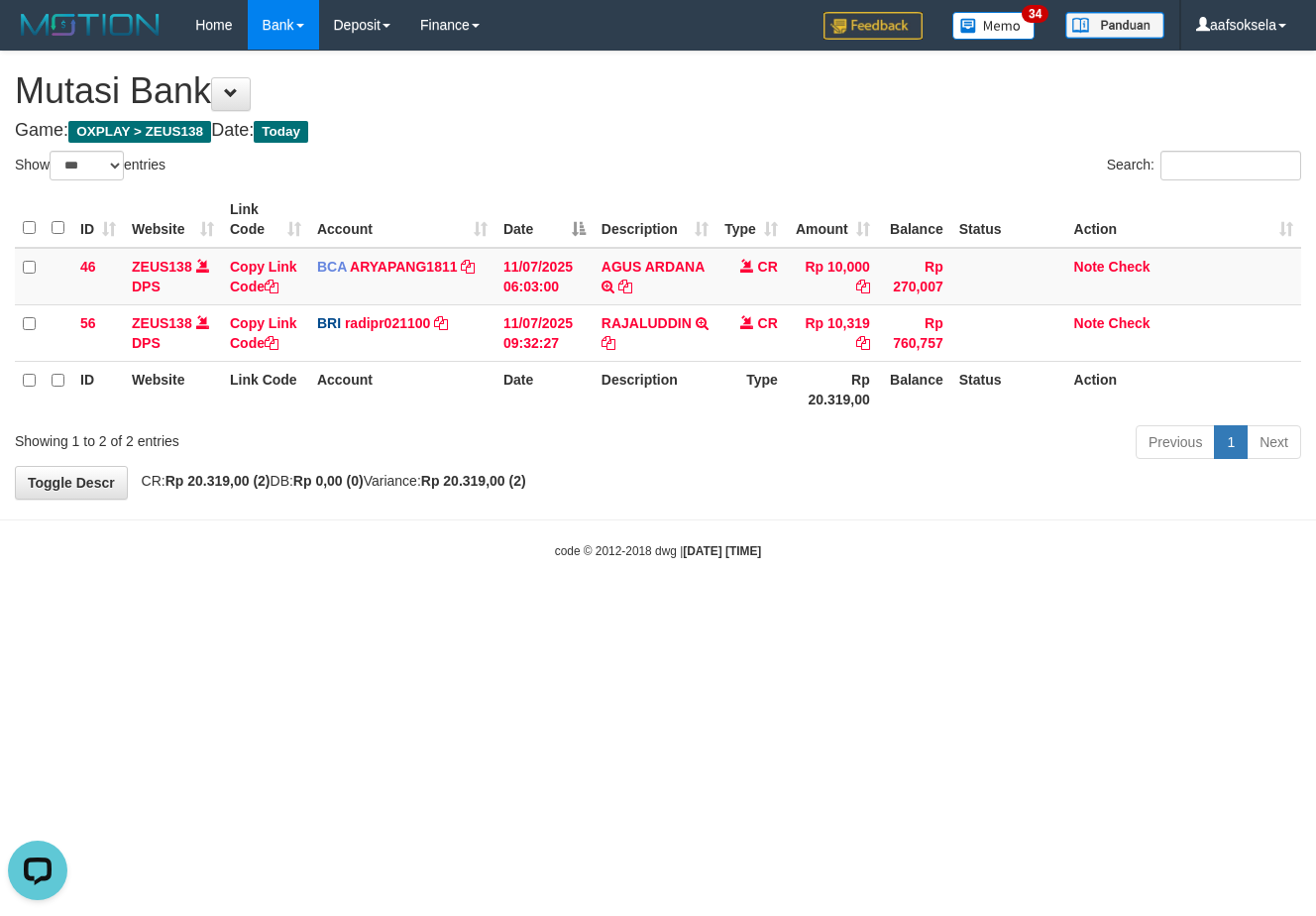 scroll, scrollTop: 0, scrollLeft: 0, axis: both 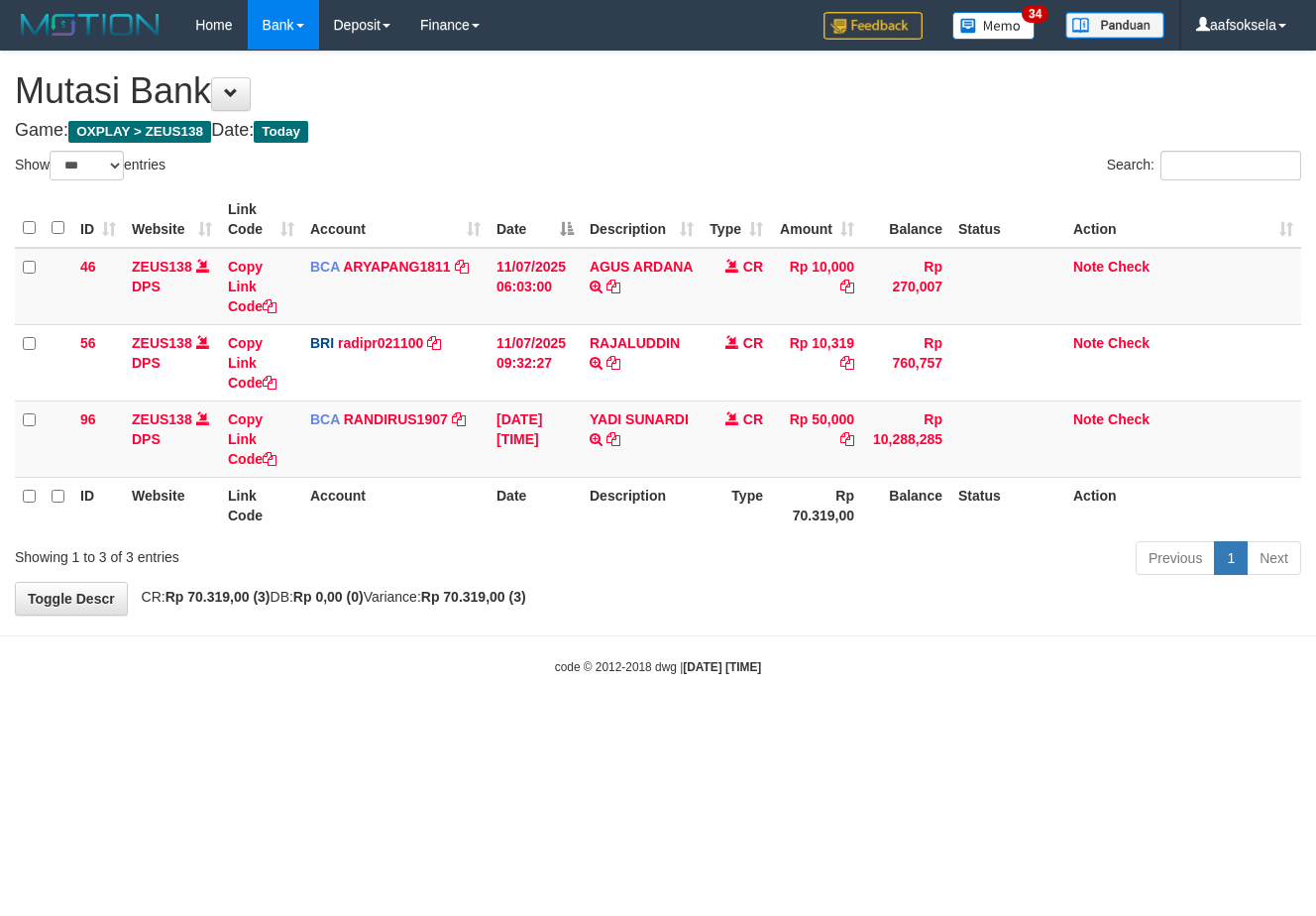 select on "***" 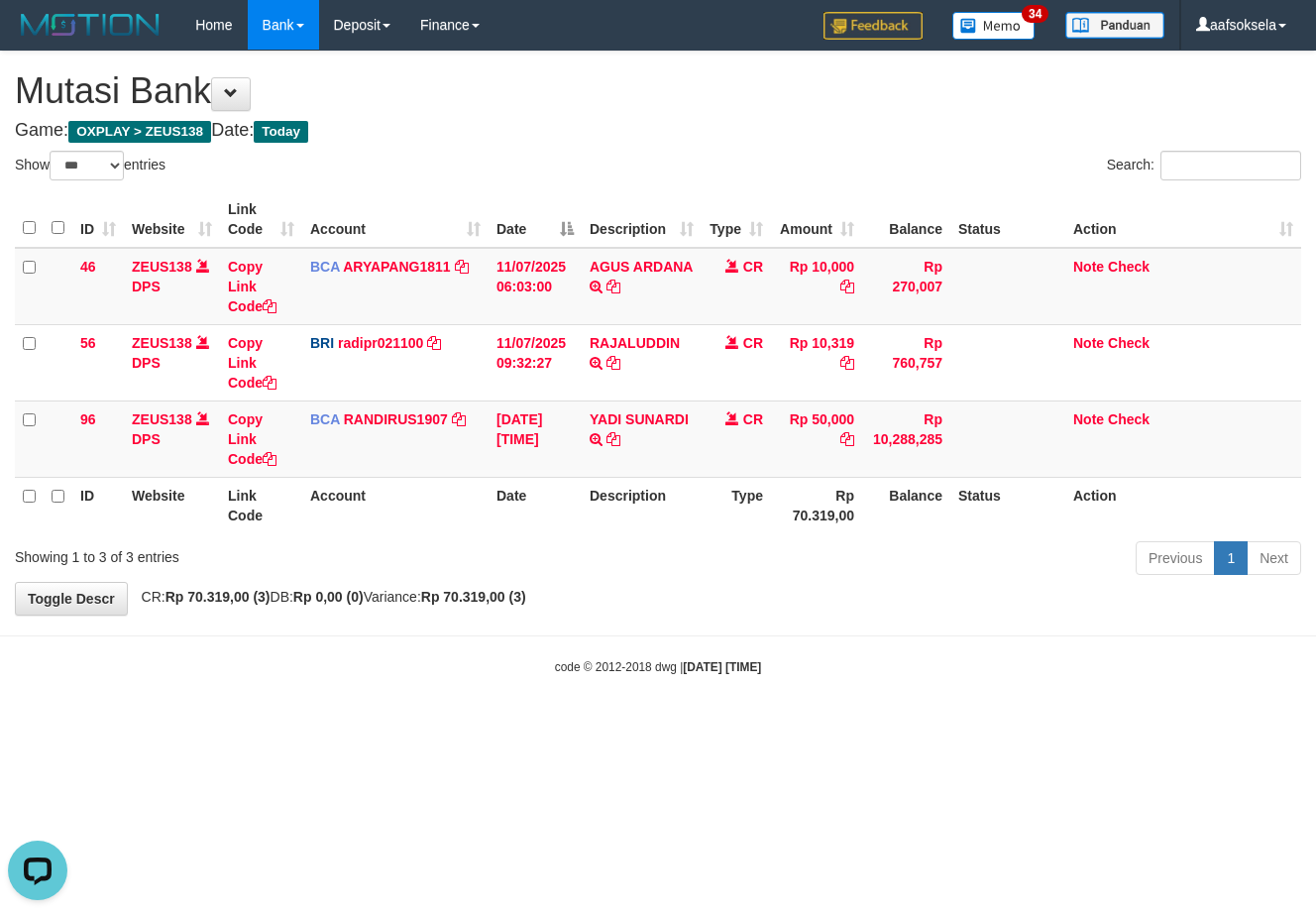scroll, scrollTop: 0, scrollLeft: 0, axis: both 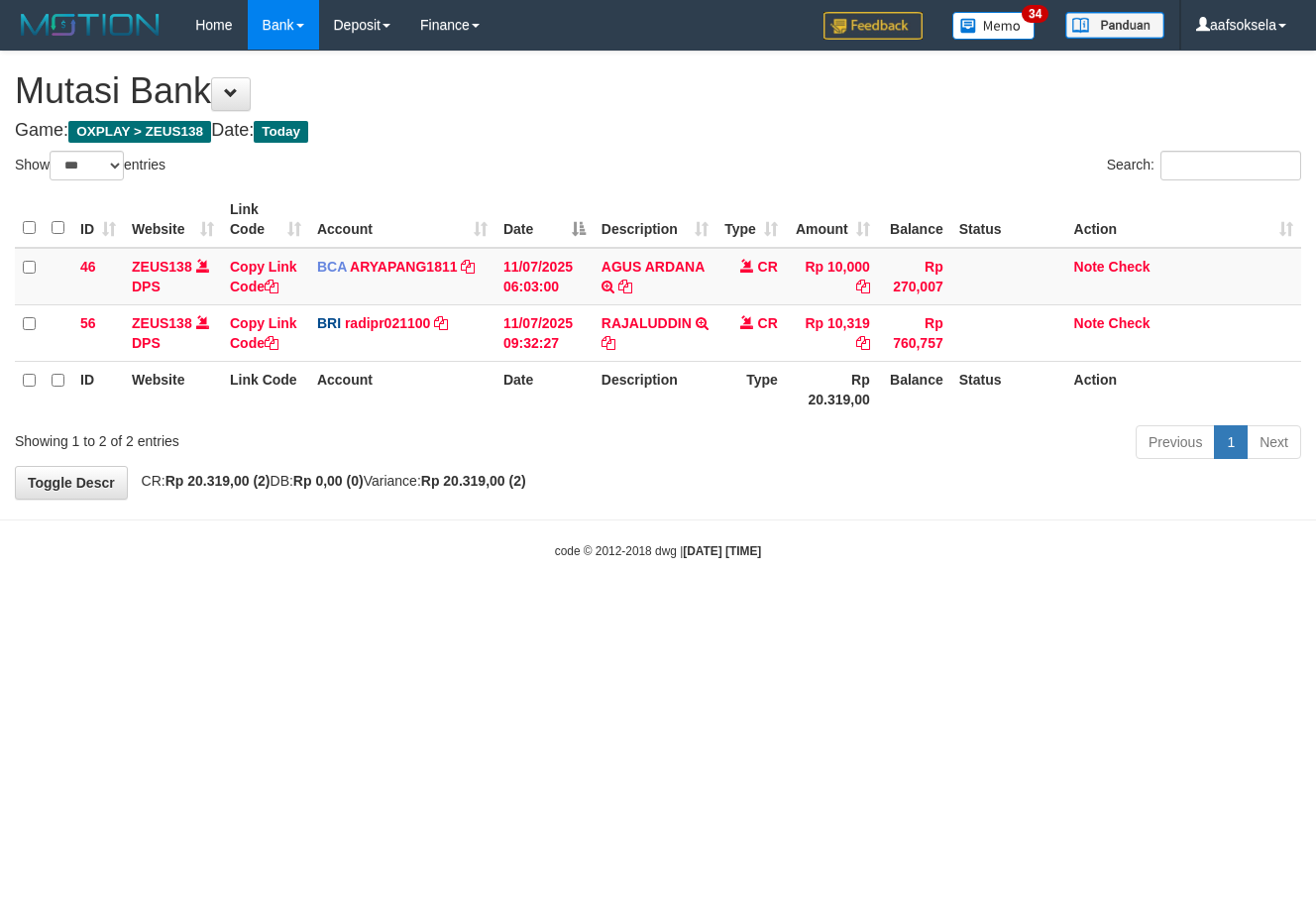 select on "***" 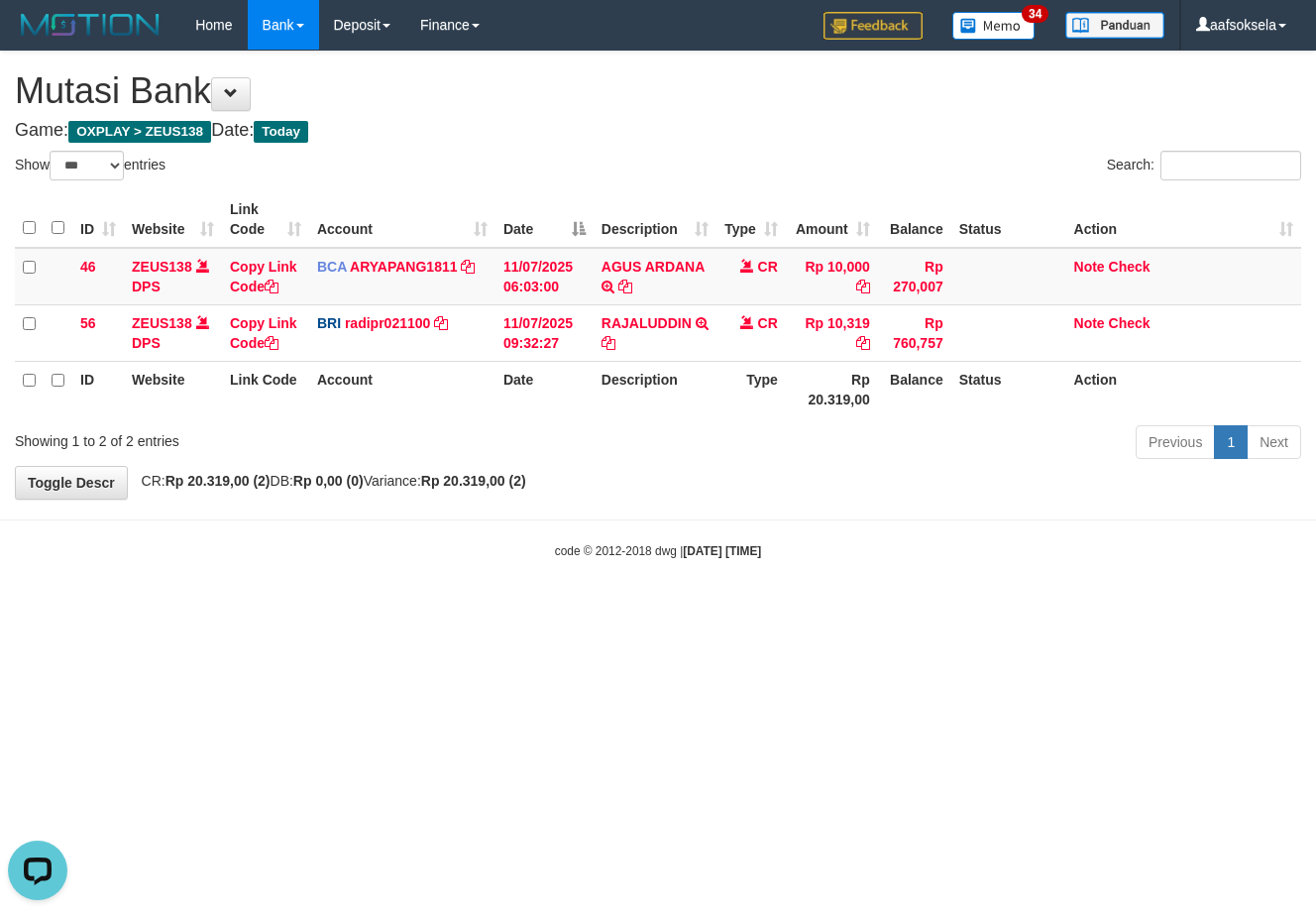 scroll, scrollTop: 0, scrollLeft: 0, axis: both 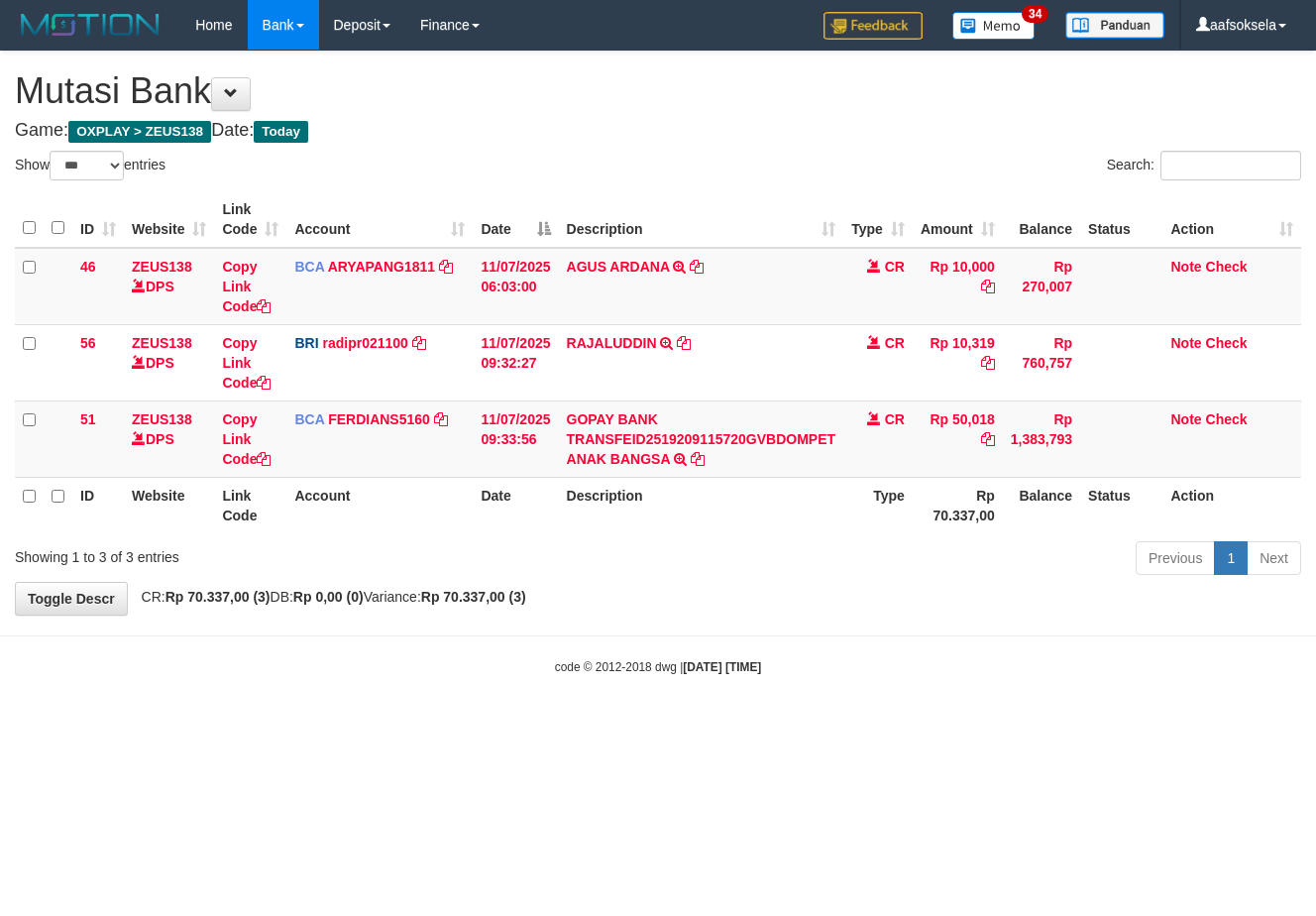 select on "***" 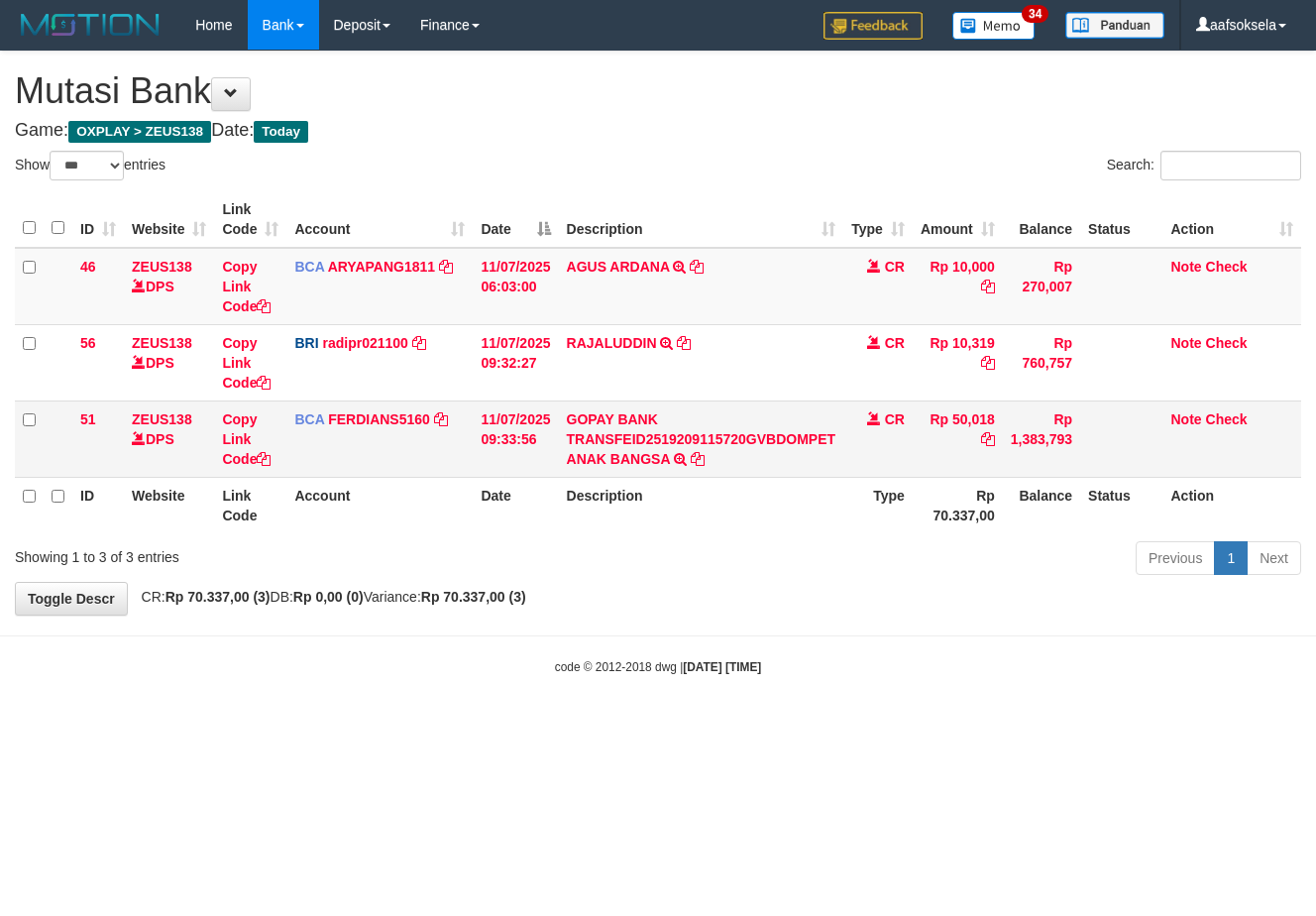 scroll, scrollTop: 0, scrollLeft: 0, axis: both 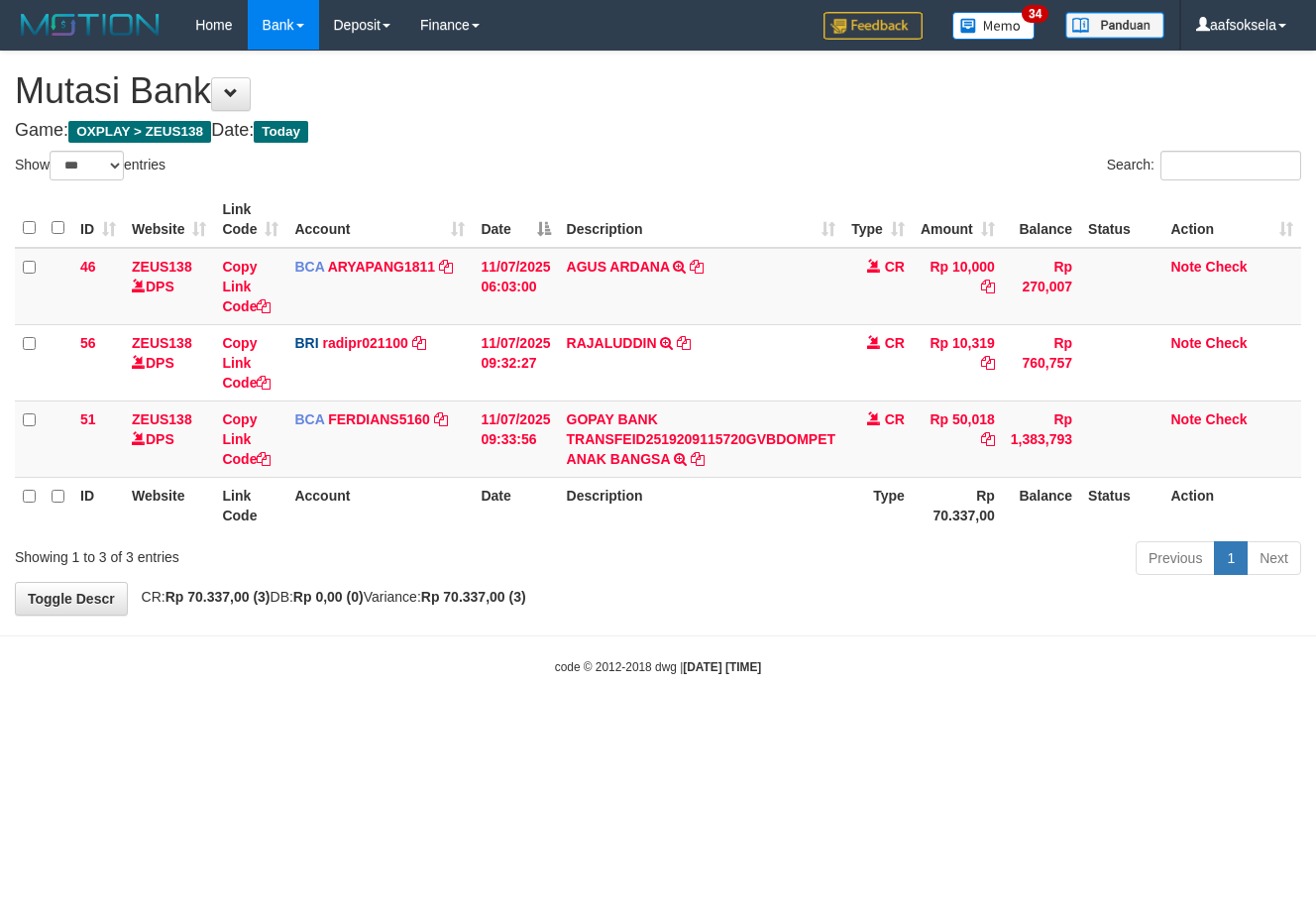 select on "***" 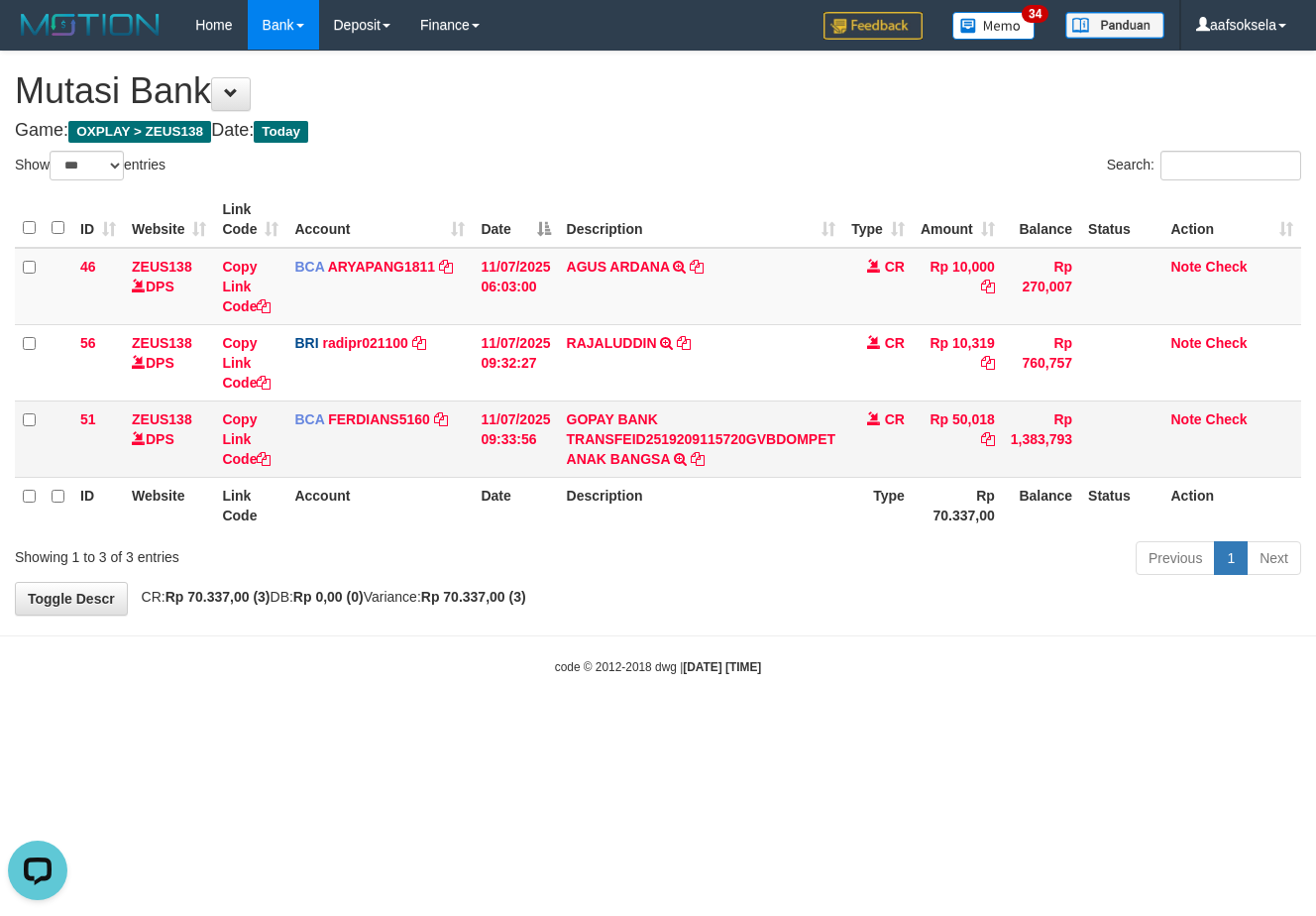 scroll, scrollTop: 0, scrollLeft: 0, axis: both 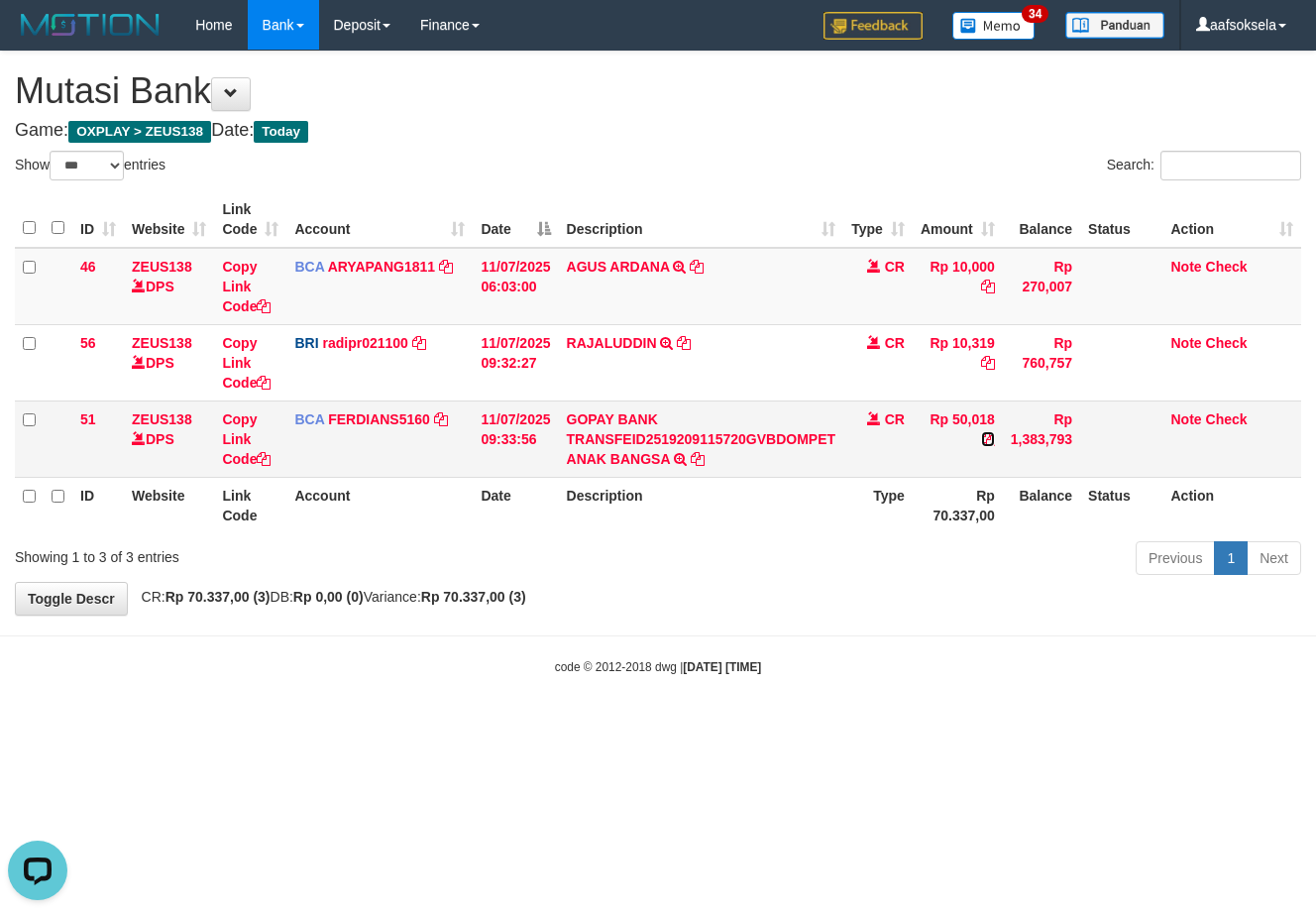 click at bounding box center [988, 439] 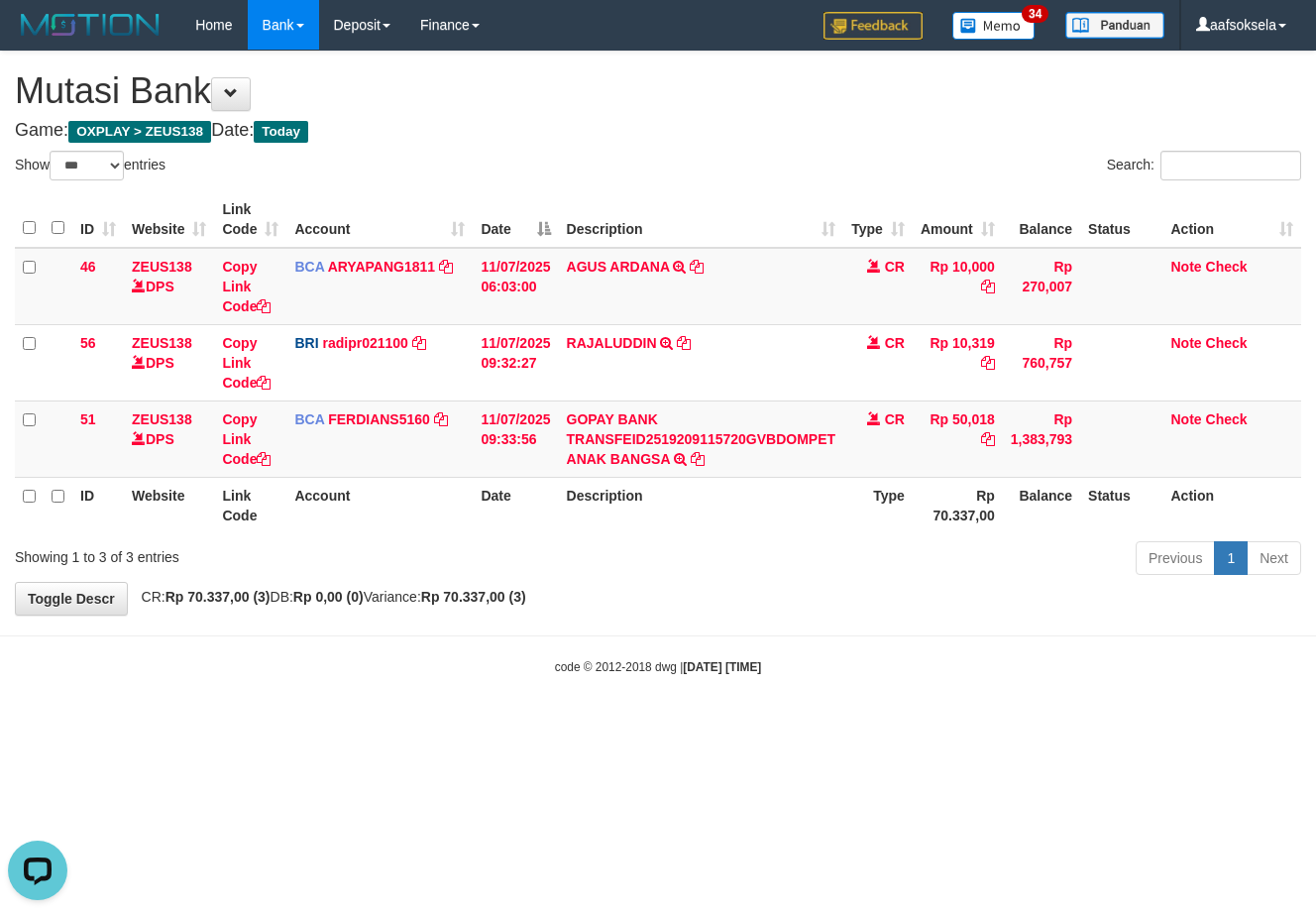 drag, startPoint x: 751, startPoint y: 605, endPoint x: 1089, endPoint y: 630, distance: 338.9233 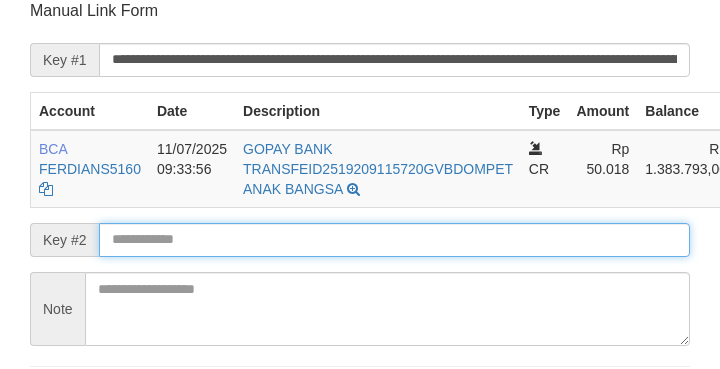 click at bounding box center (394, 240) 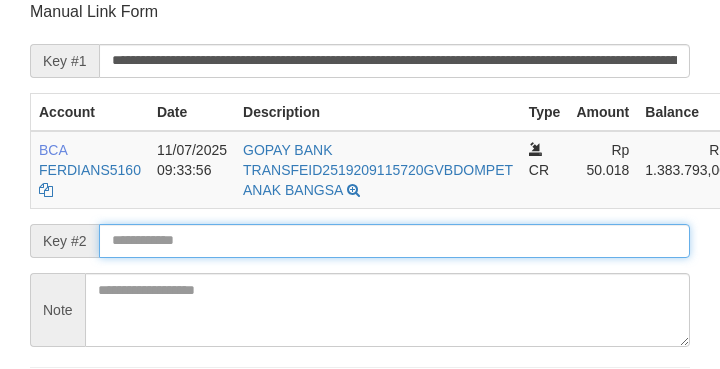 click on "Save" at bounding box center (58, 405) 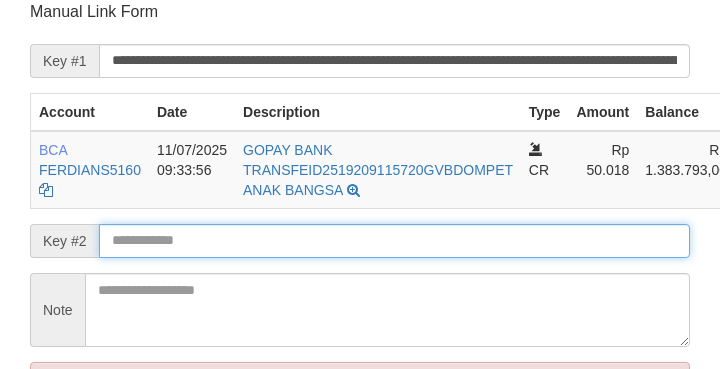 click on "Save" at bounding box center [58, 472] 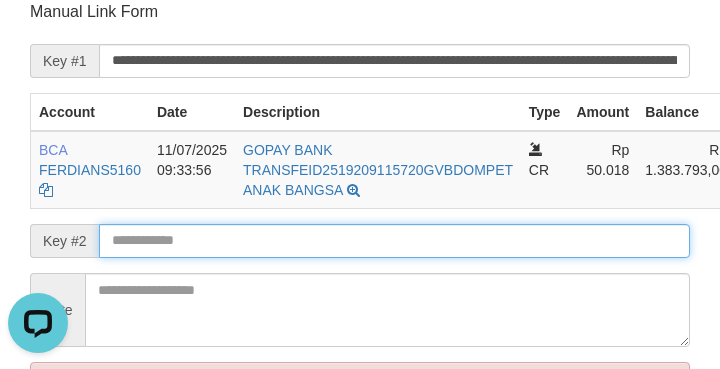 scroll, scrollTop: 0, scrollLeft: 0, axis: both 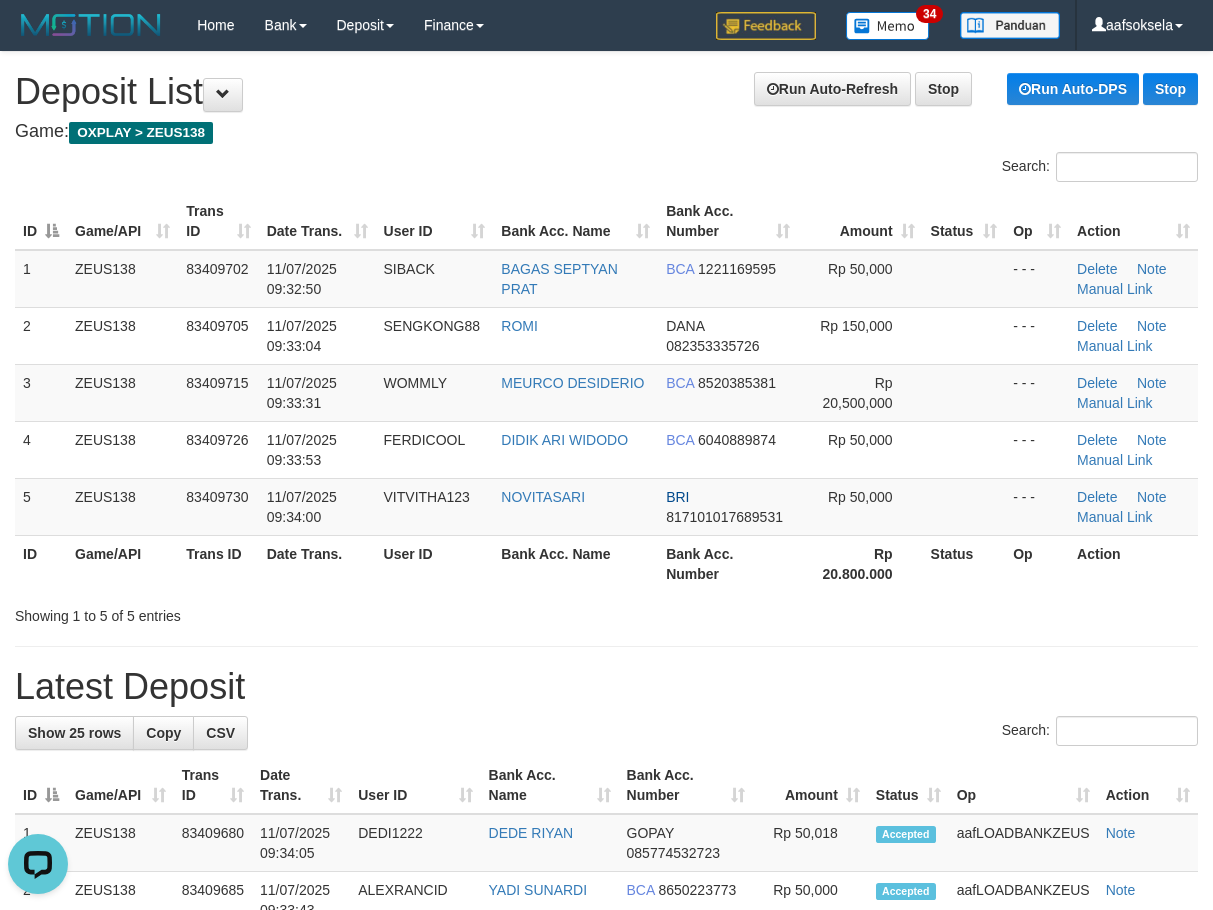 click on "Latest Deposit" at bounding box center (606, 687) 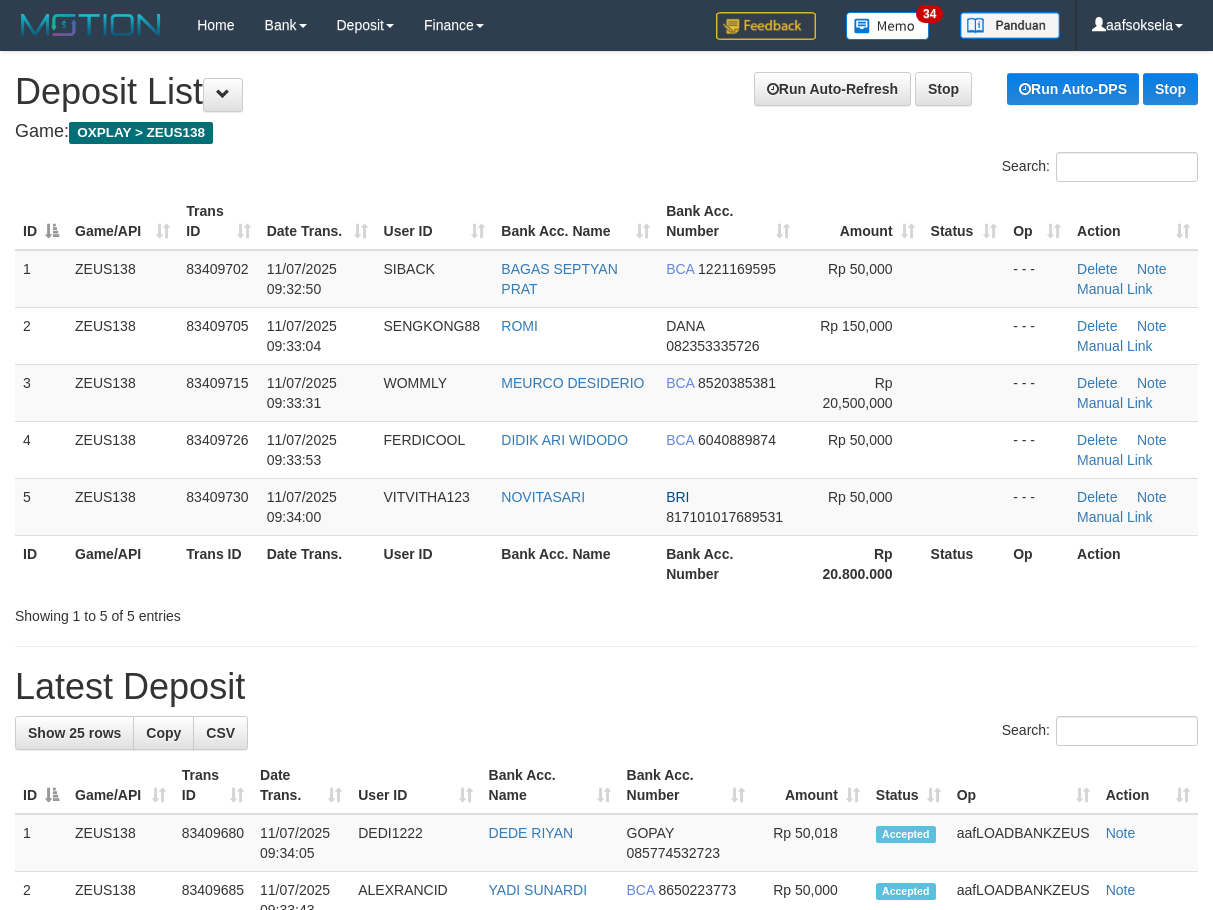 scroll, scrollTop: 0, scrollLeft: 0, axis: both 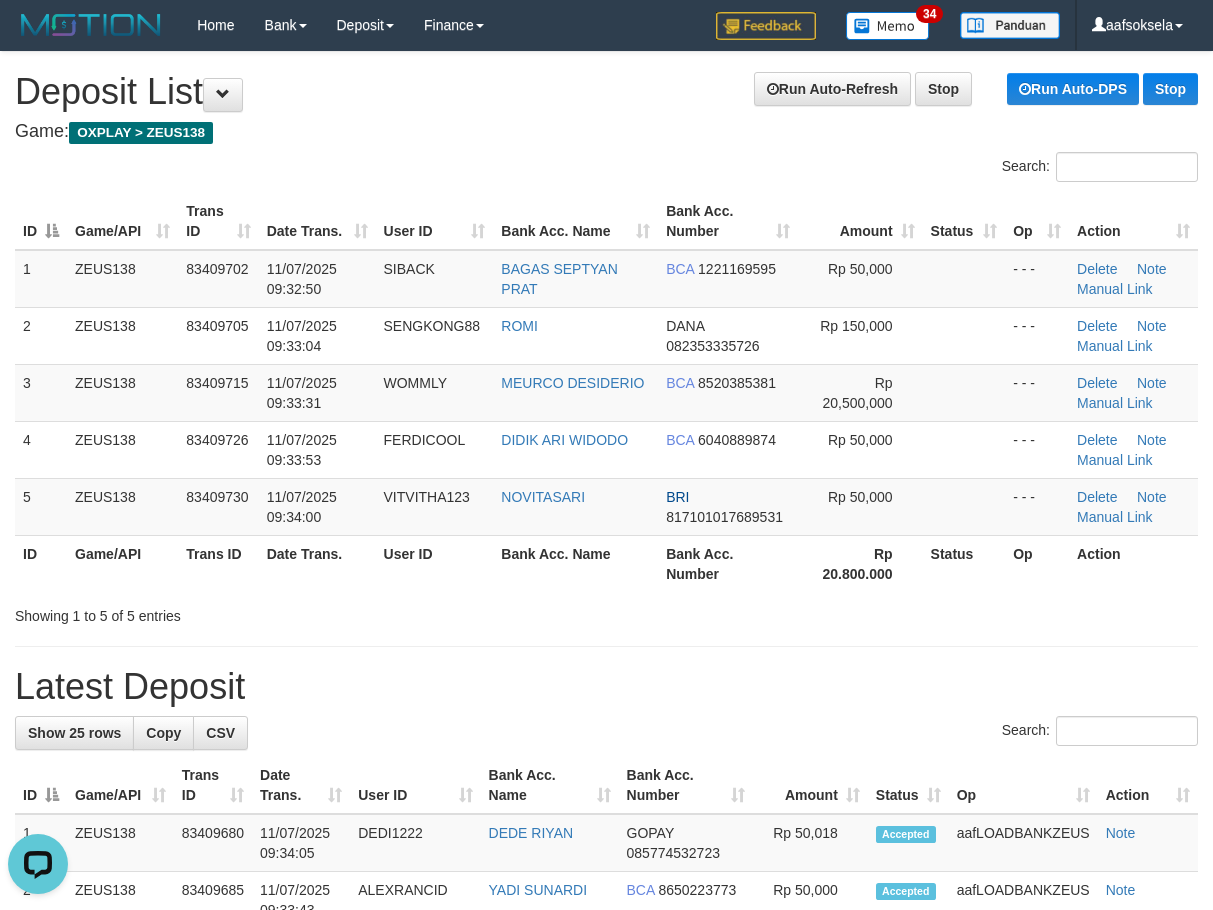 click on "Bank Acc. Name" at bounding box center (575, 563) 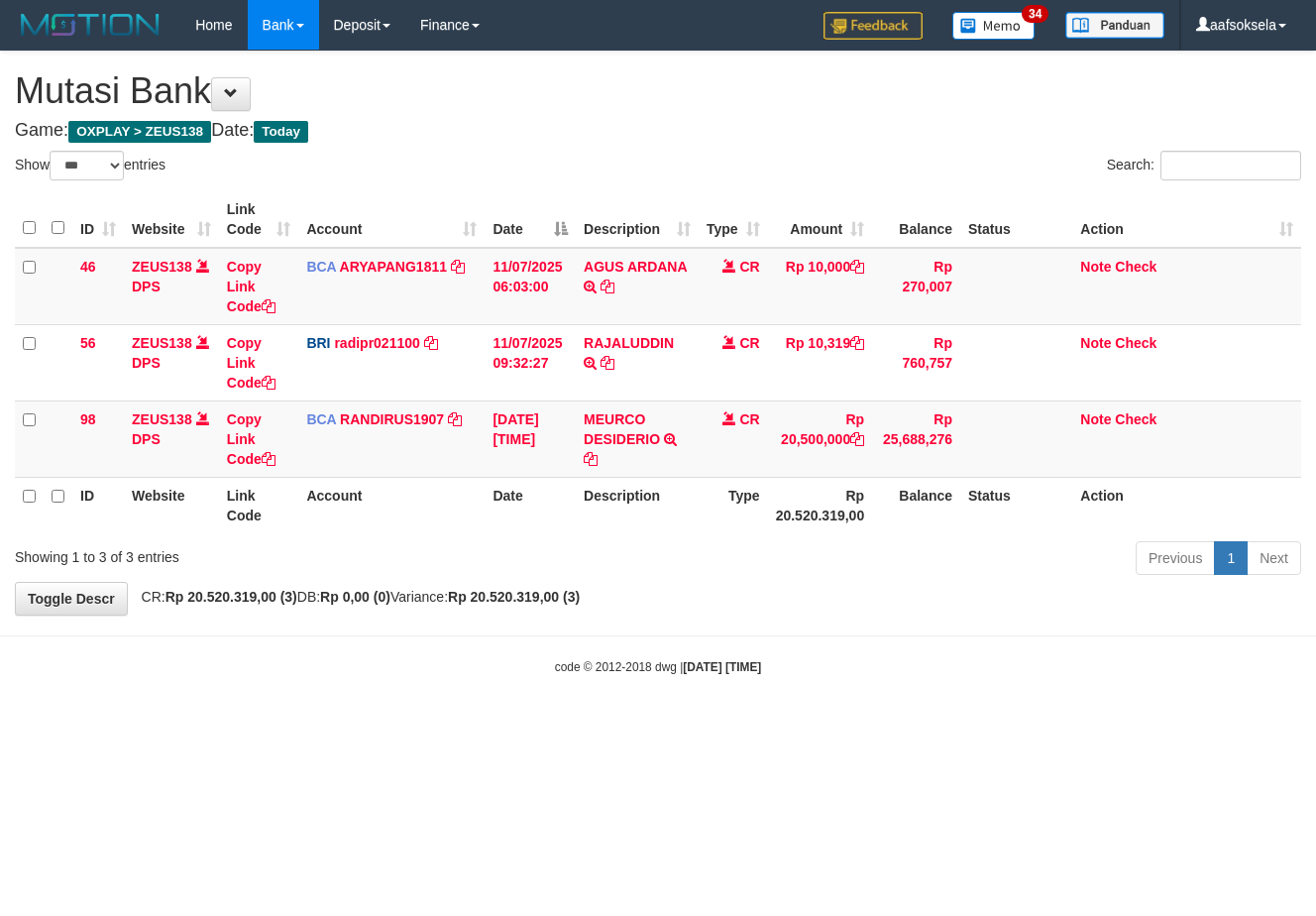 select on "***" 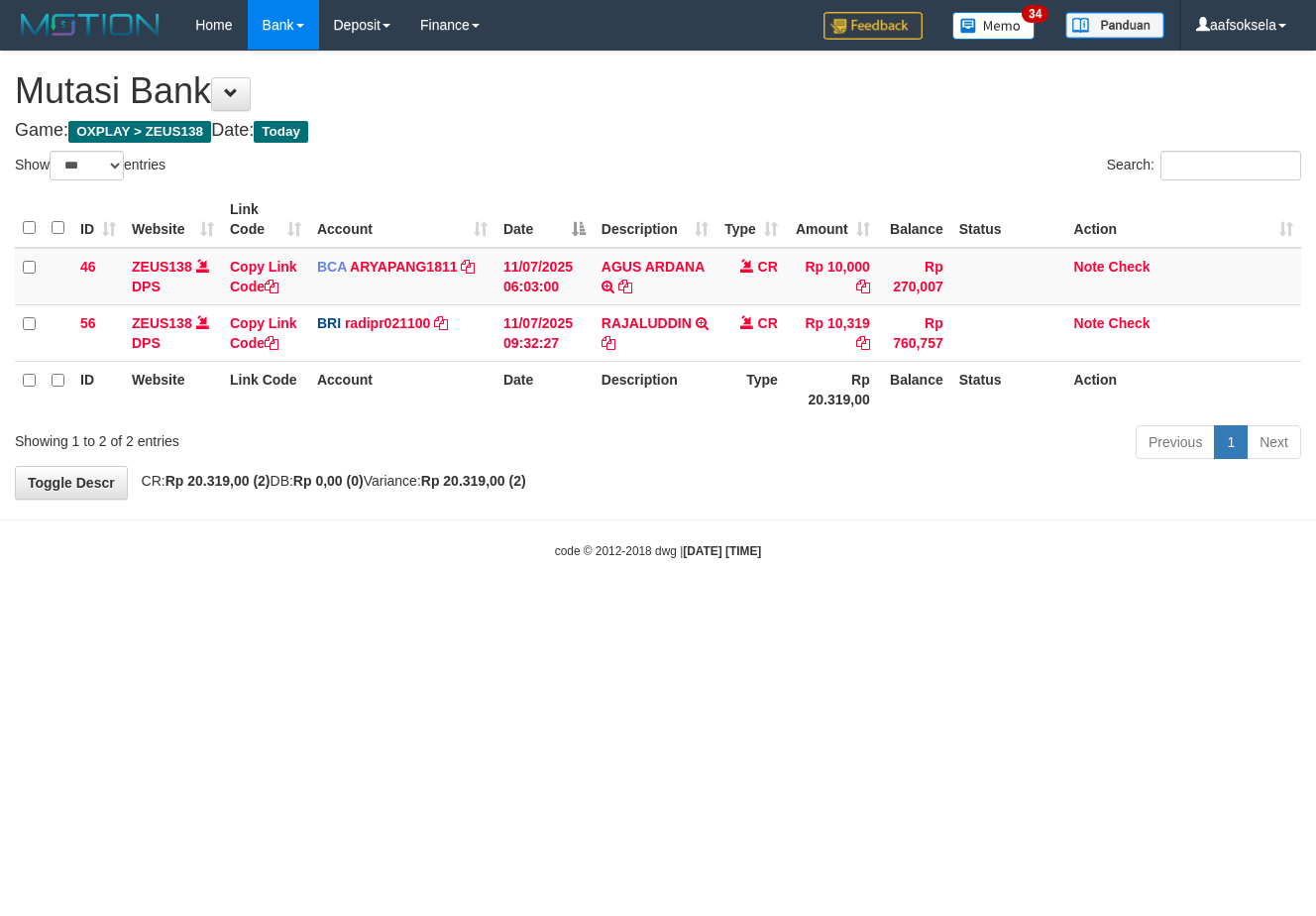 select on "***" 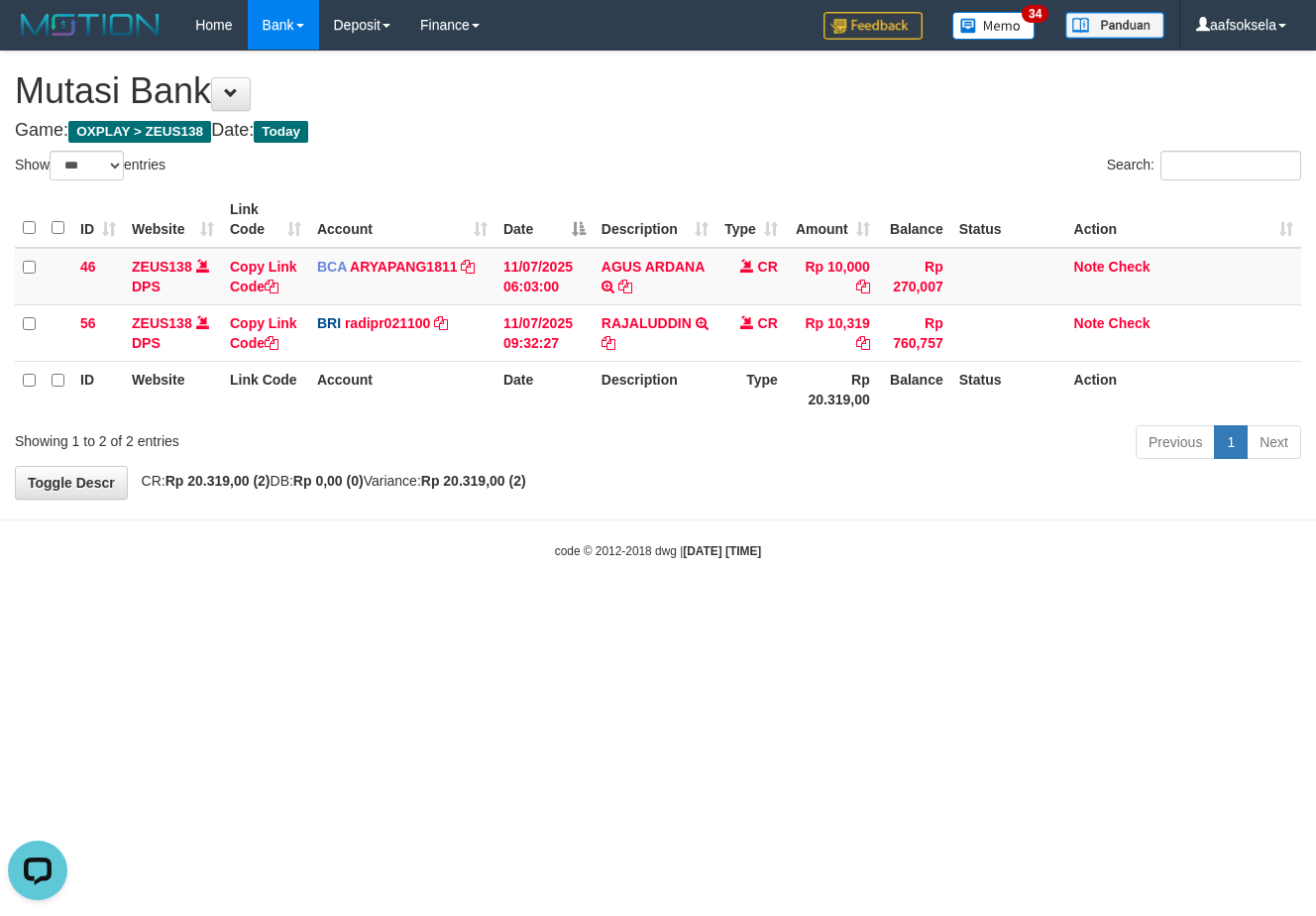 scroll, scrollTop: 0, scrollLeft: 0, axis: both 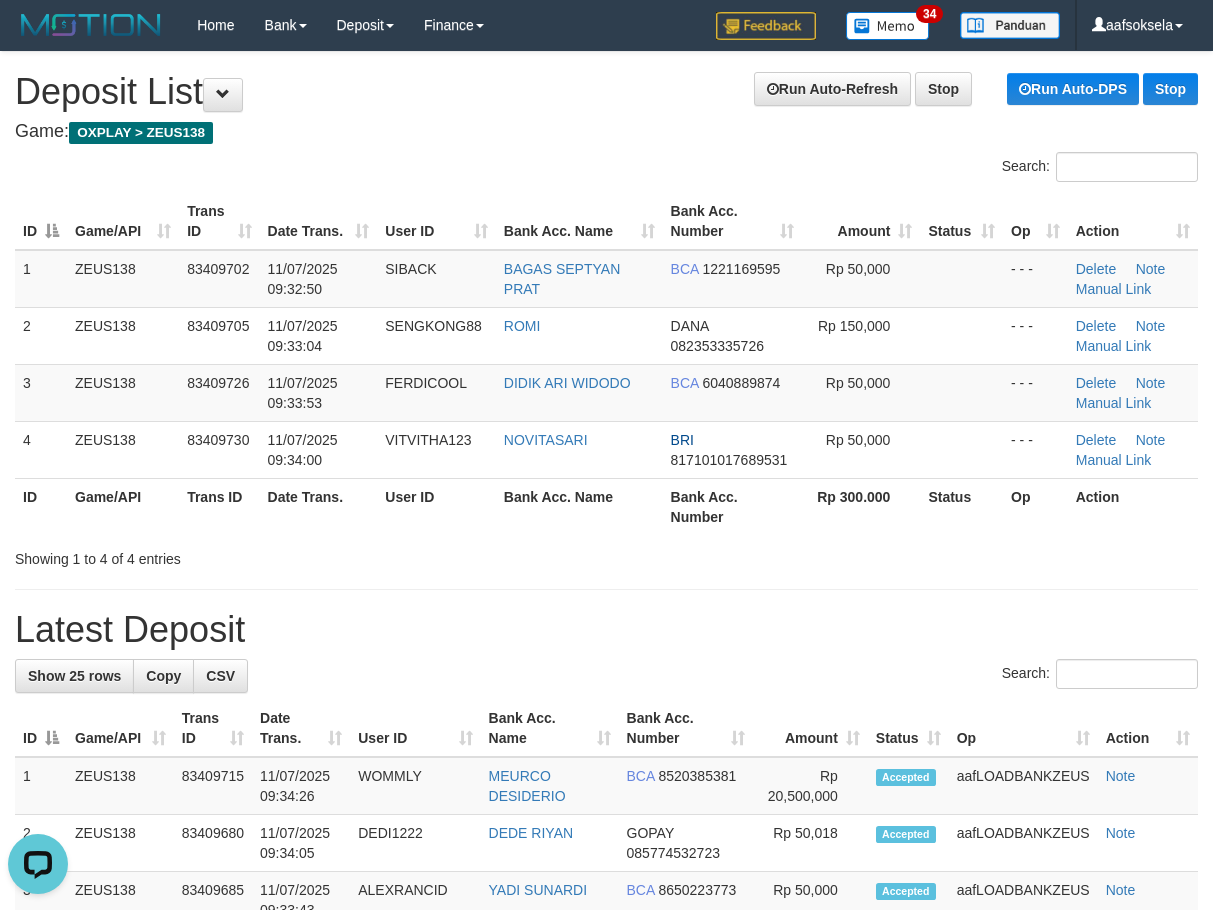 click on "Showing 1 to 4 of 4 entries" at bounding box center [252, 555] 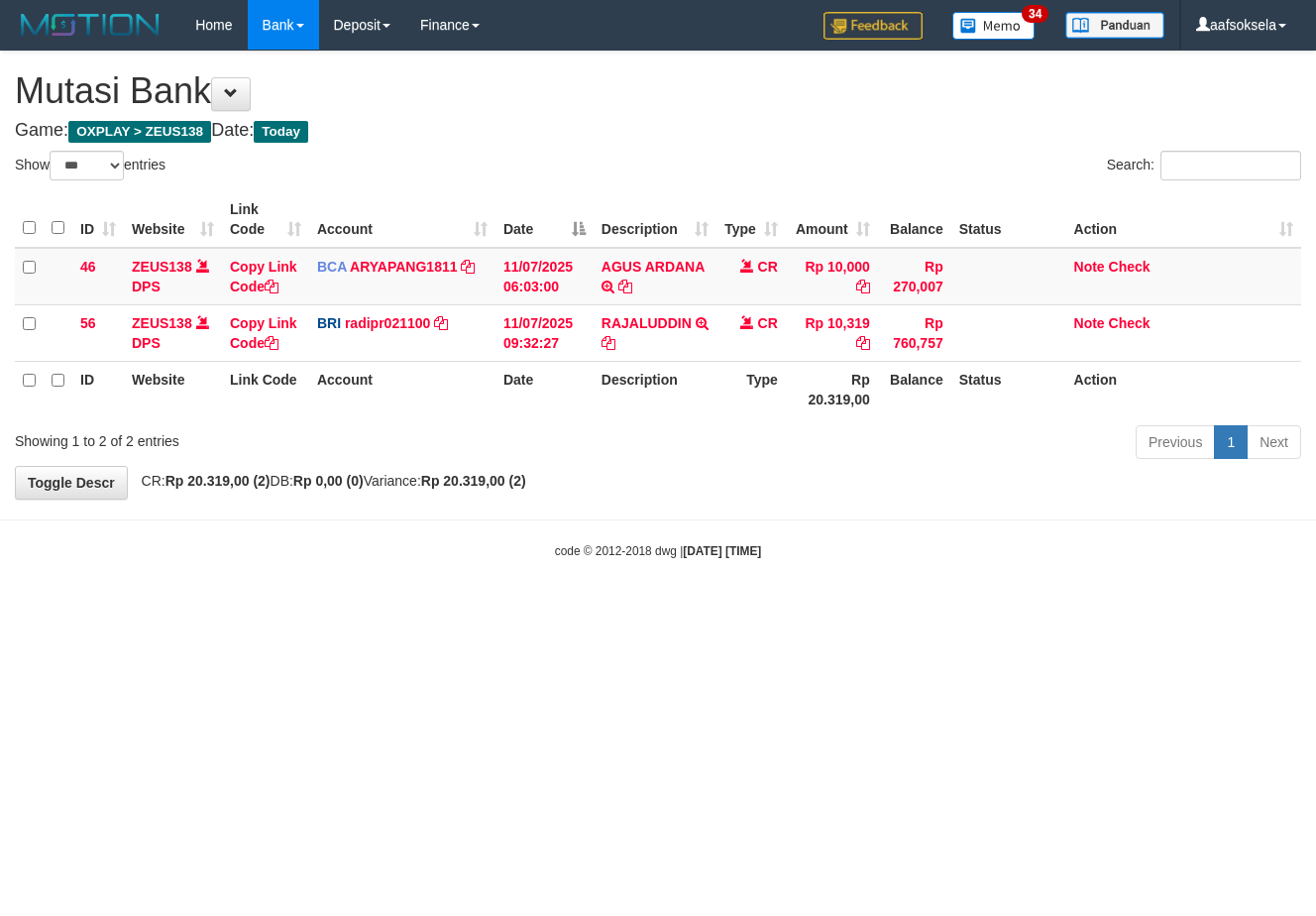 select on "***" 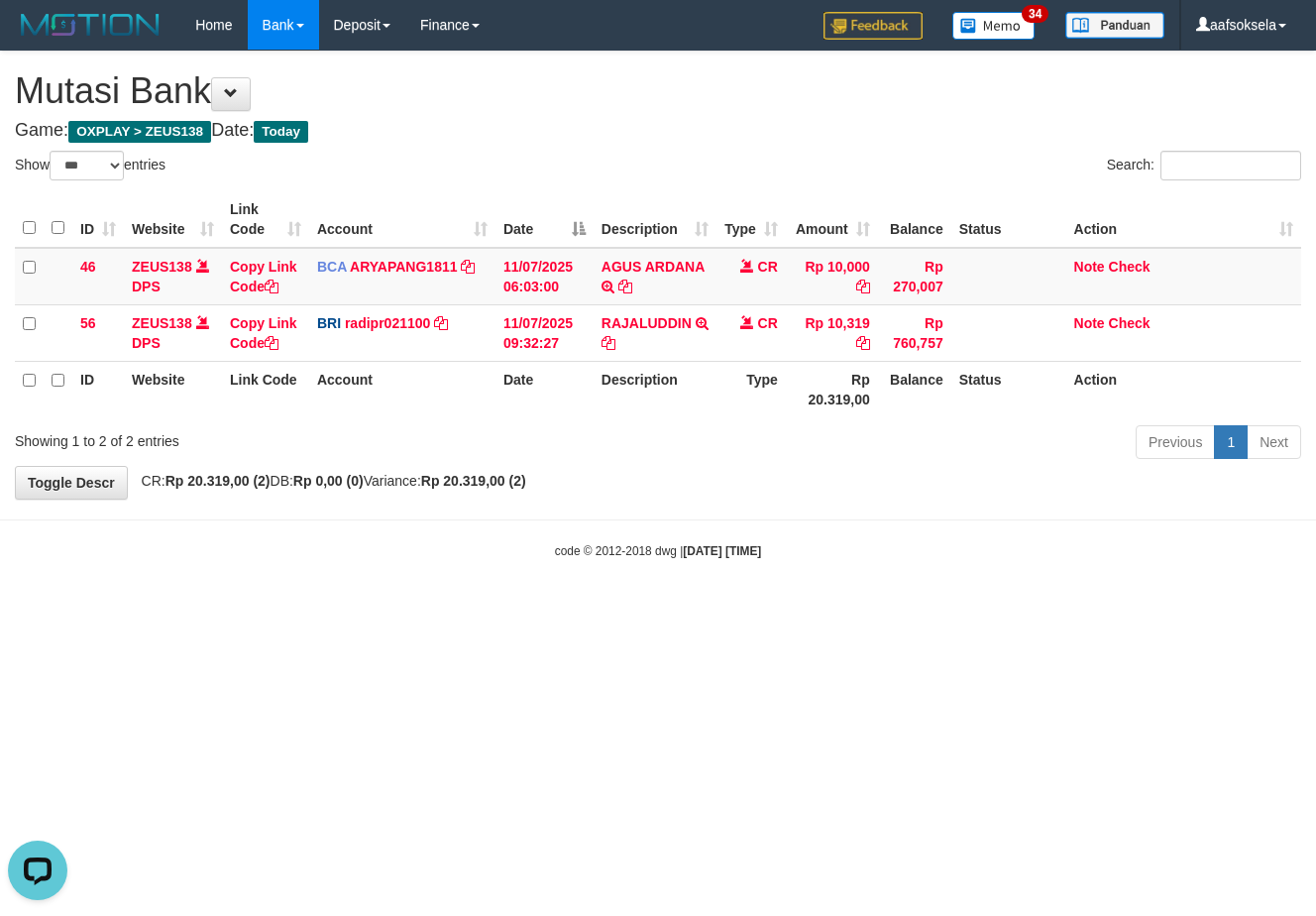 scroll, scrollTop: 0, scrollLeft: 0, axis: both 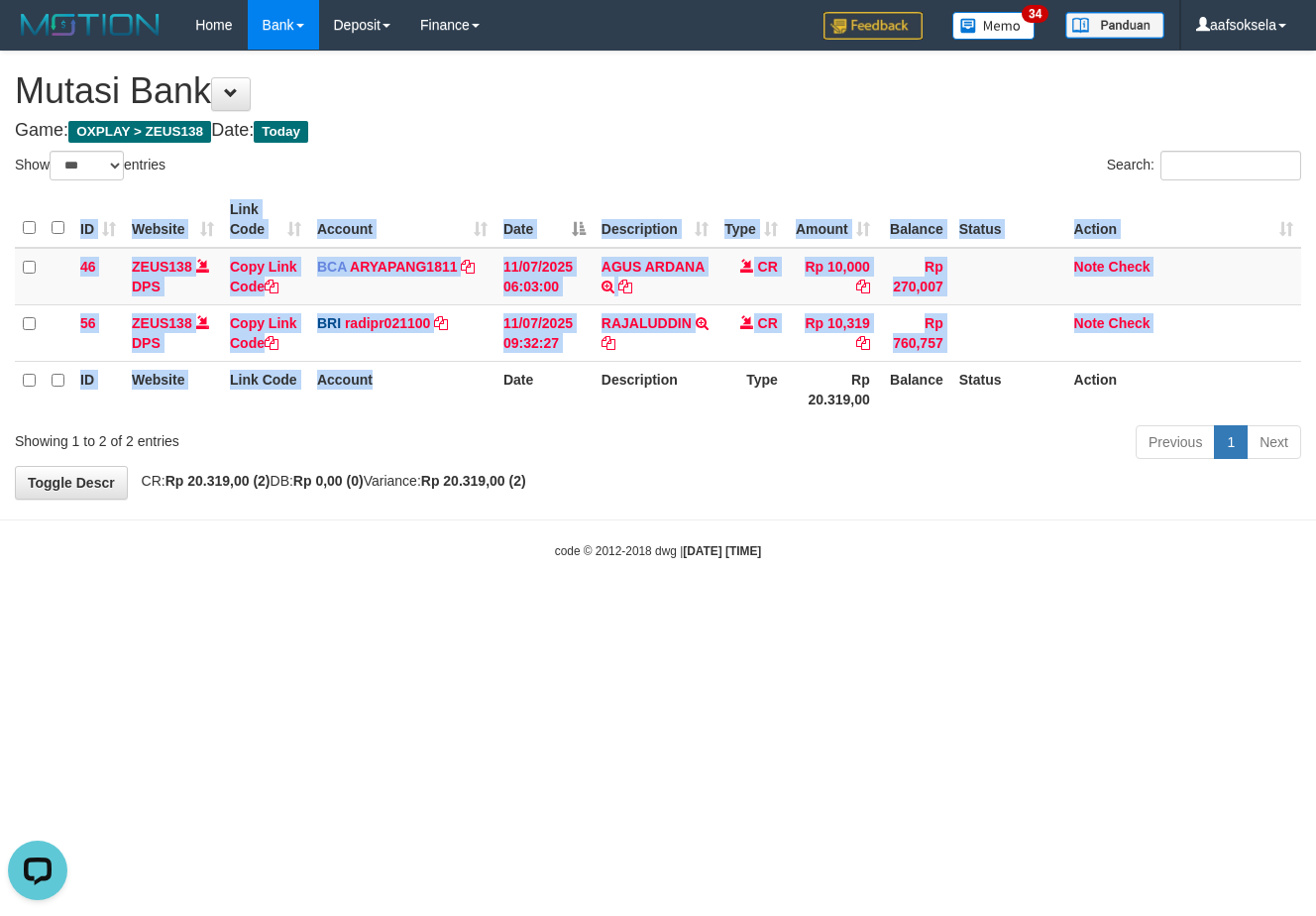 drag, startPoint x: 454, startPoint y: 409, endPoint x: 460, endPoint y: 423, distance: 15.231546 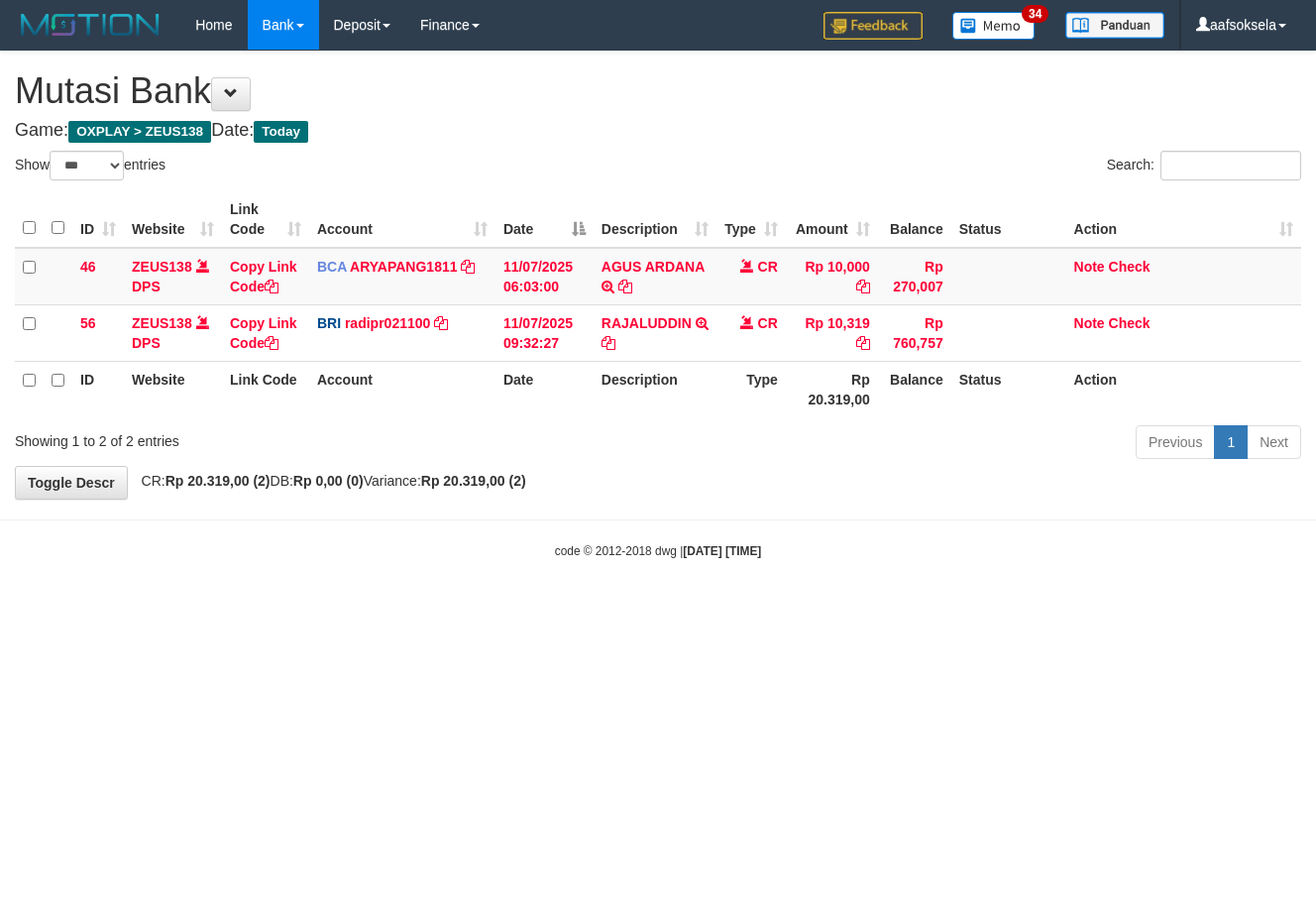 select on "***" 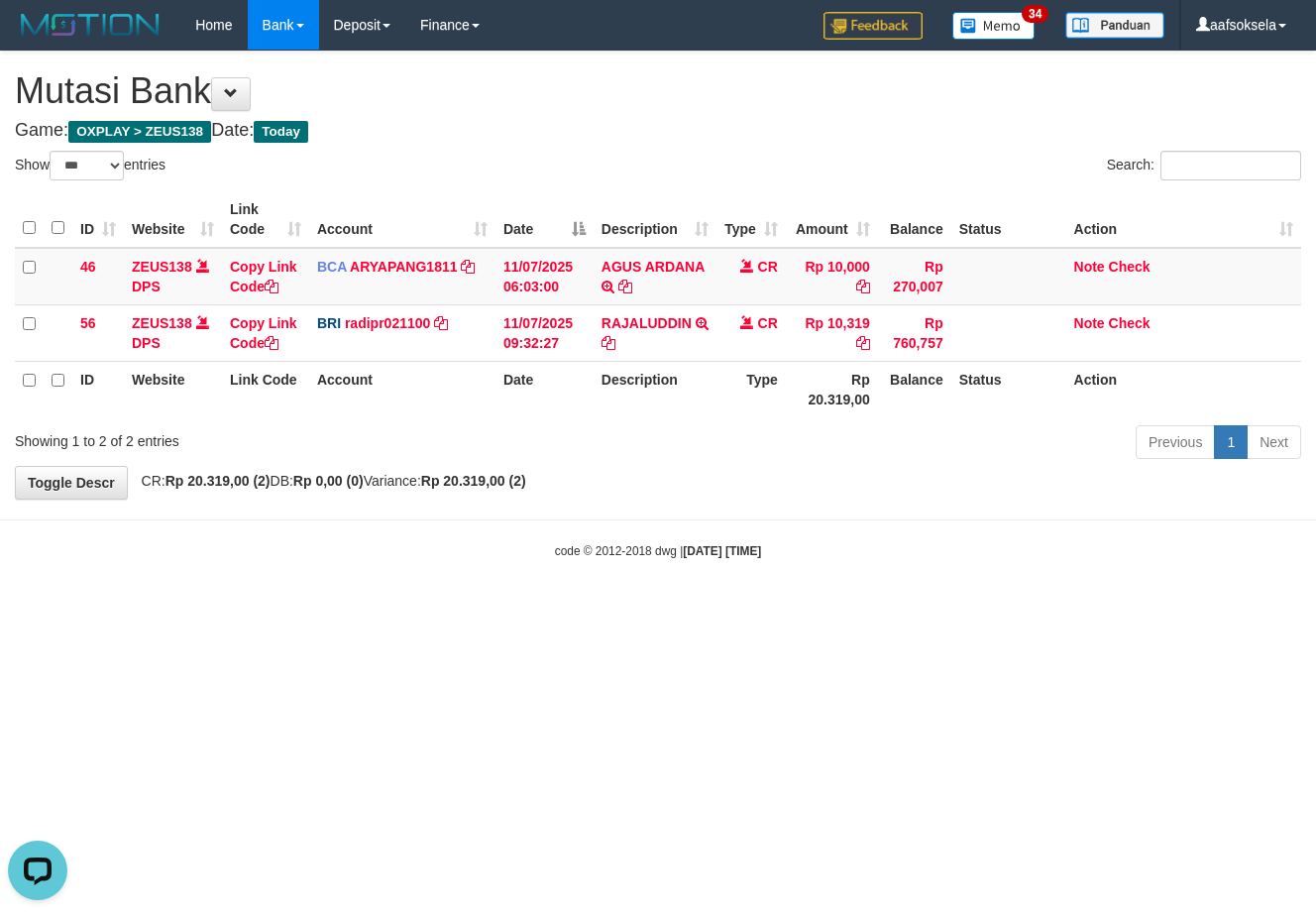 scroll, scrollTop: 0, scrollLeft: 0, axis: both 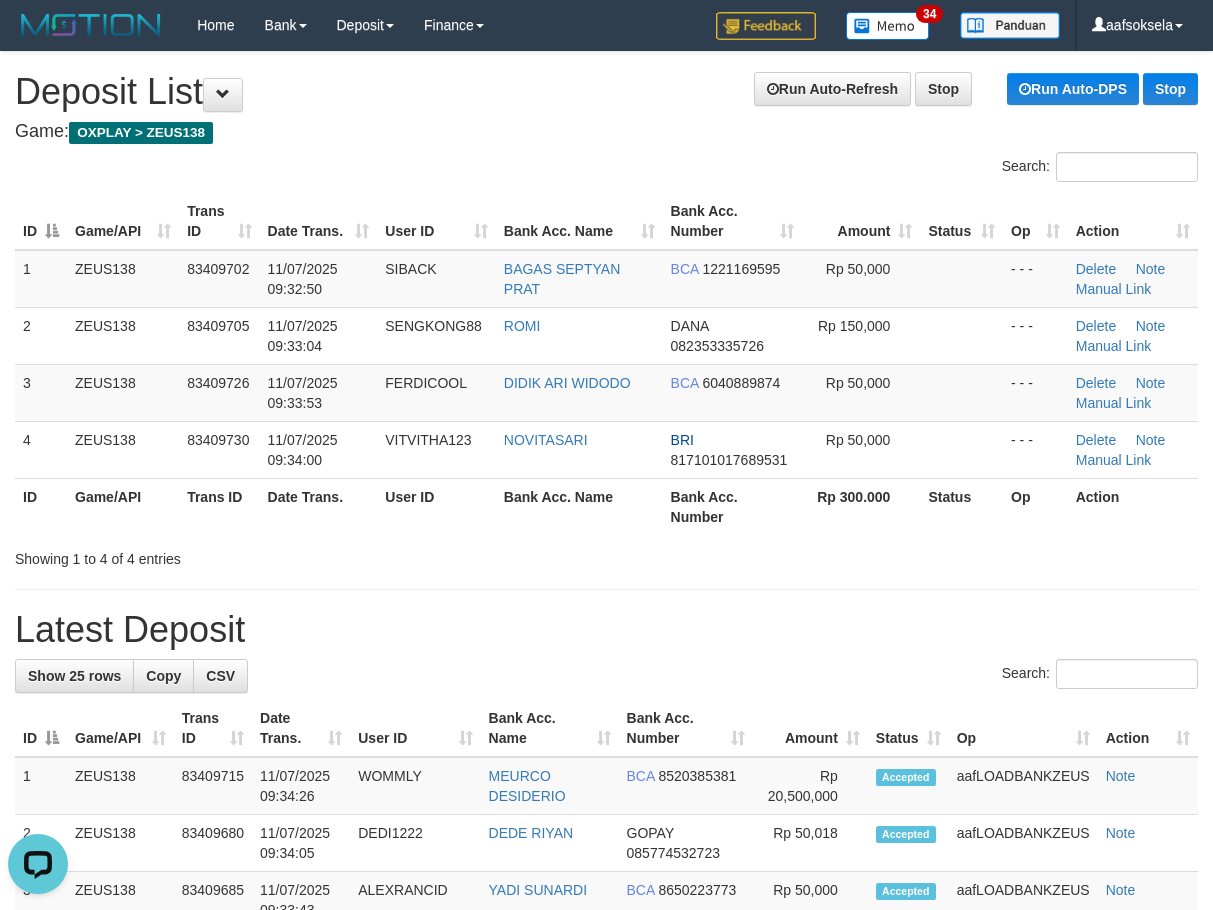 click on "Date Trans." at bounding box center [319, 506] 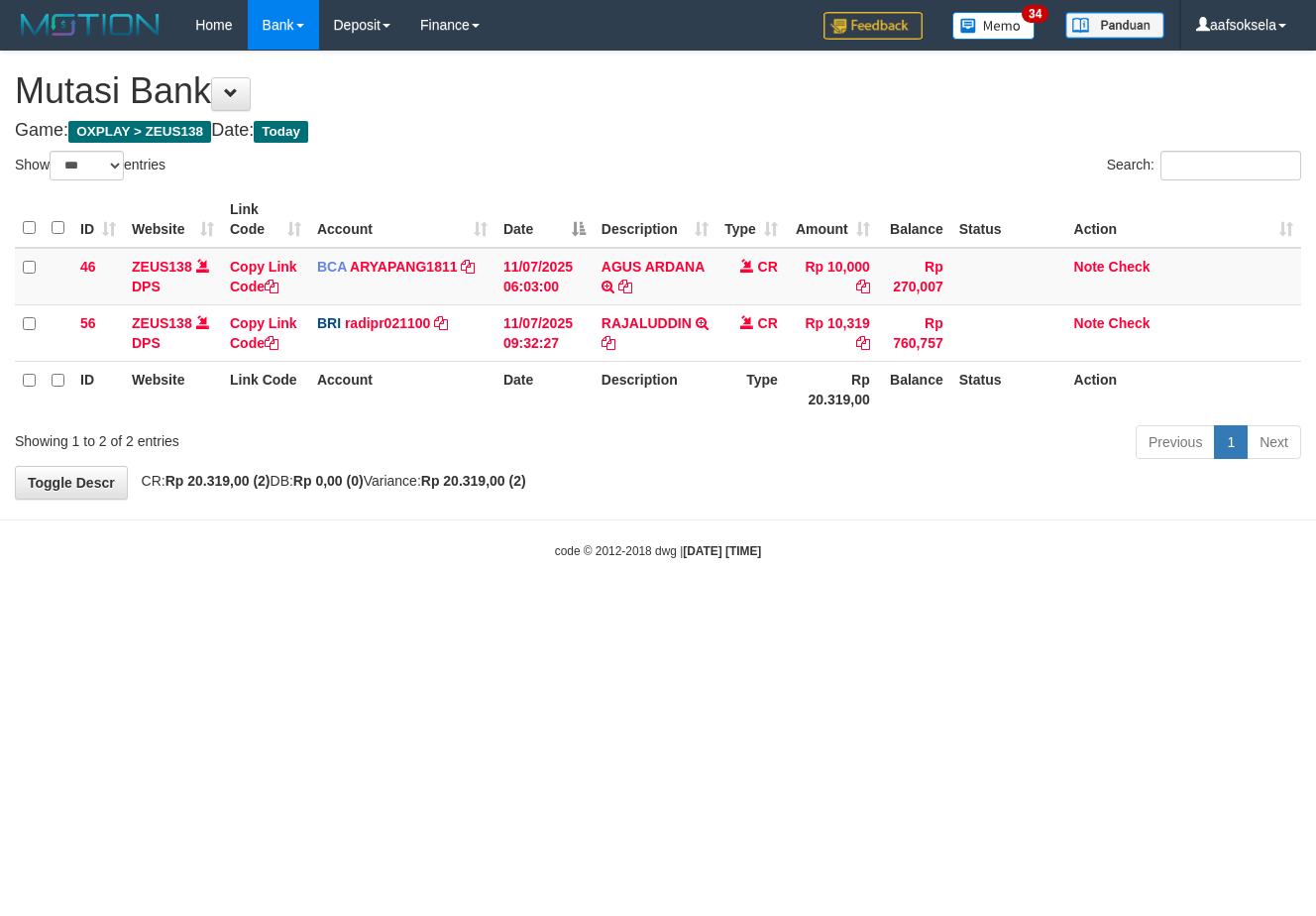 select on "***" 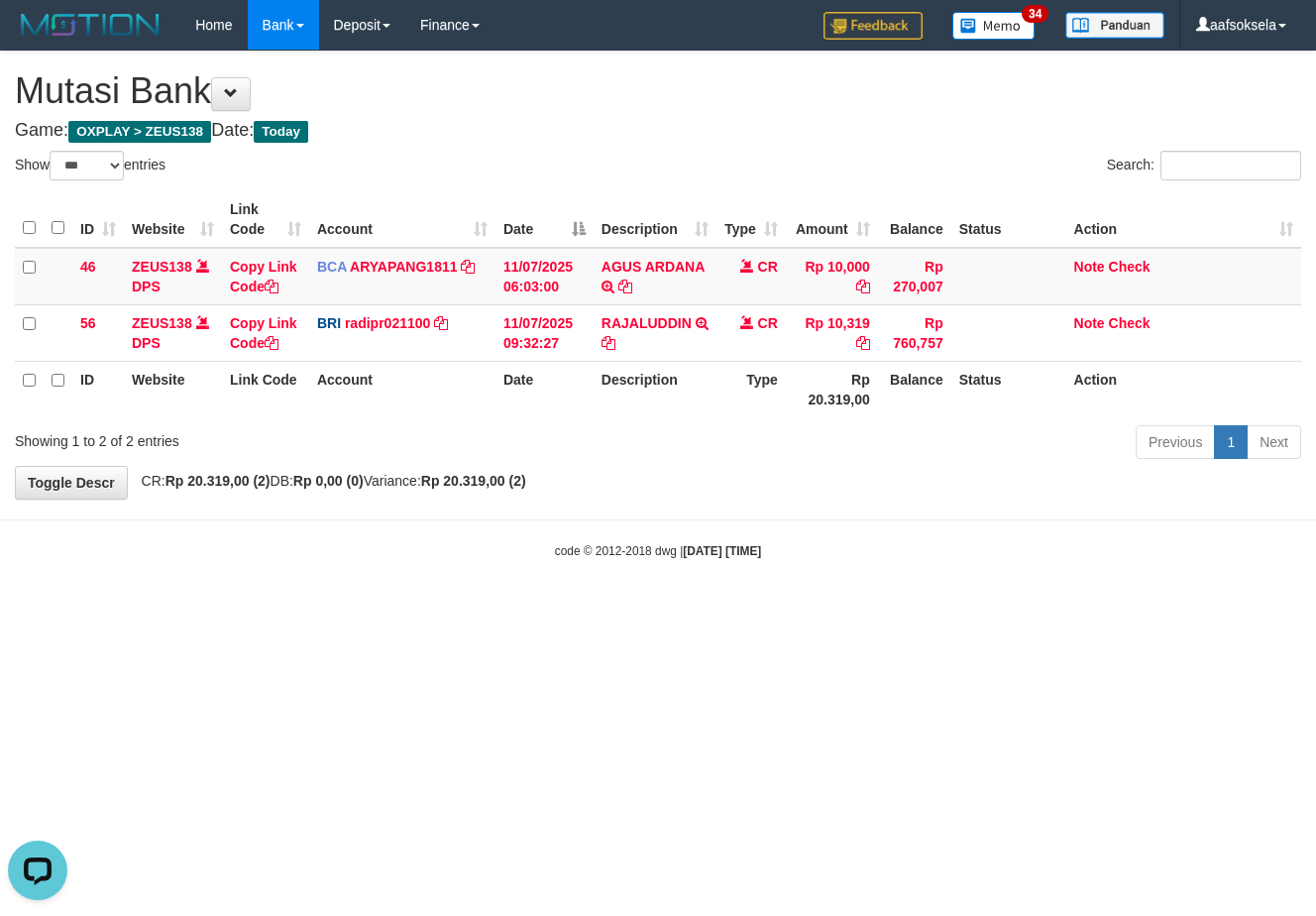 scroll, scrollTop: 0, scrollLeft: 0, axis: both 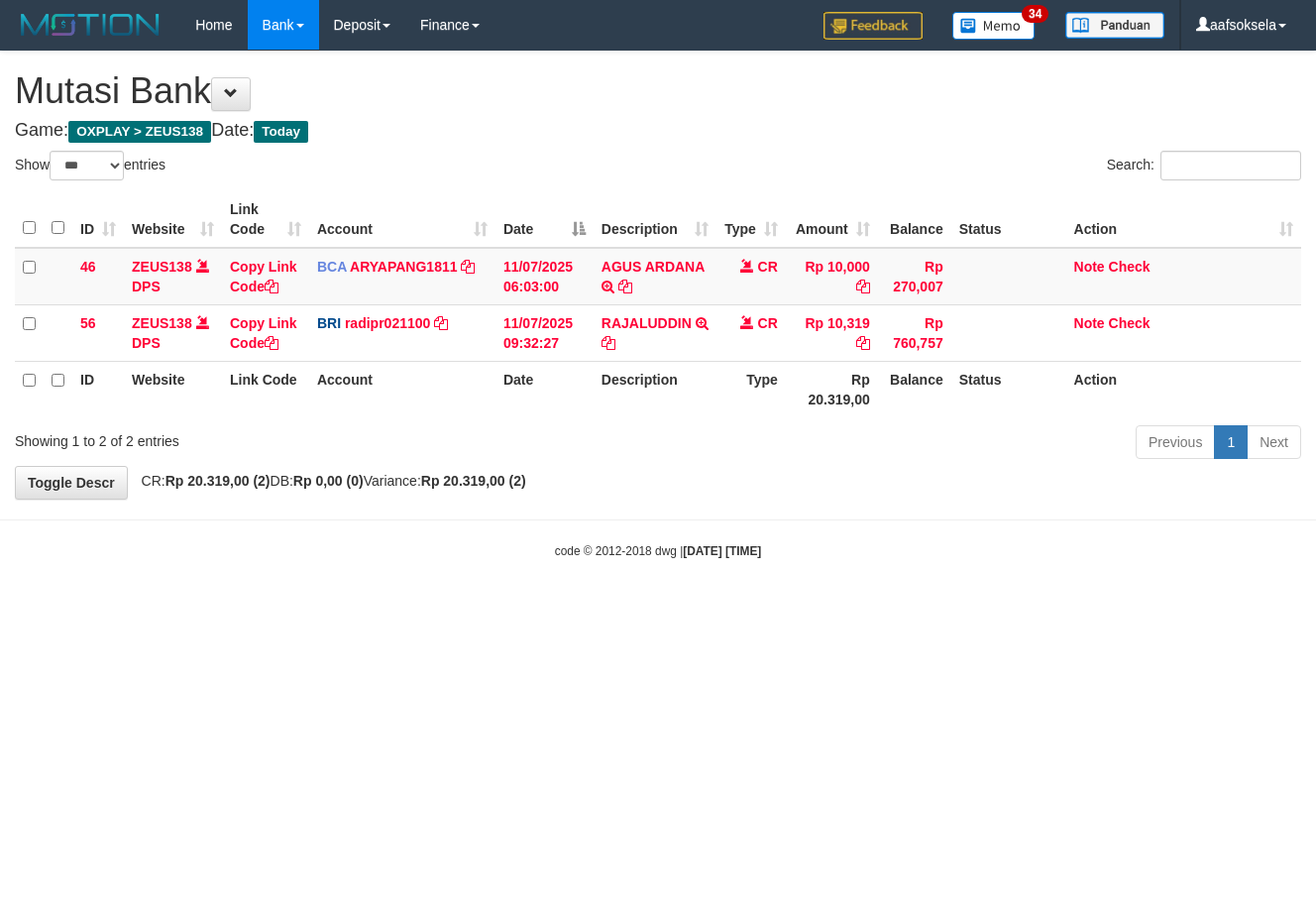select on "***" 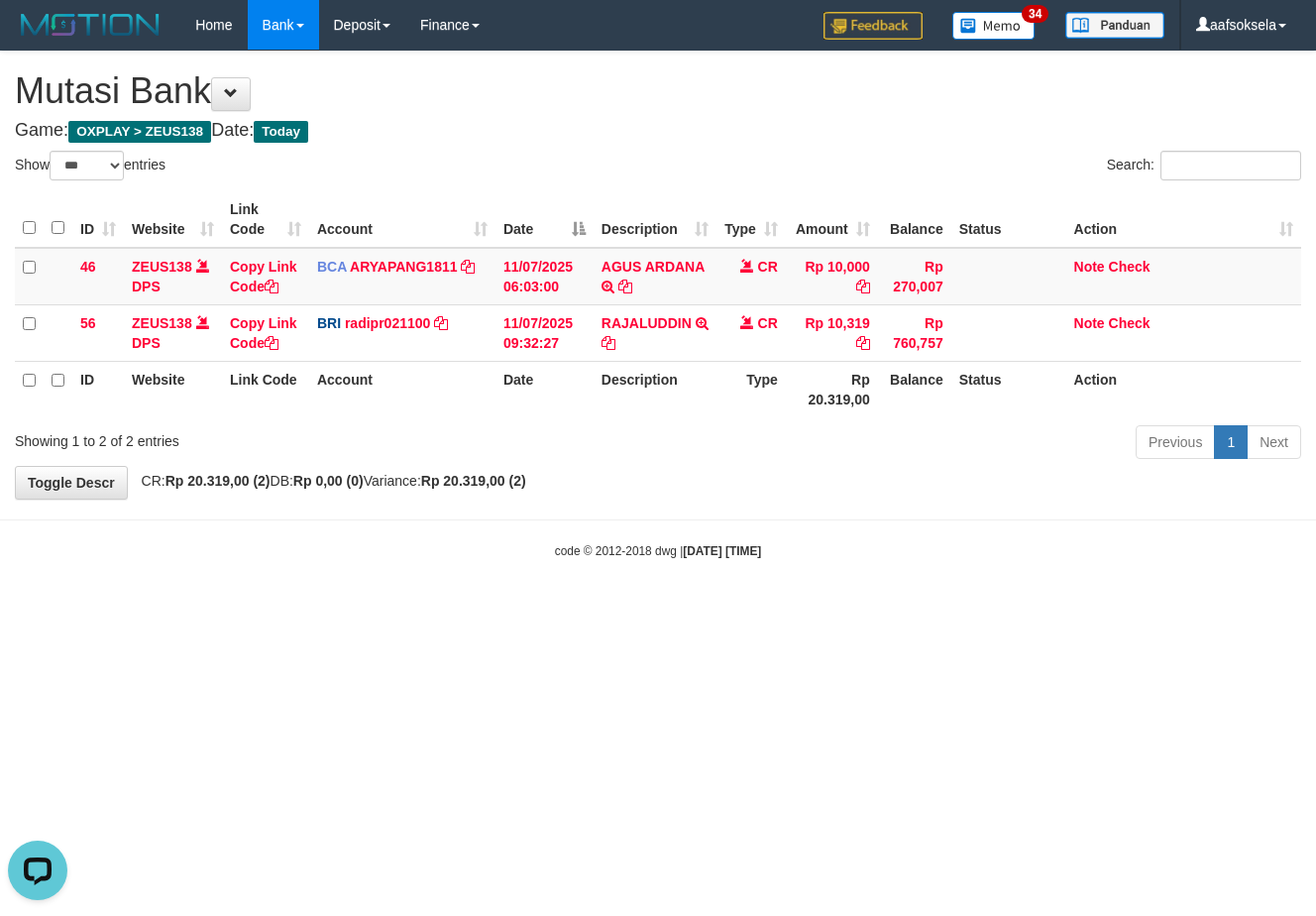 scroll, scrollTop: 0, scrollLeft: 0, axis: both 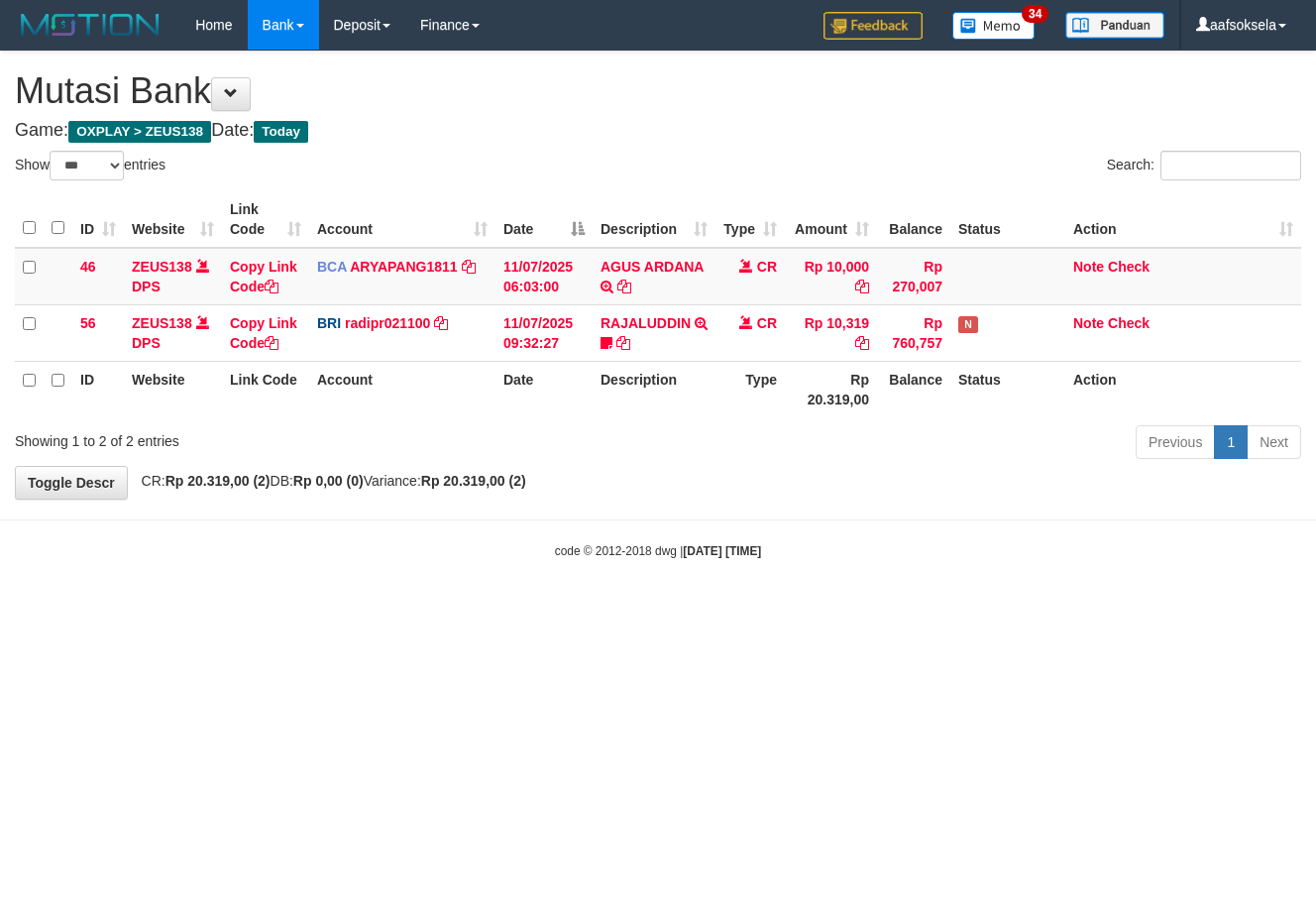 select on "***" 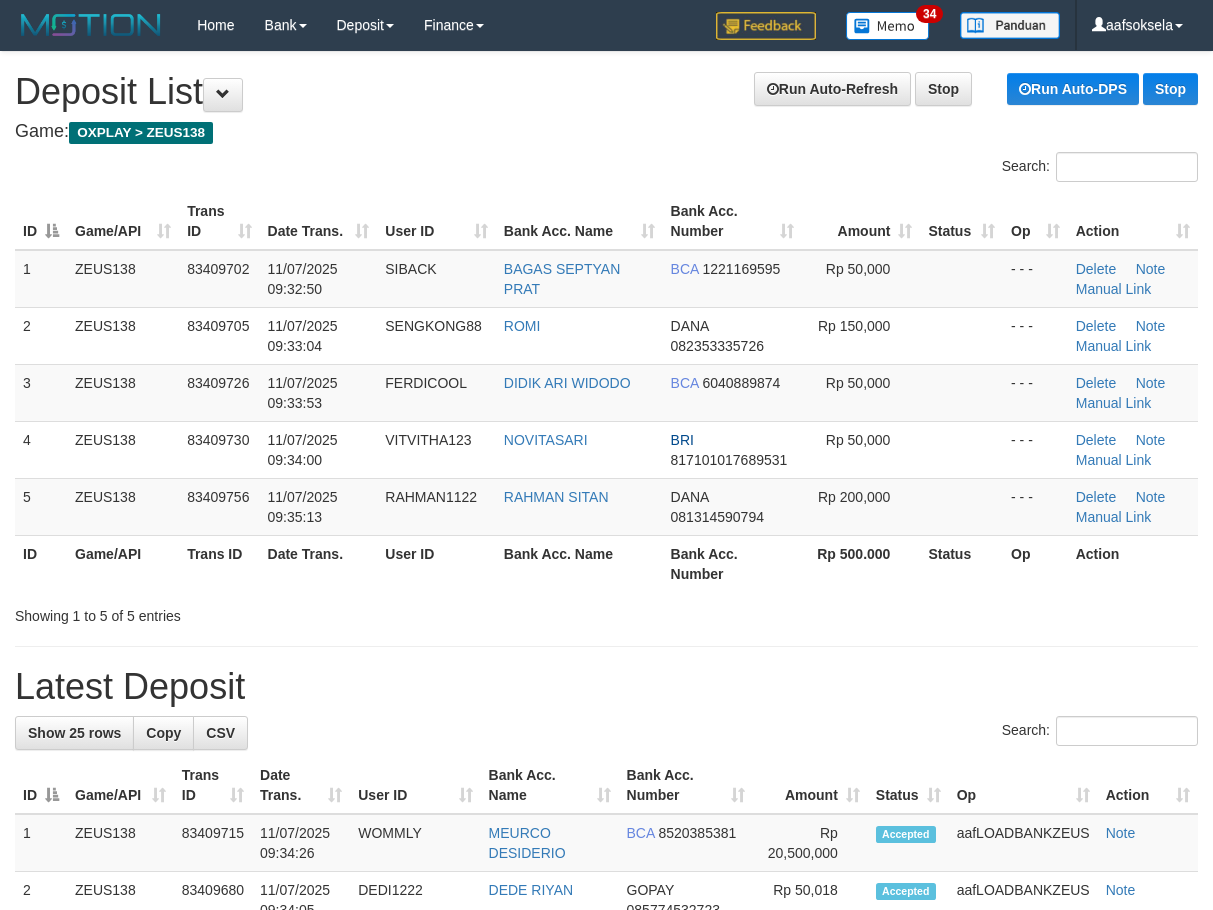 scroll, scrollTop: 0, scrollLeft: 0, axis: both 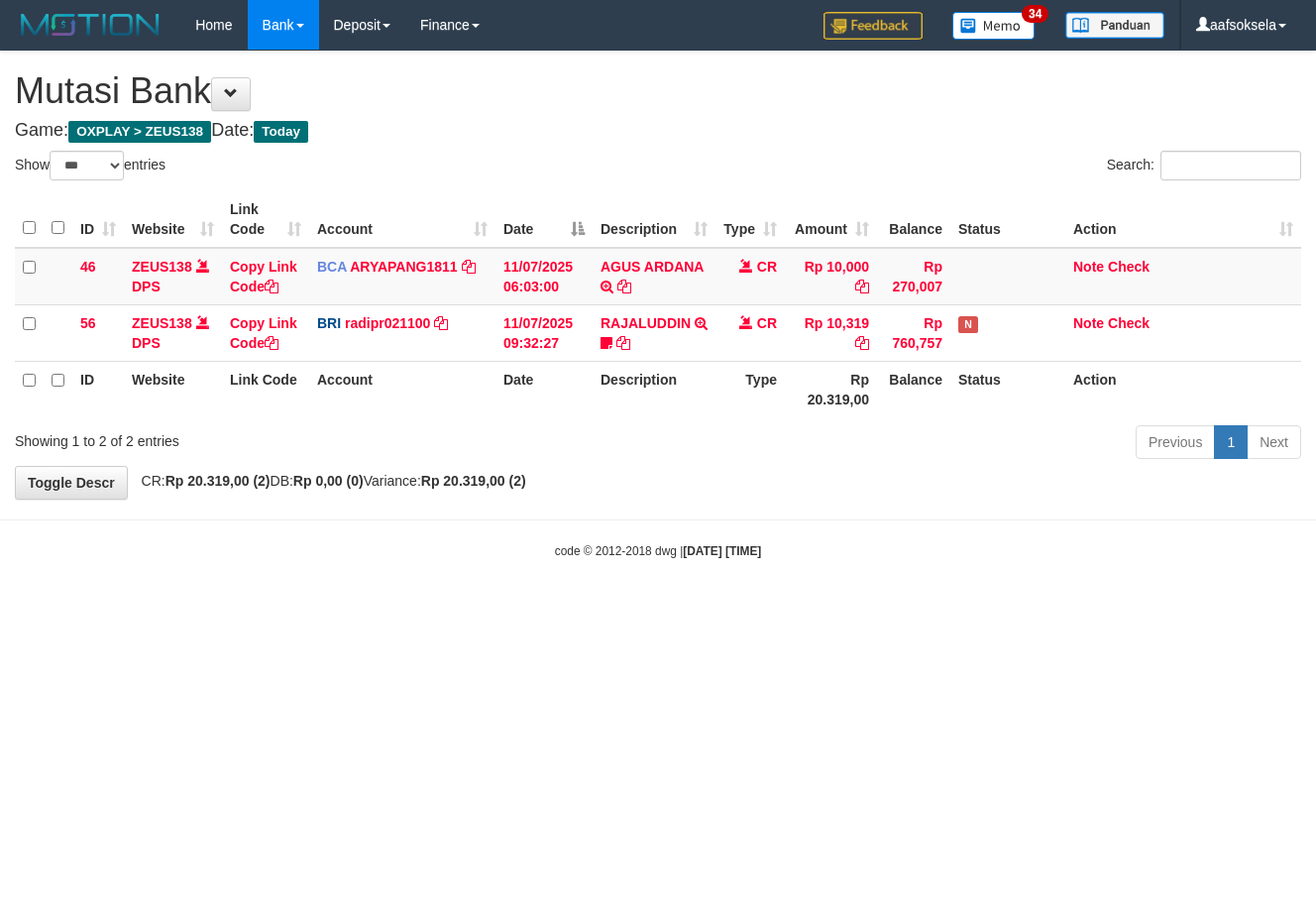 select on "***" 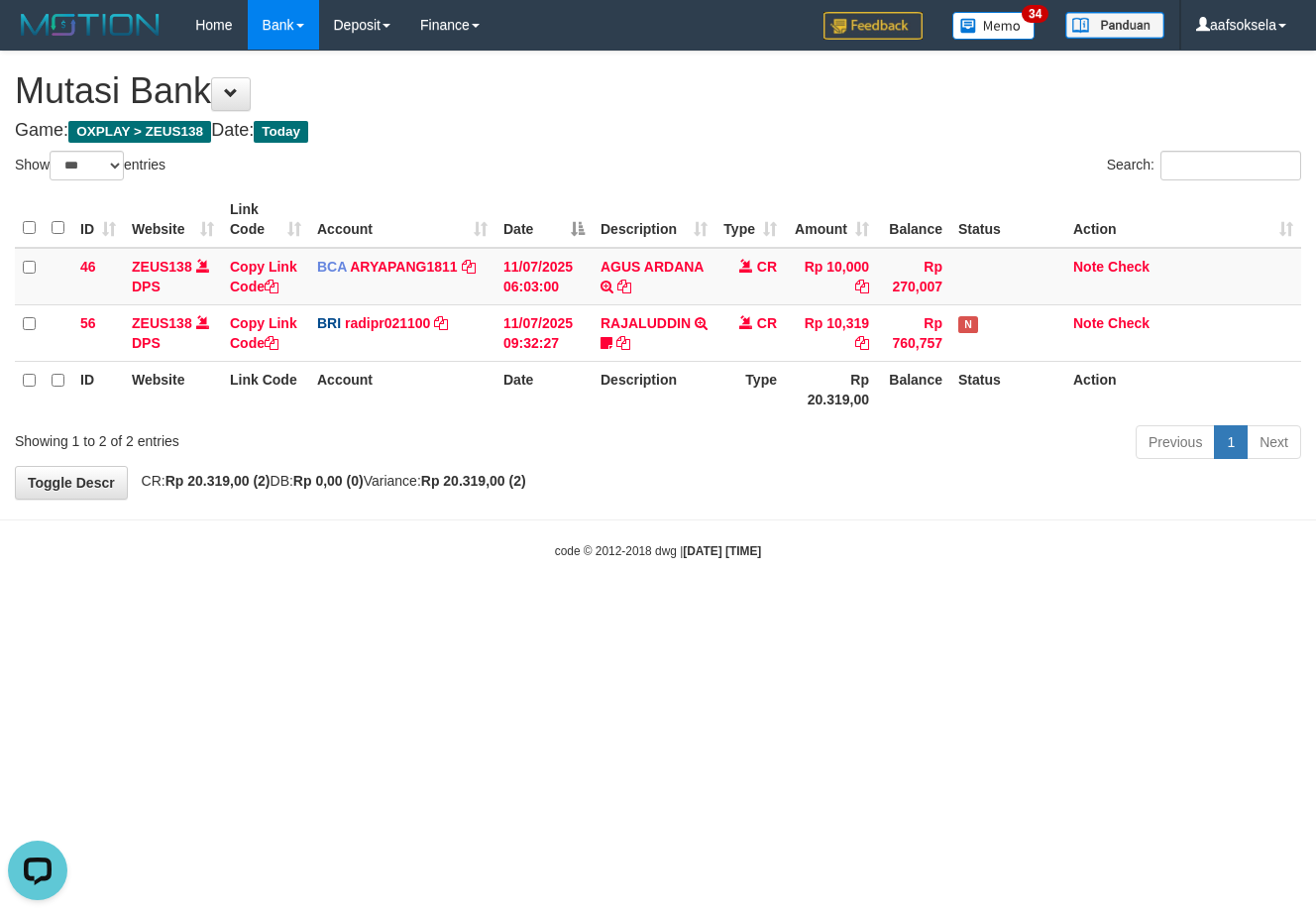 scroll, scrollTop: 0, scrollLeft: 0, axis: both 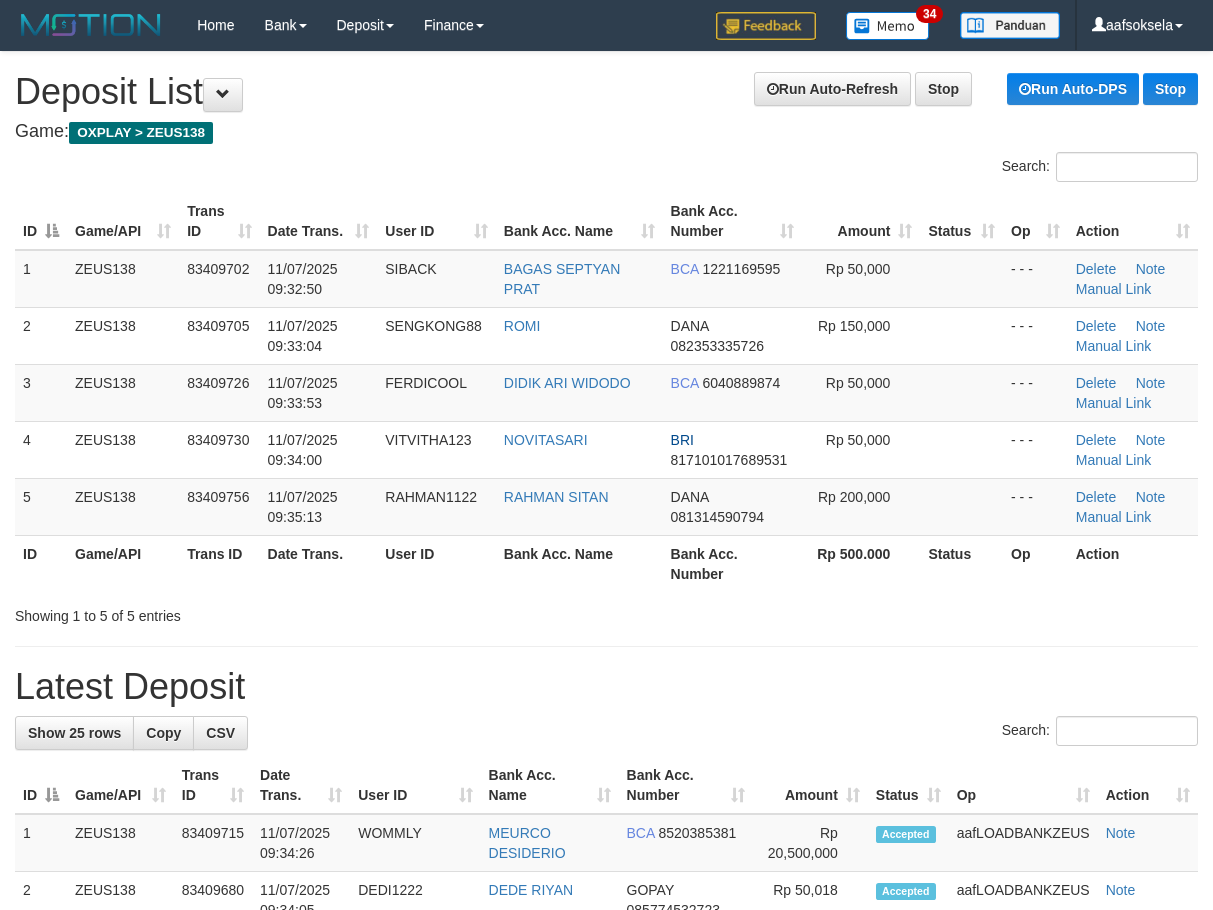 click on "**********" at bounding box center [606, 1212] 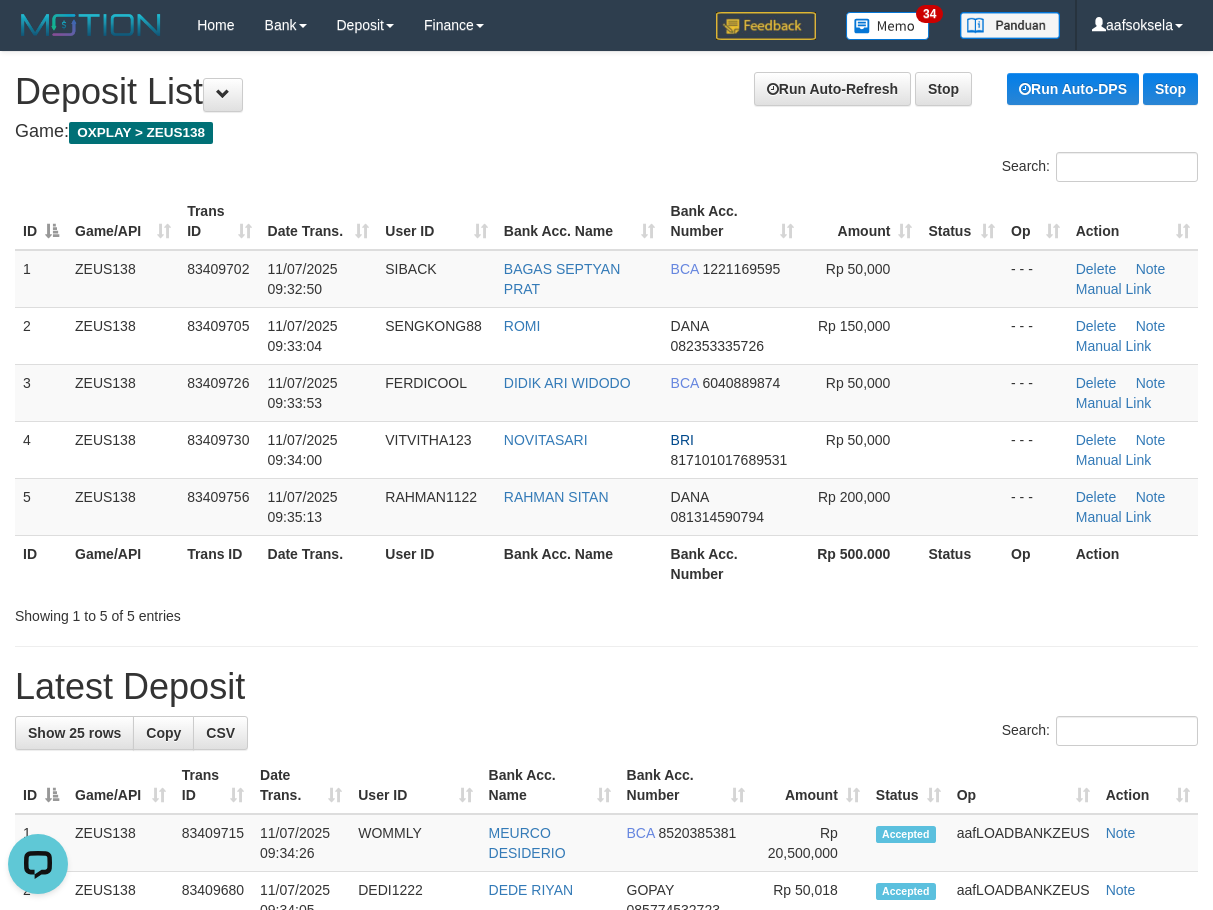 scroll, scrollTop: 0, scrollLeft: 0, axis: both 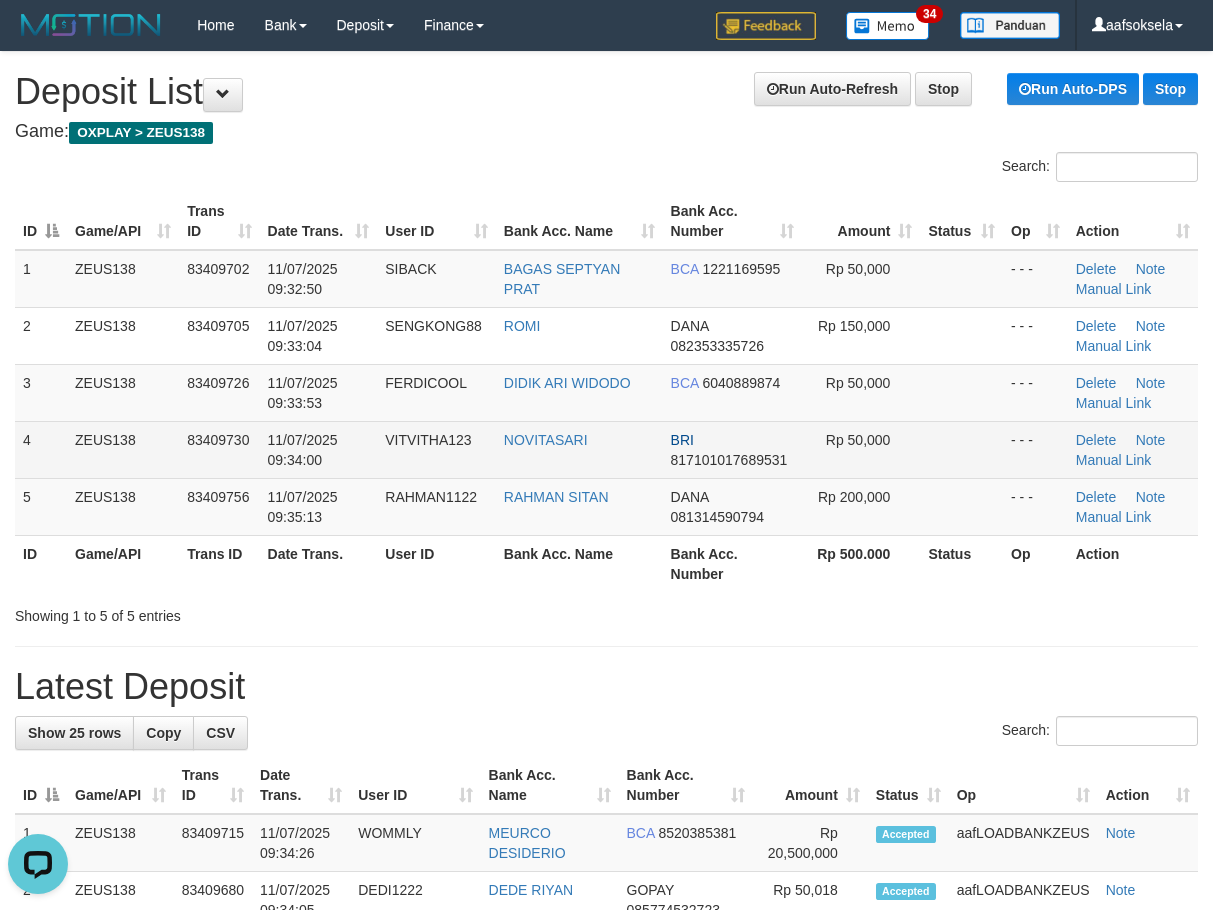 click on "VITVITHA123" at bounding box center (436, 449) 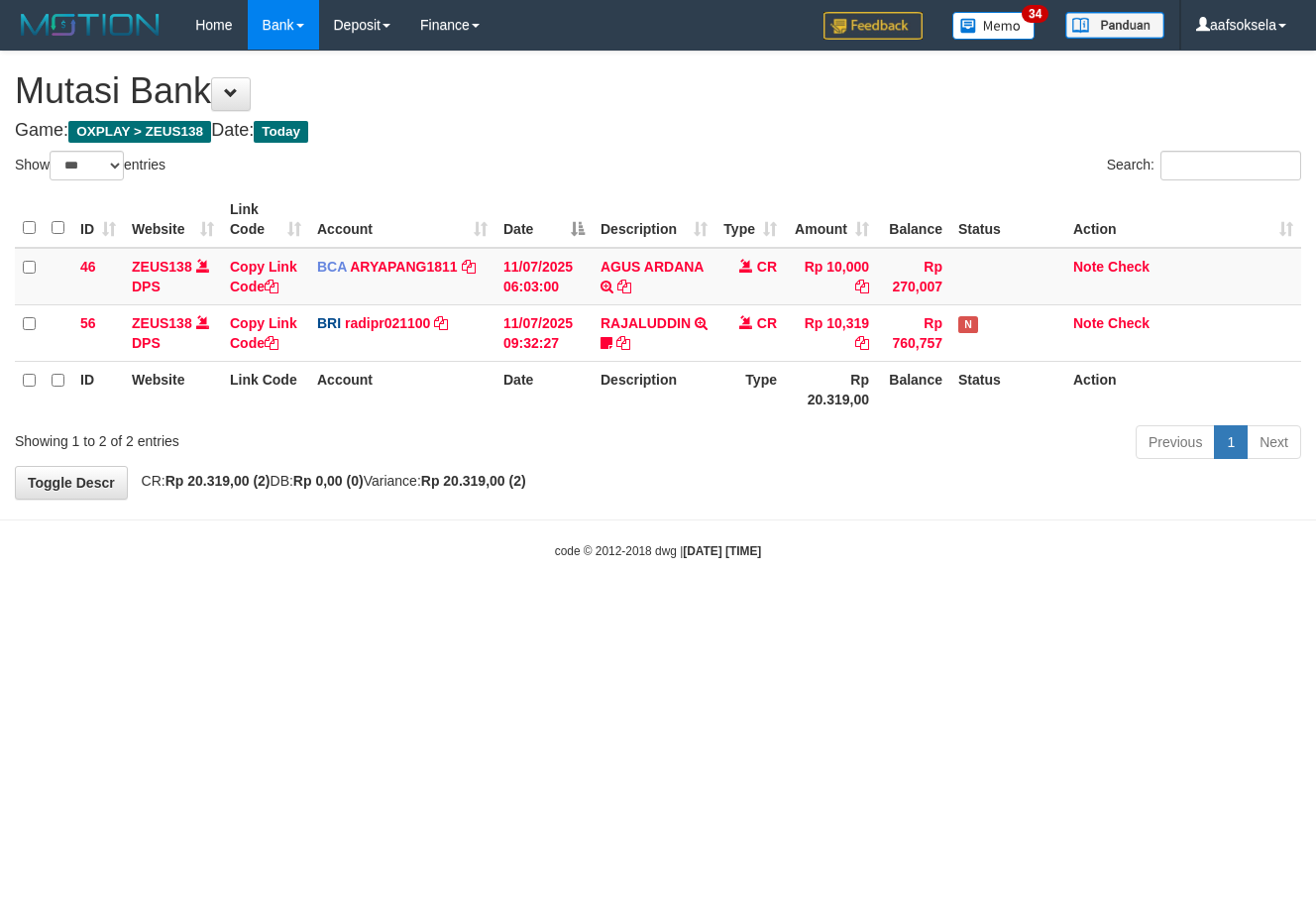 select on "***" 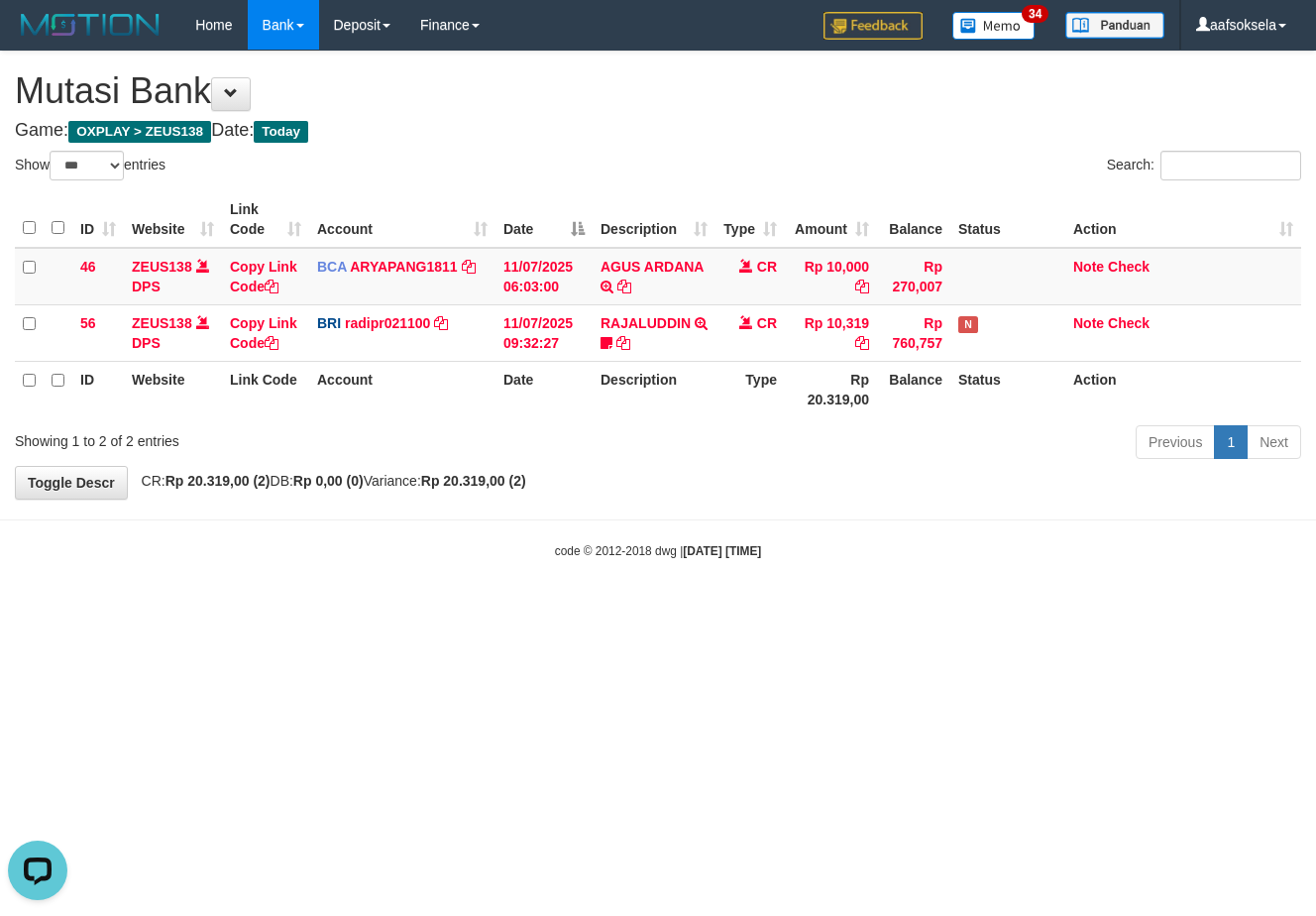 scroll, scrollTop: 0, scrollLeft: 0, axis: both 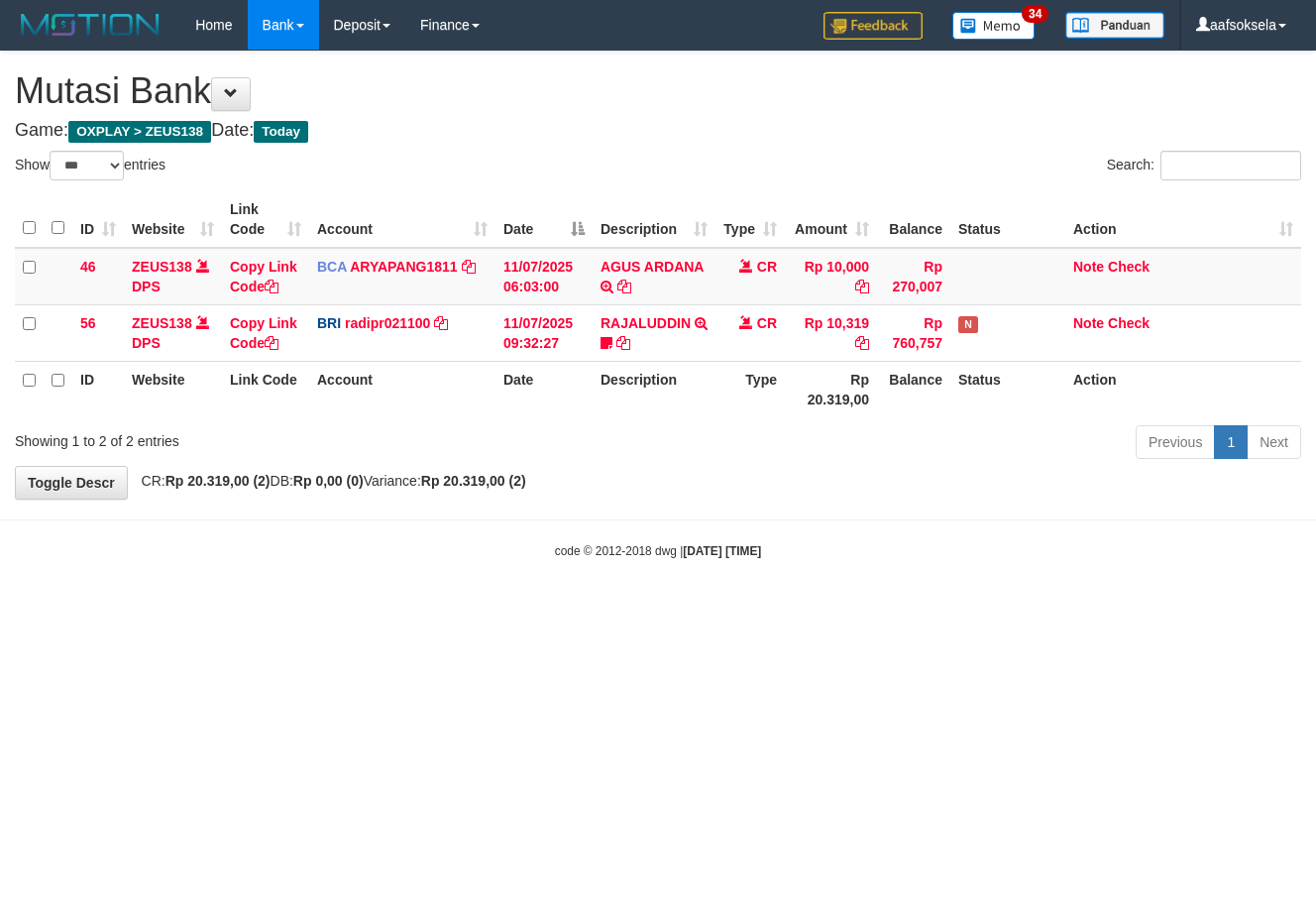 select on "***" 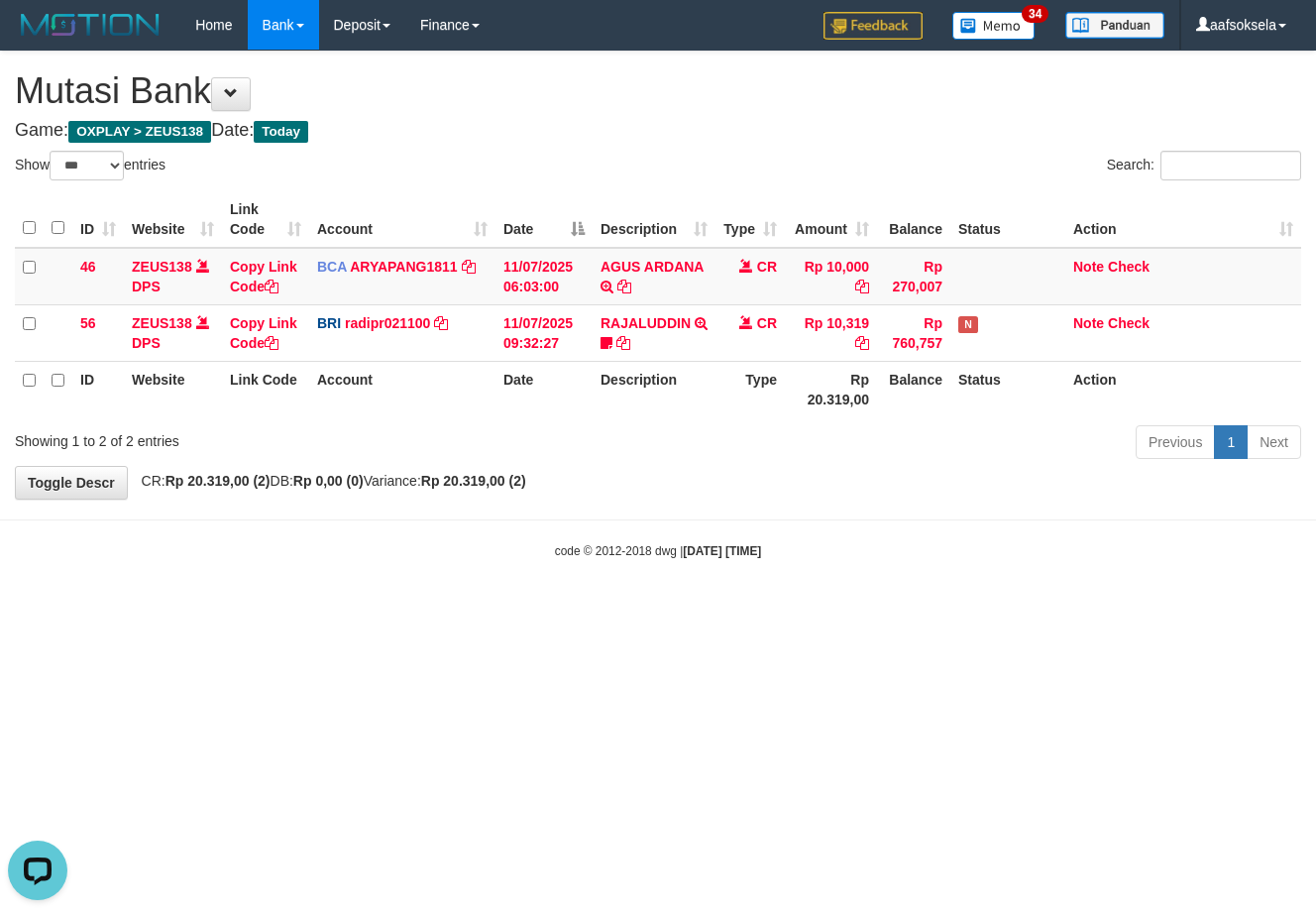 scroll, scrollTop: 0, scrollLeft: 0, axis: both 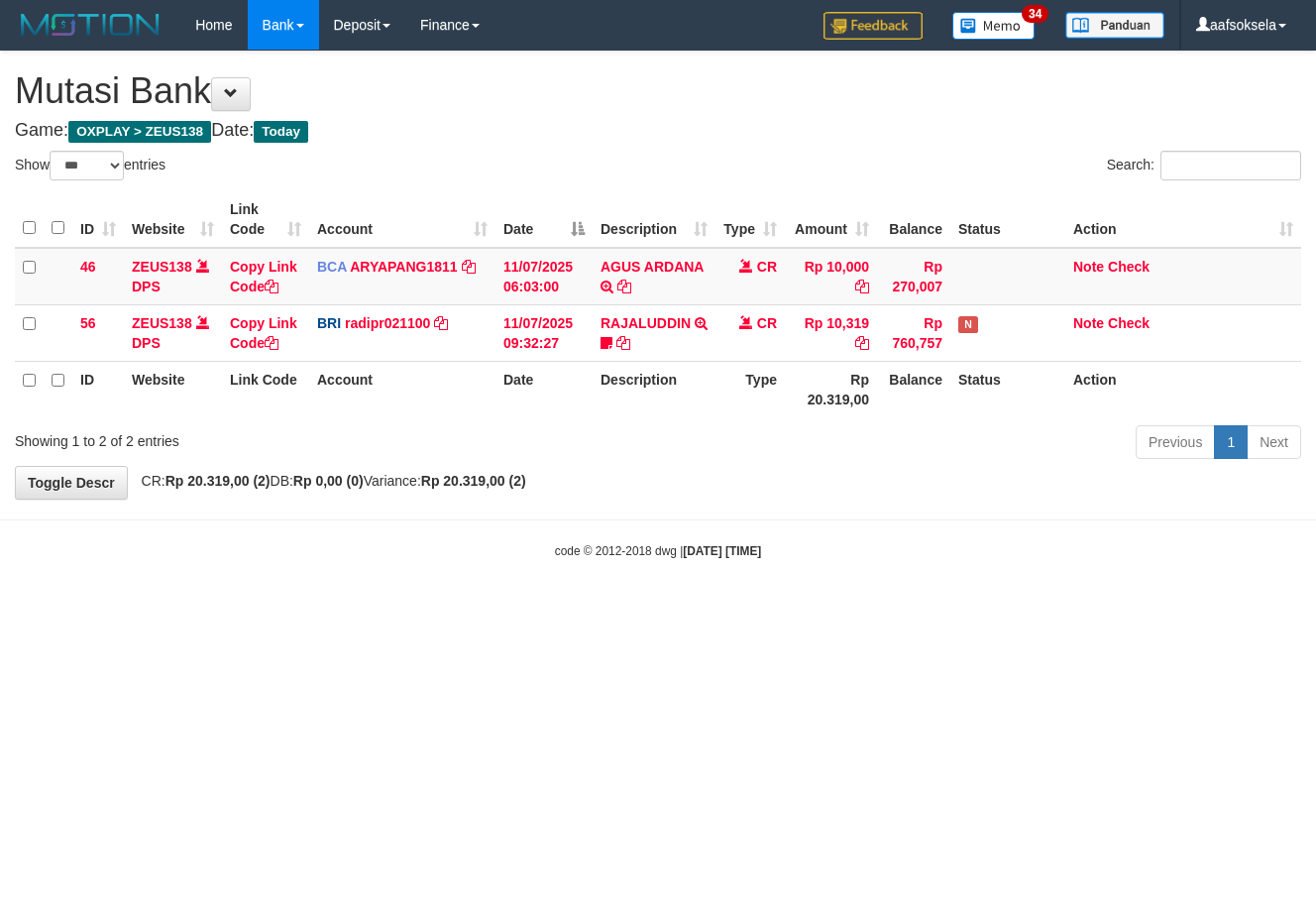 select on "***" 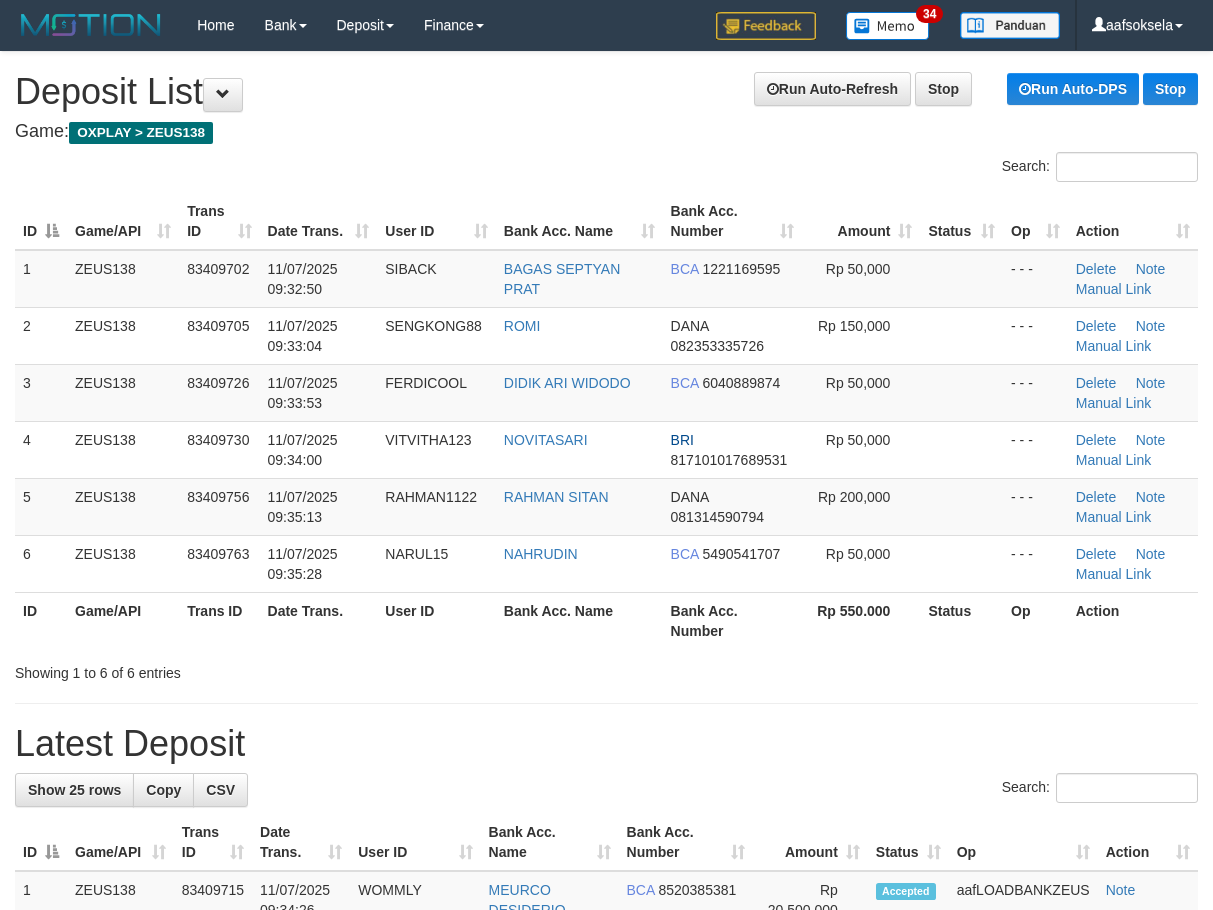 scroll, scrollTop: 0, scrollLeft: 0, axis: both 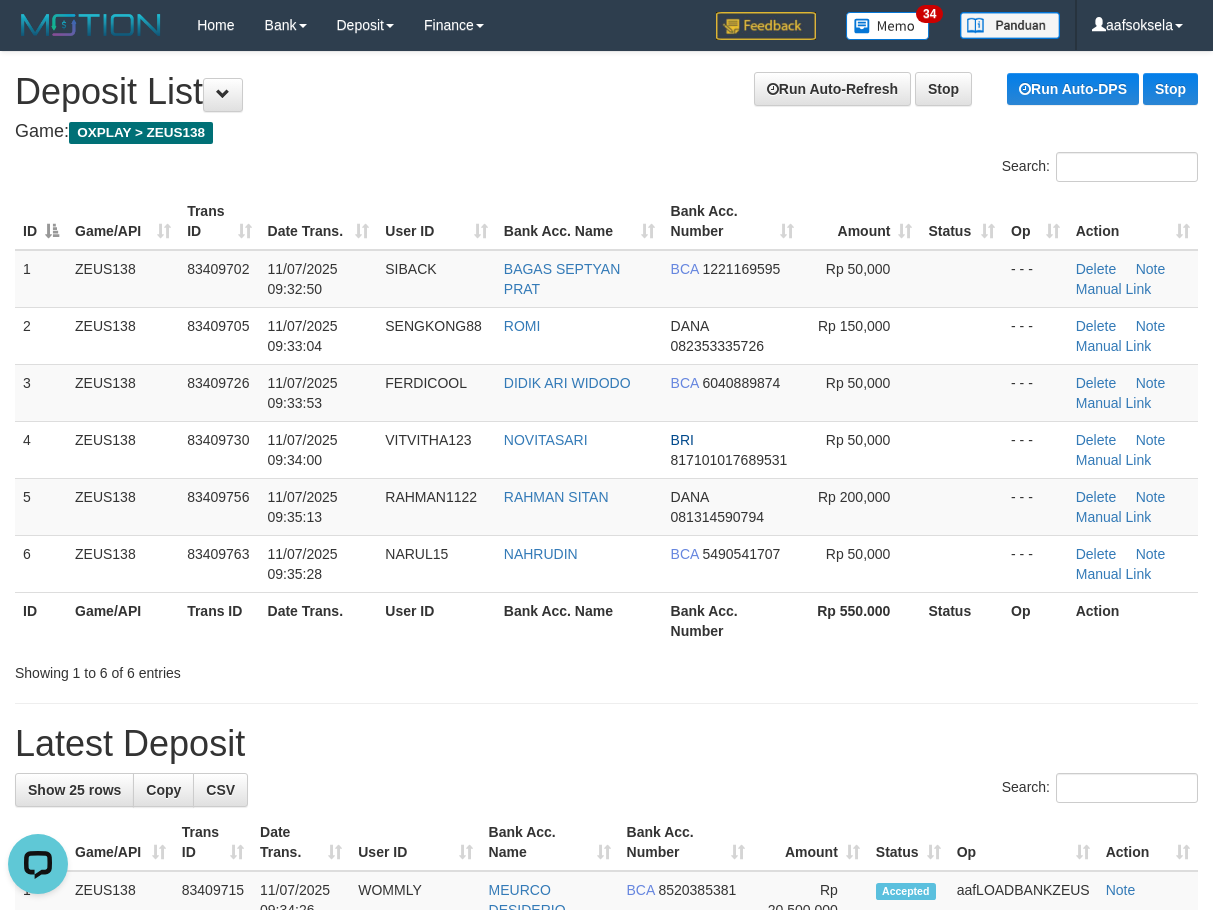 click on "Latest Deposit" at bounding box center (606, 744) 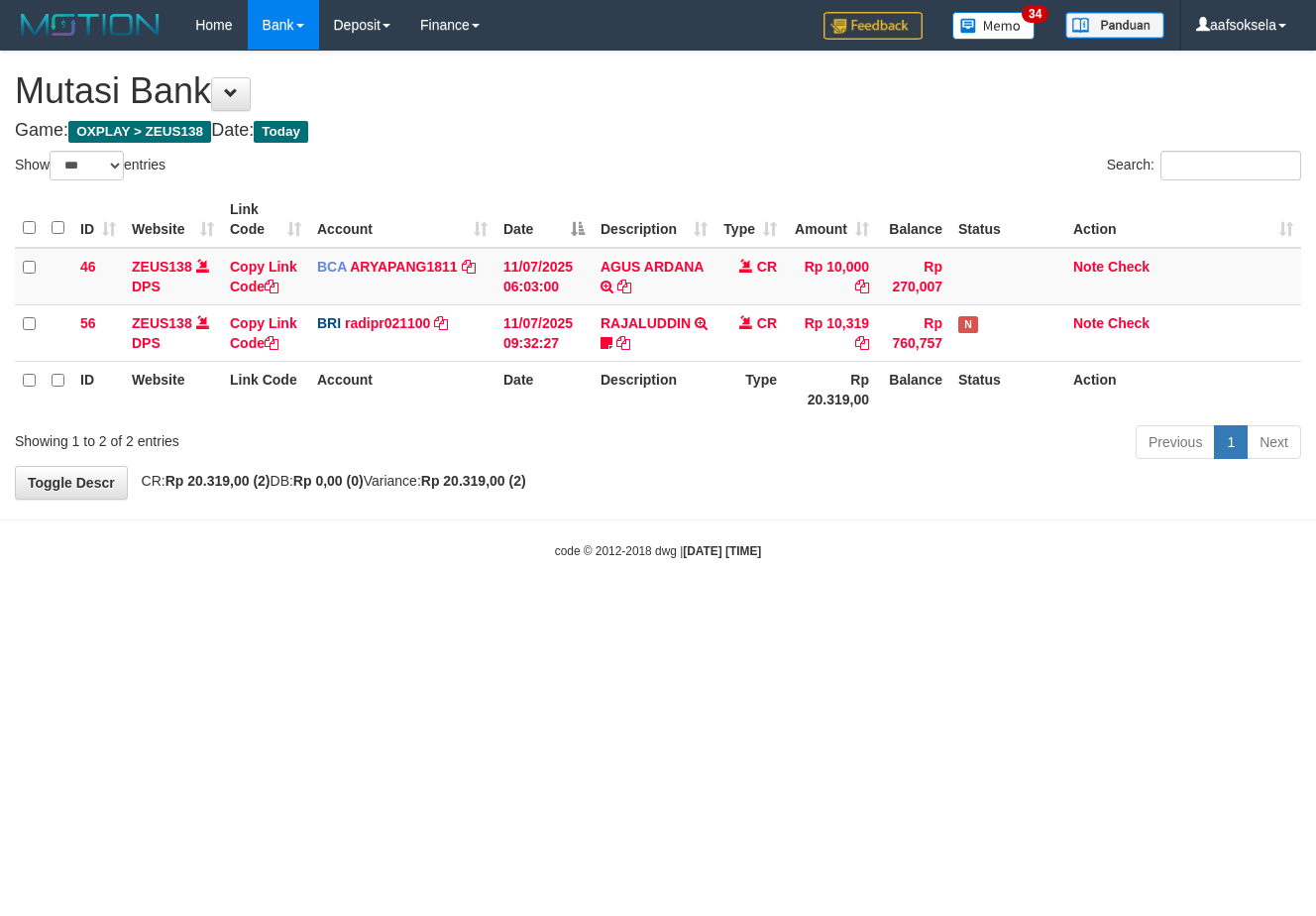 select on "***" 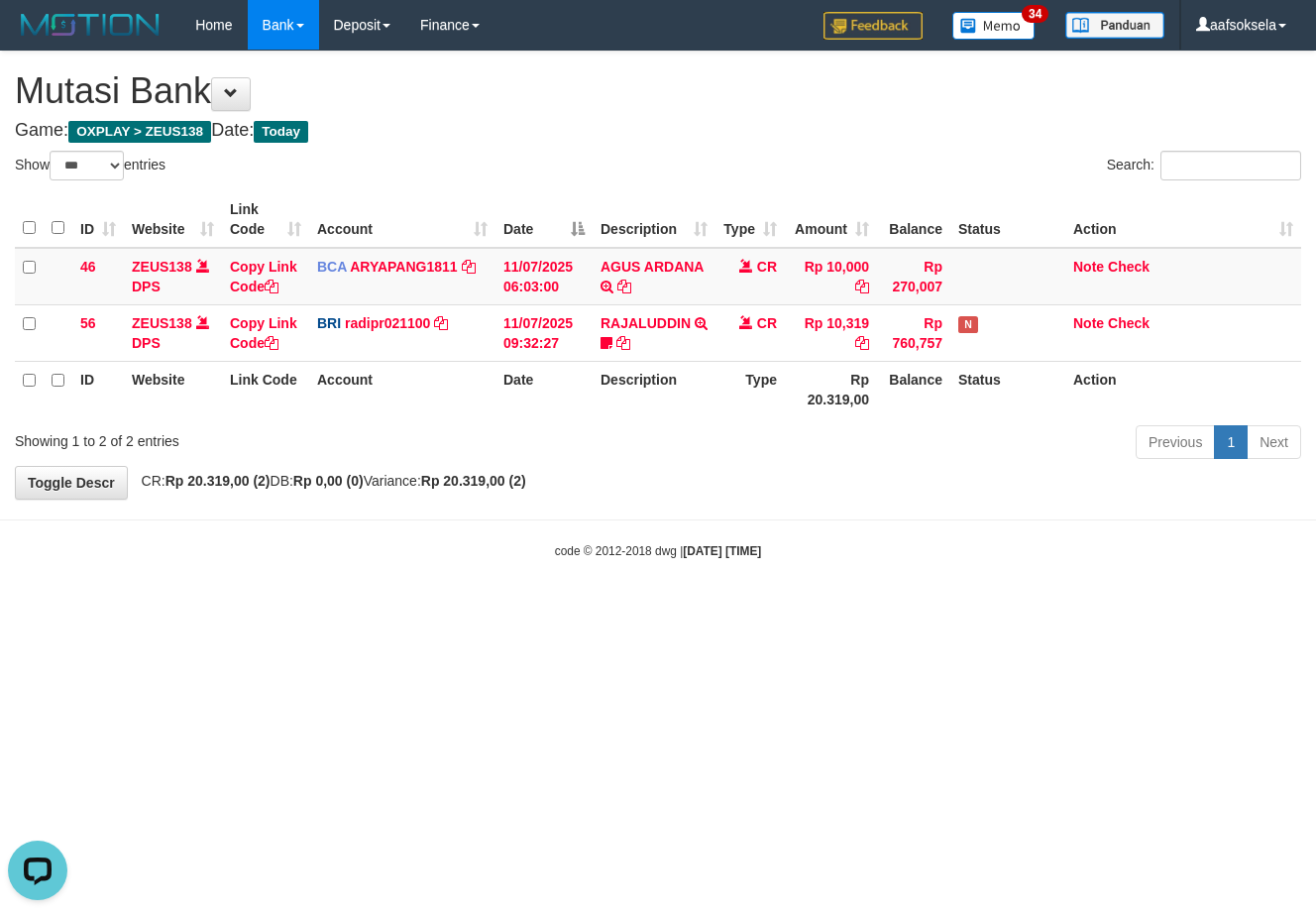 scroll, scrollTop: 0, scrollLeft: 0, axis: both 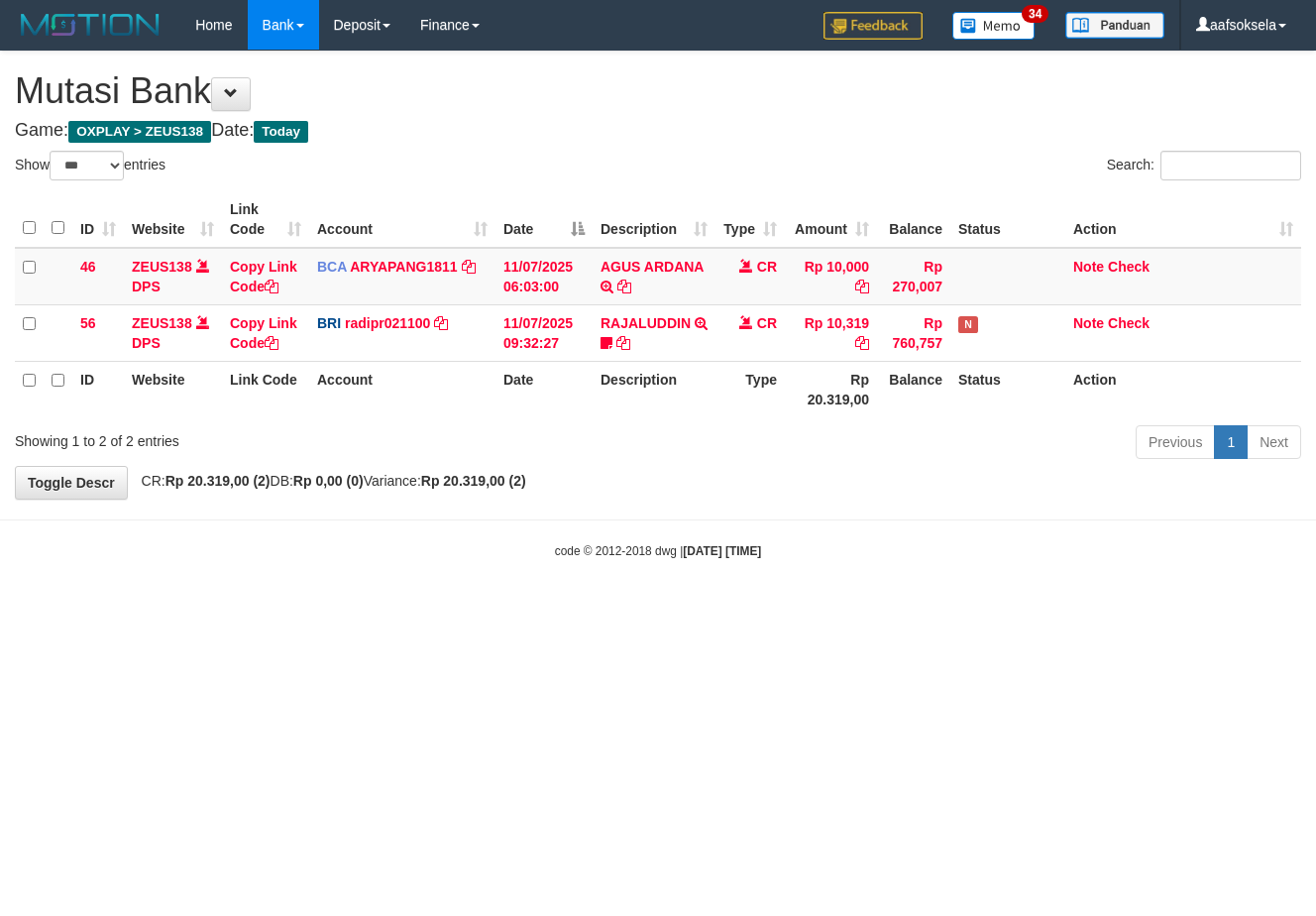 select on "***" 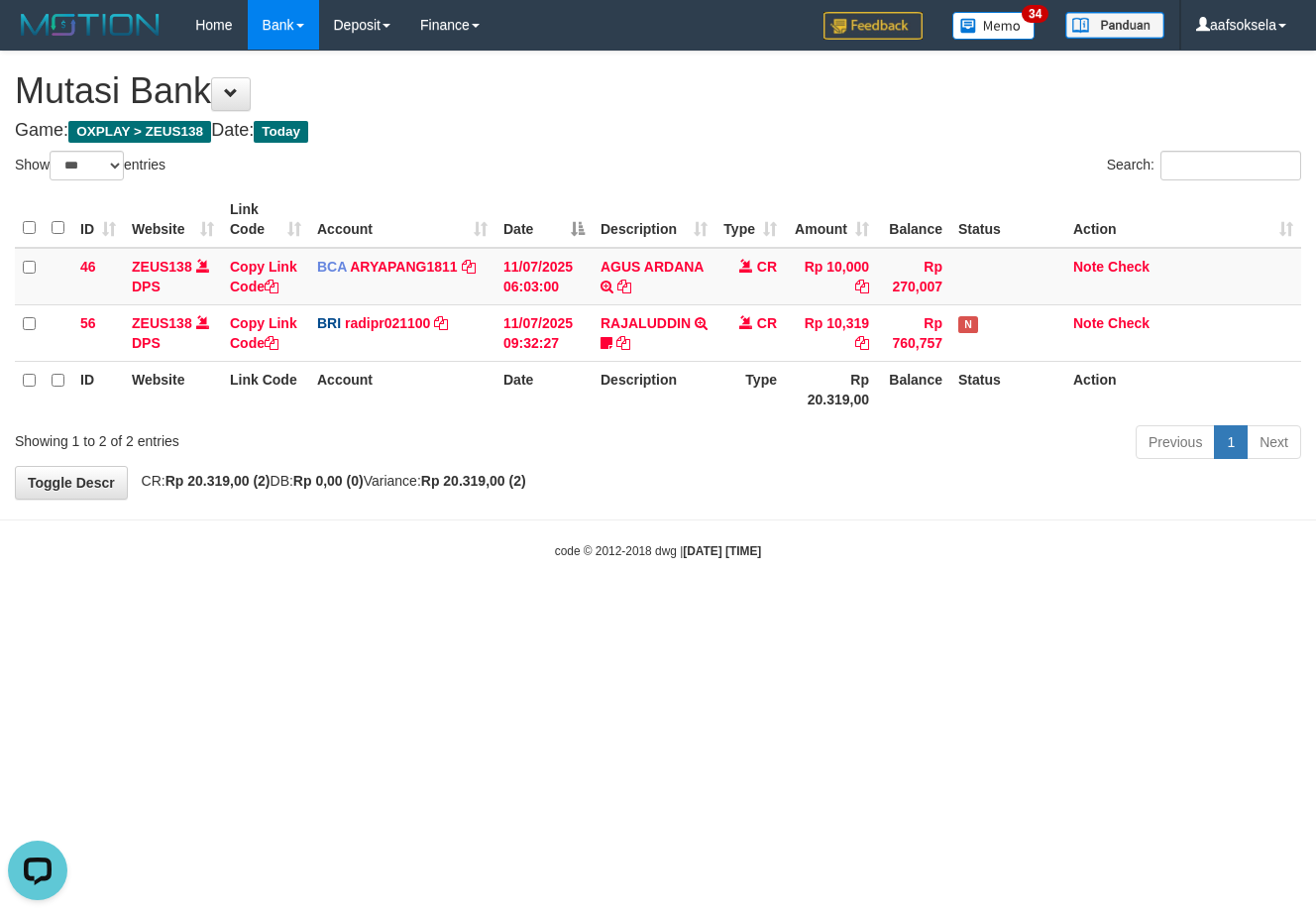 scroll, scrollTop: 0, scrollLeft: 0, axis: both 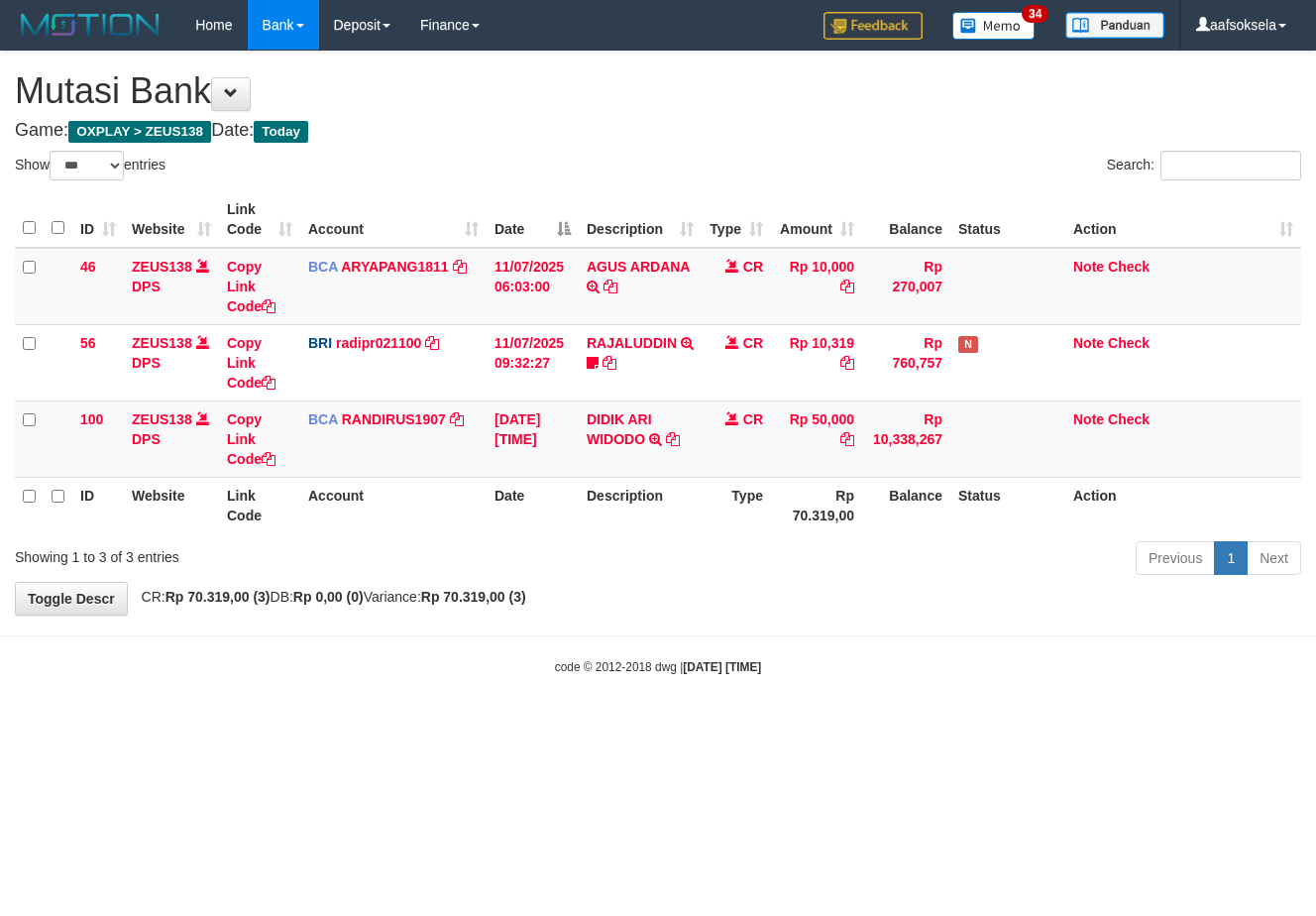 select on "***" 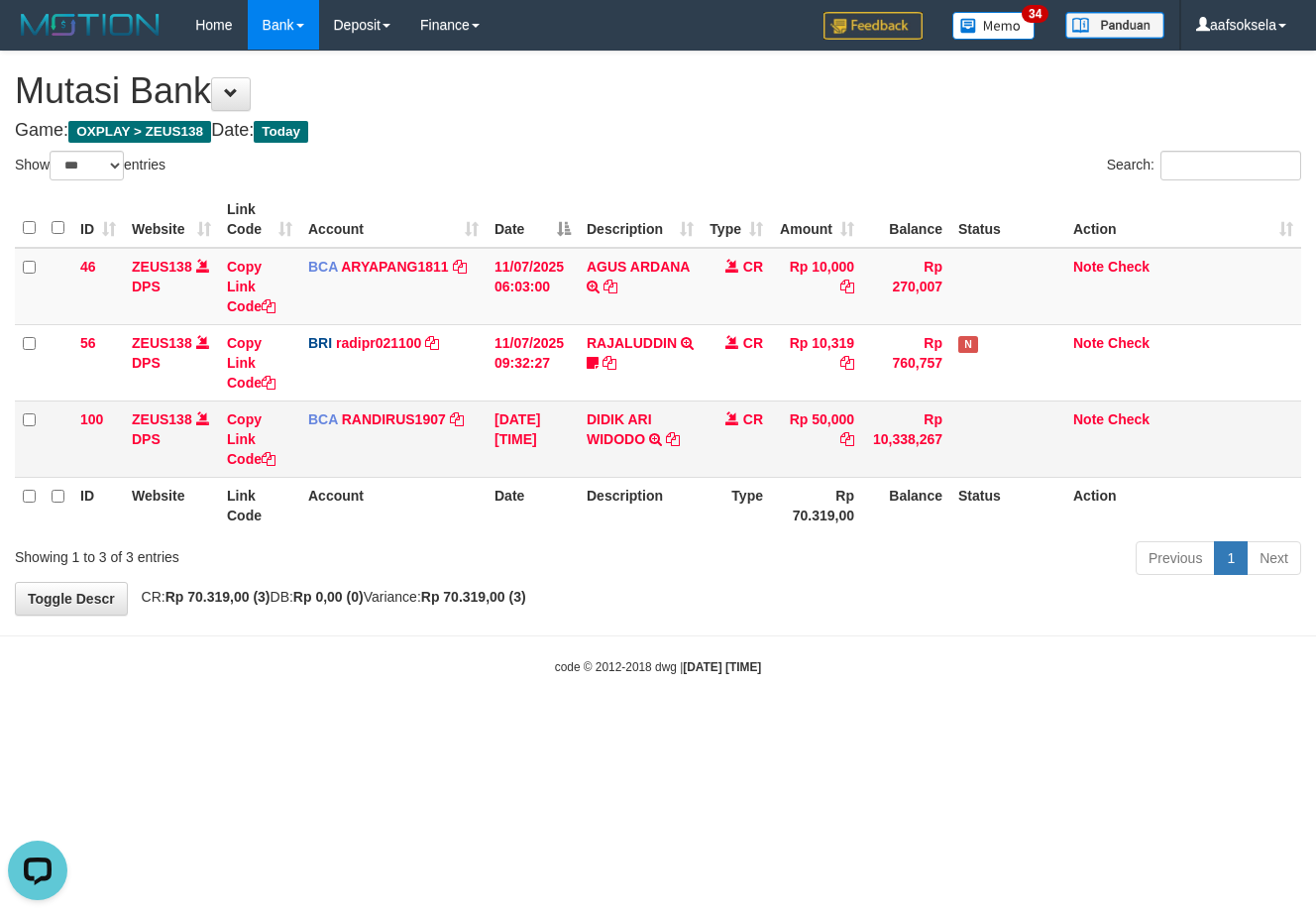 scroll, scrollTop: 0, scrollLeft: 0, axis: both 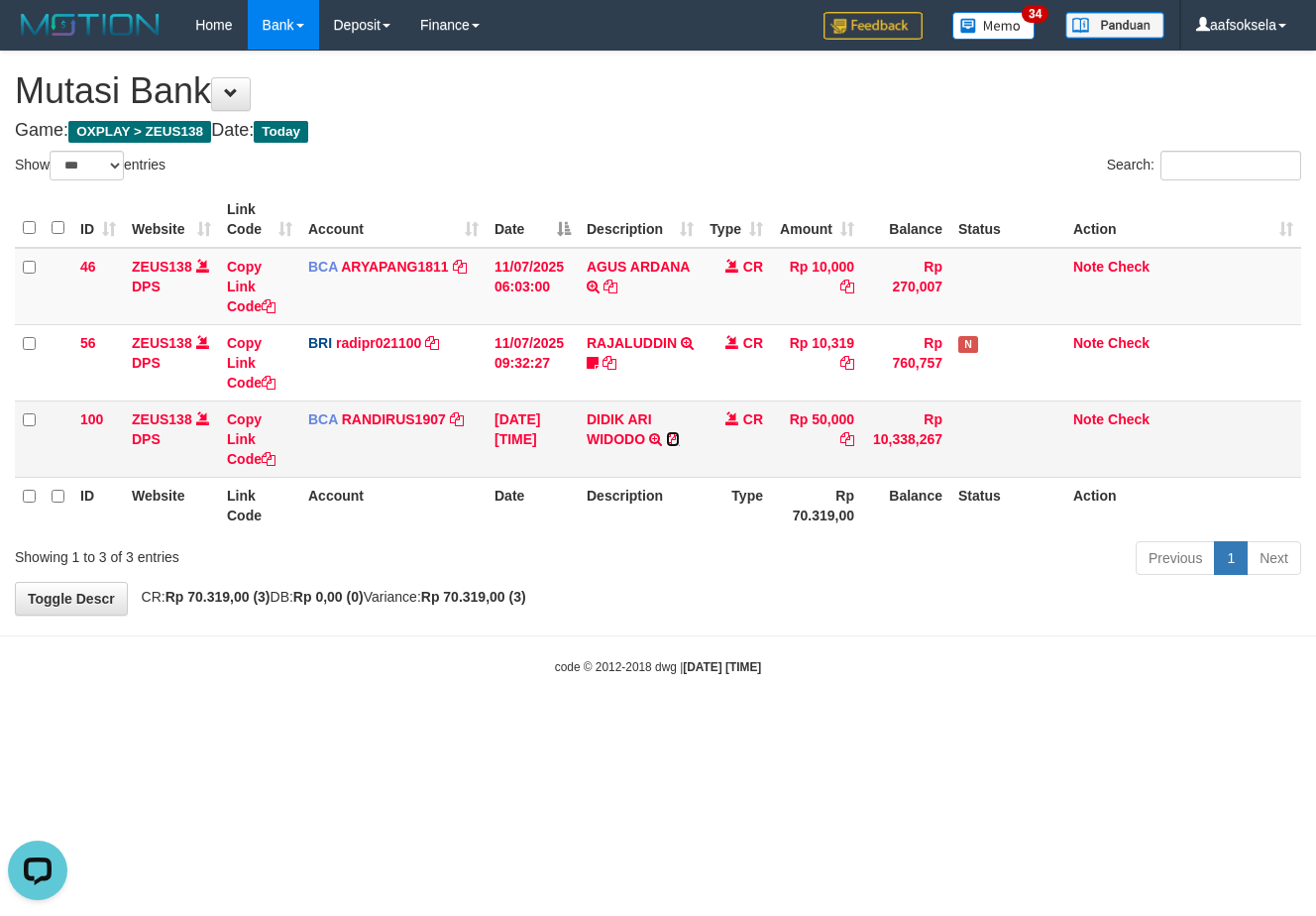 click at bounding box center [673, 439] 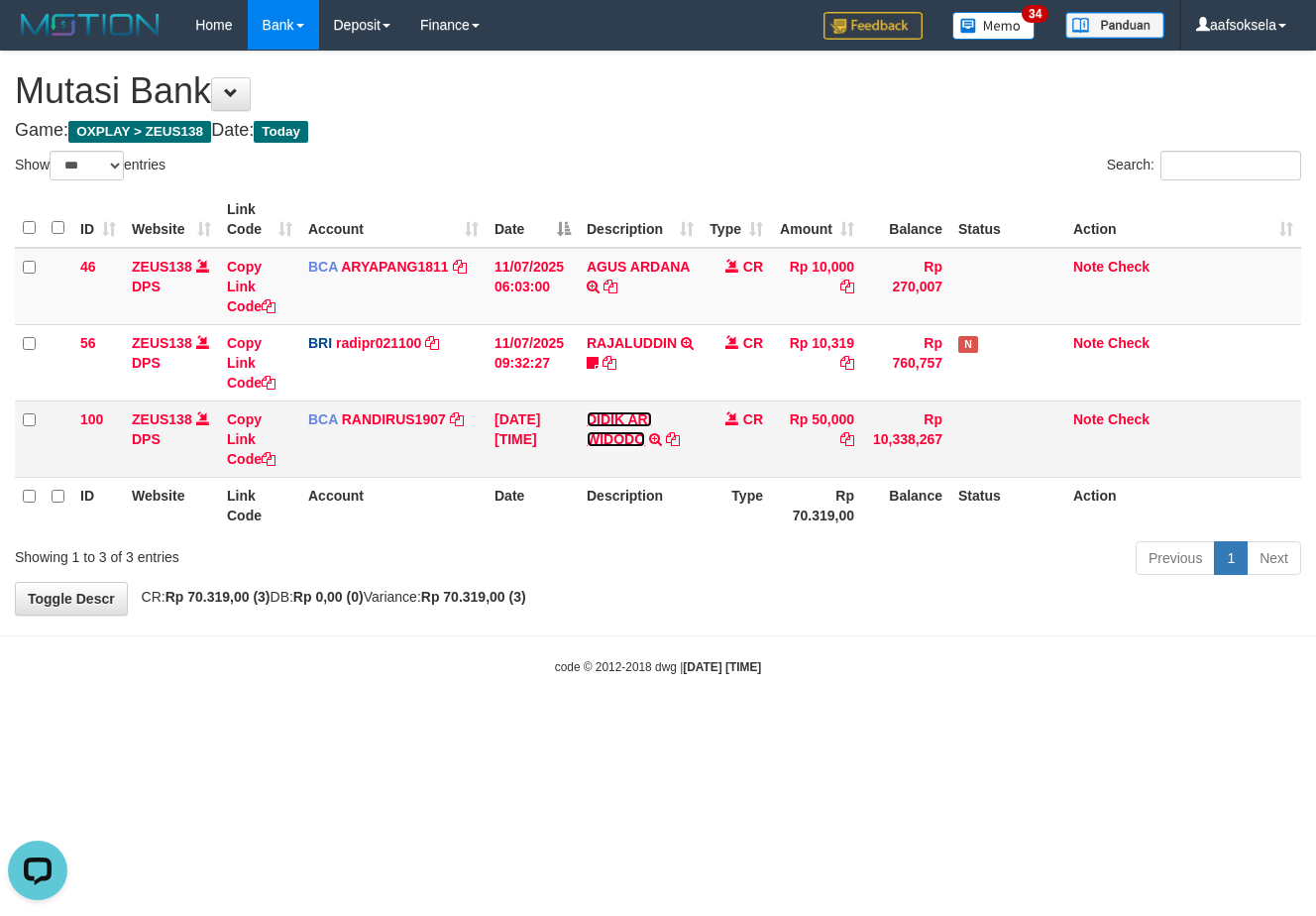 click on "DIDIK ARI WIDODO" at bounding box center [619, 429] 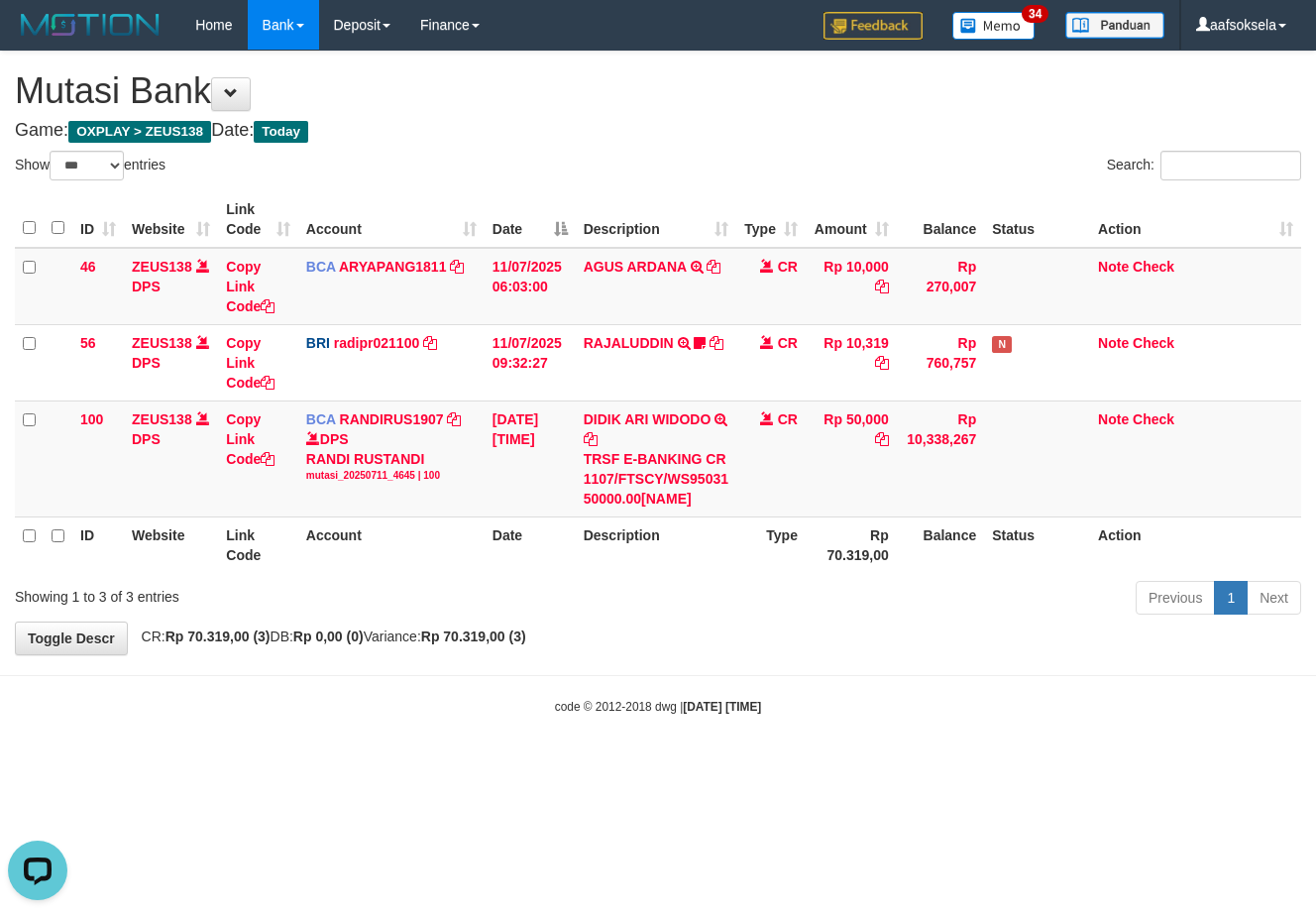 click on "**********" at bounding box center [658, 353] 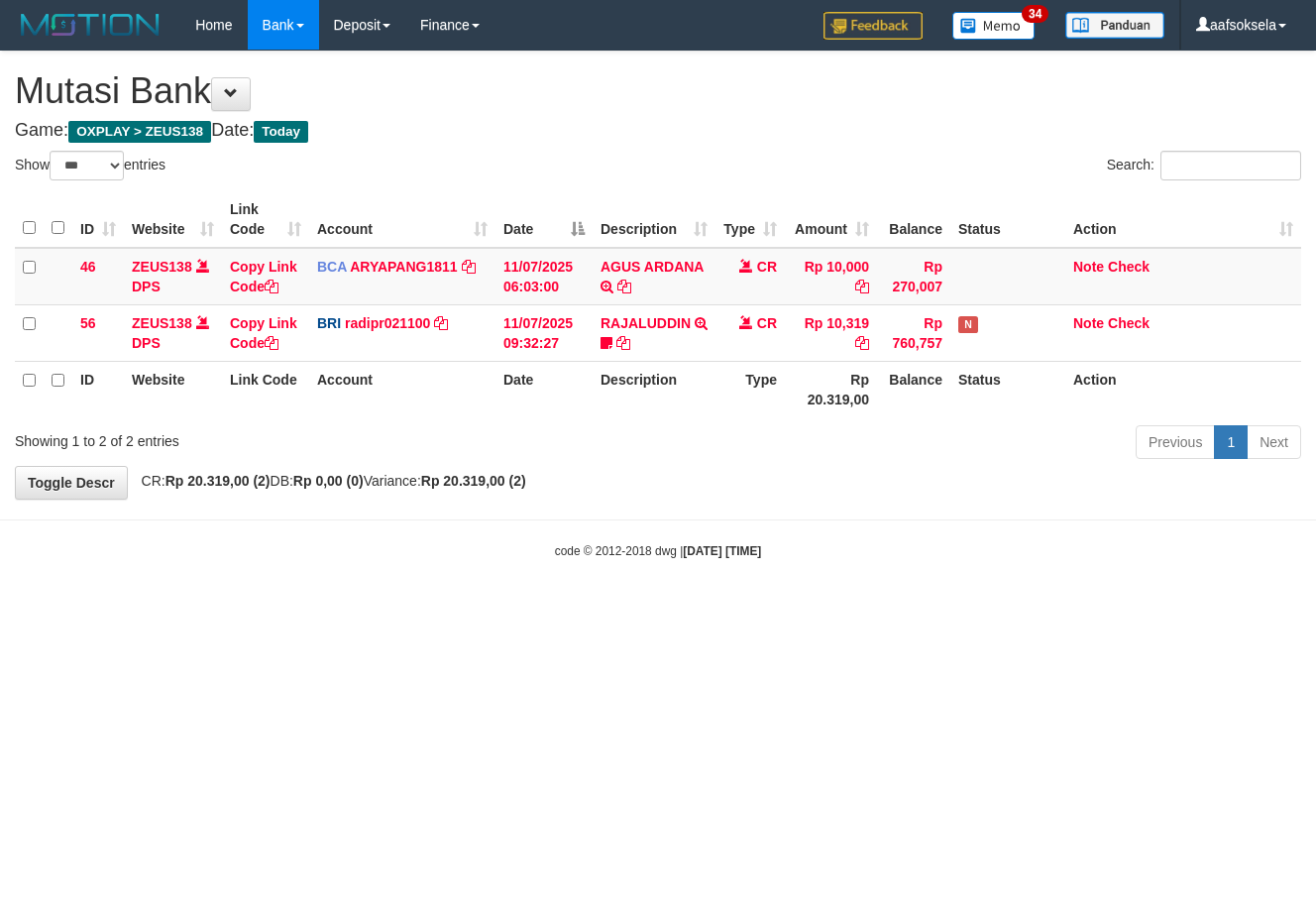 select on "***" 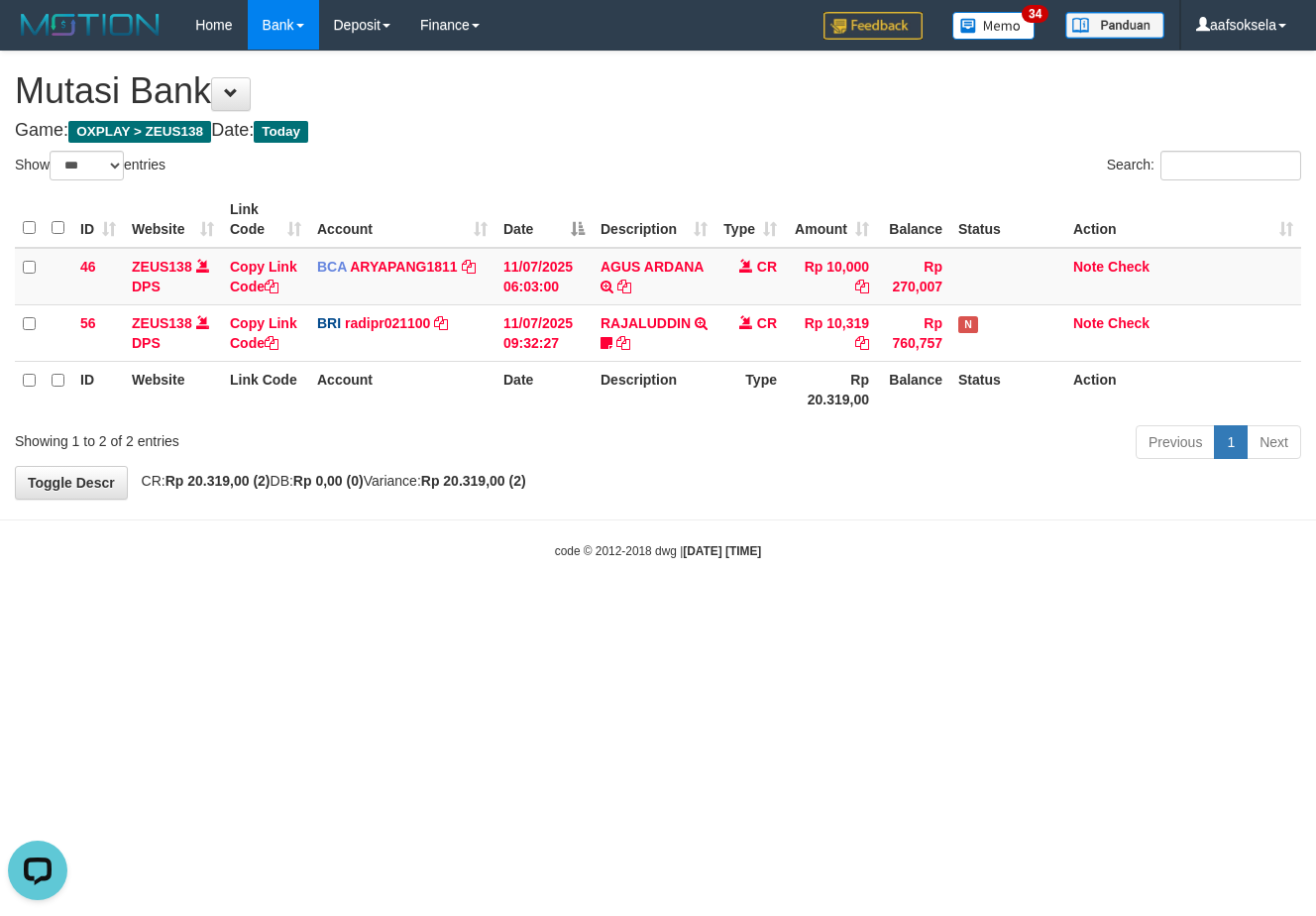 scroll, scrollTop: 0, scrollLeft: 0, axis: both 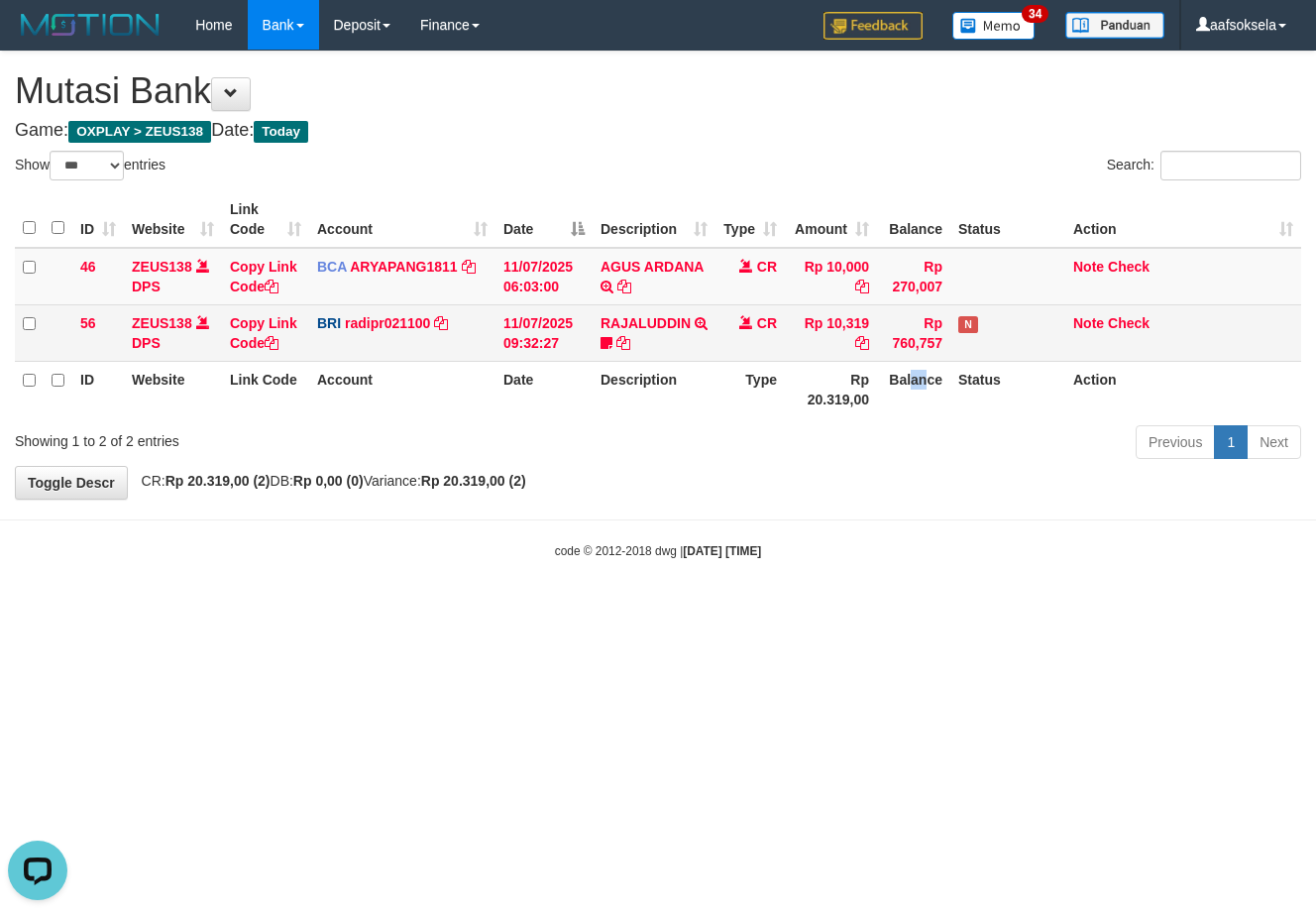drag, startPoint x: 914, startPoint y: 408, endPoint x: 947, endPoint y: 354, distance: 63.28507 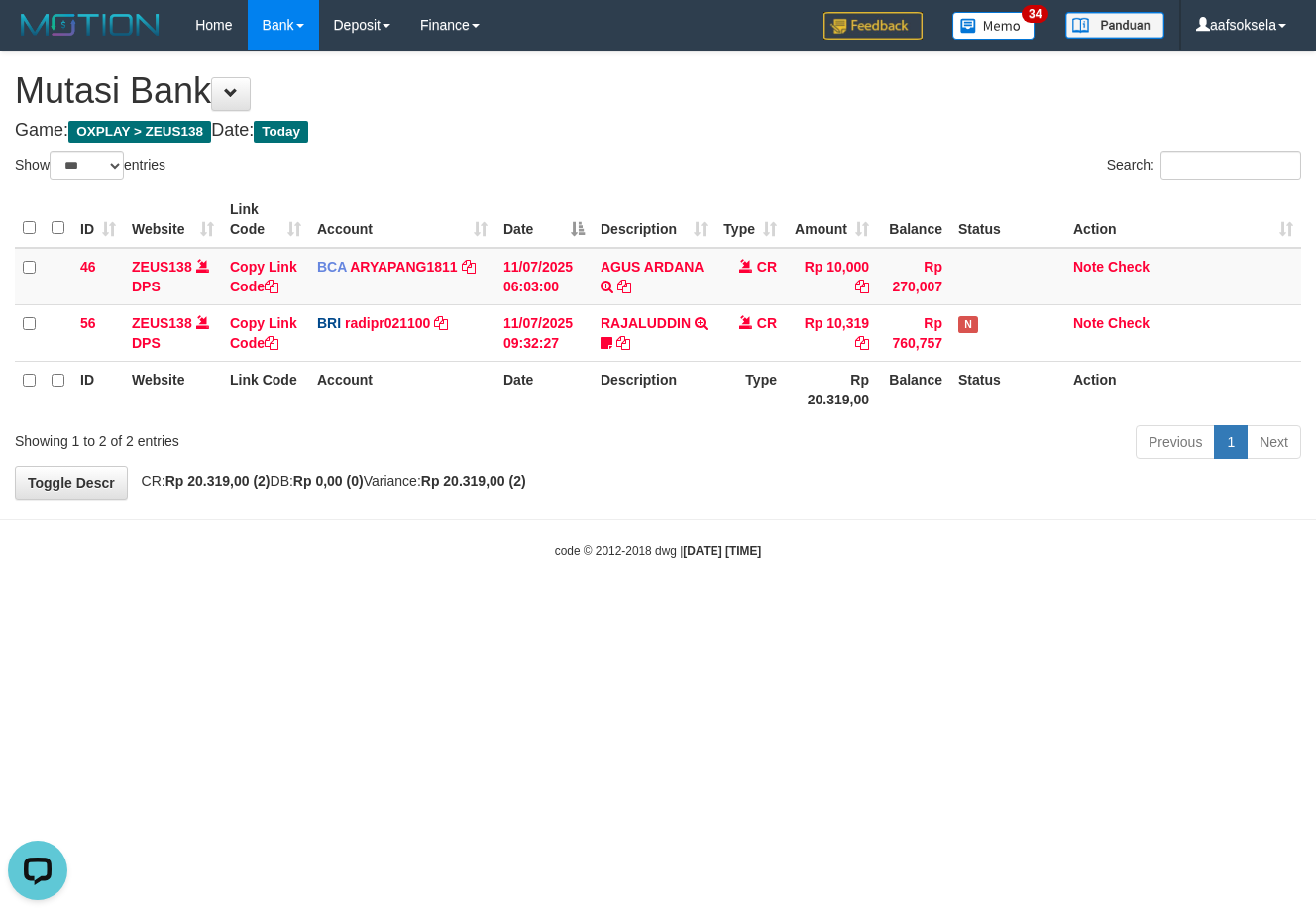 drag, startPoint x: 745, startPoint y: 511, endPoint x: 697, endPoint y: 662, distance: 158.4456 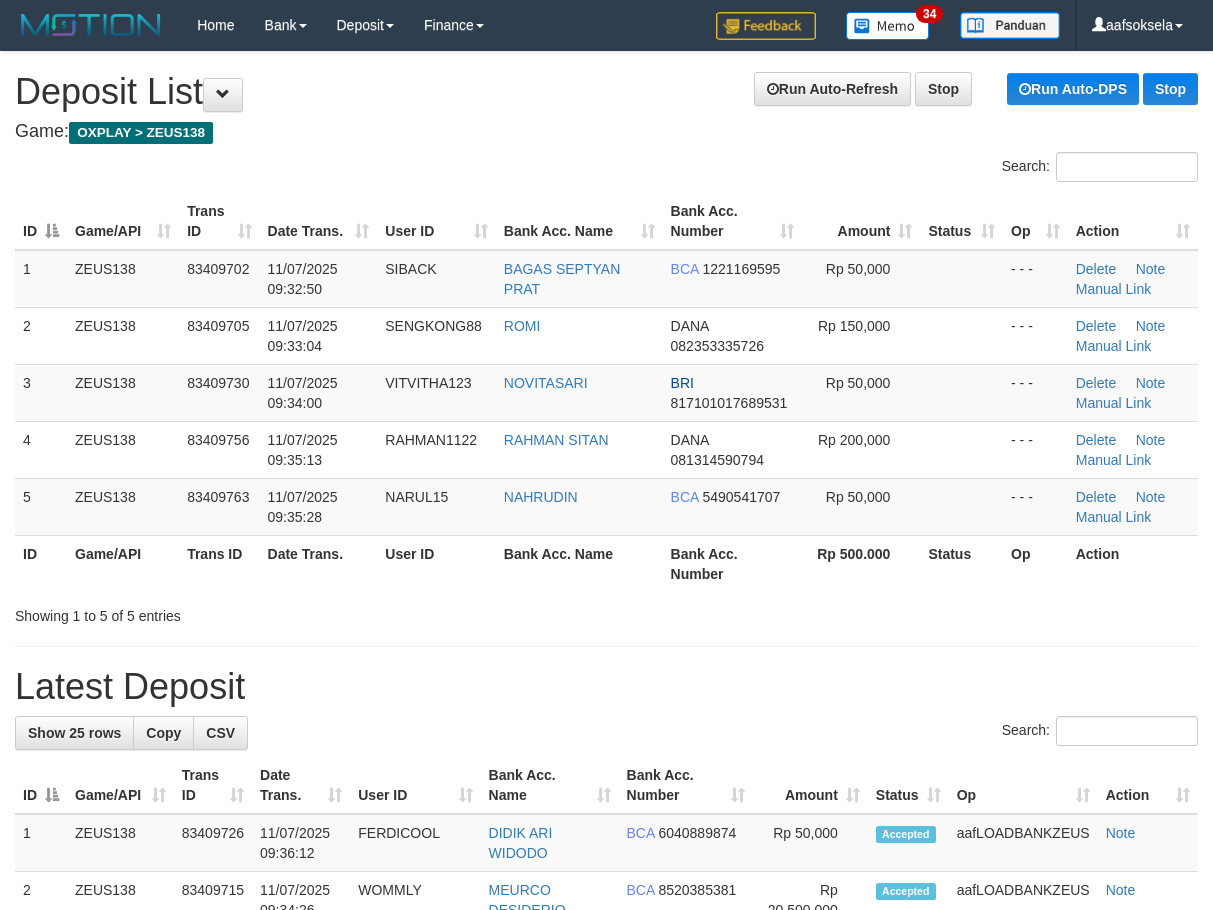 scroll, scrollTop: 0, scrollLeft: 0, axis: both 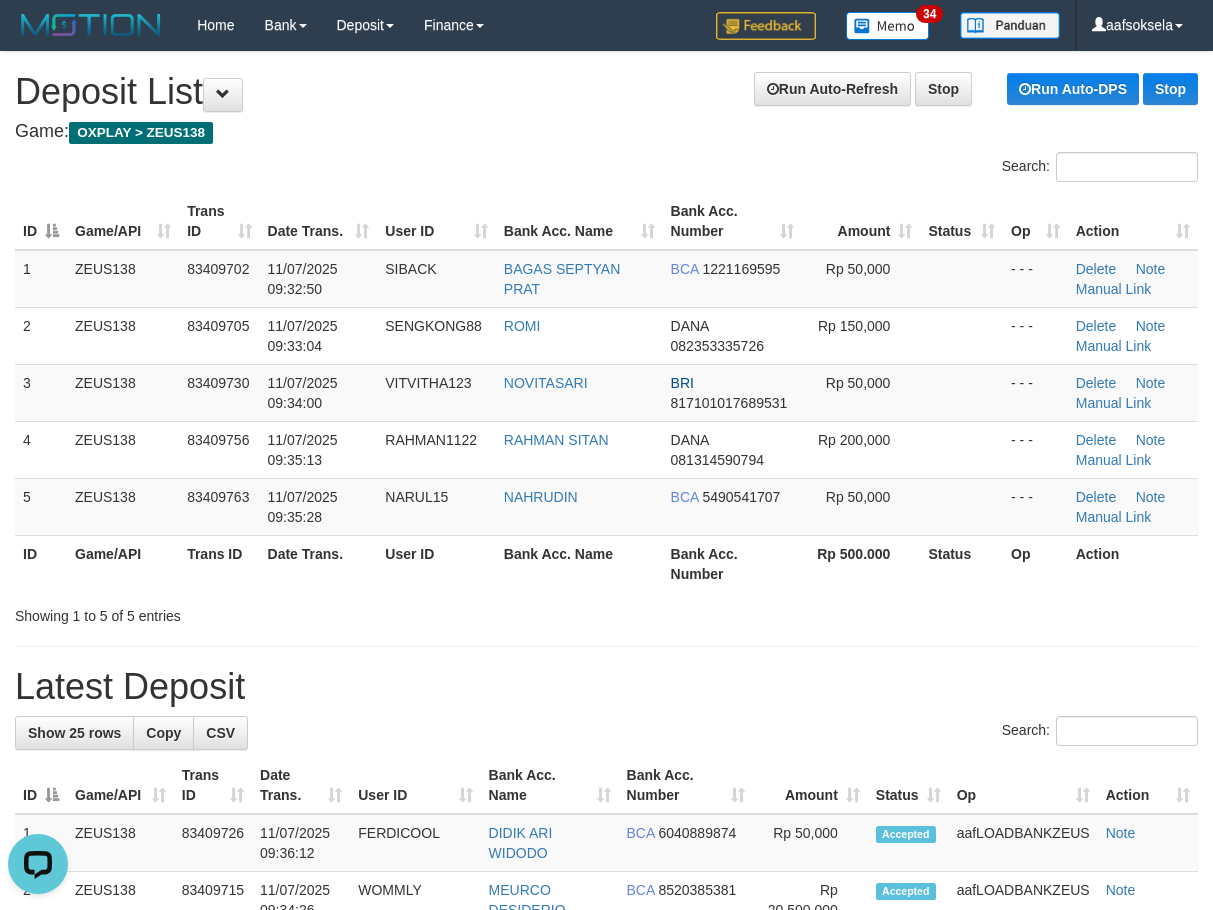 drag, startPoint x: 807, startPoint y: 588, endPoint x: 767, endPoint y: 585, distance: 40.112343 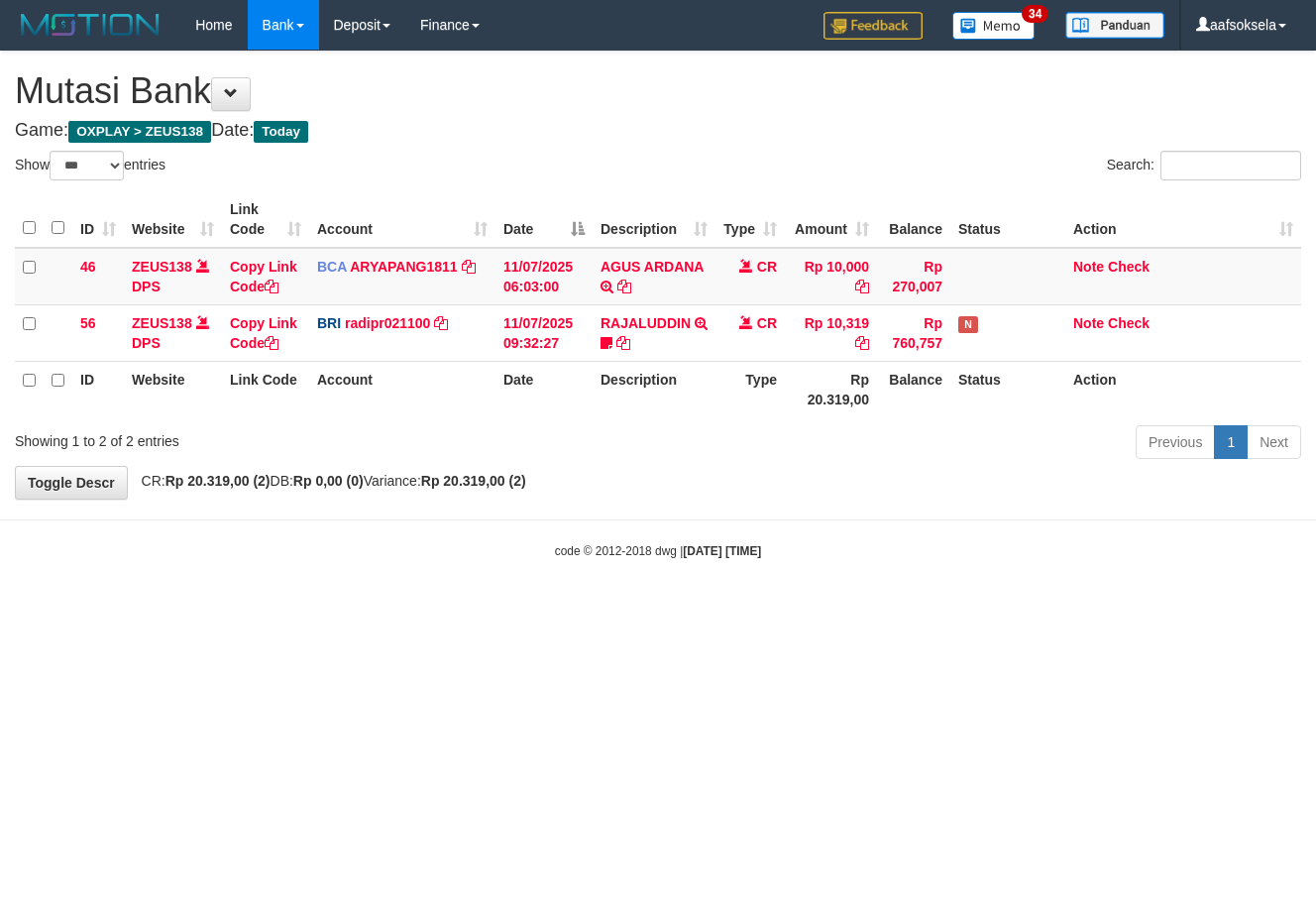 select on "***" 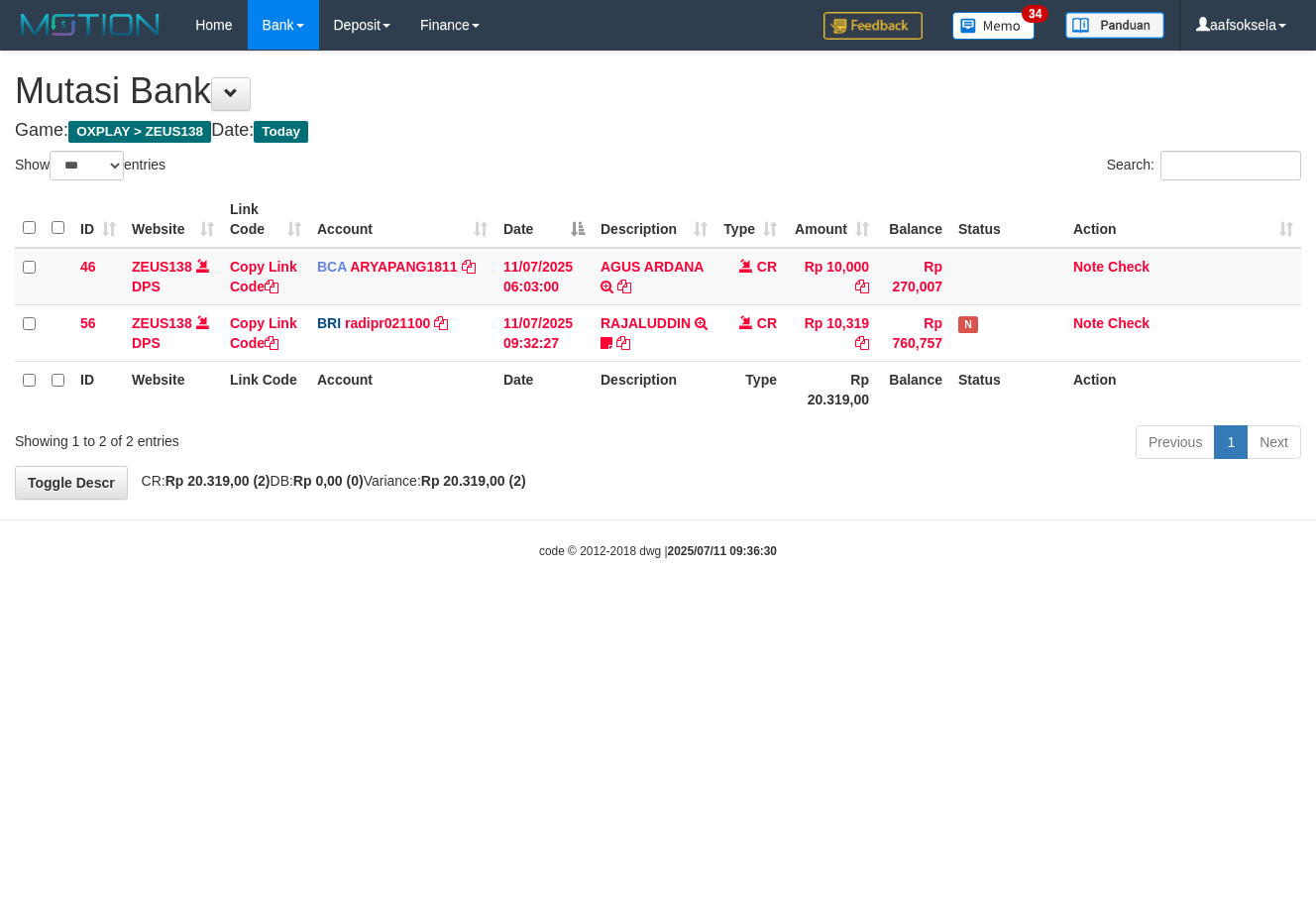 select on "***" 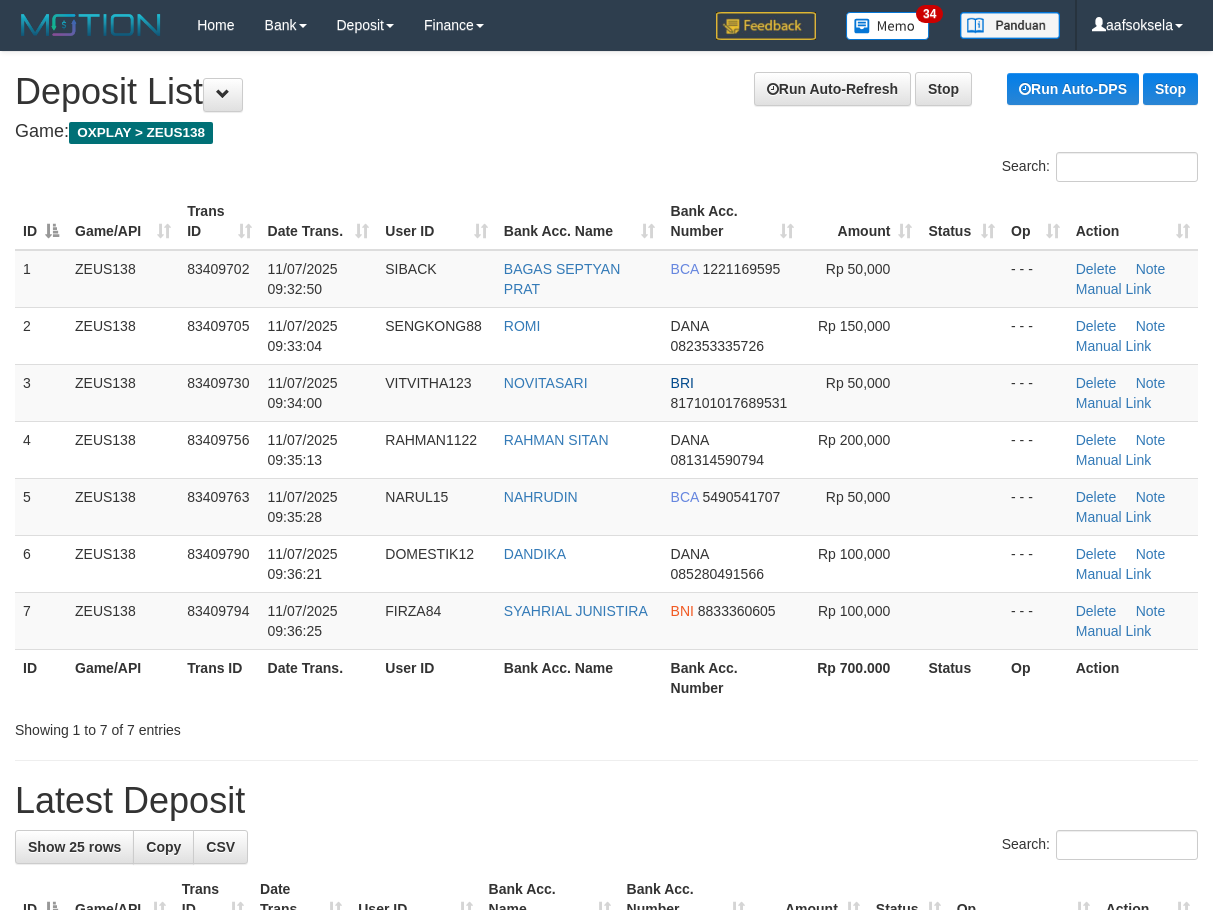 scroll, scrollTop: 0, scrollLeft: 0, axis: both 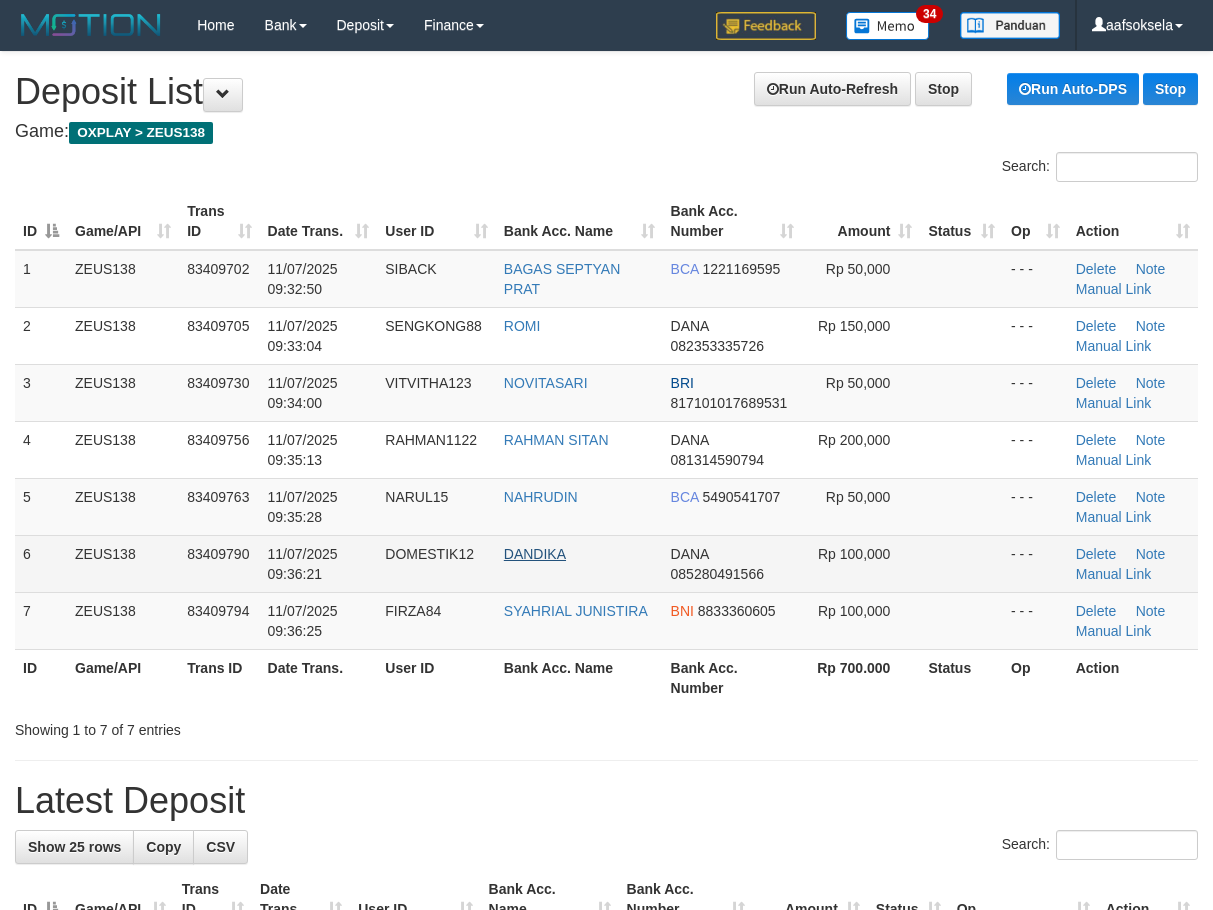 click on "DANA
[PHONE]" at bounding box center [733, 563] 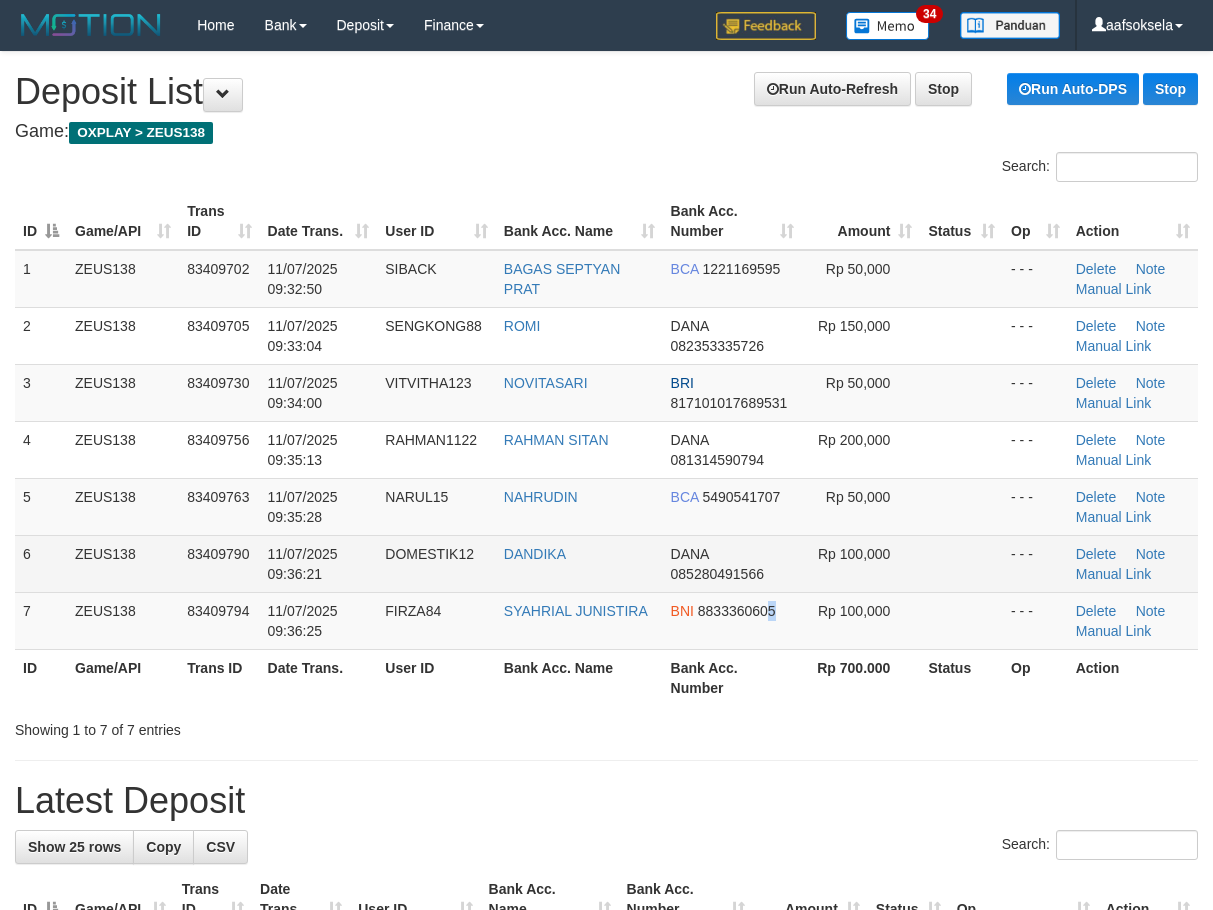 drag, startPoint x: 774, startPoint y: 641, endPoint x: 287, endPoint y: 581, distance: 490.6822 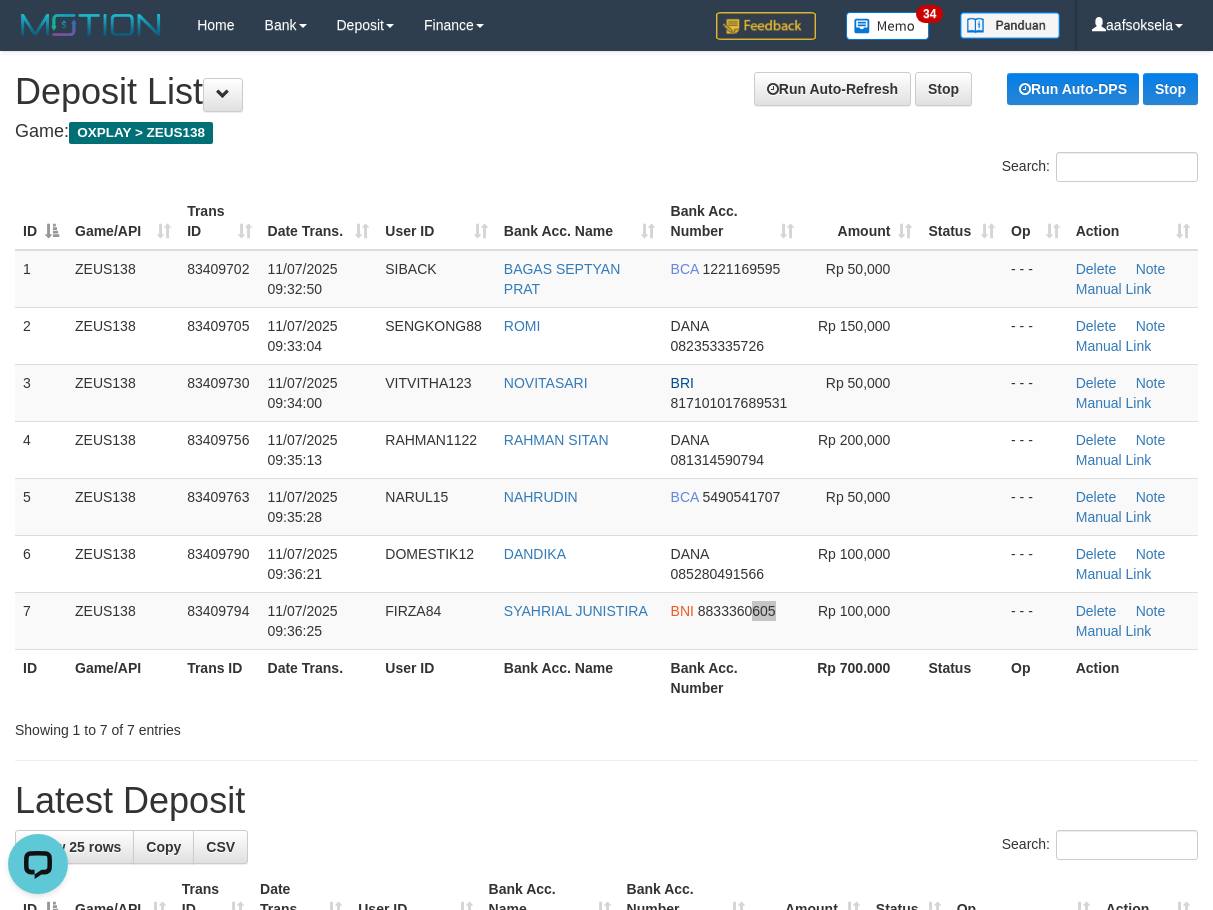 scroll, scrollTop: 0, scrollLeft: 0, axis: both 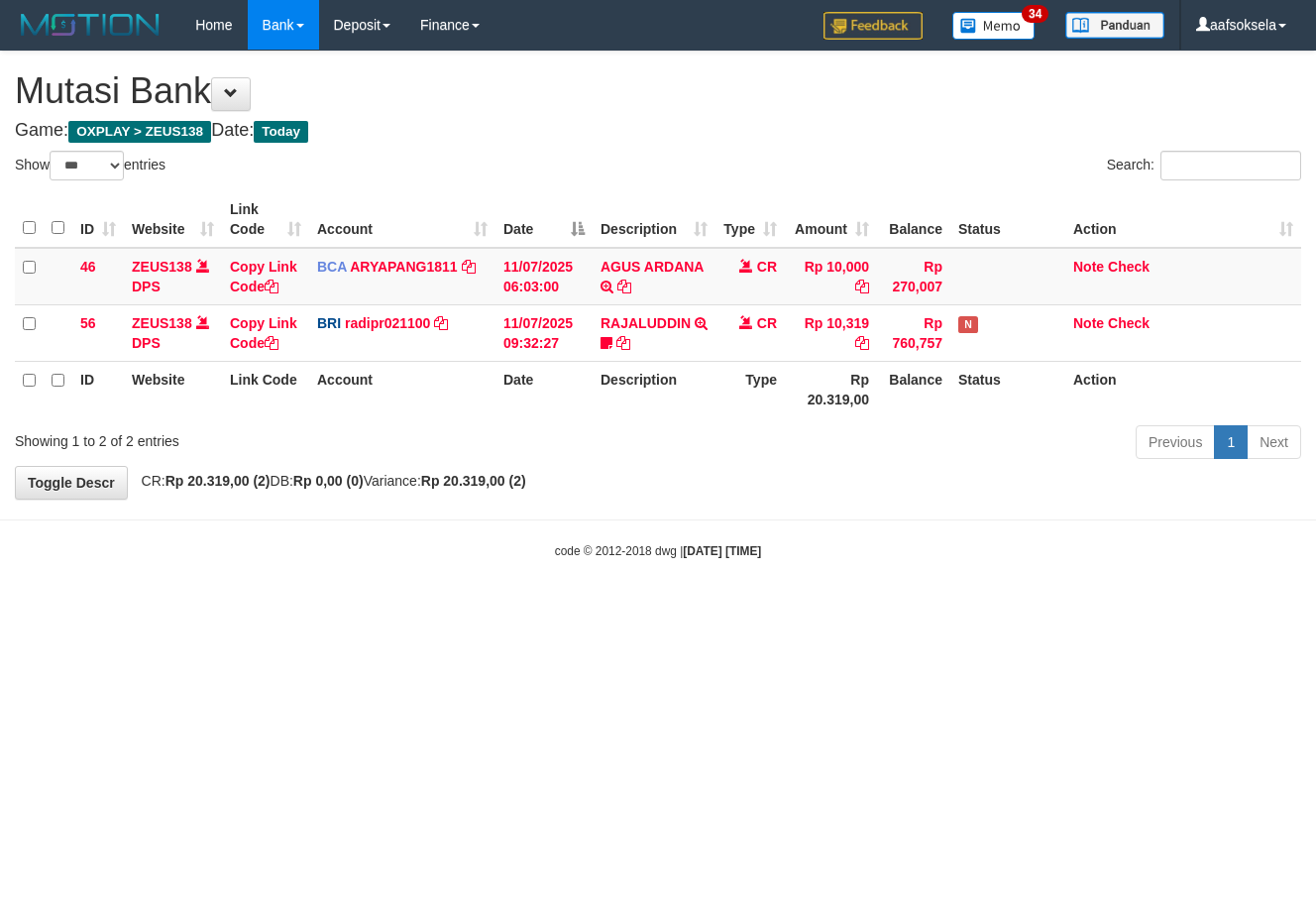 select on "***" 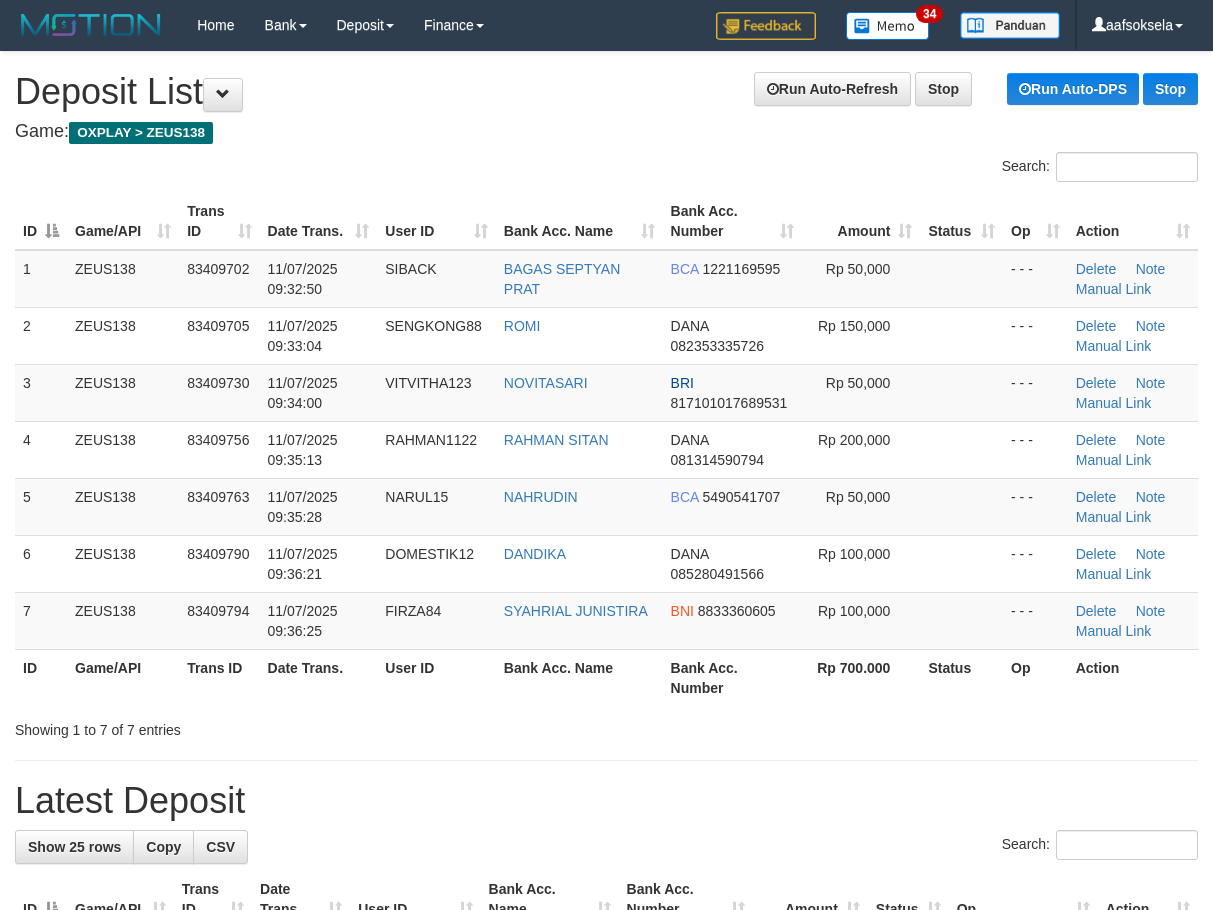 scroll, scrollTop: 0, scrollLeft: 0, axis: both 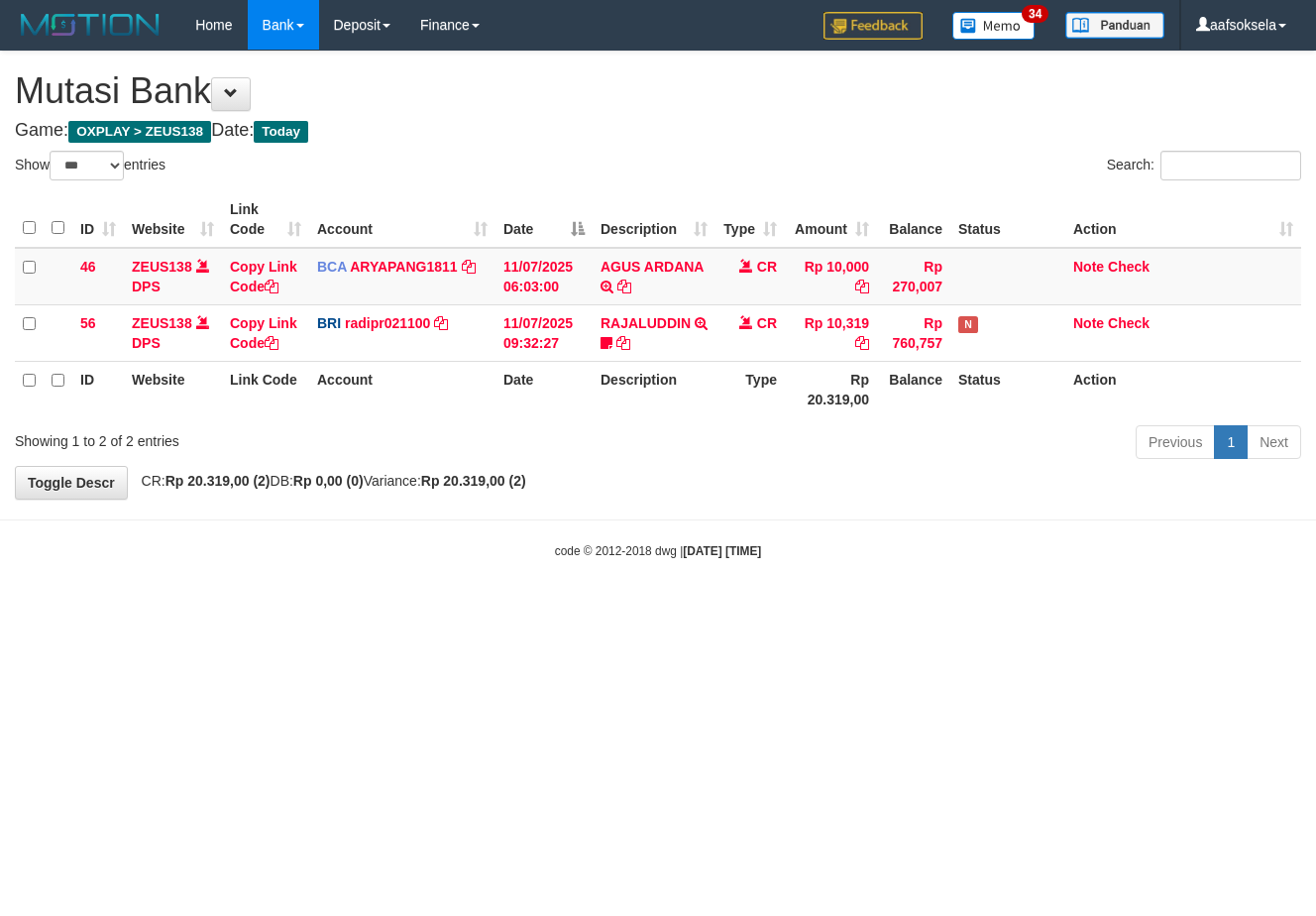 select on "***" 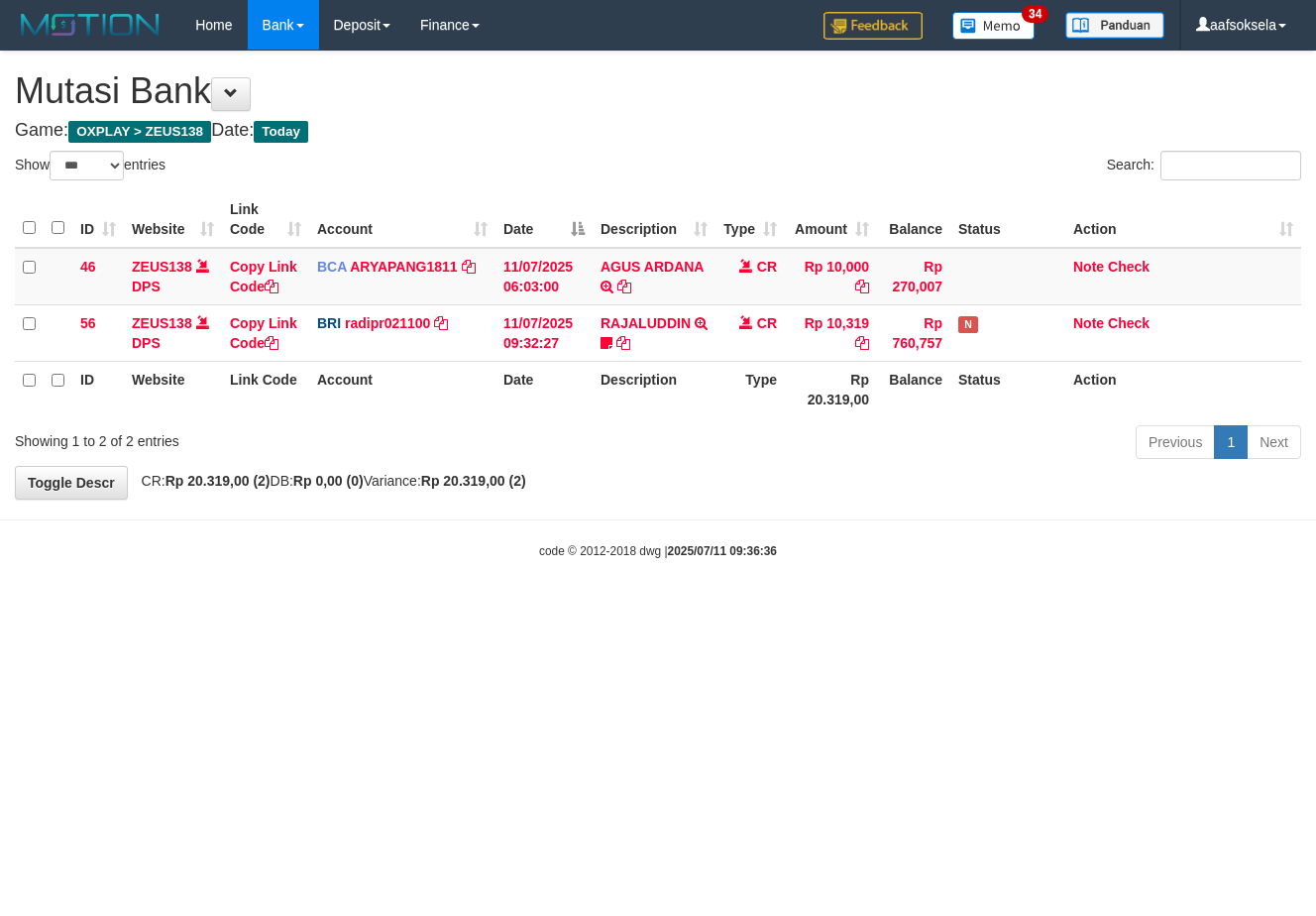 select on "***" 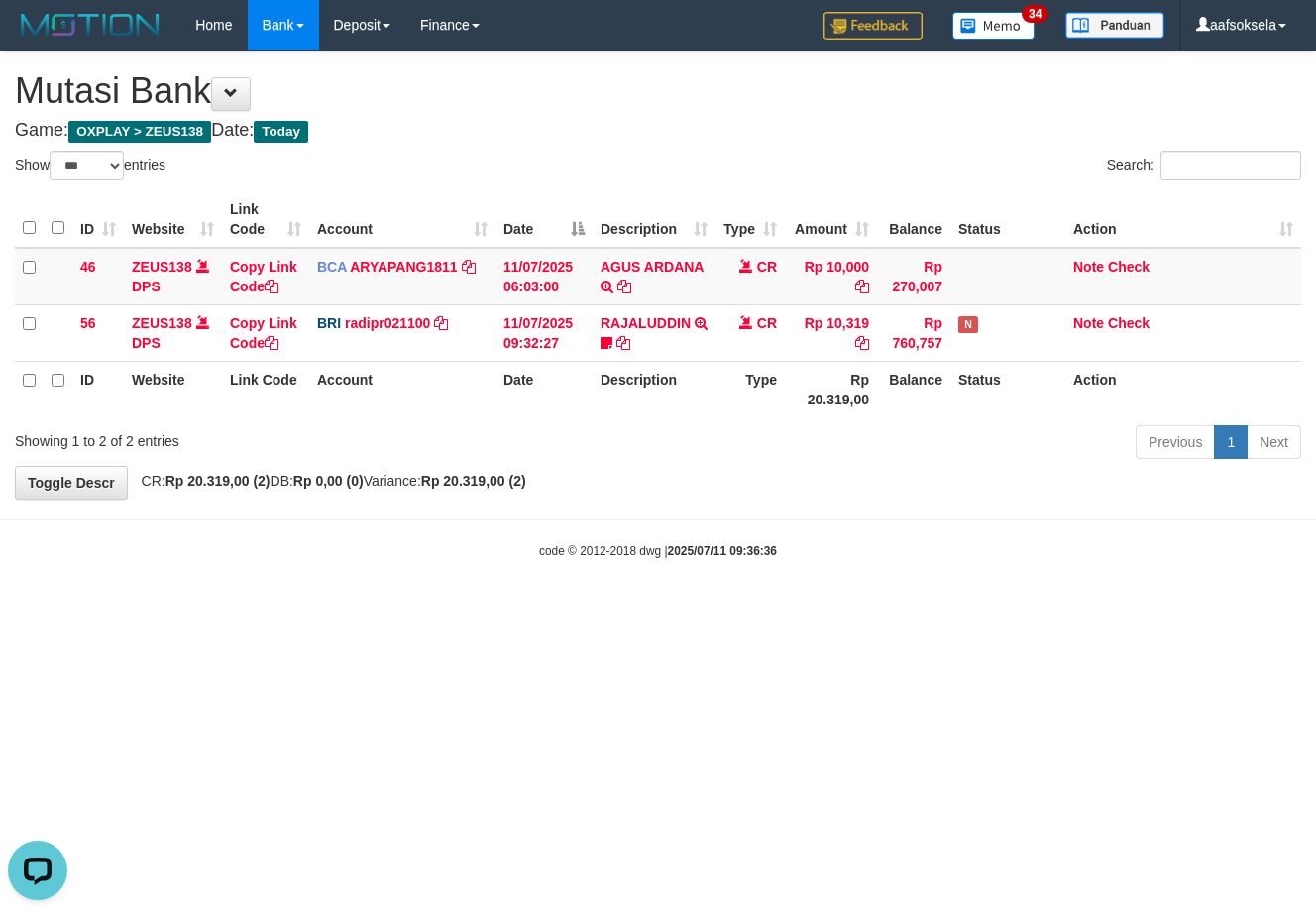 scroll, scrollTop: 0, scrollLeft: 0, axis: both 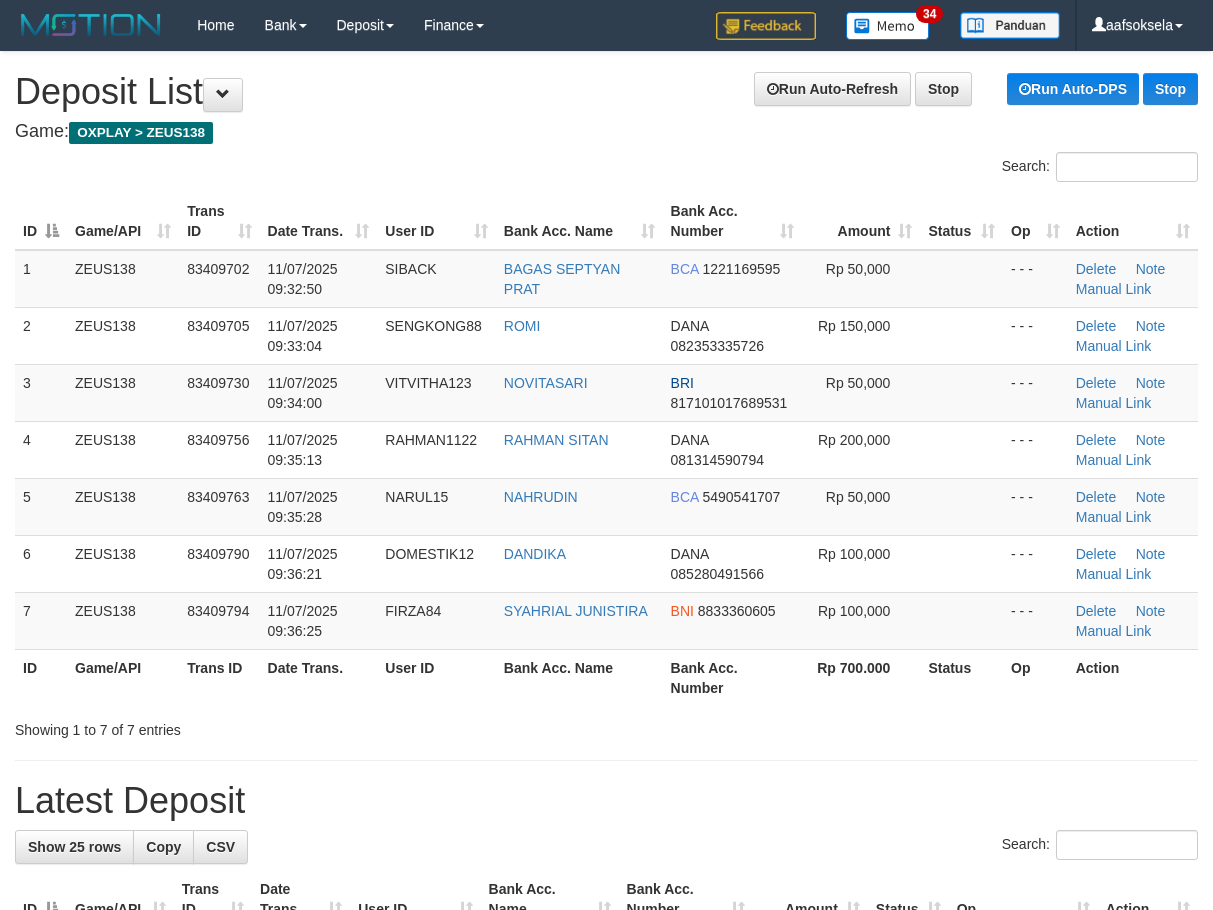 click on "Search:" at bounding box center (606, 169) 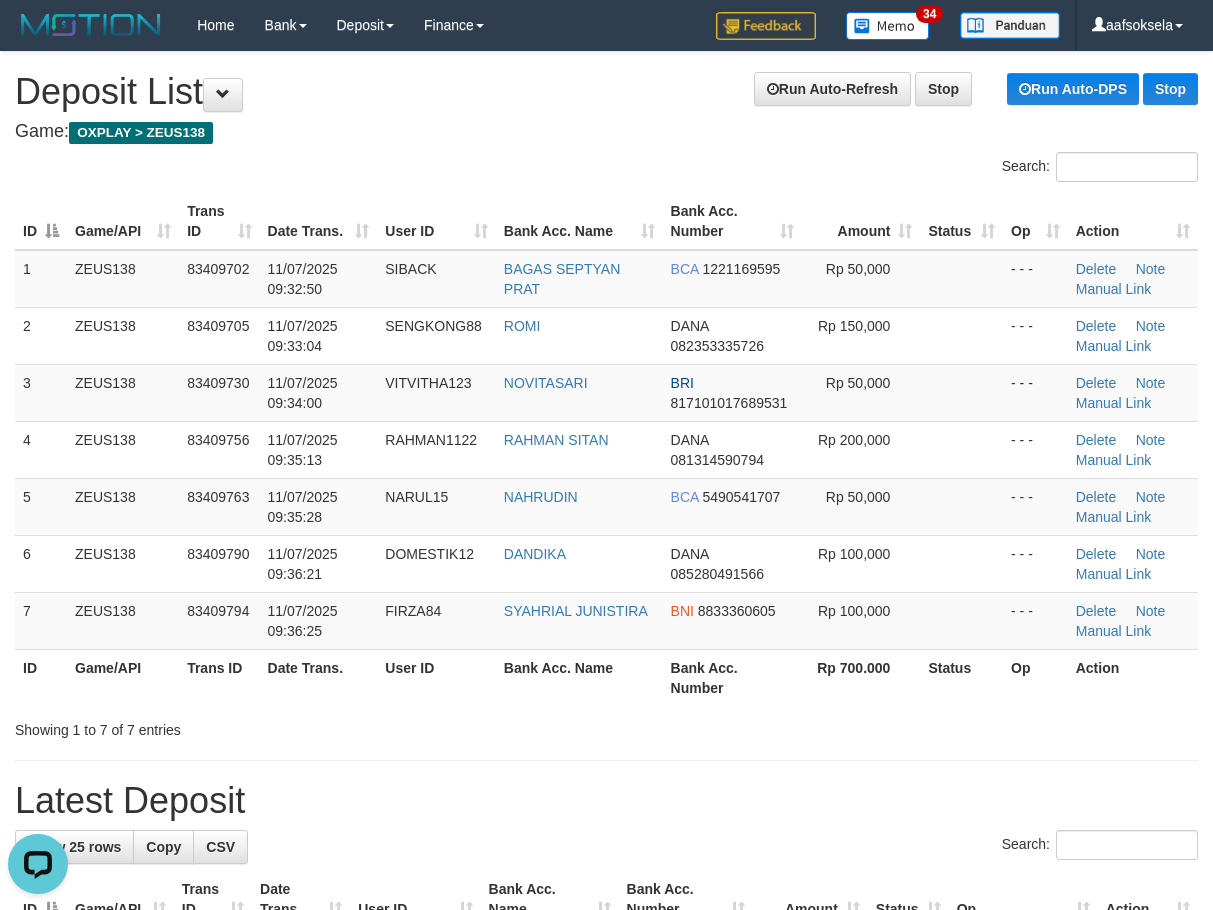 scroll, scrollTop: 0, scrollLeft: 0, axis: both 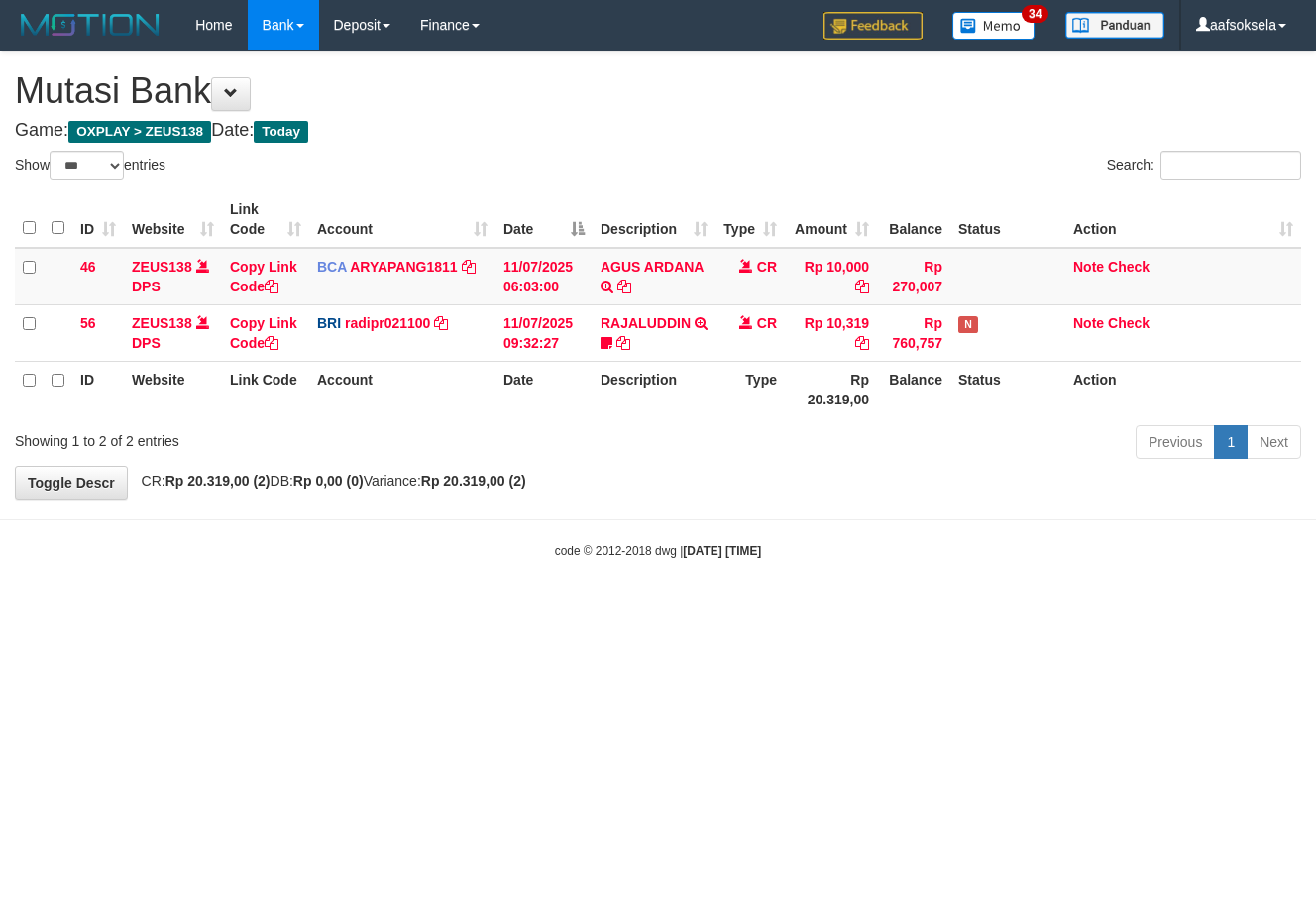 select on "***" 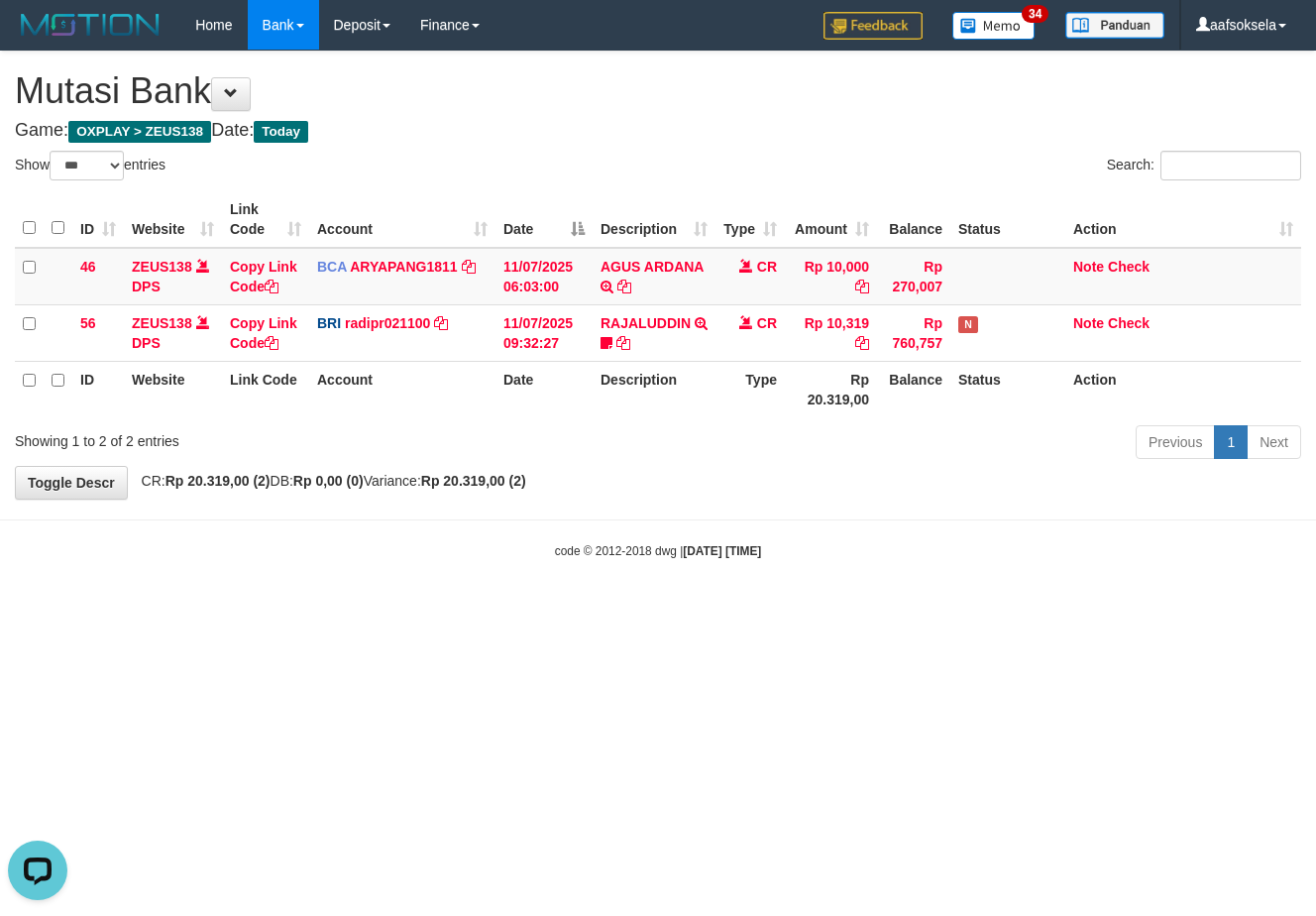 scroll, scrollTop: 0, scrollLeft: 0, axis: both 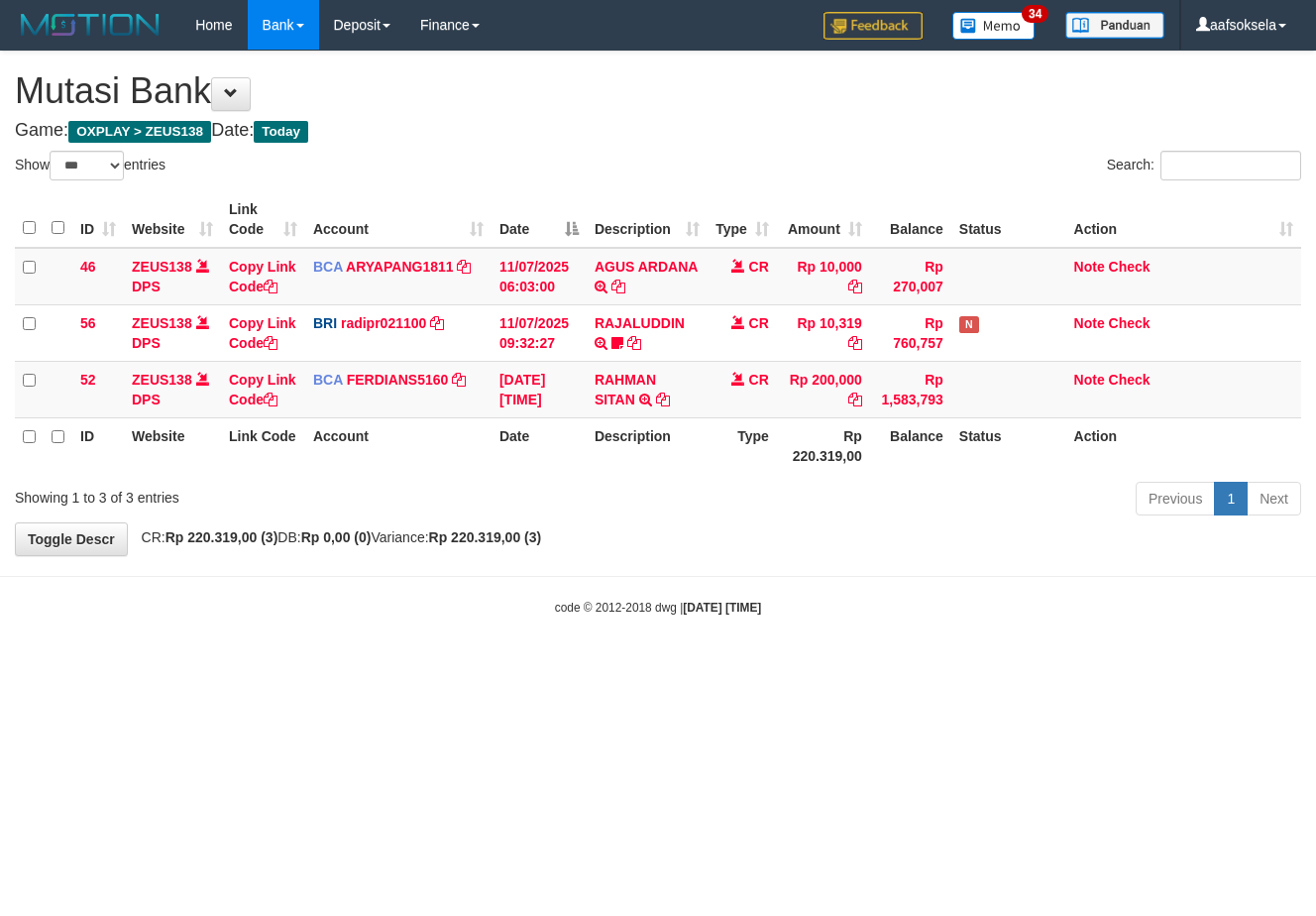 select on "***" 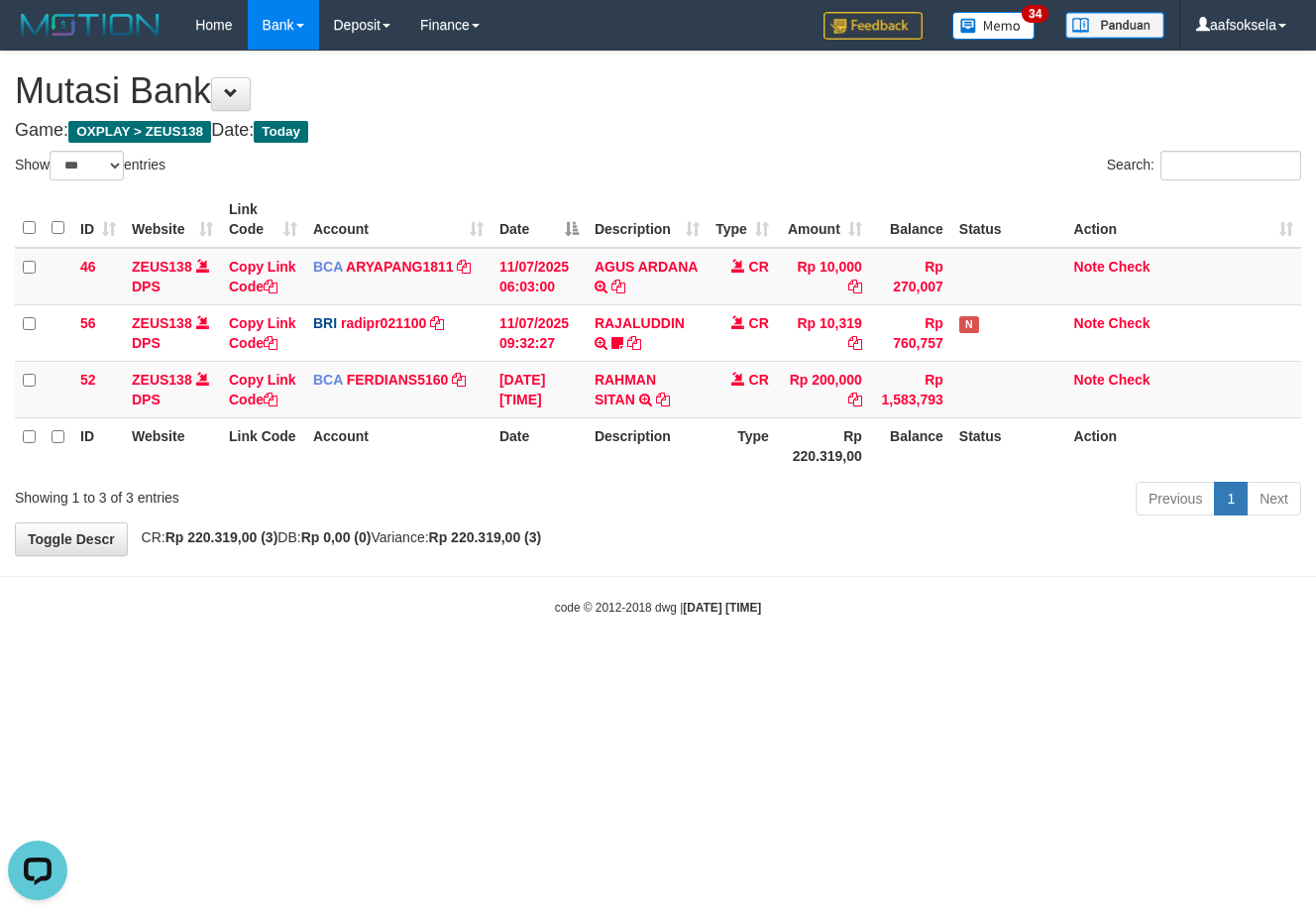 scroll, scrollTop: 0, scrollLeft: 0, axis: both 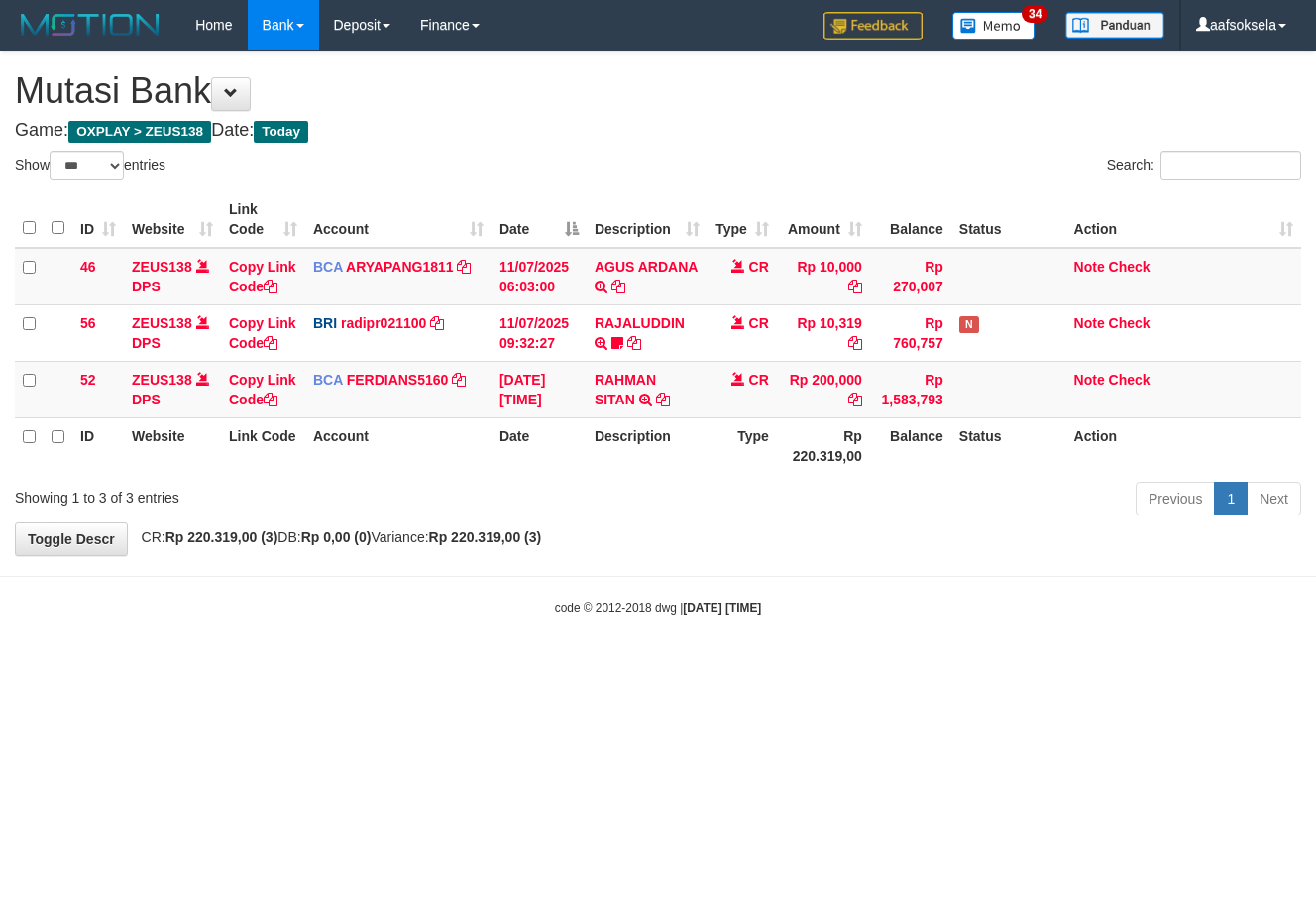 select on "***" 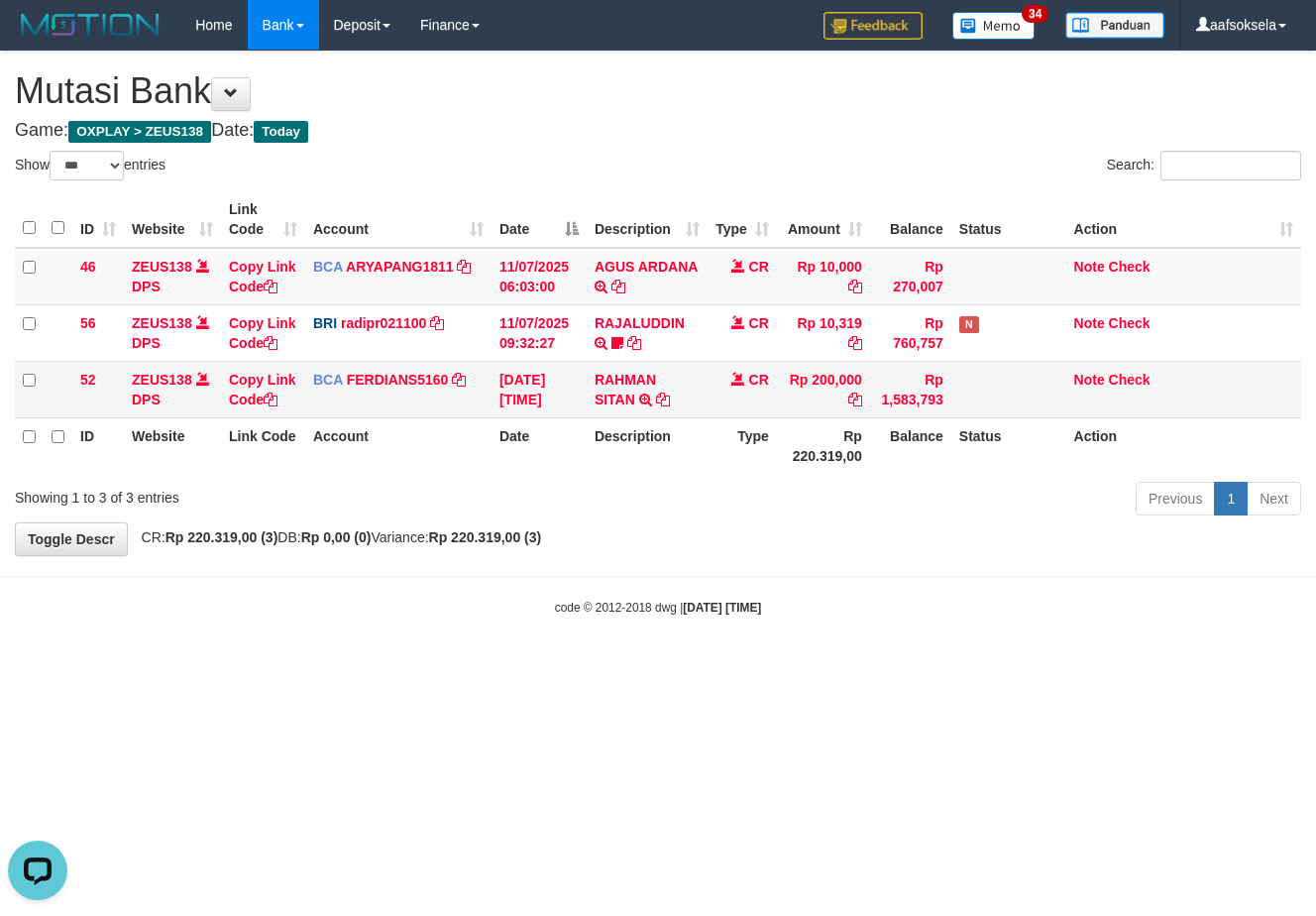 scroll, scrollTop: 0, scrollLeft: 0, axis: both 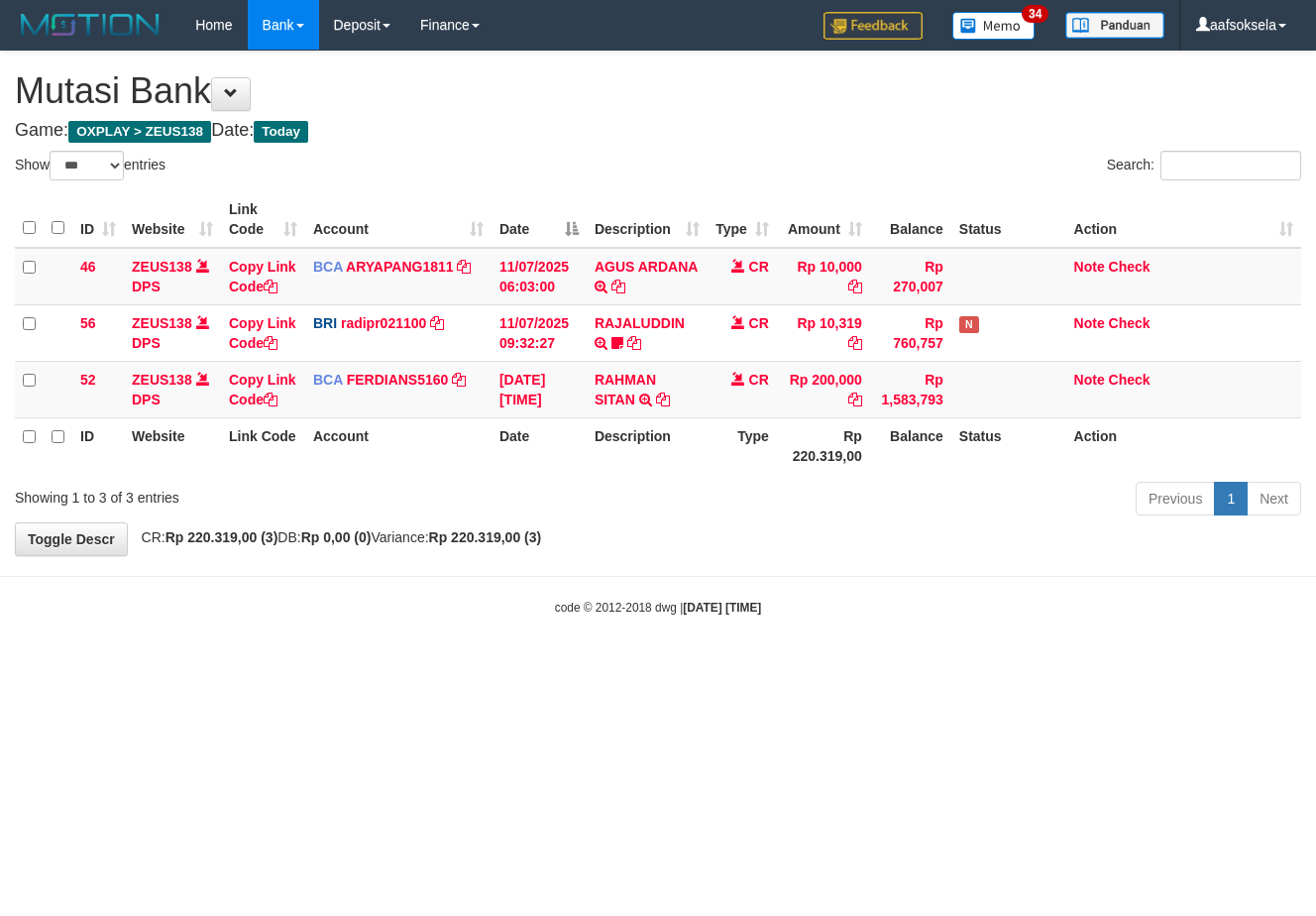 select on "***" 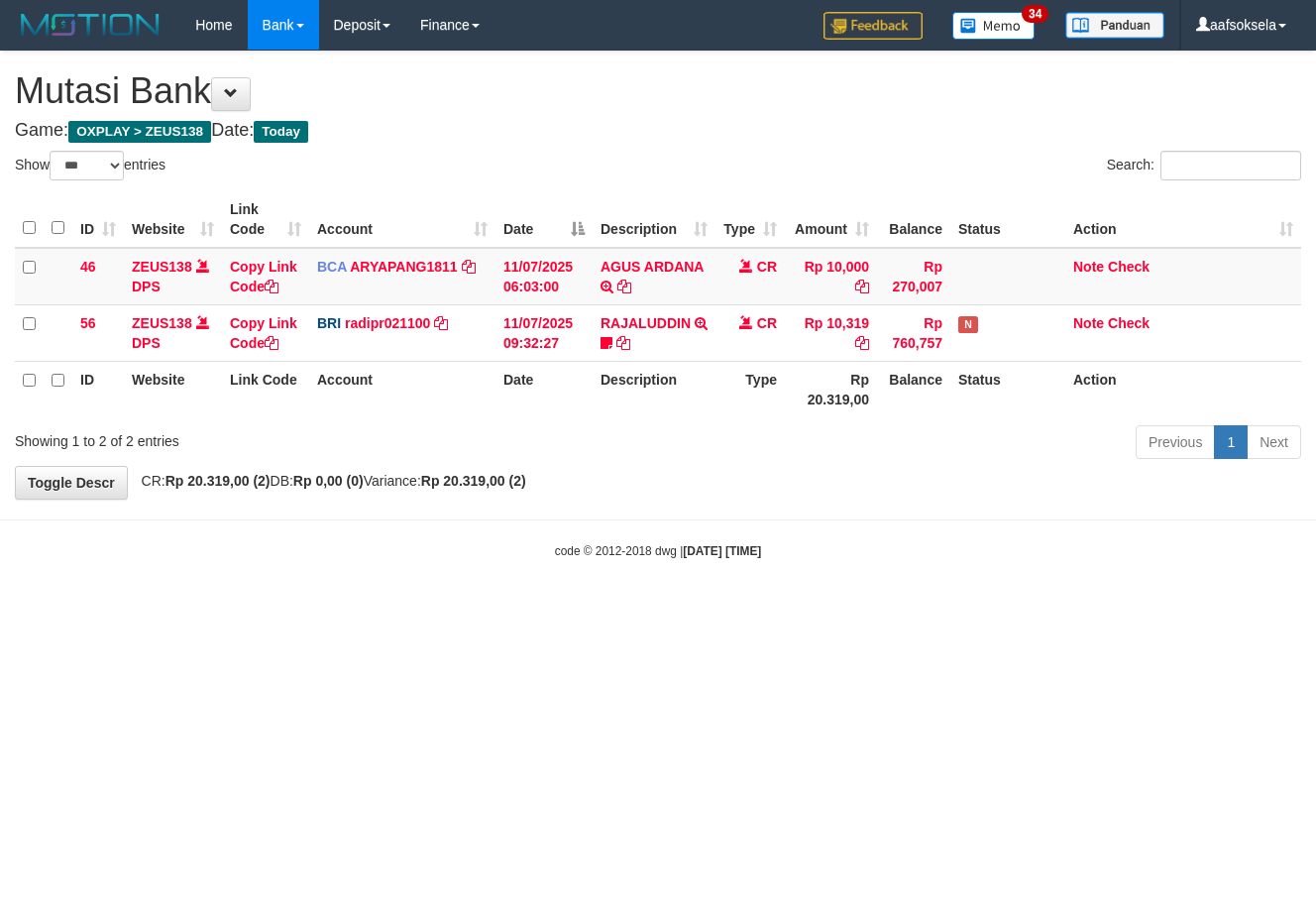 select on "***" 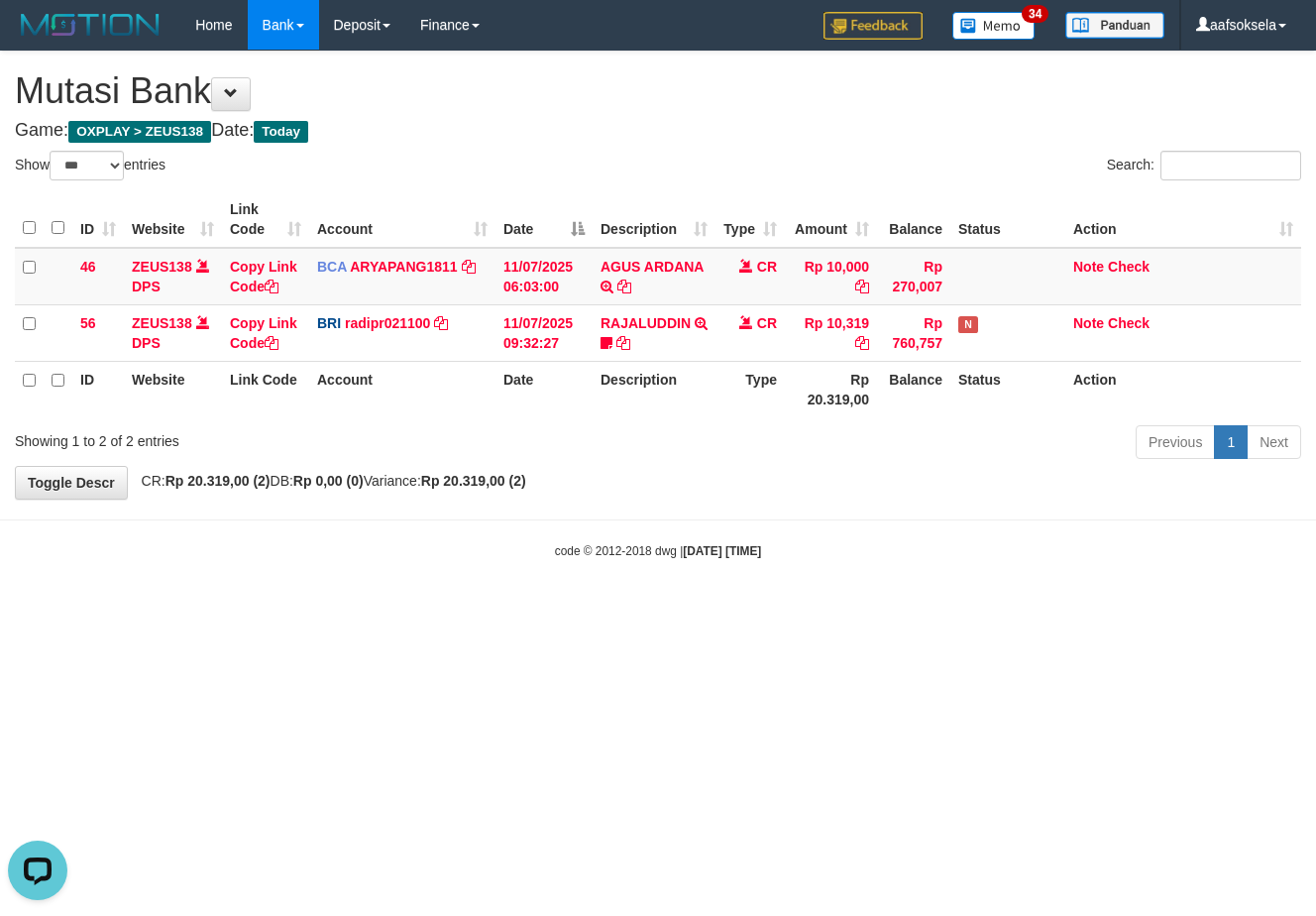 scroll, scrollTop: 0, scrollLeft: 0, axis: both 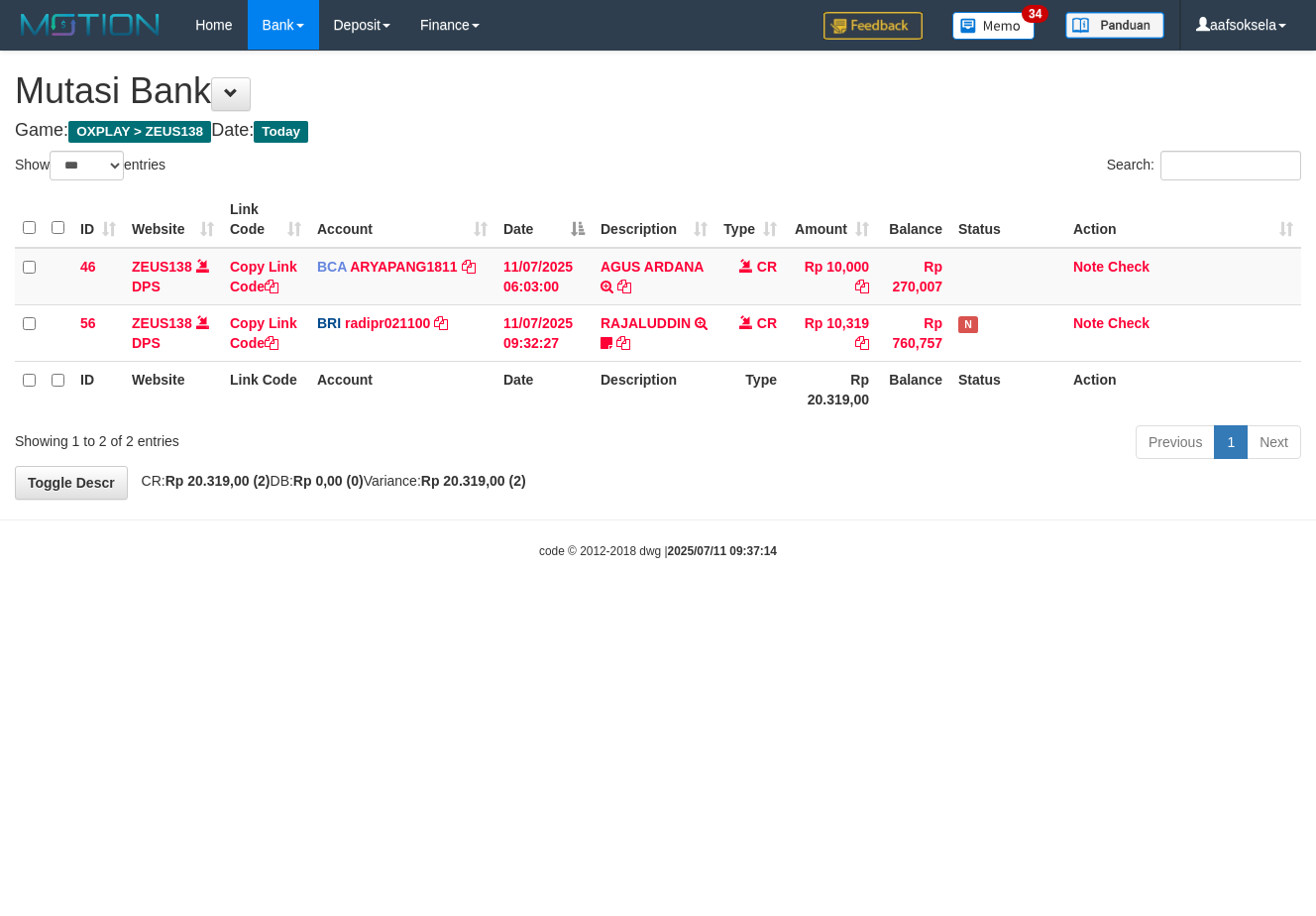 select on "***" 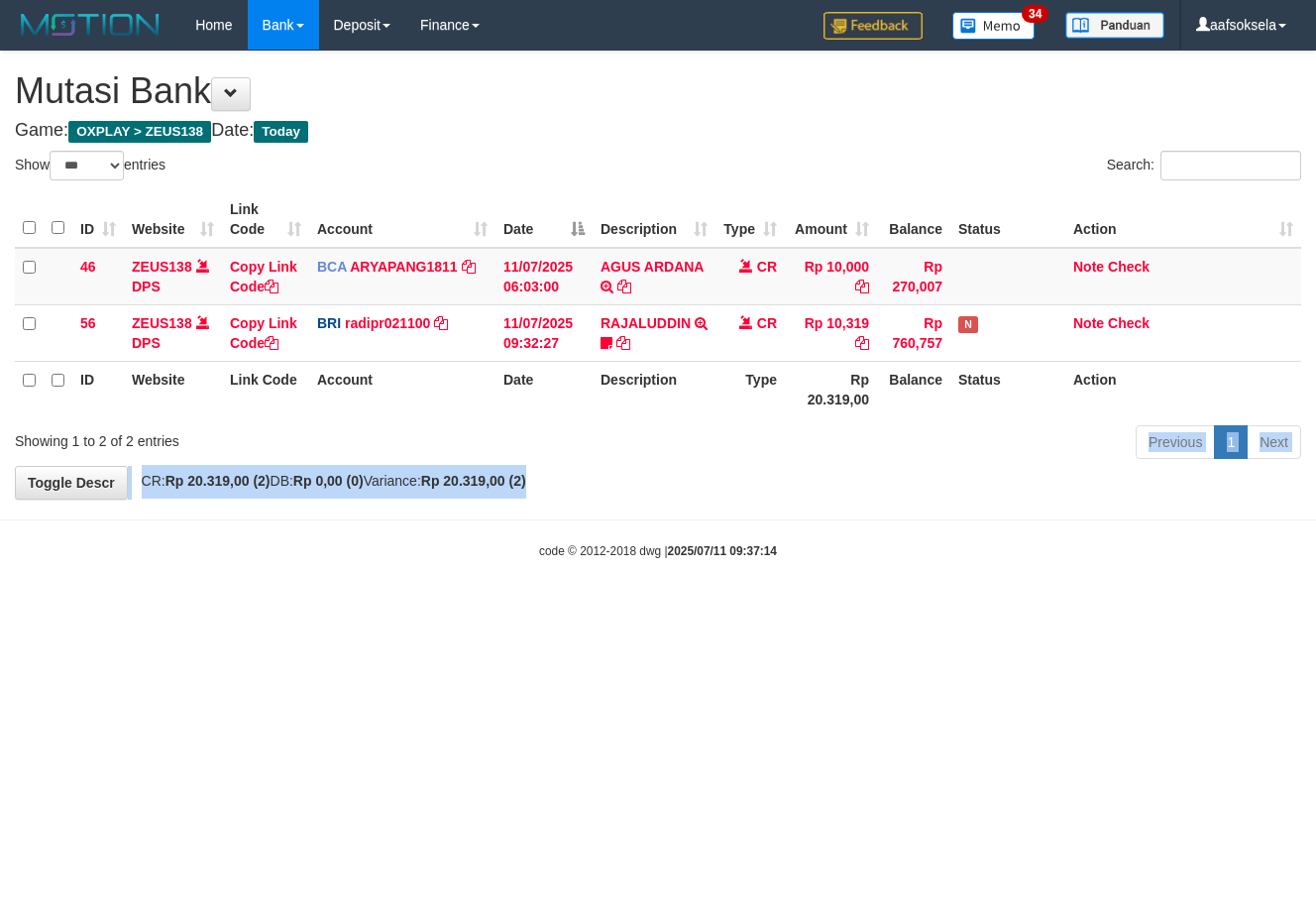 click on "**********" at bounding box center (658, 275) 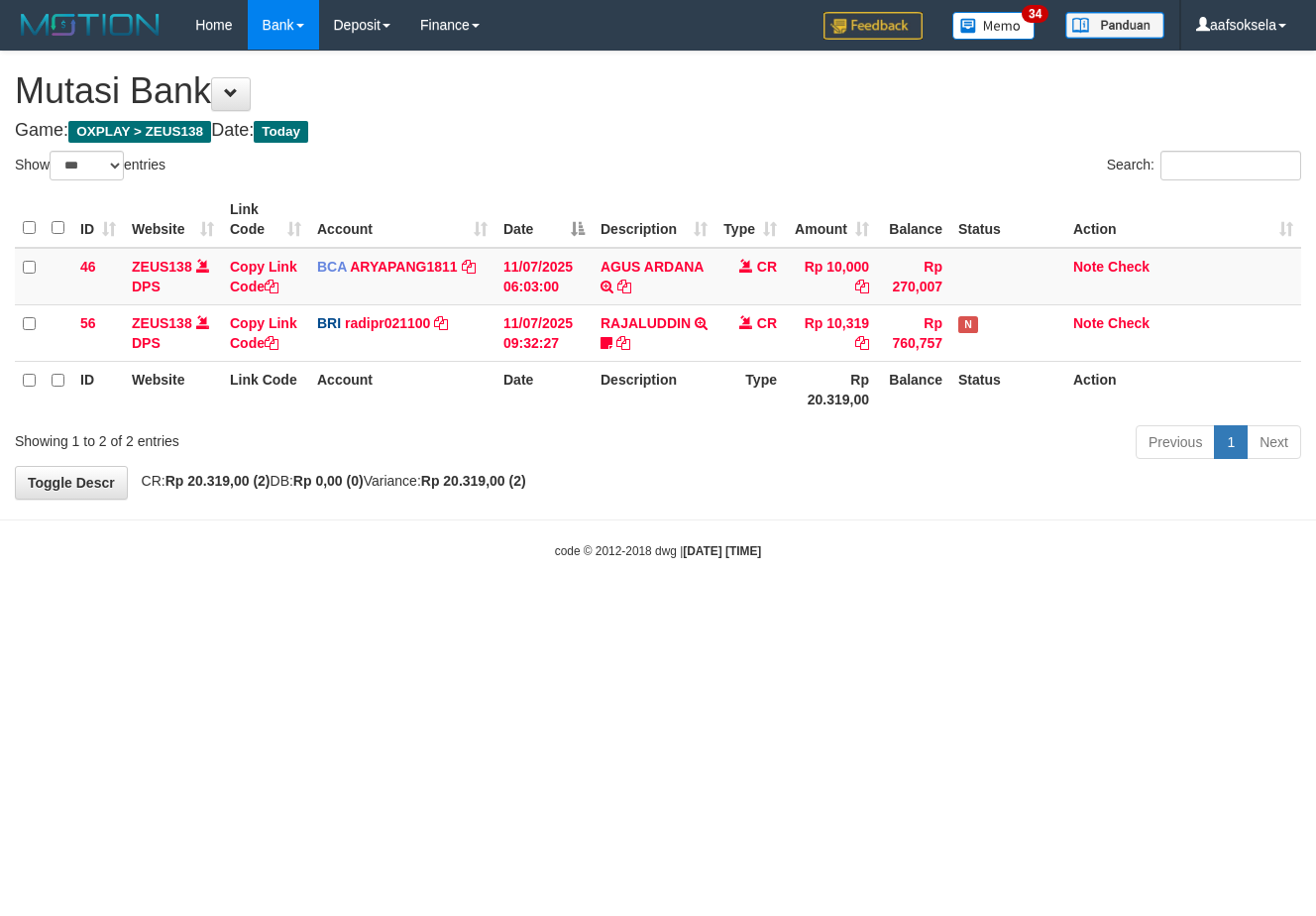 select on "***" 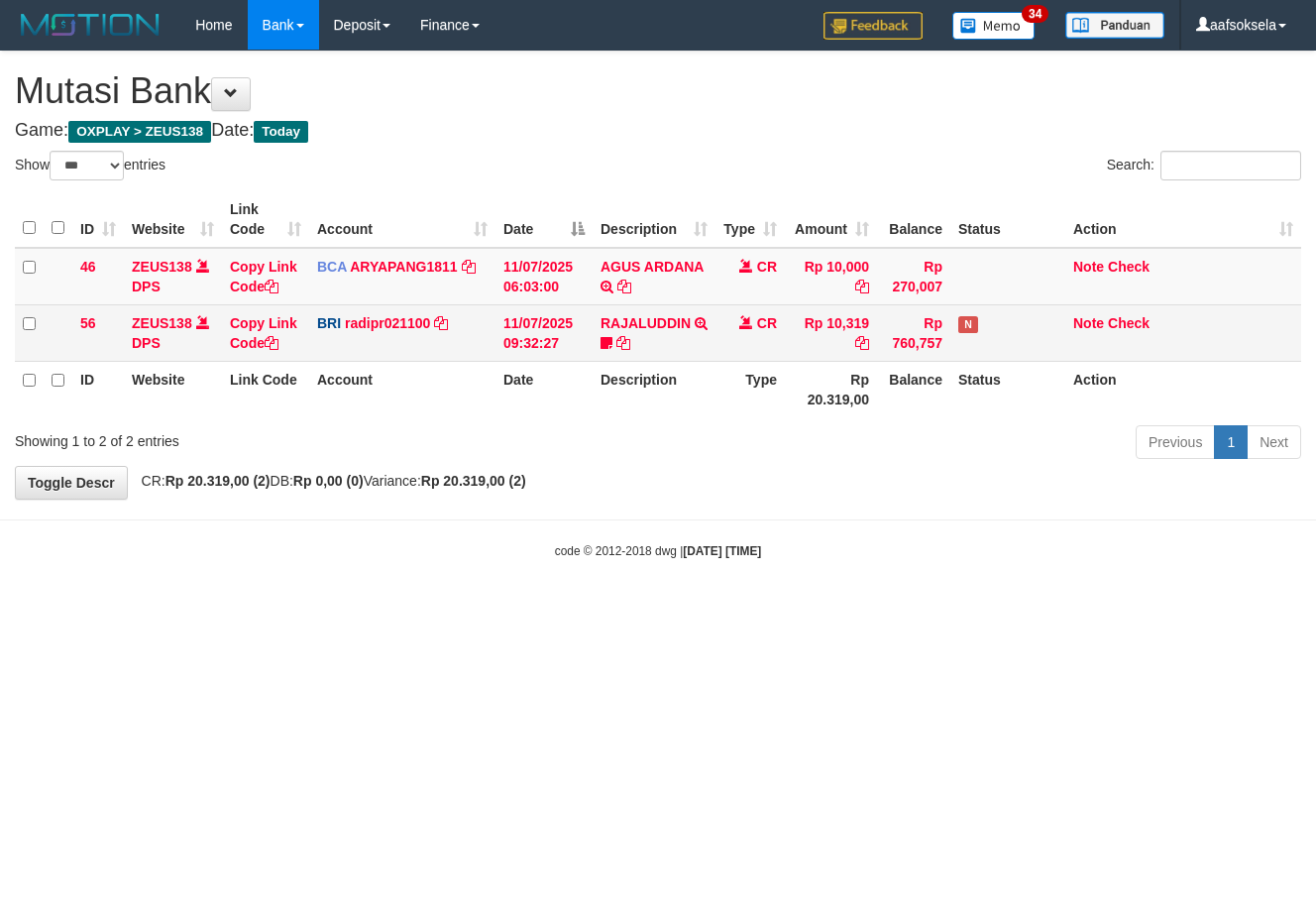 drag, startPoint x: 603, startPoint y: 348, endPoint x: 593, endPoint y: 348, distance: 10 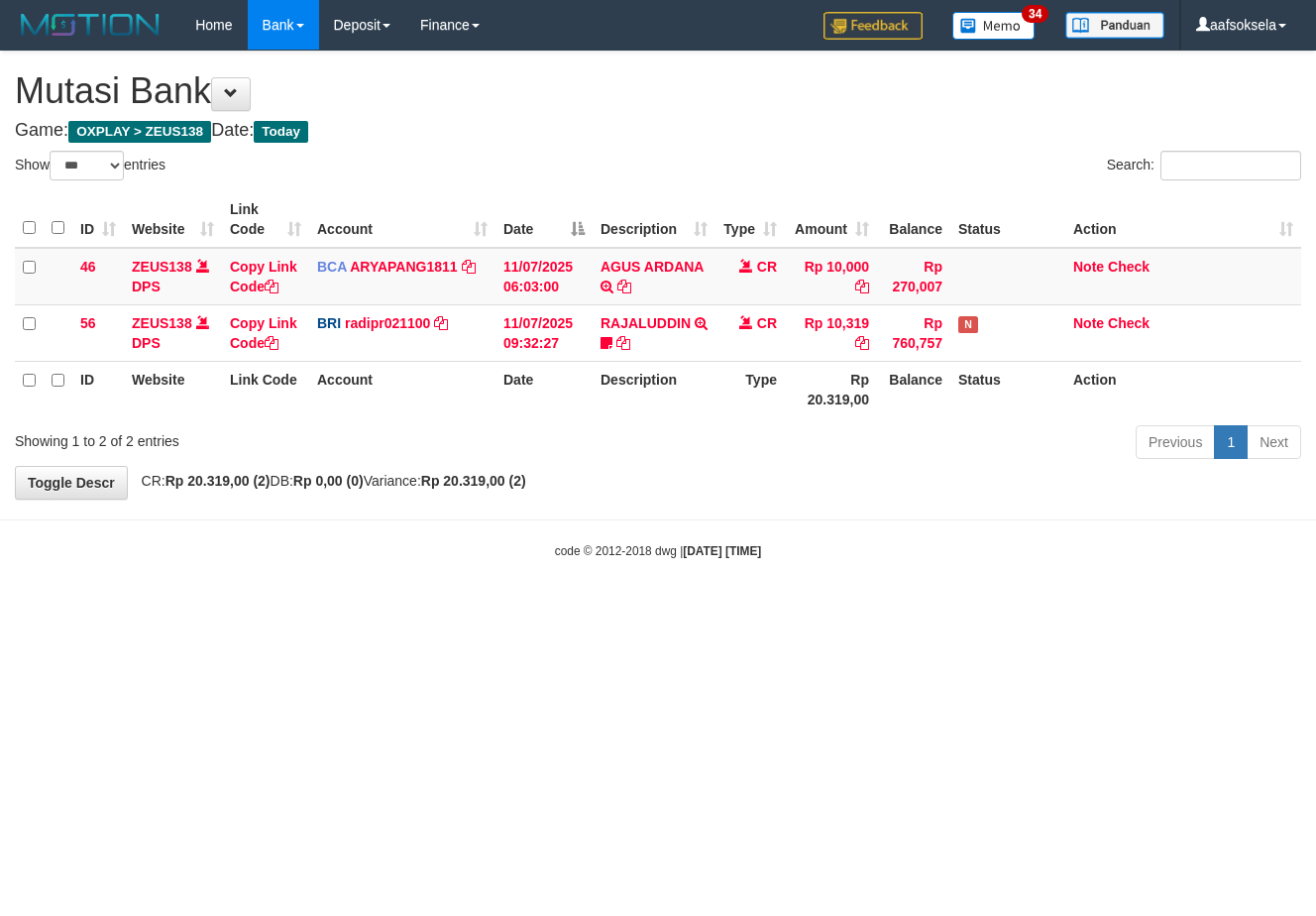 select on "***" 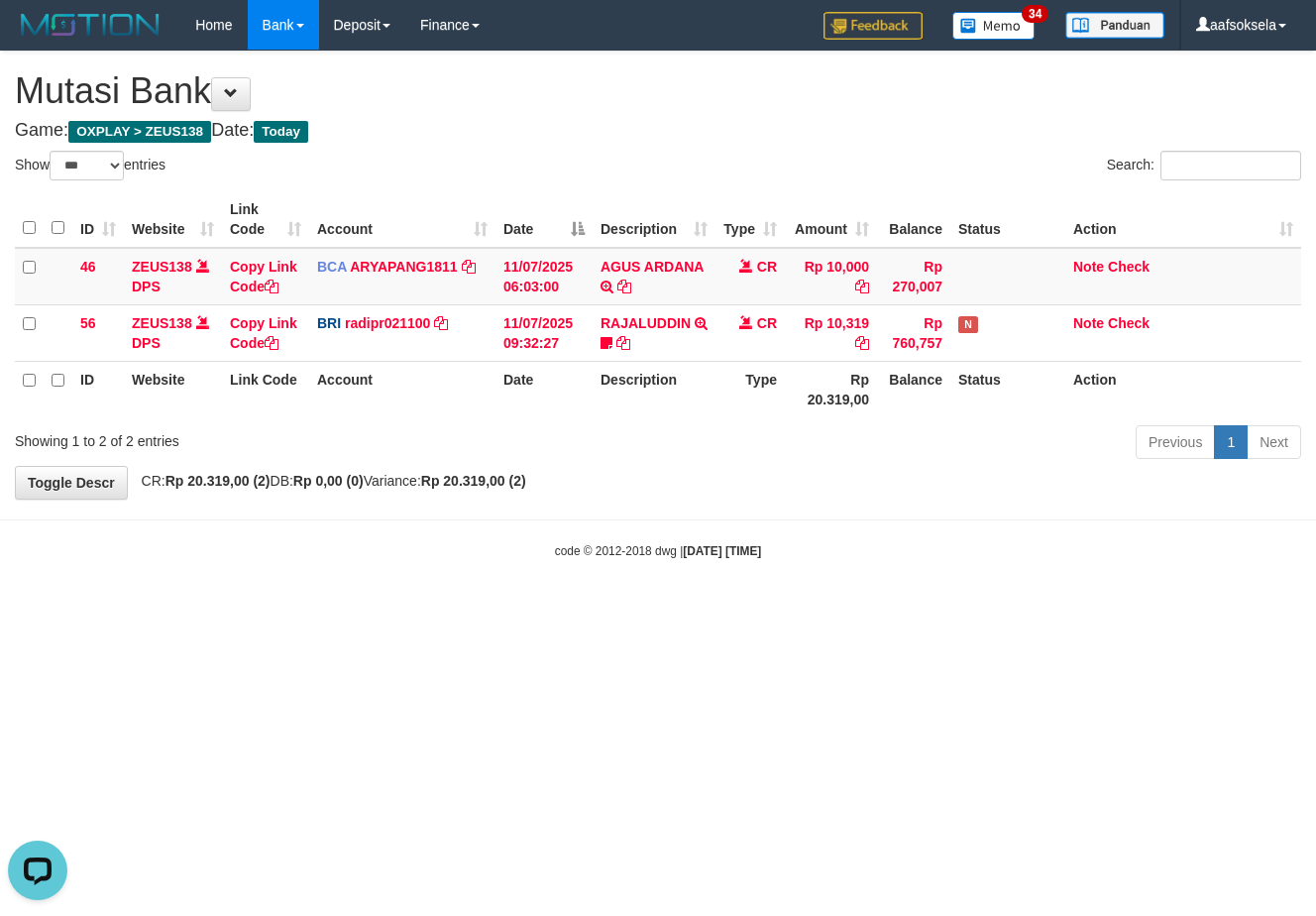 scroll, scrollTop: 0, scrollLeft: 0, axis: both 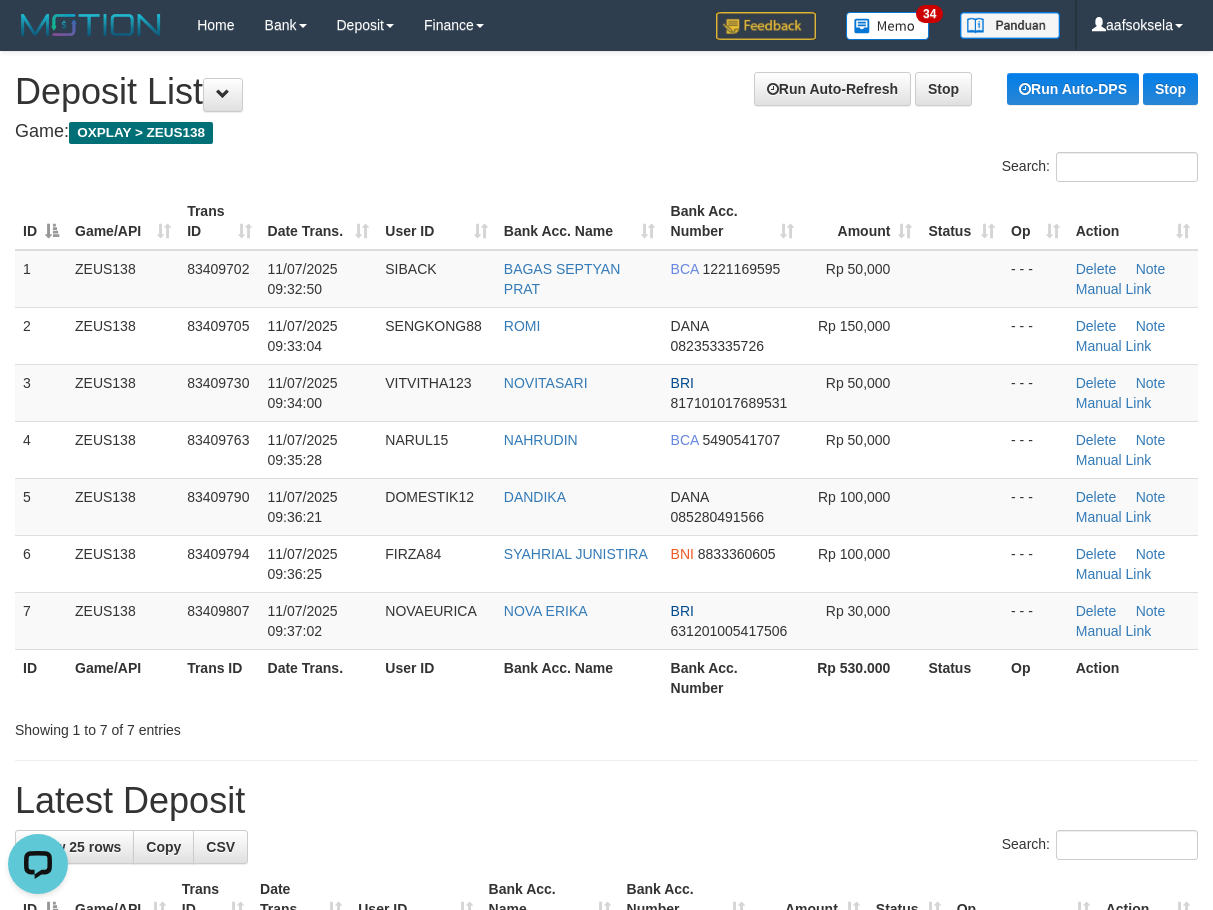 drag, startPoint x: 761, startPoint y: 749, endPoint x: 7, endPoint y: 573, distance: 774.2687 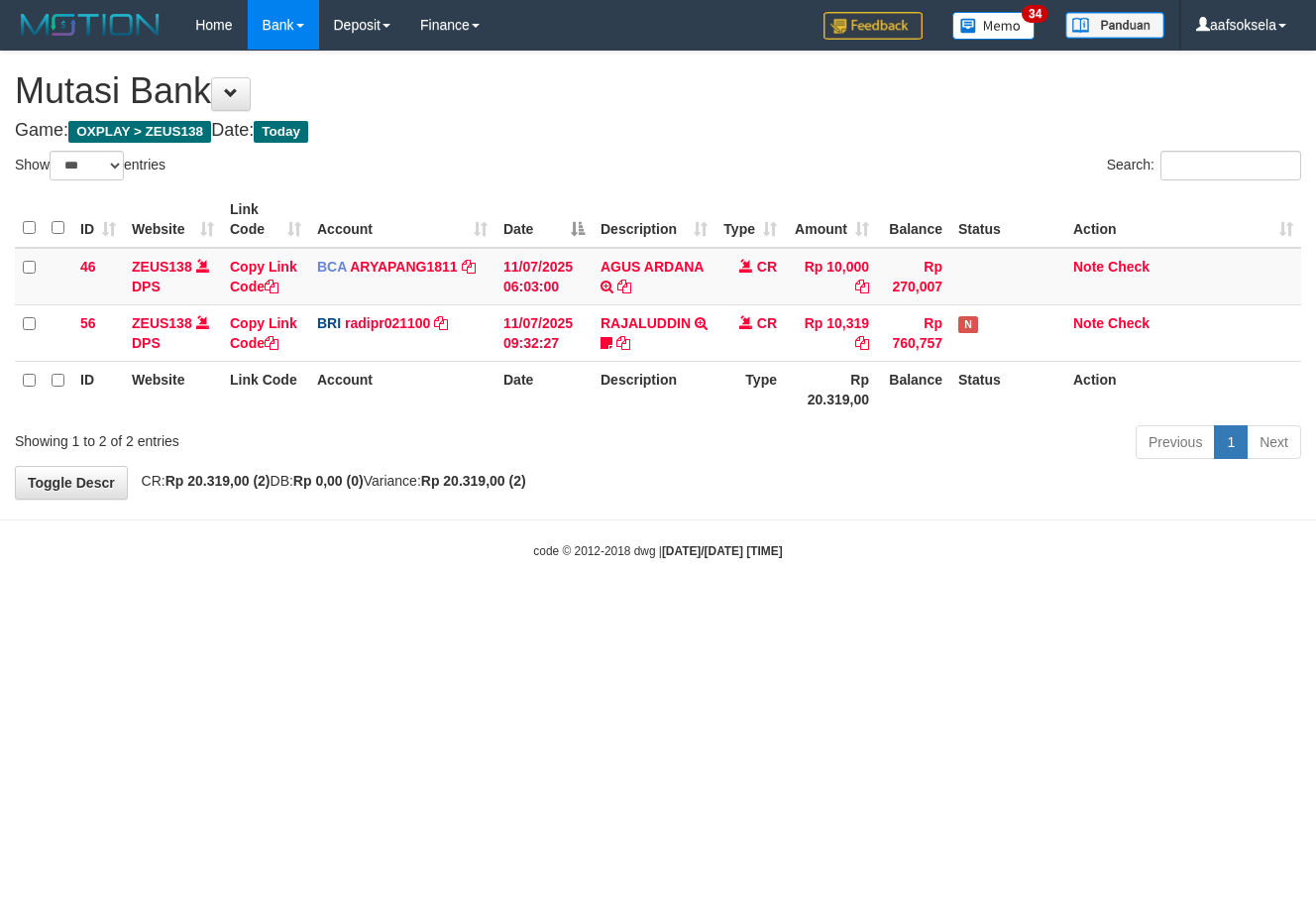 select on "***" 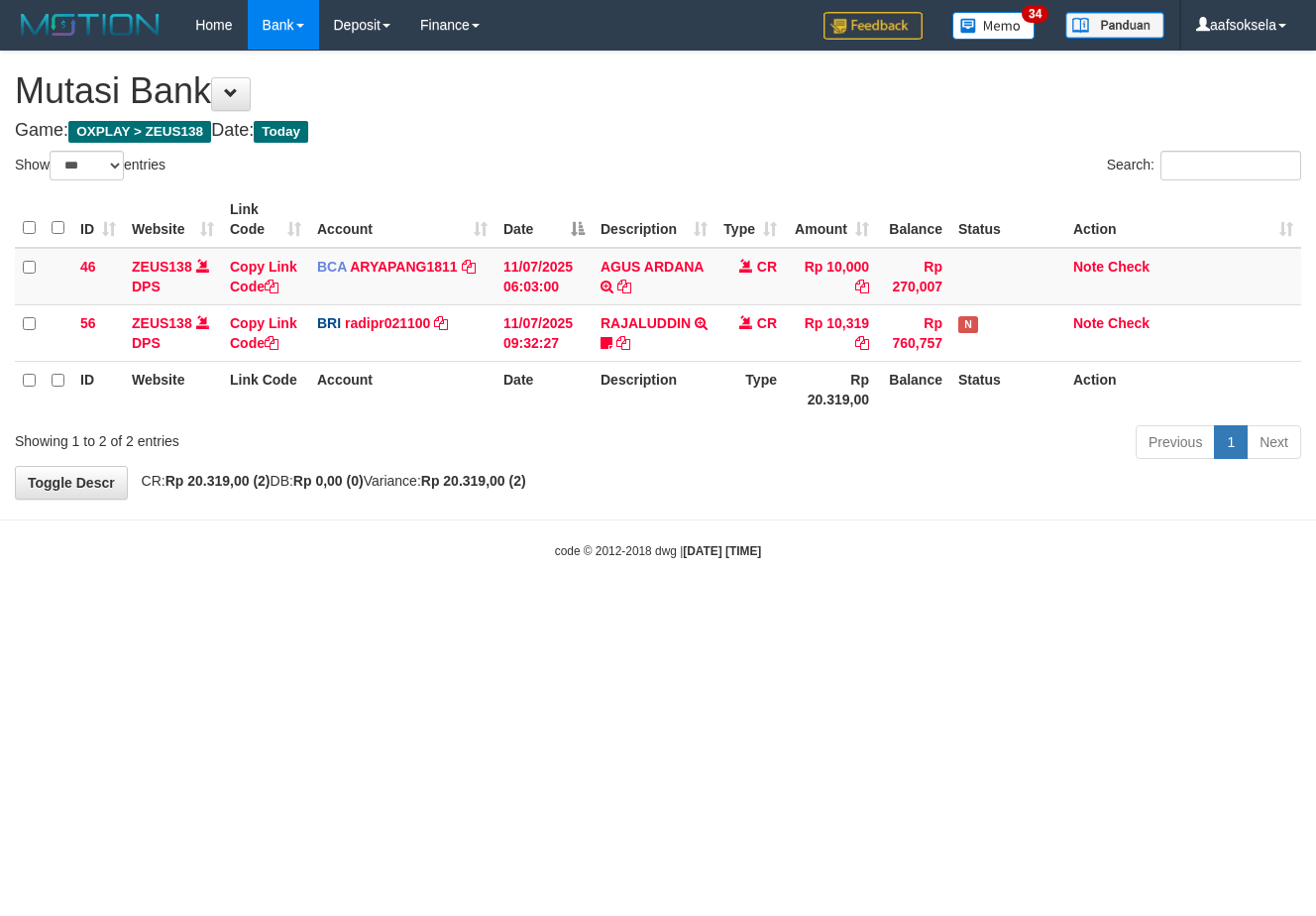 select on "***" 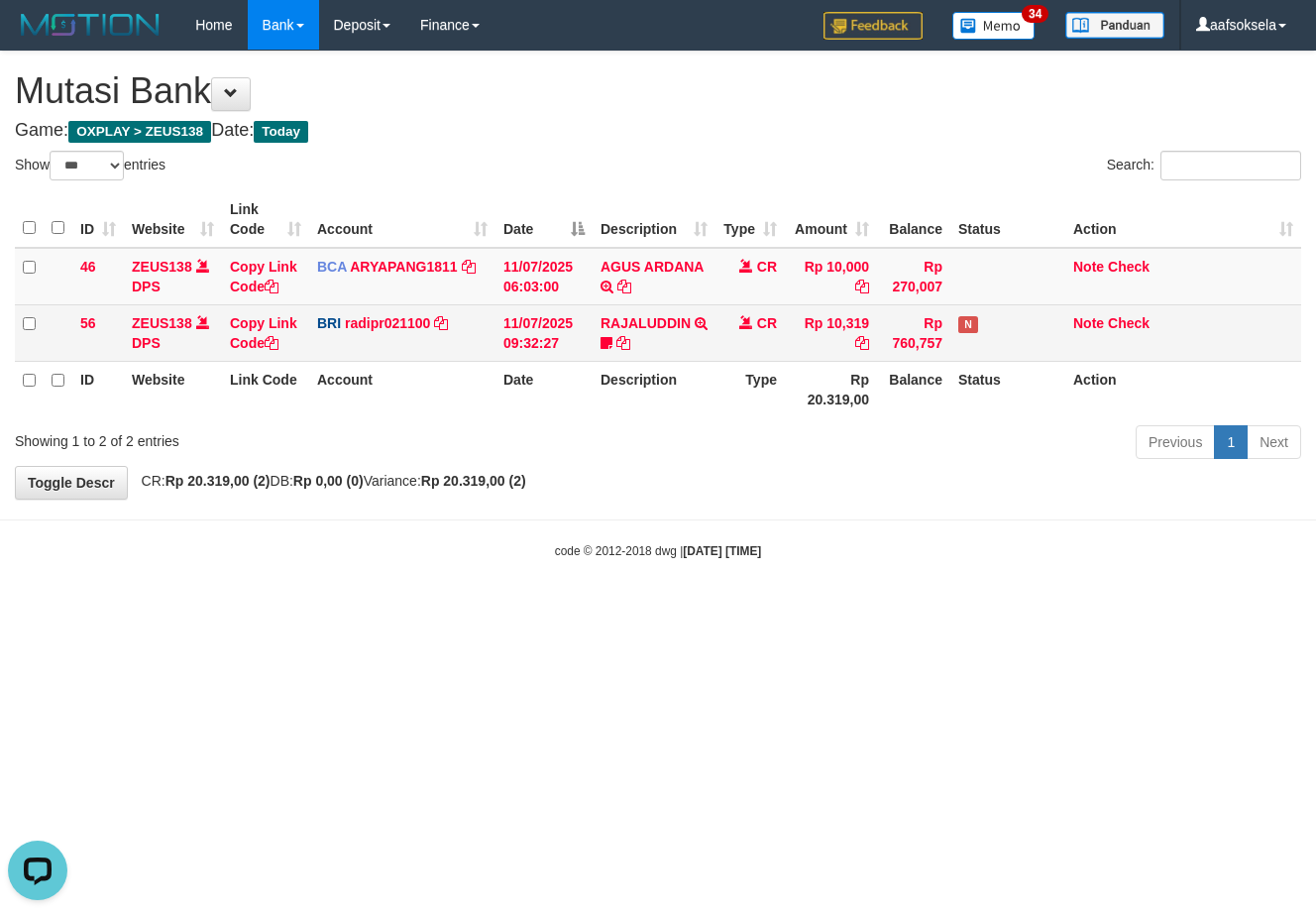 scroll, scrollTop: 0, scrollLeft: 0, axis: both 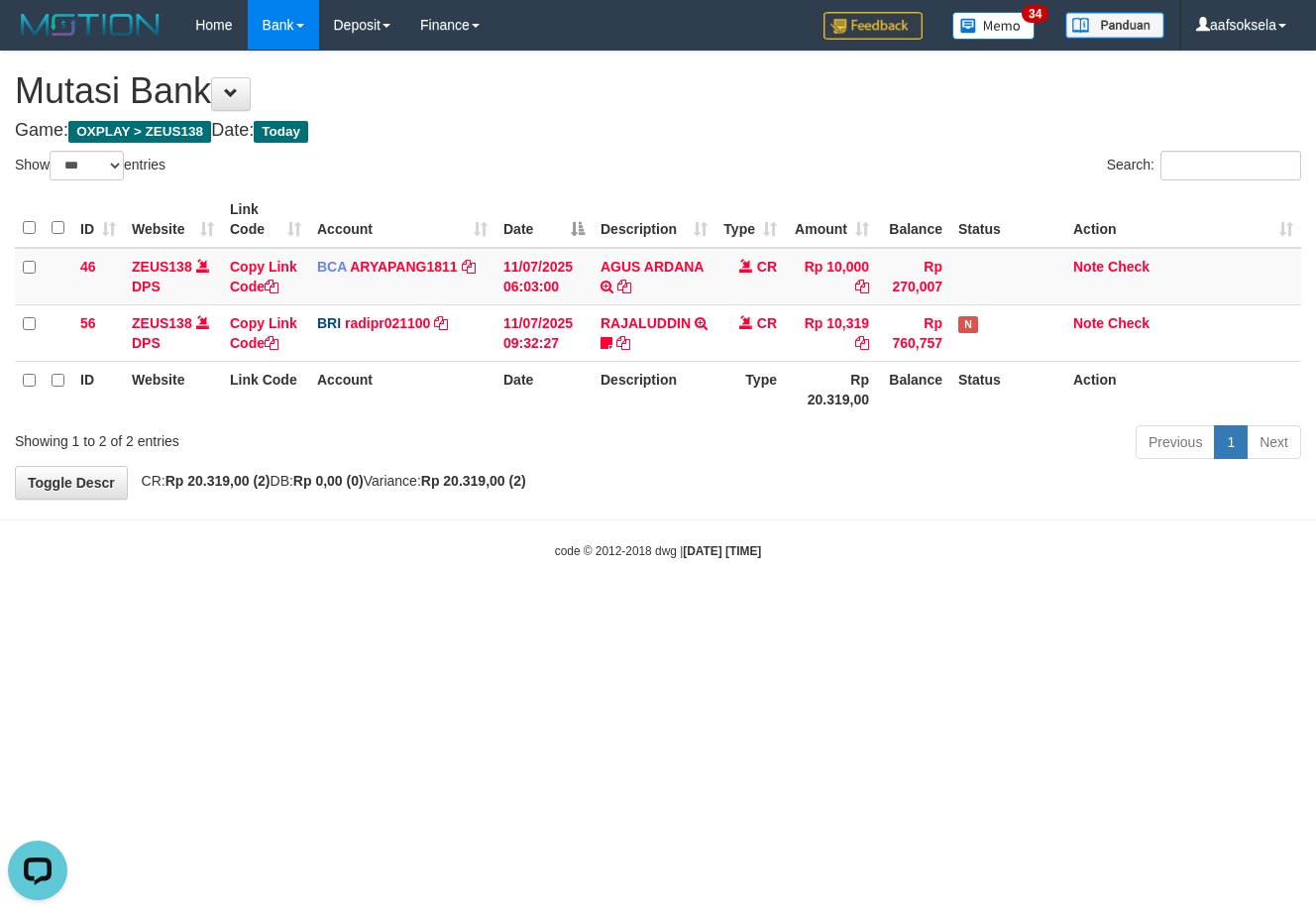 click on "Previous 1 Next" at bounding box center (932, 444) 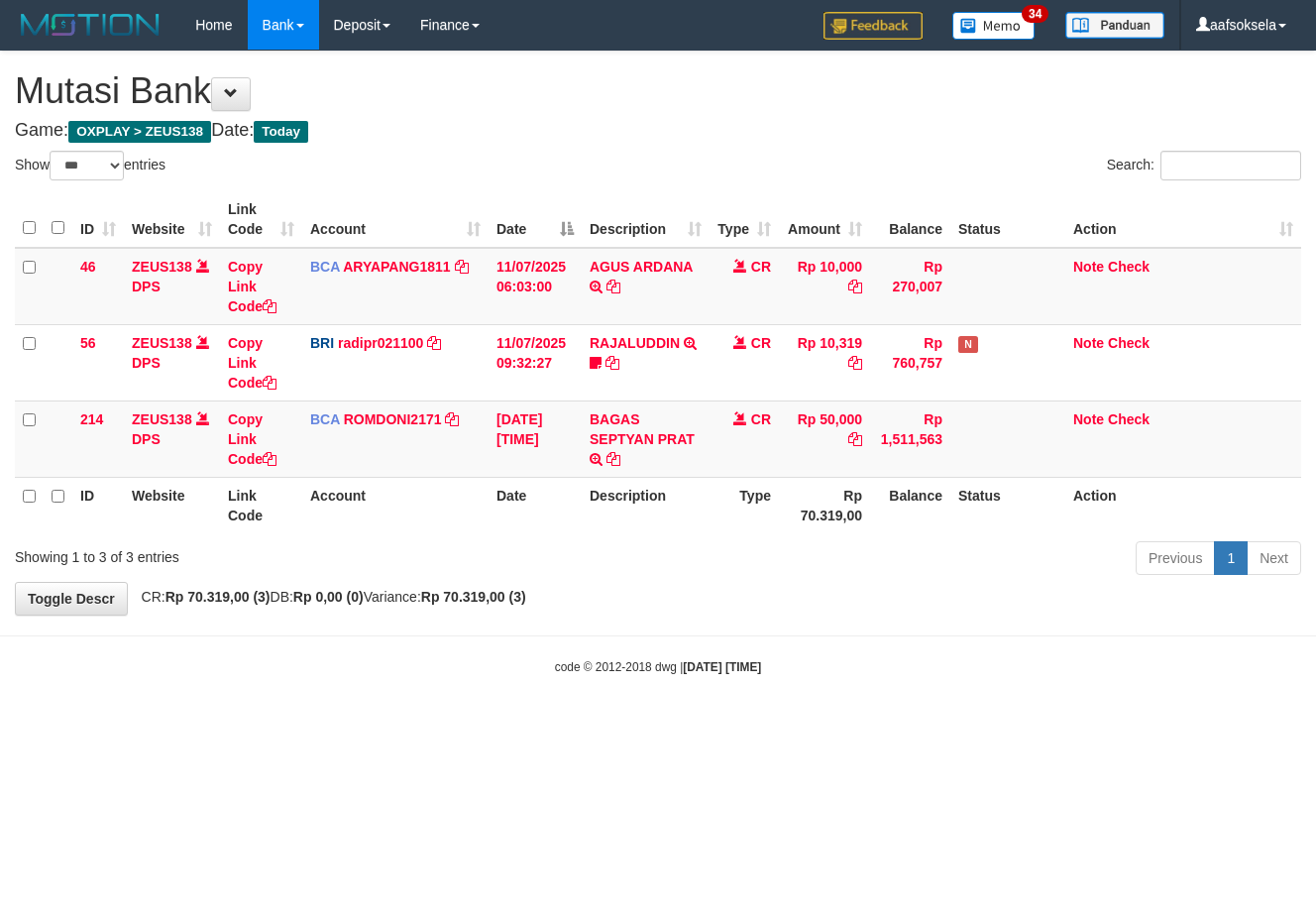 select on "***" 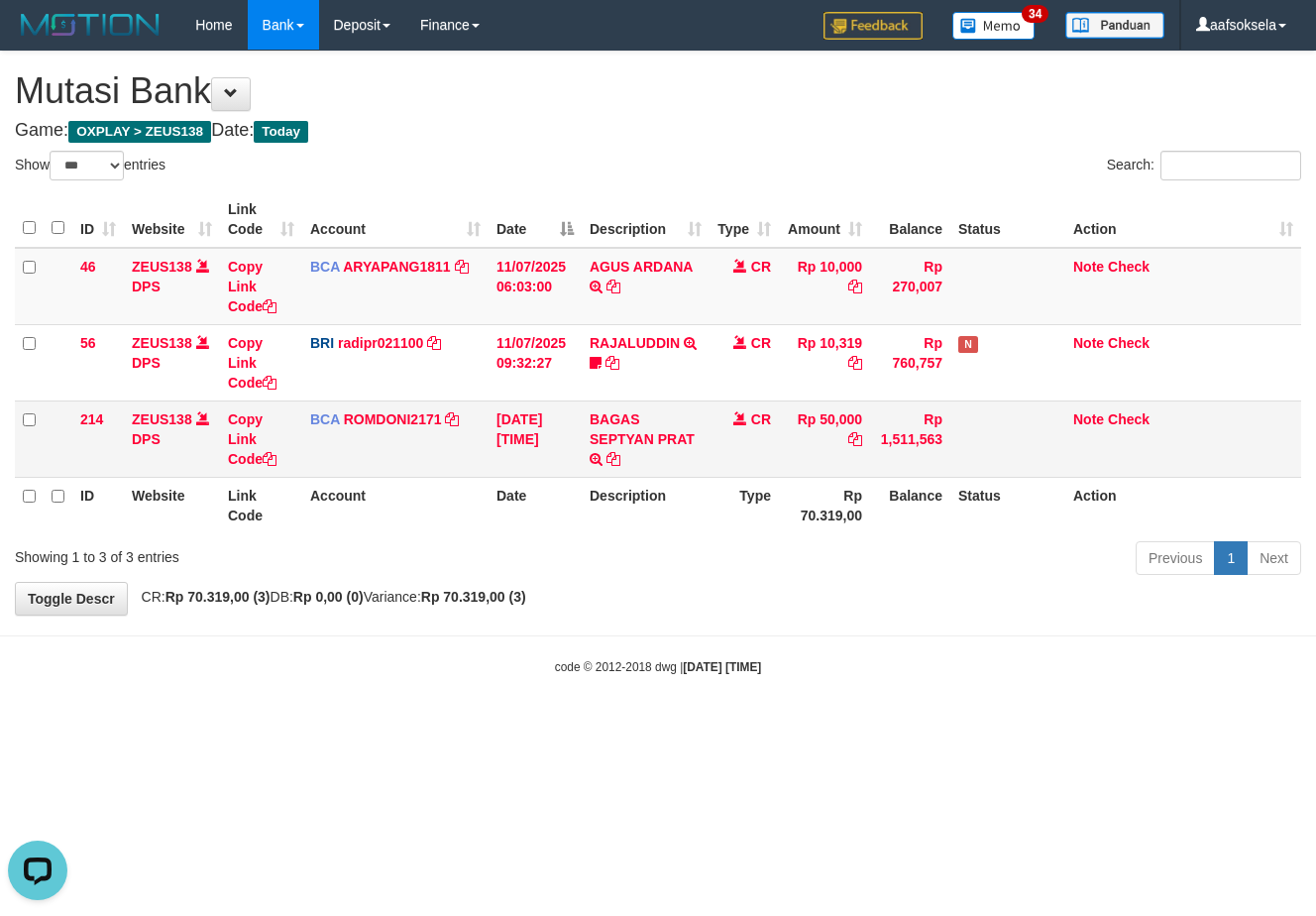 scroll, scrollTop: 0, scrollLeft: 0, axis: both 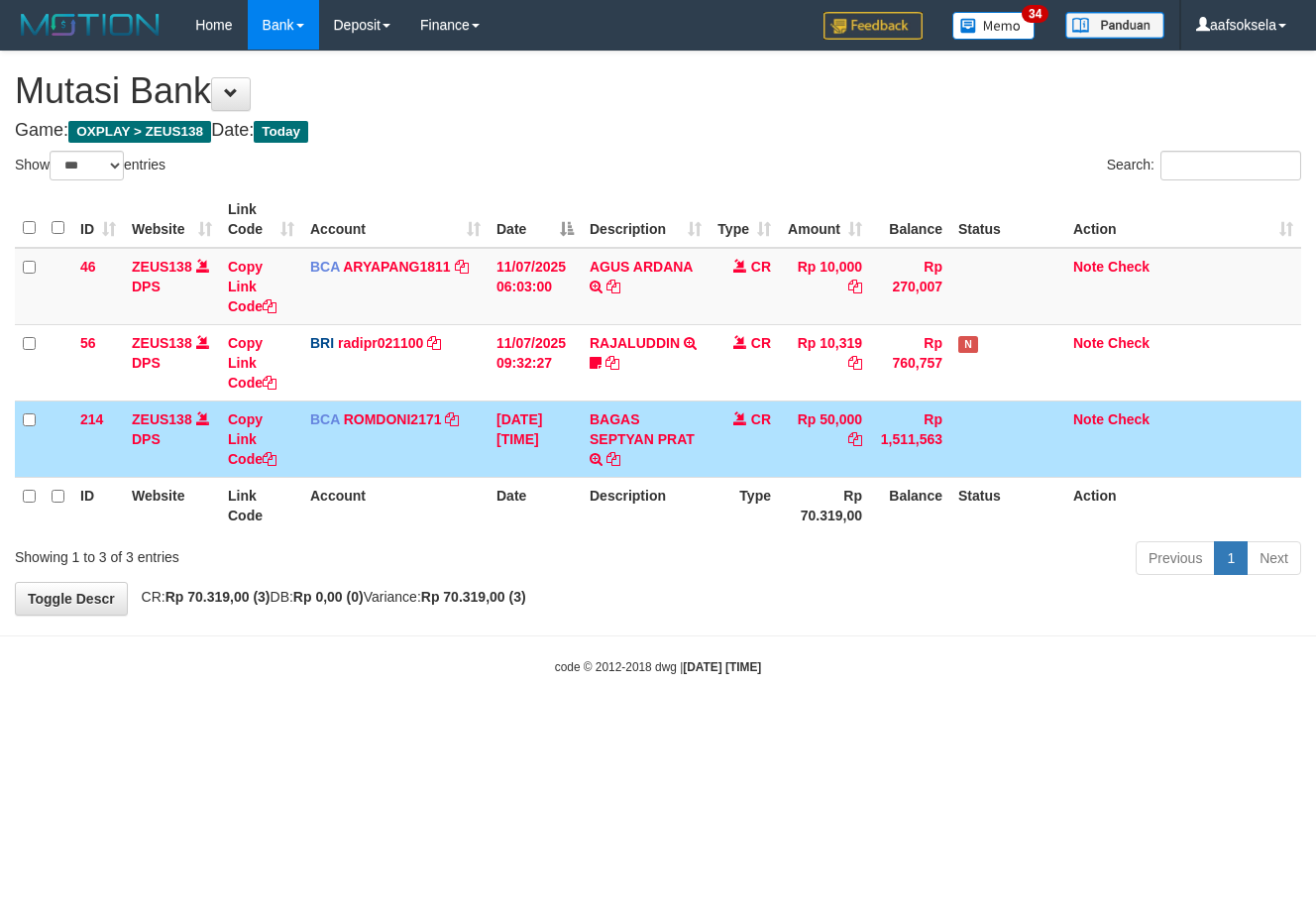 select on "***" 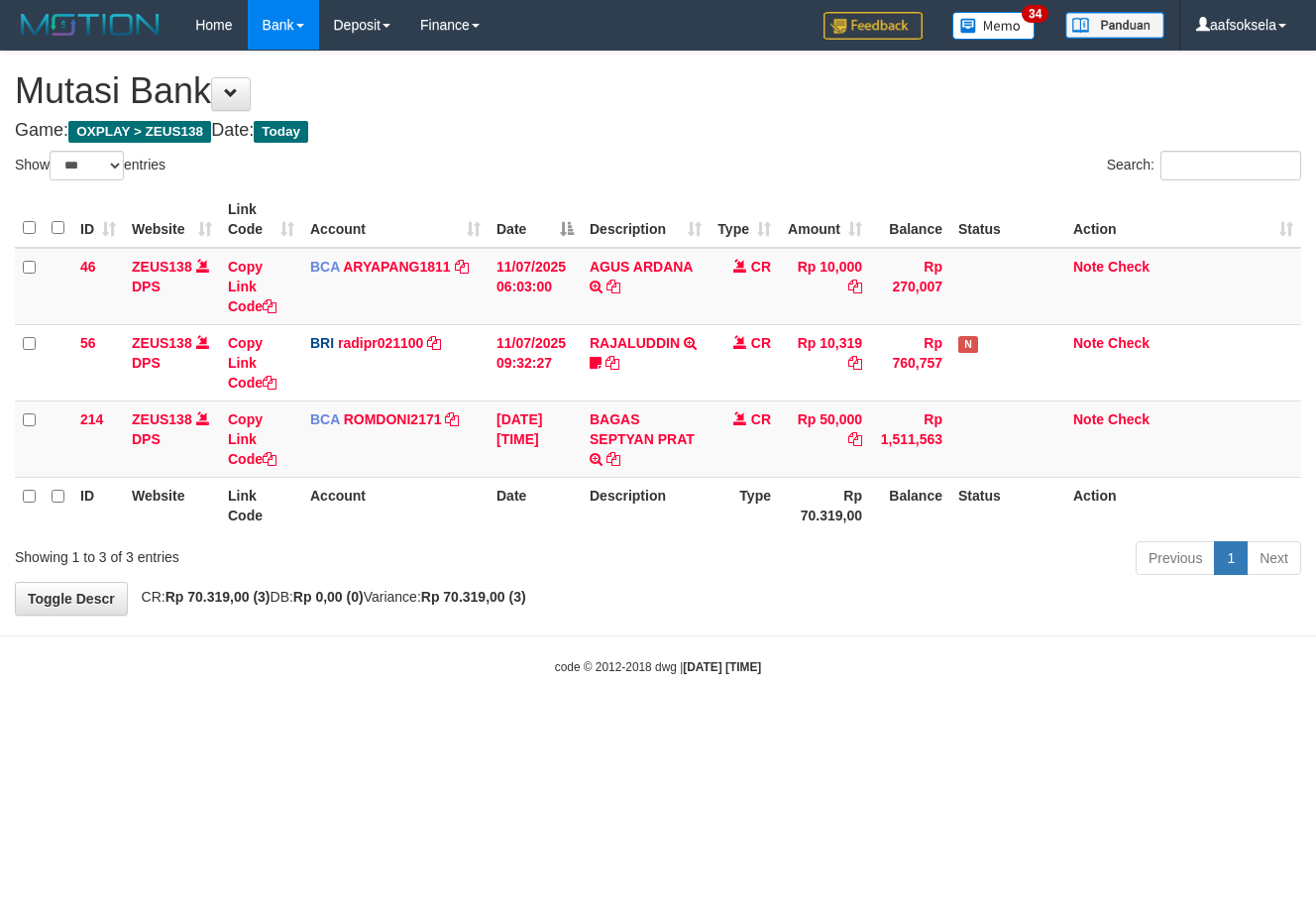 select on "***" 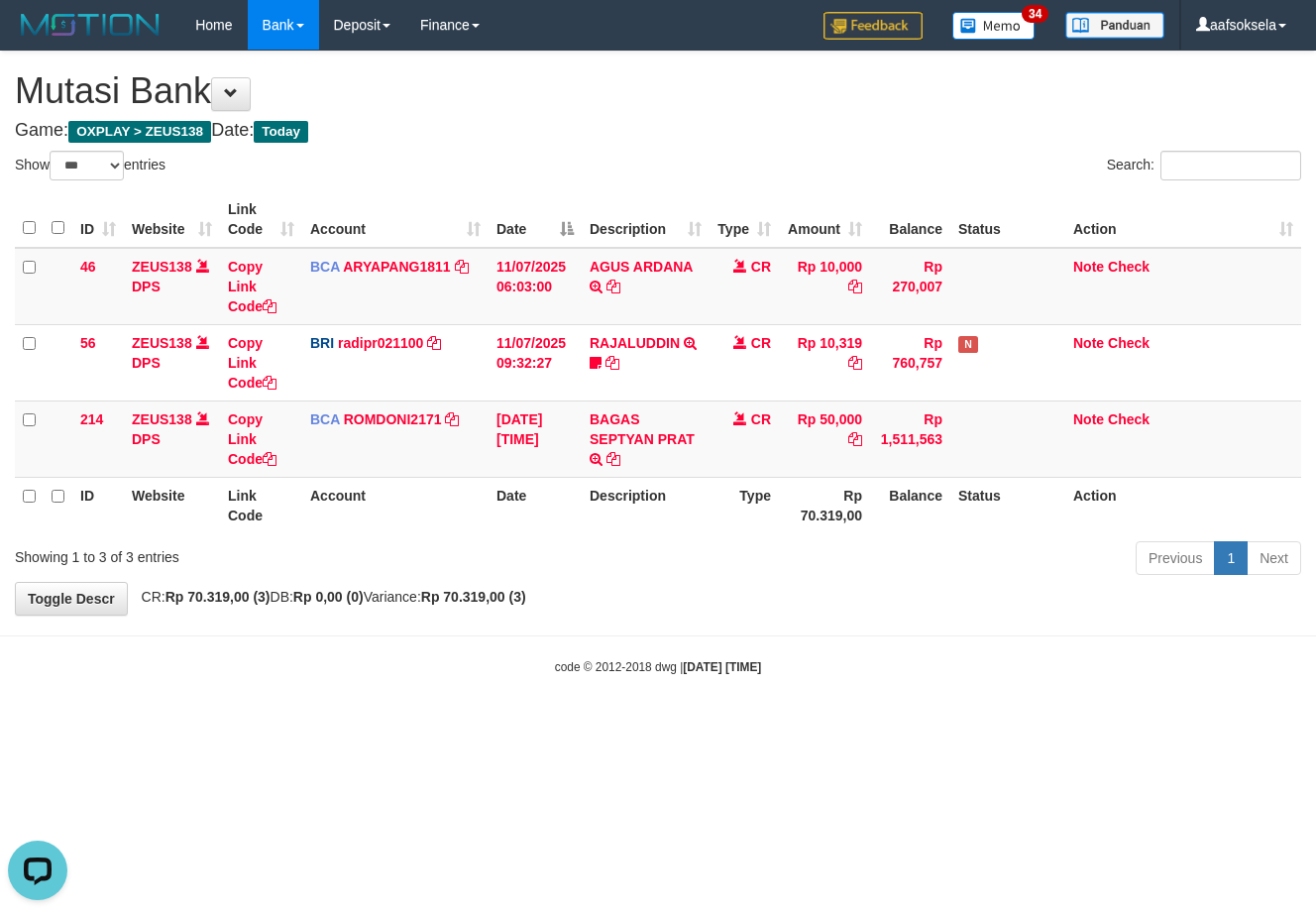 scroll, scrollTop: 0, scrollLeft: 0, axis: both 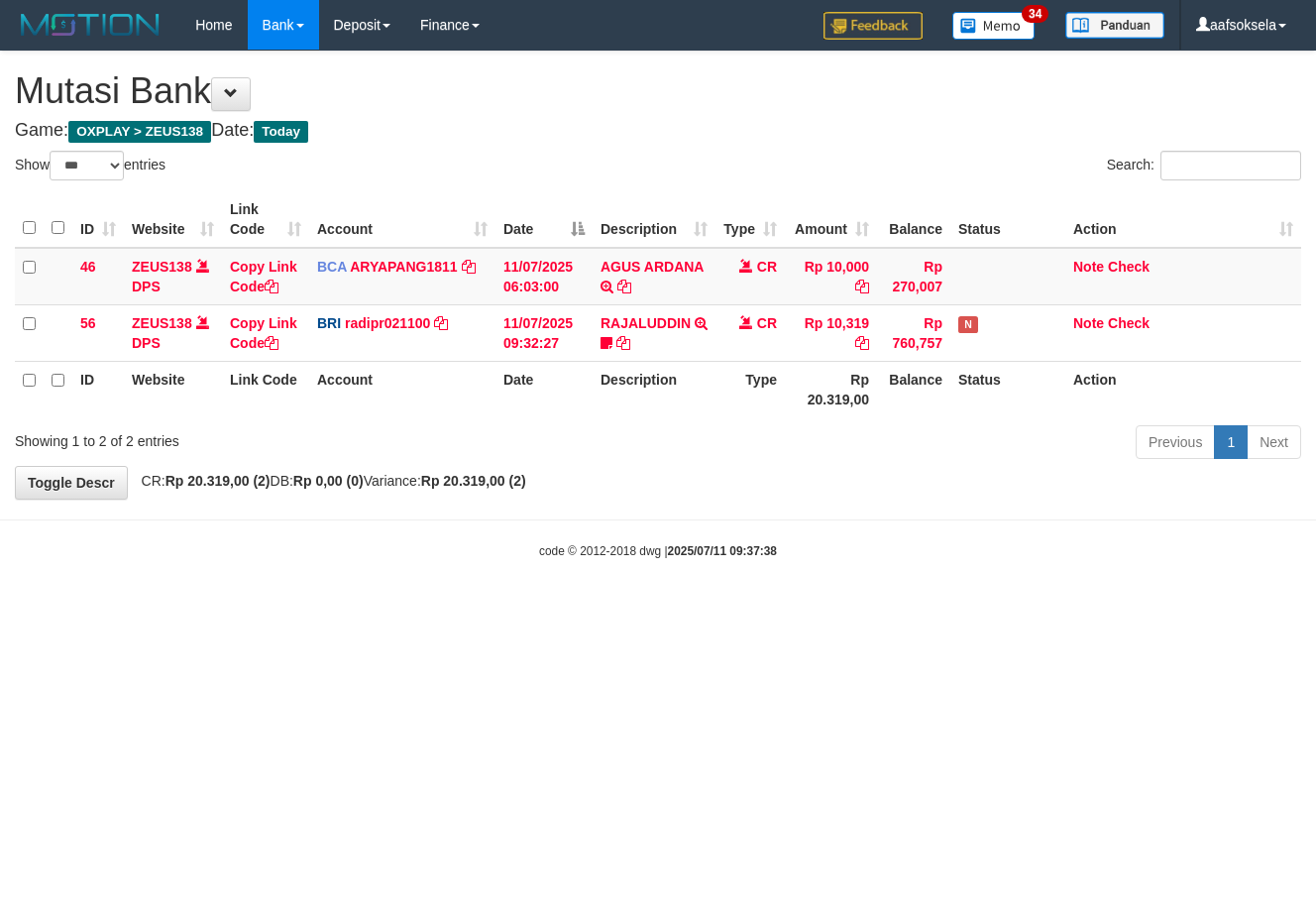 select on "***" 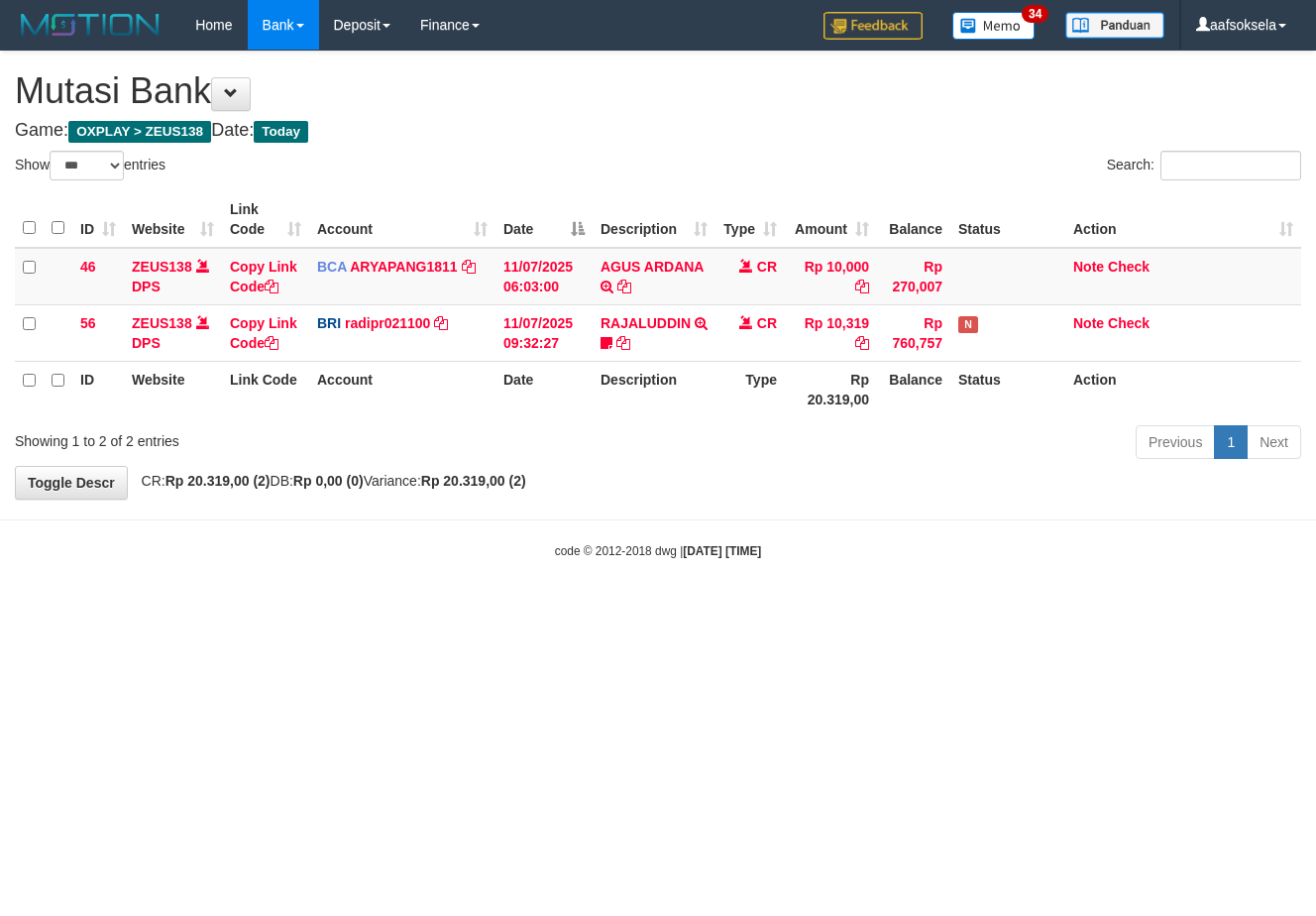 select on "***" 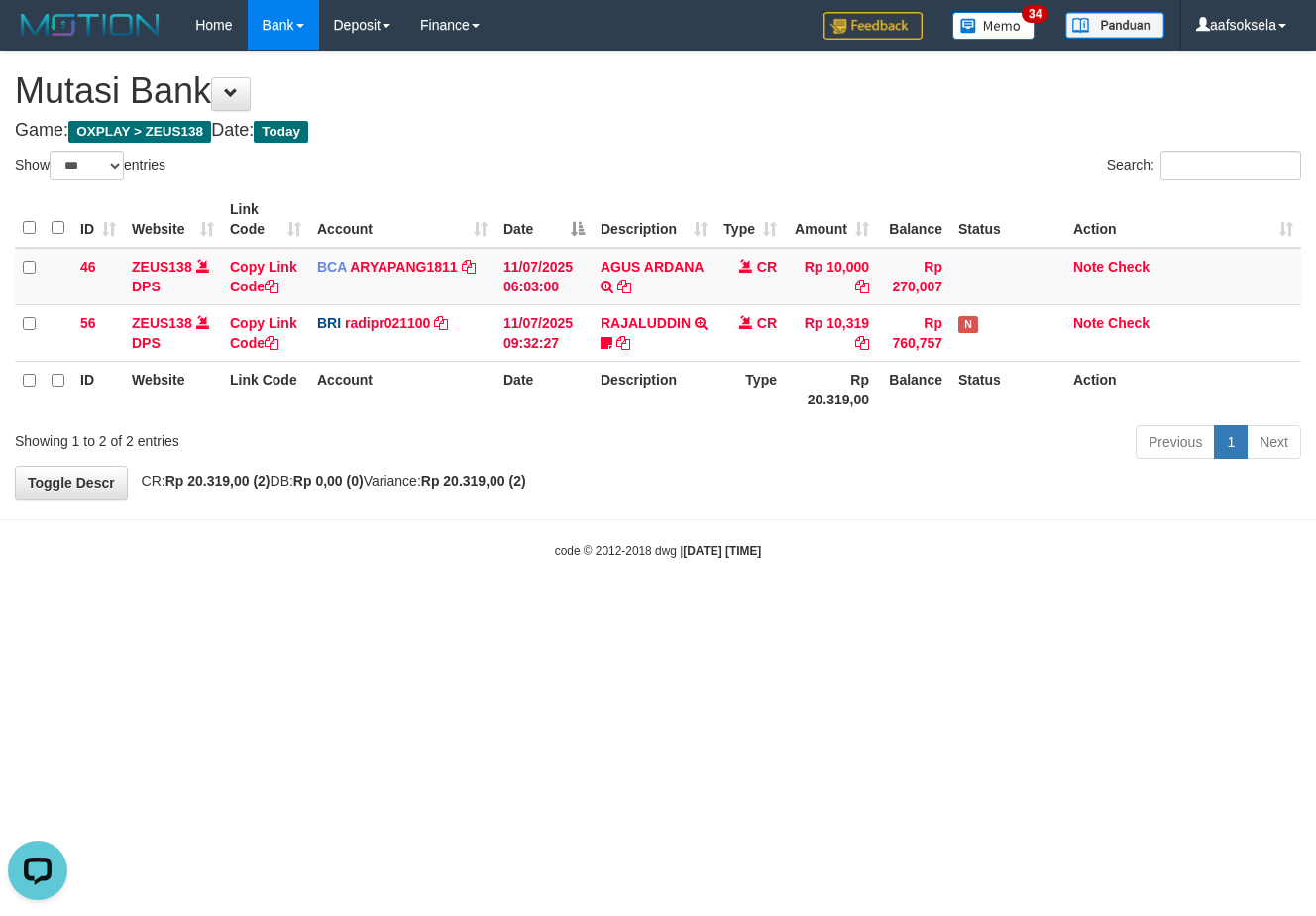 scroll, scrollTop: 0, scrollLeft: 0, axis: both 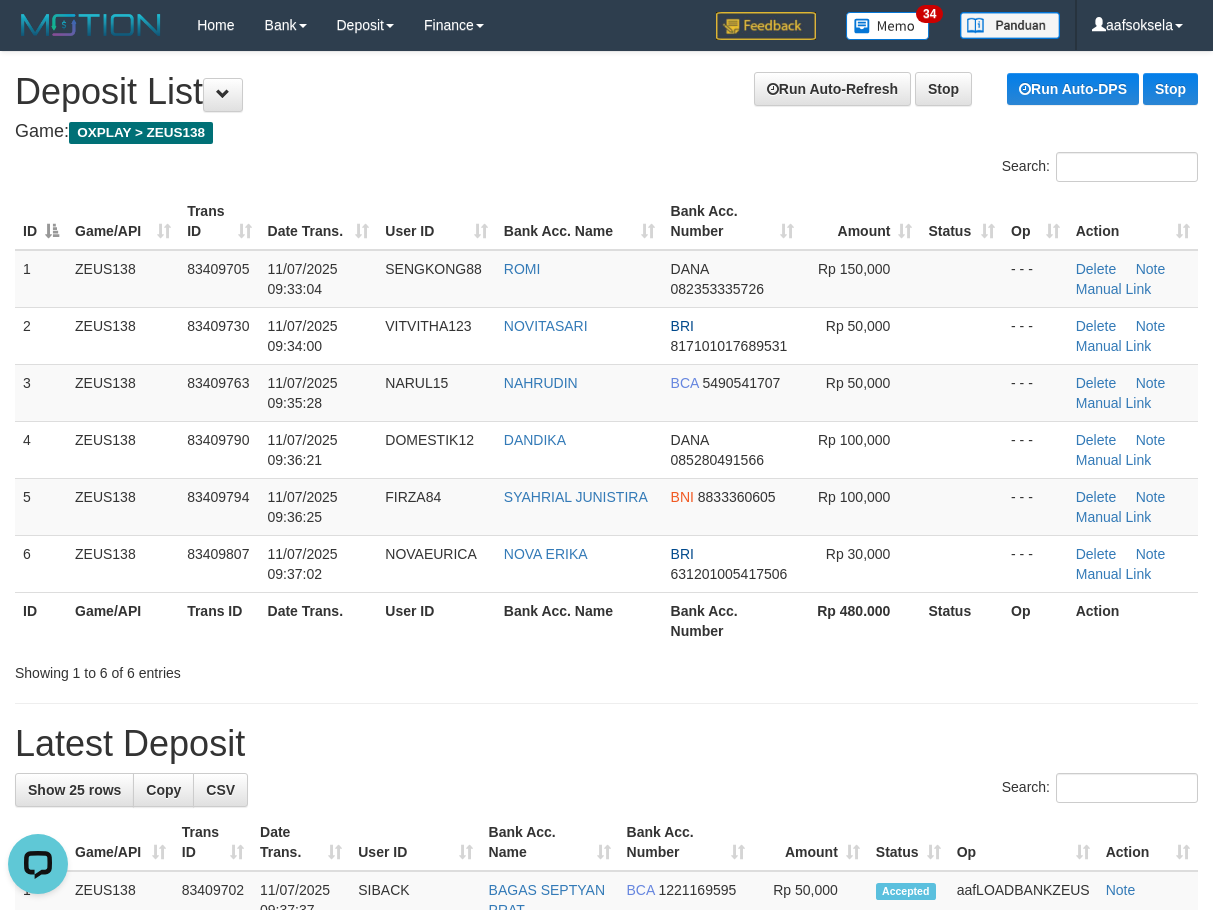 drag, startPoint x: 555, startPoint y: 718, endPoint x: 10, endPoint y: 706, distance: 545.1321 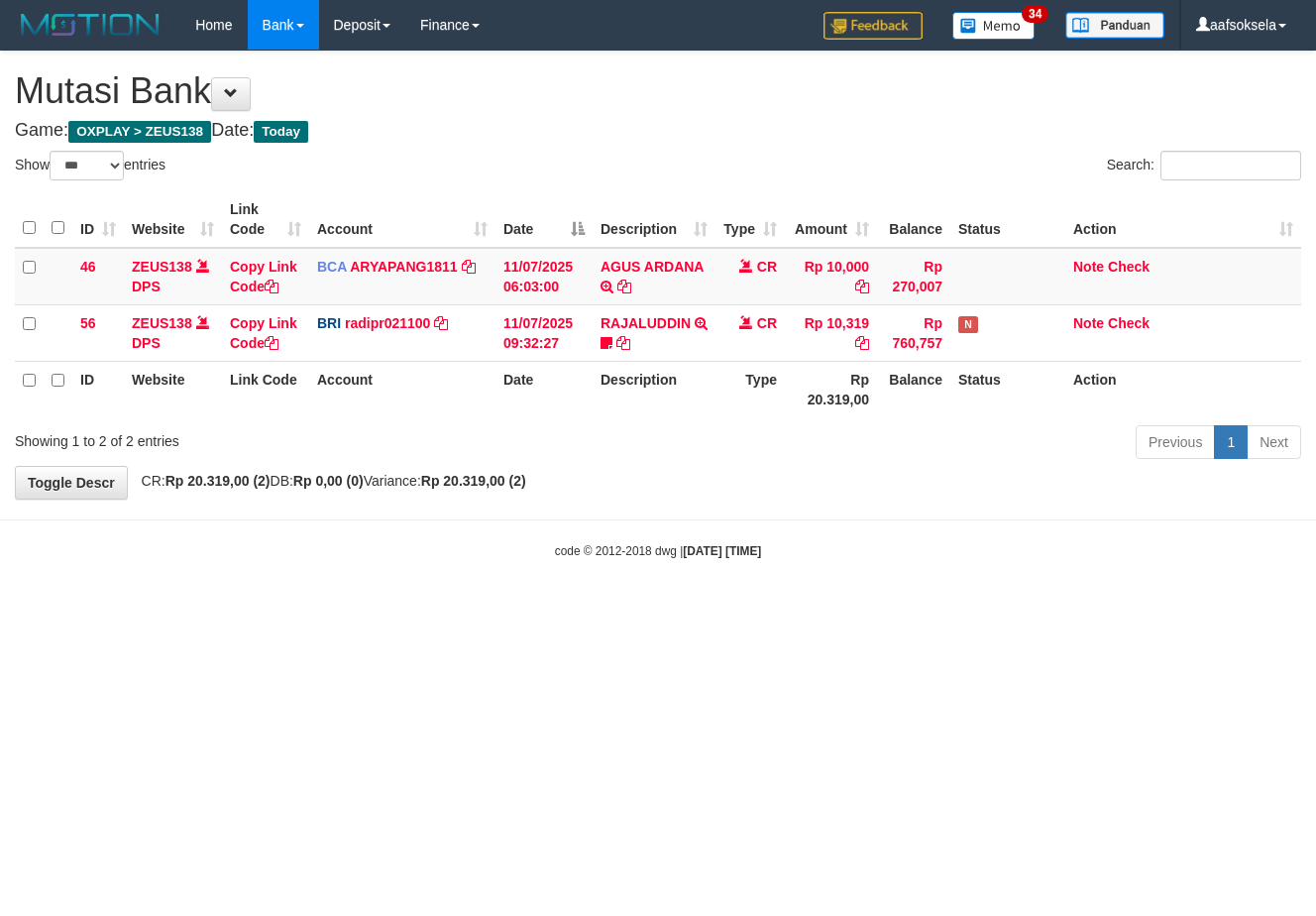 select on "***" 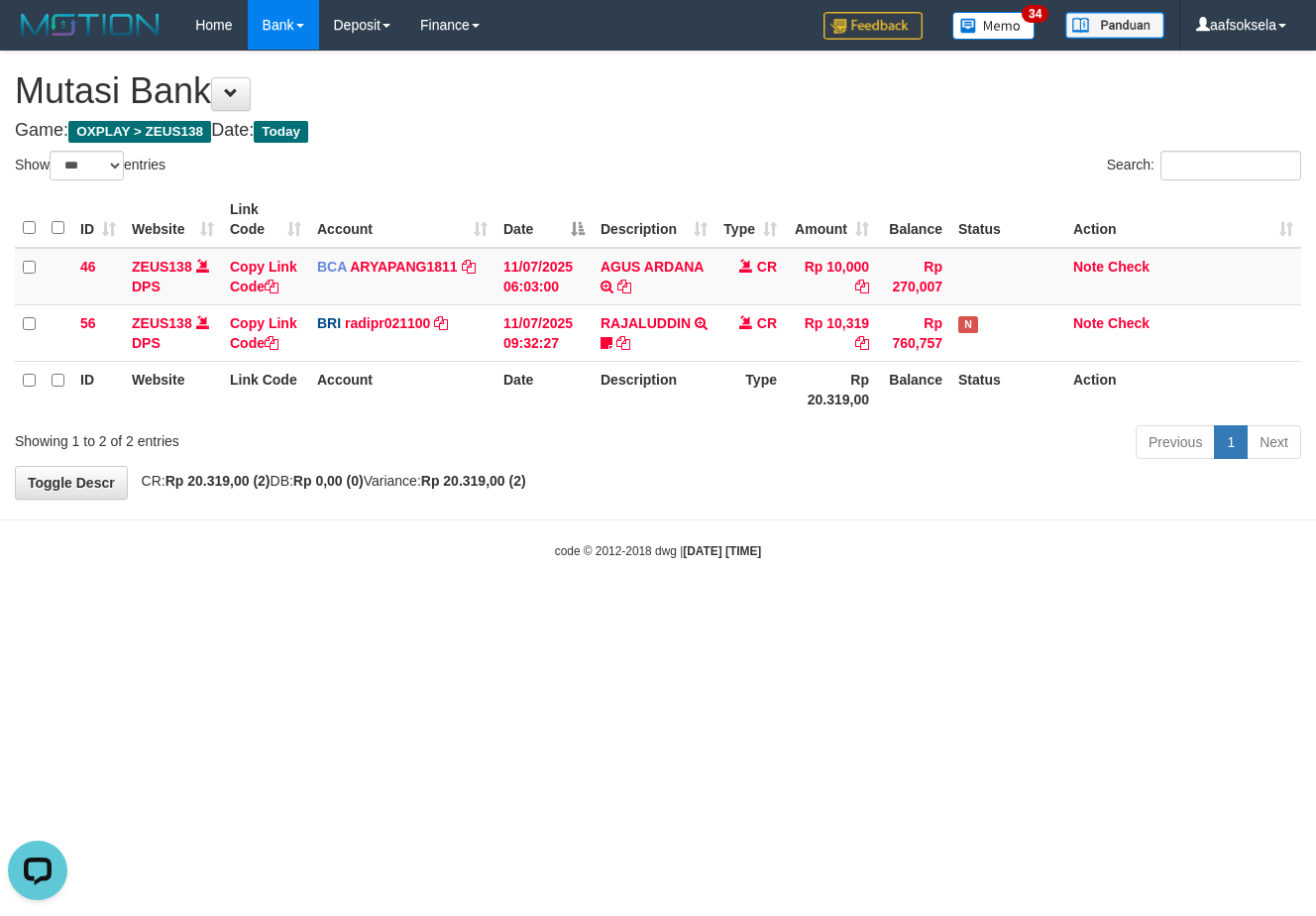 scroll, scrollTop: 0, scrollLeft: 0, axis: both 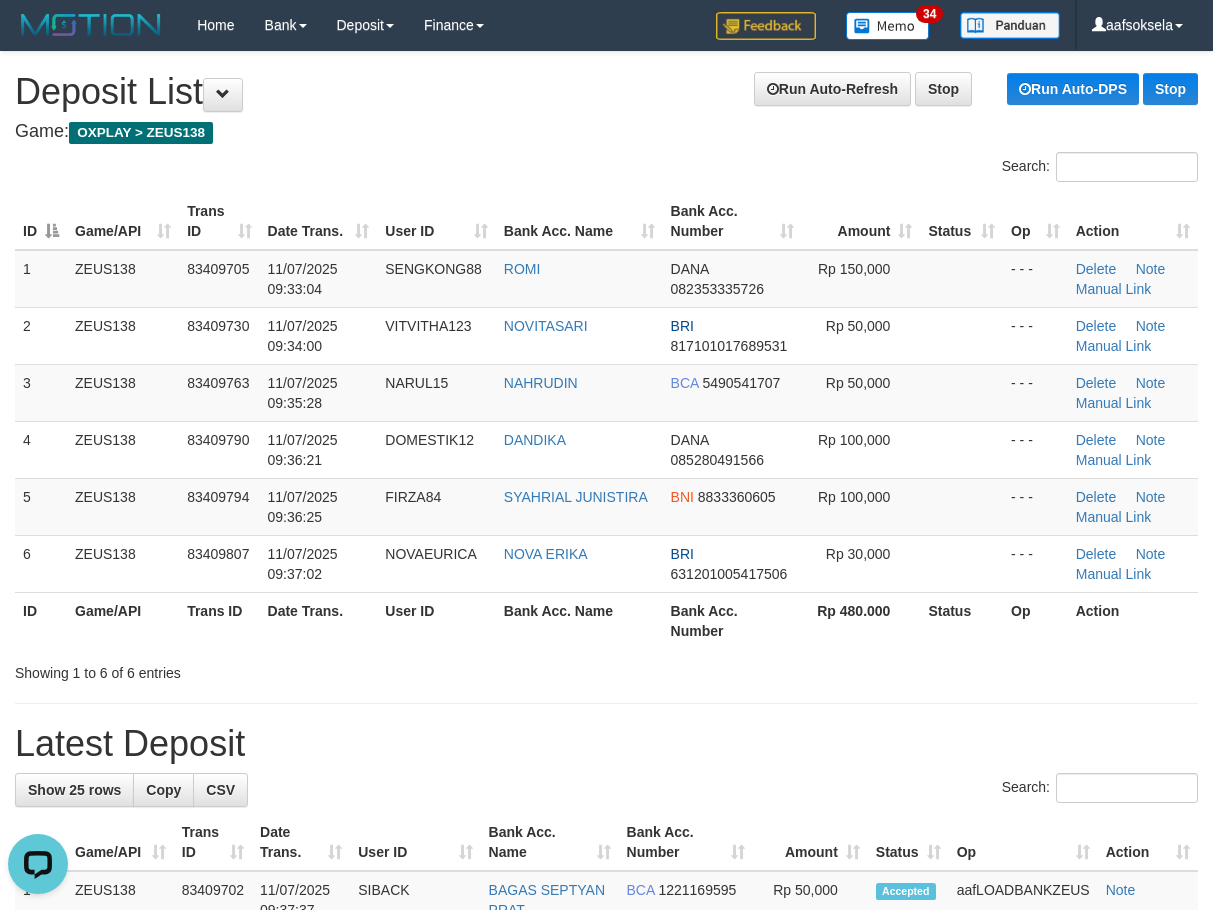 drag, startPoint x: 370, startPoint y: 680, endPoint x: 7, endPoint y: 714, distance: 364.5888 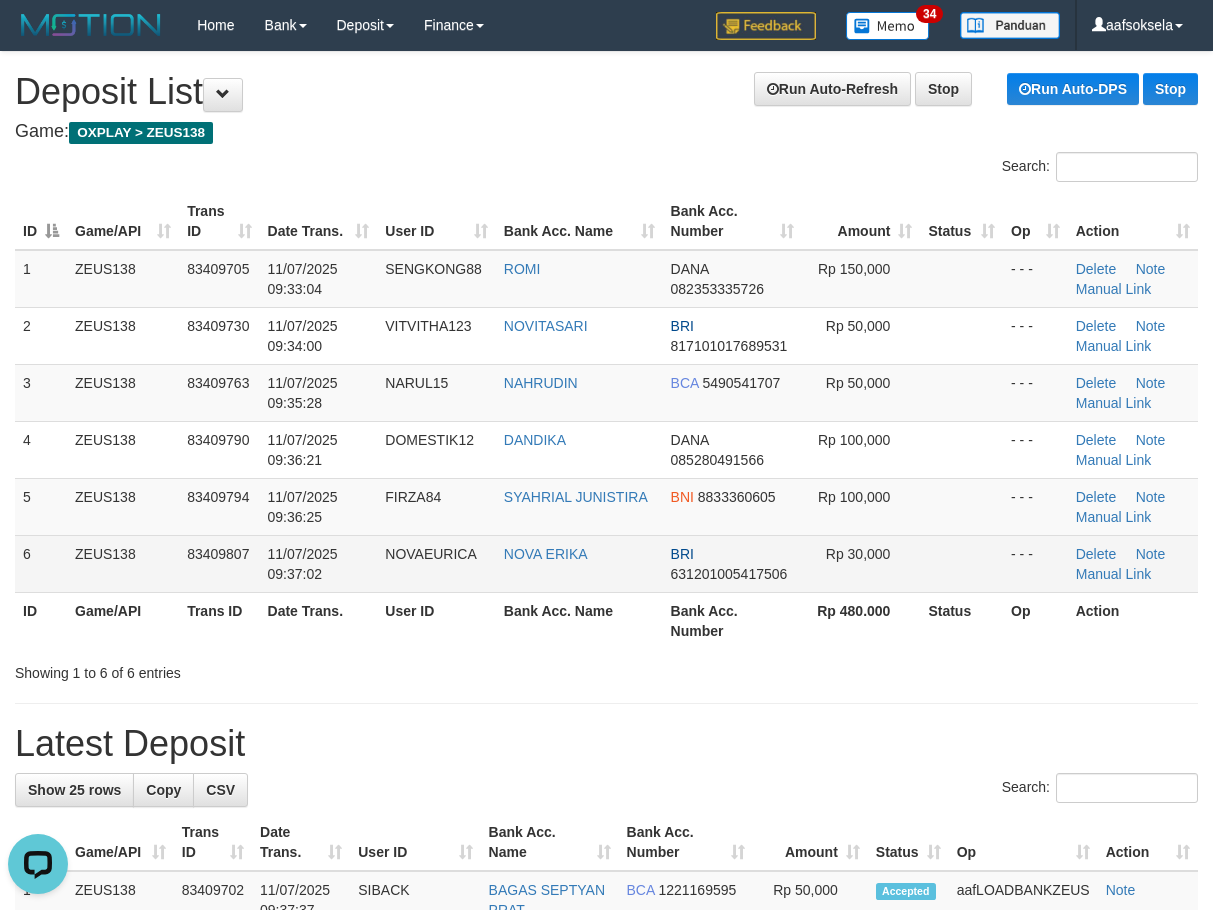 click on "Rp 30,000" at bounding box center (861, 563) 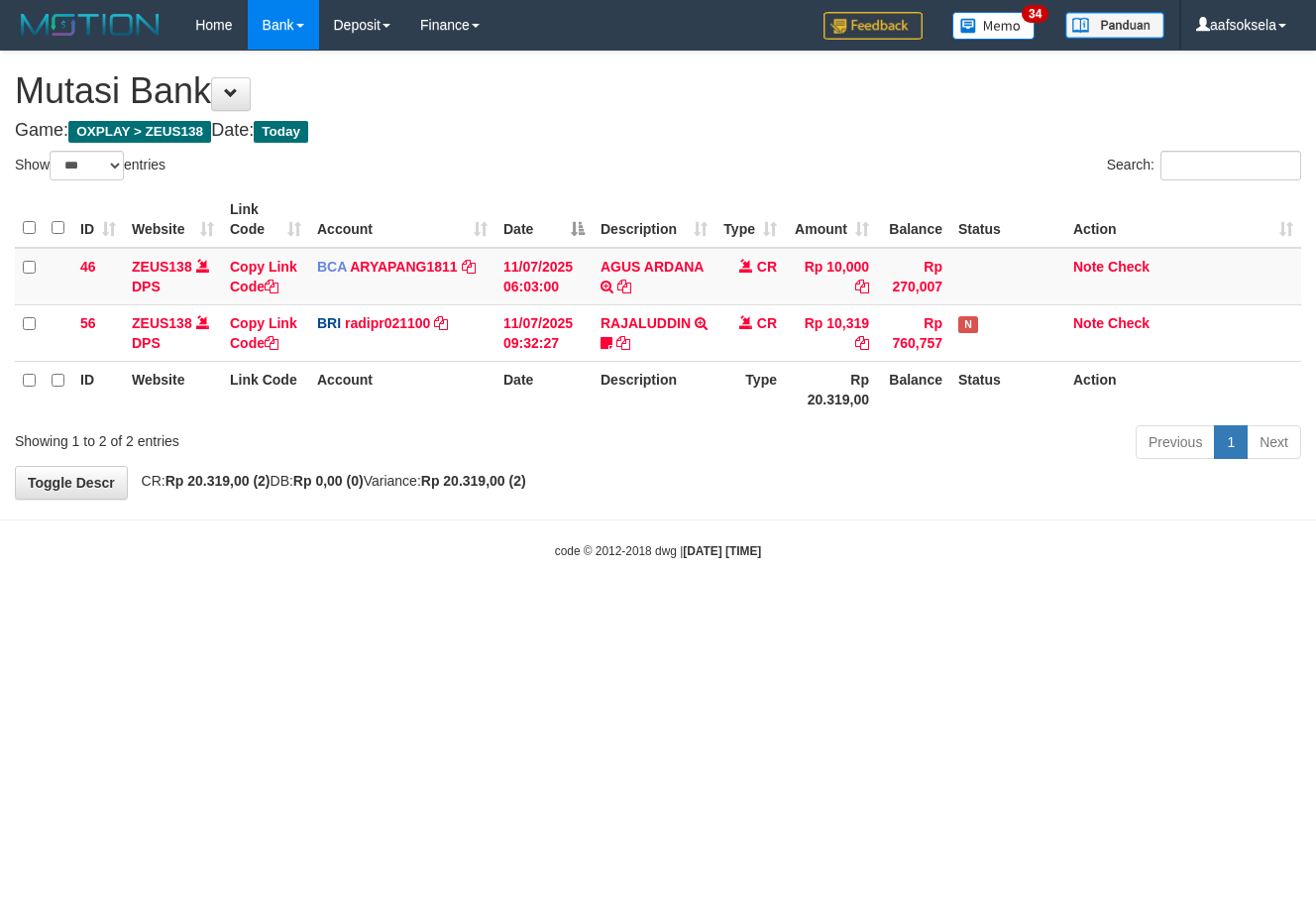 select on "***" 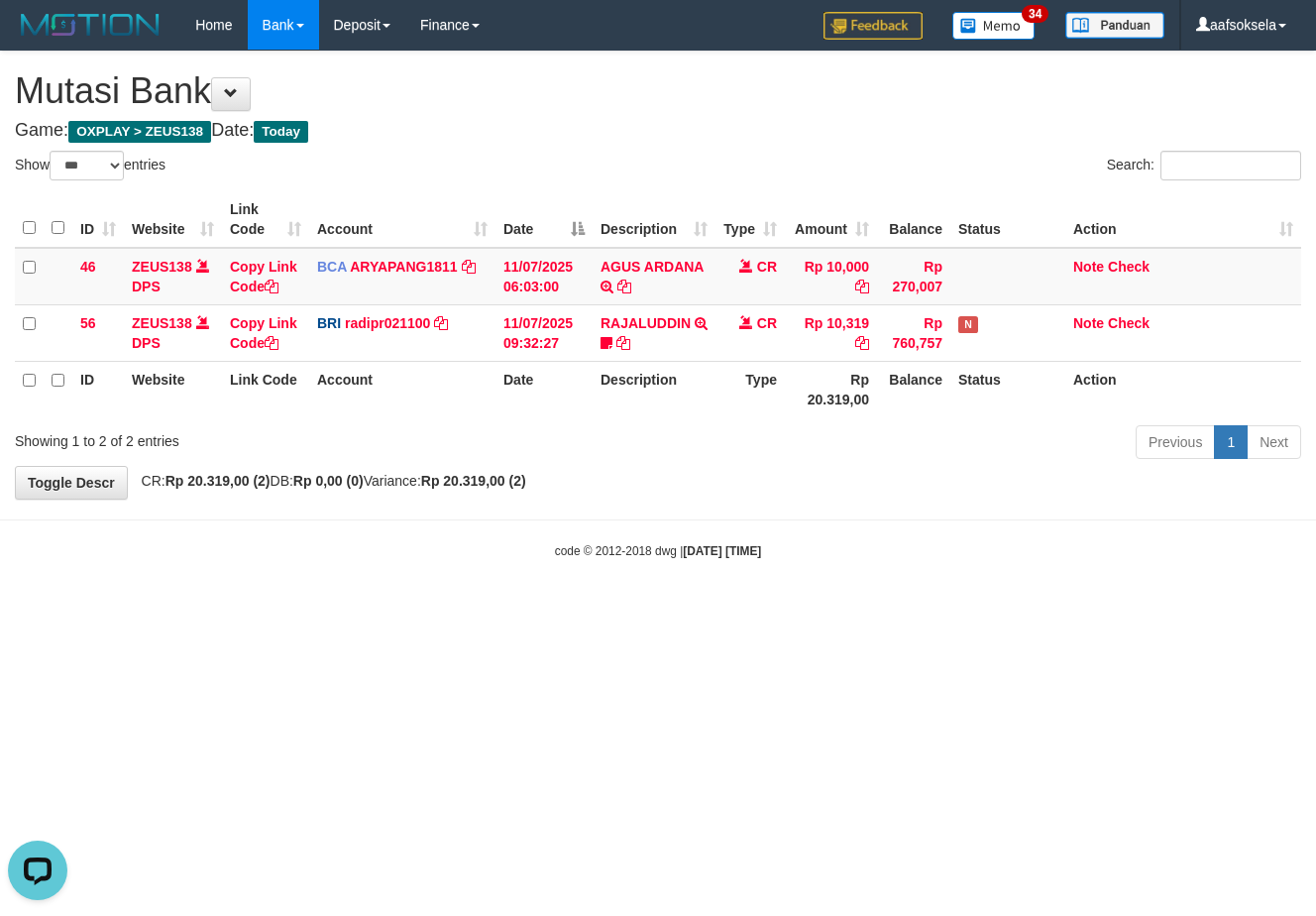 scroll, scrollTop: 0, scrollLeft: 0, axis: both 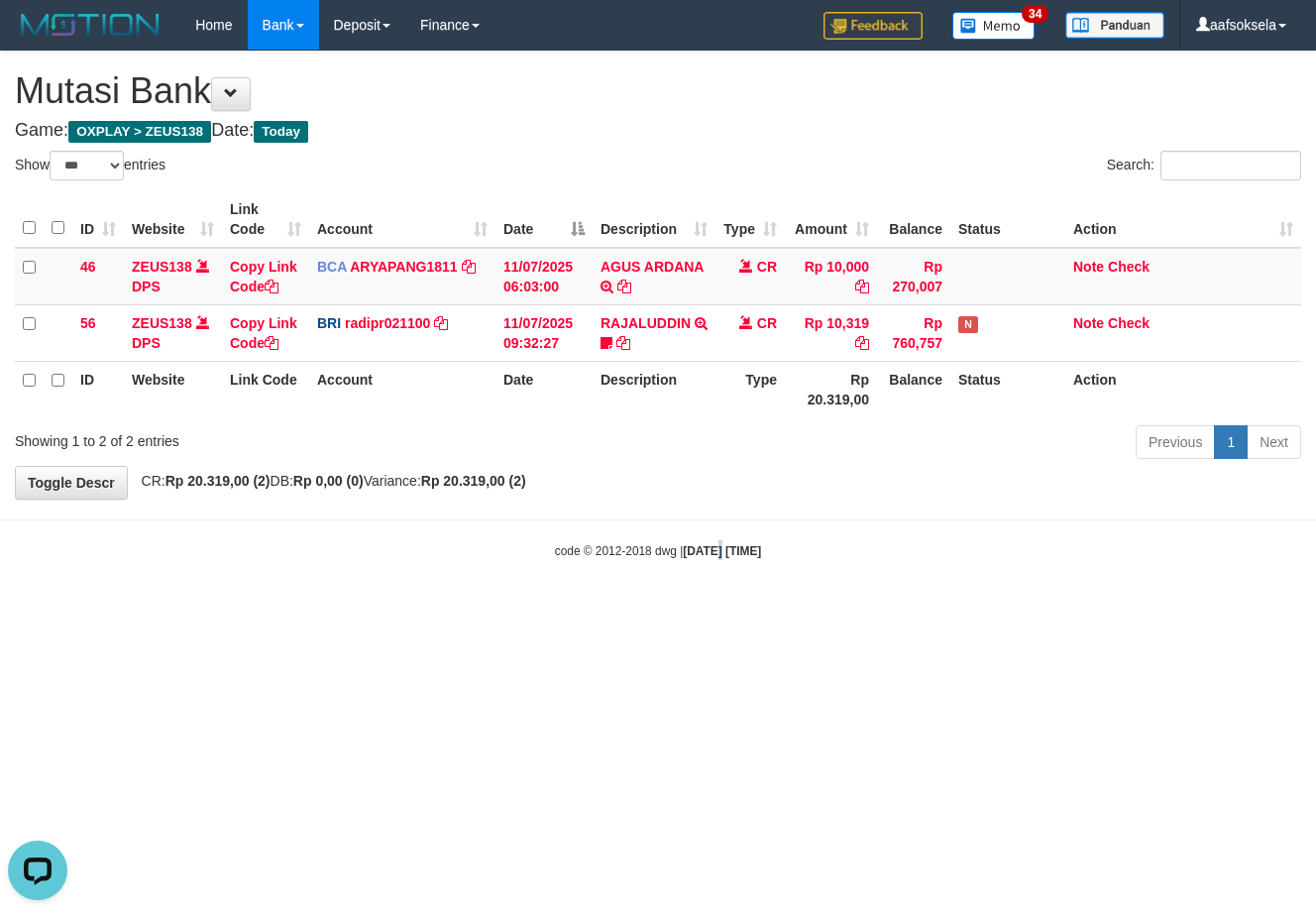 click on "Toggle navigation
Home
Bank
Account List
Mutasi Bank
Search
Sync
Note Mutasi
Deposit
DPS Fetch
DPS List
History
Note DPS
Finance
Financial Data
aafsoksela
My Profile
Log Out" at bounding box center [658, 304] 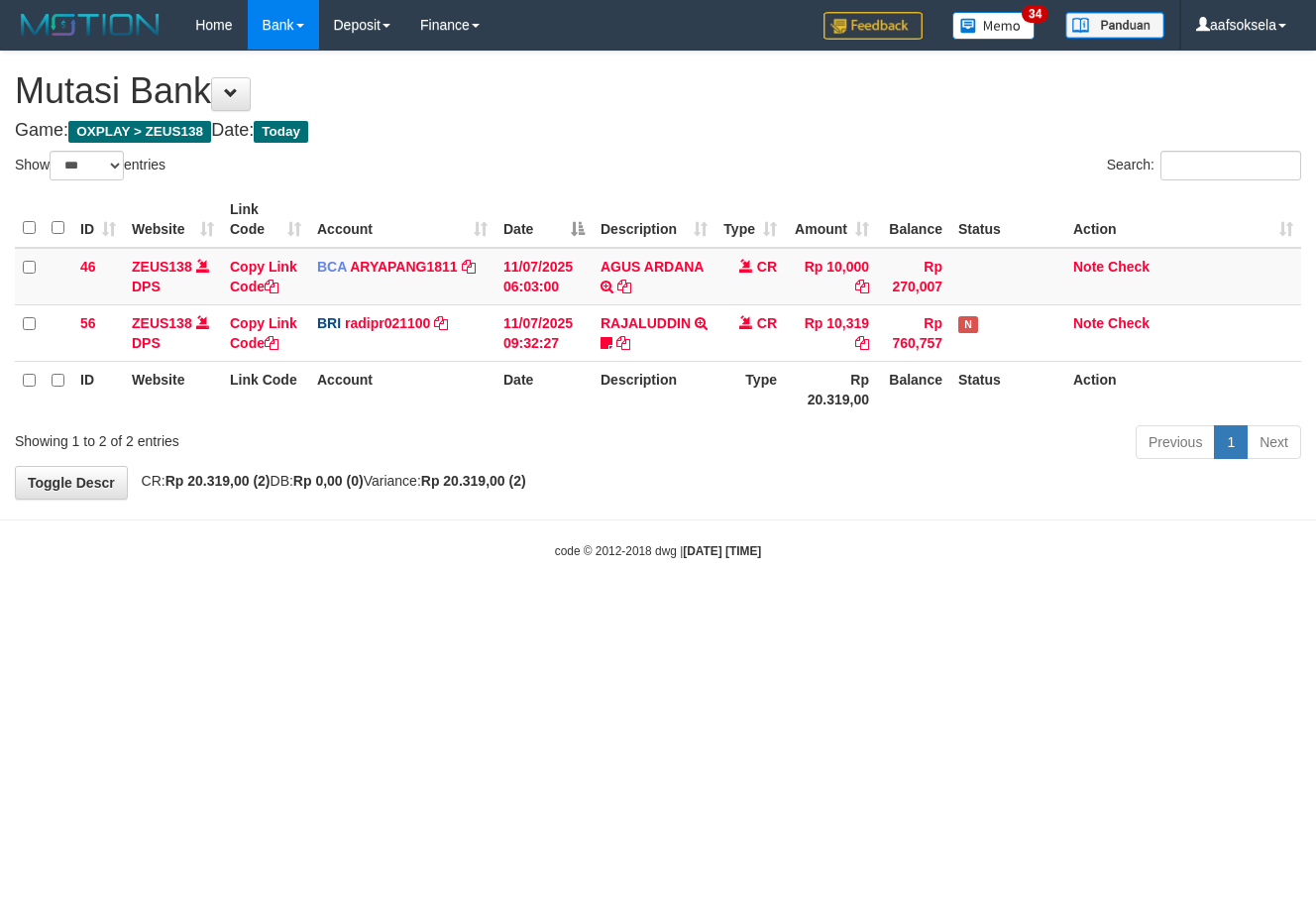 select on "***" 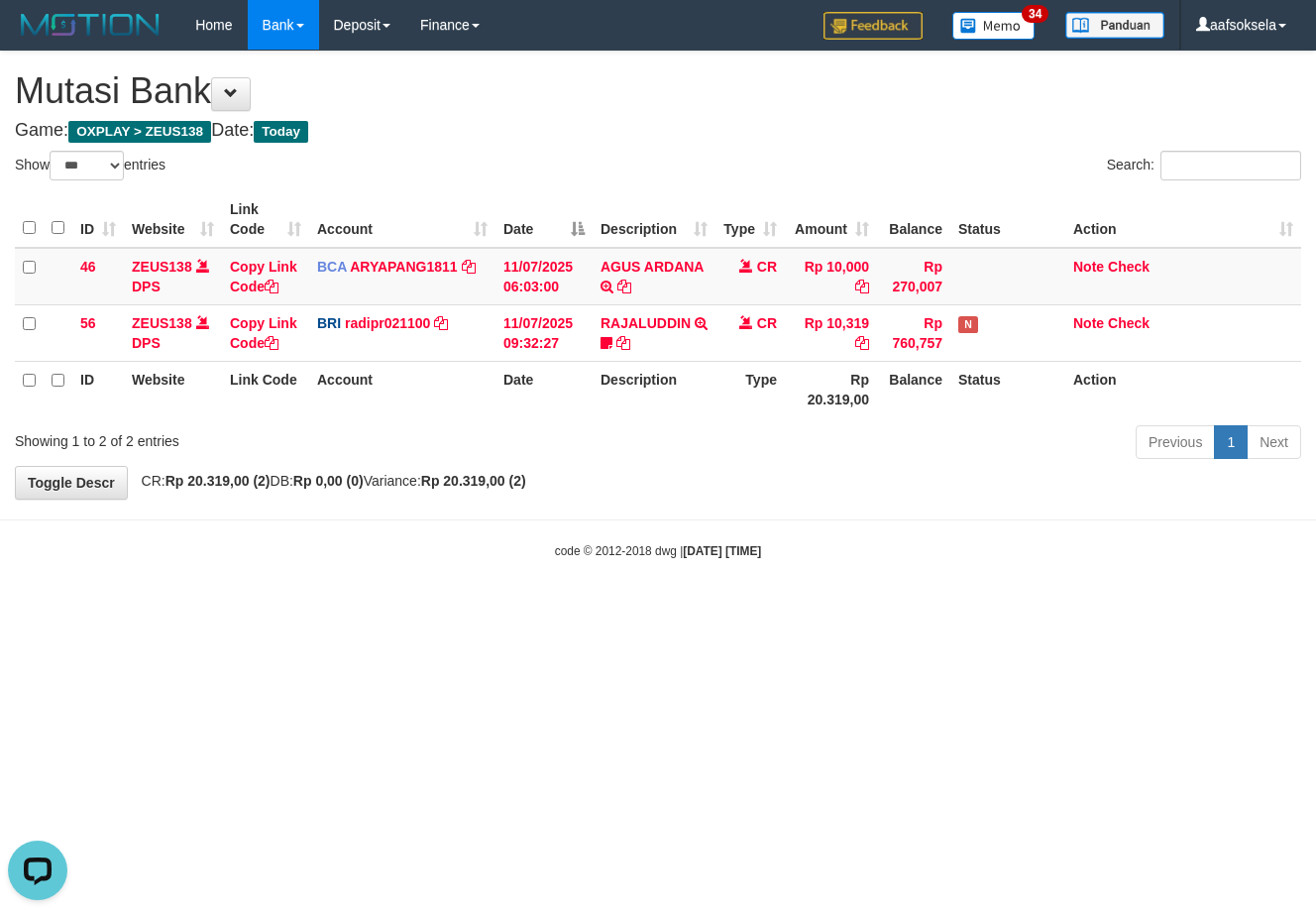 scroll, scrollTop: 0, scrollLeft: 0, axis: both 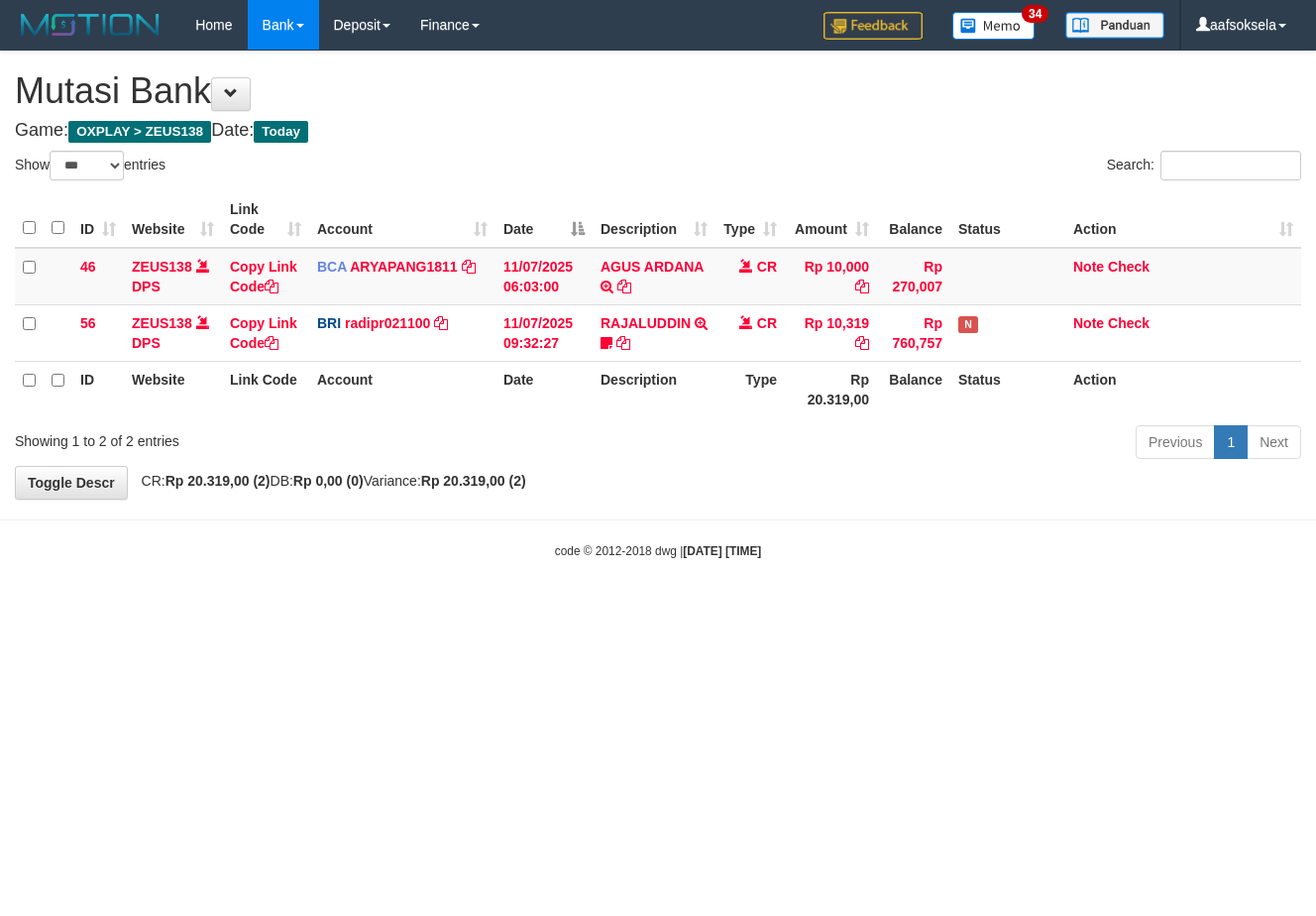 select on "***" 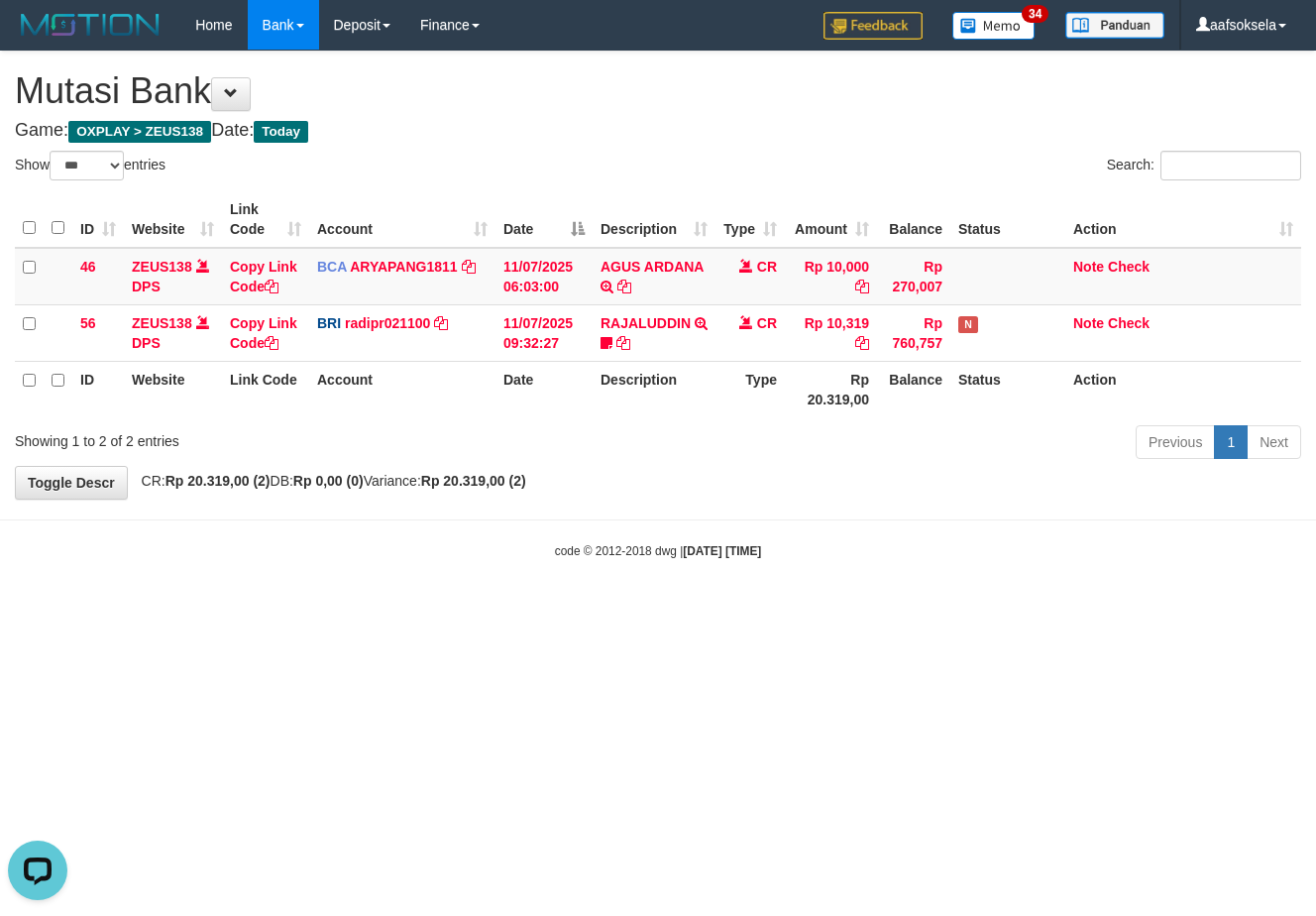 scroll, scrollTop: 0, scrollLeft: 0, axis: both 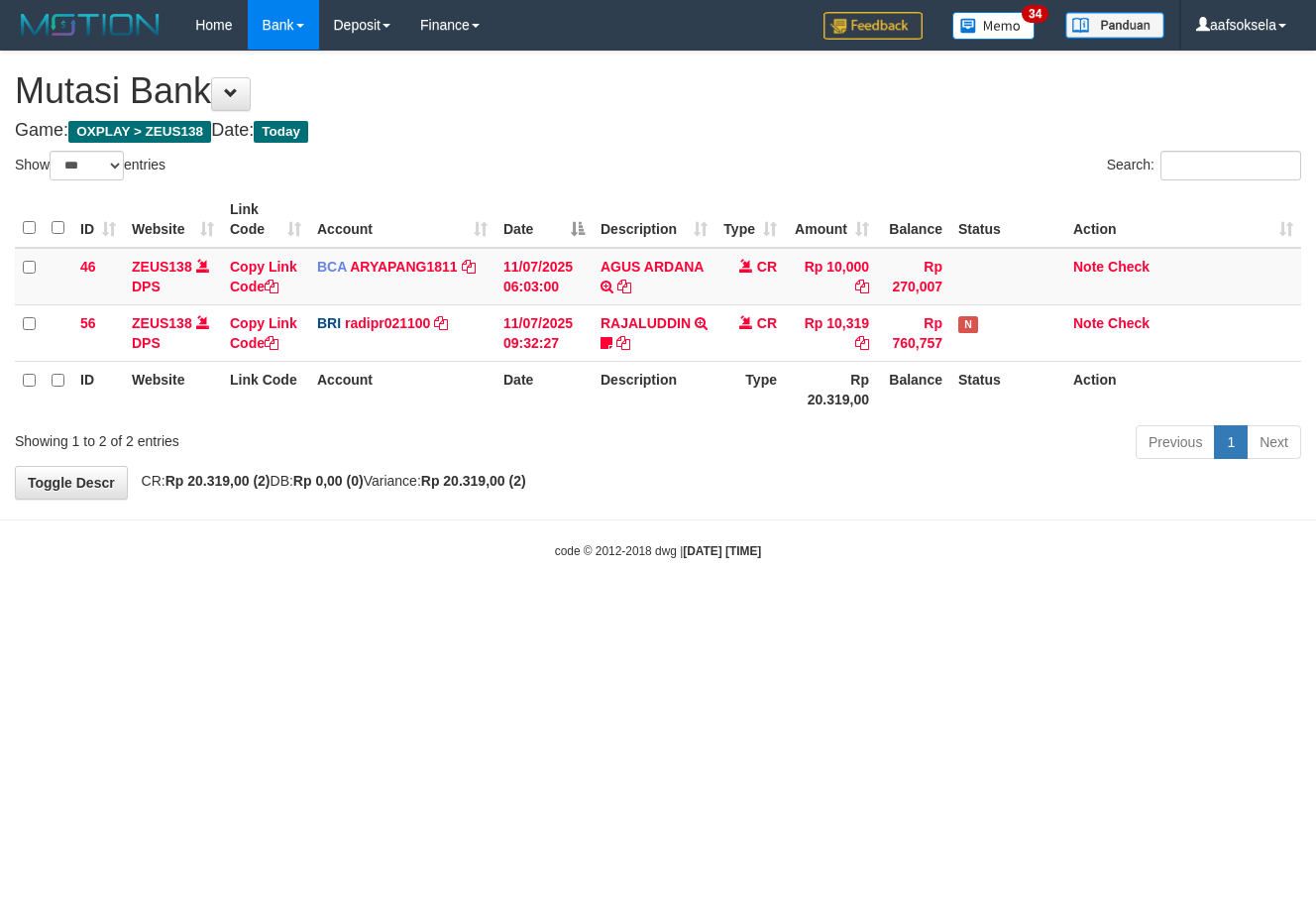 select on "***" 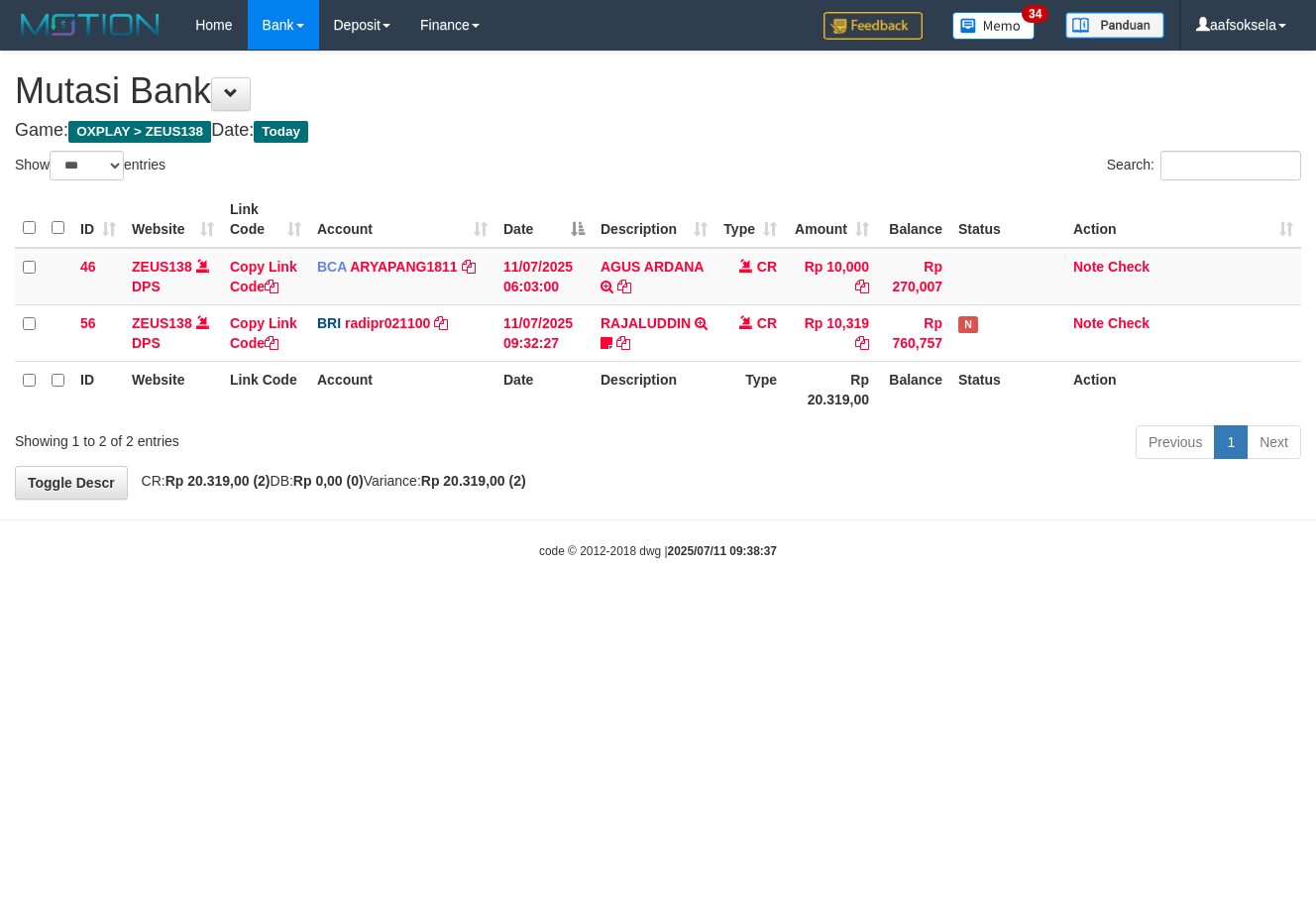 select on "***" 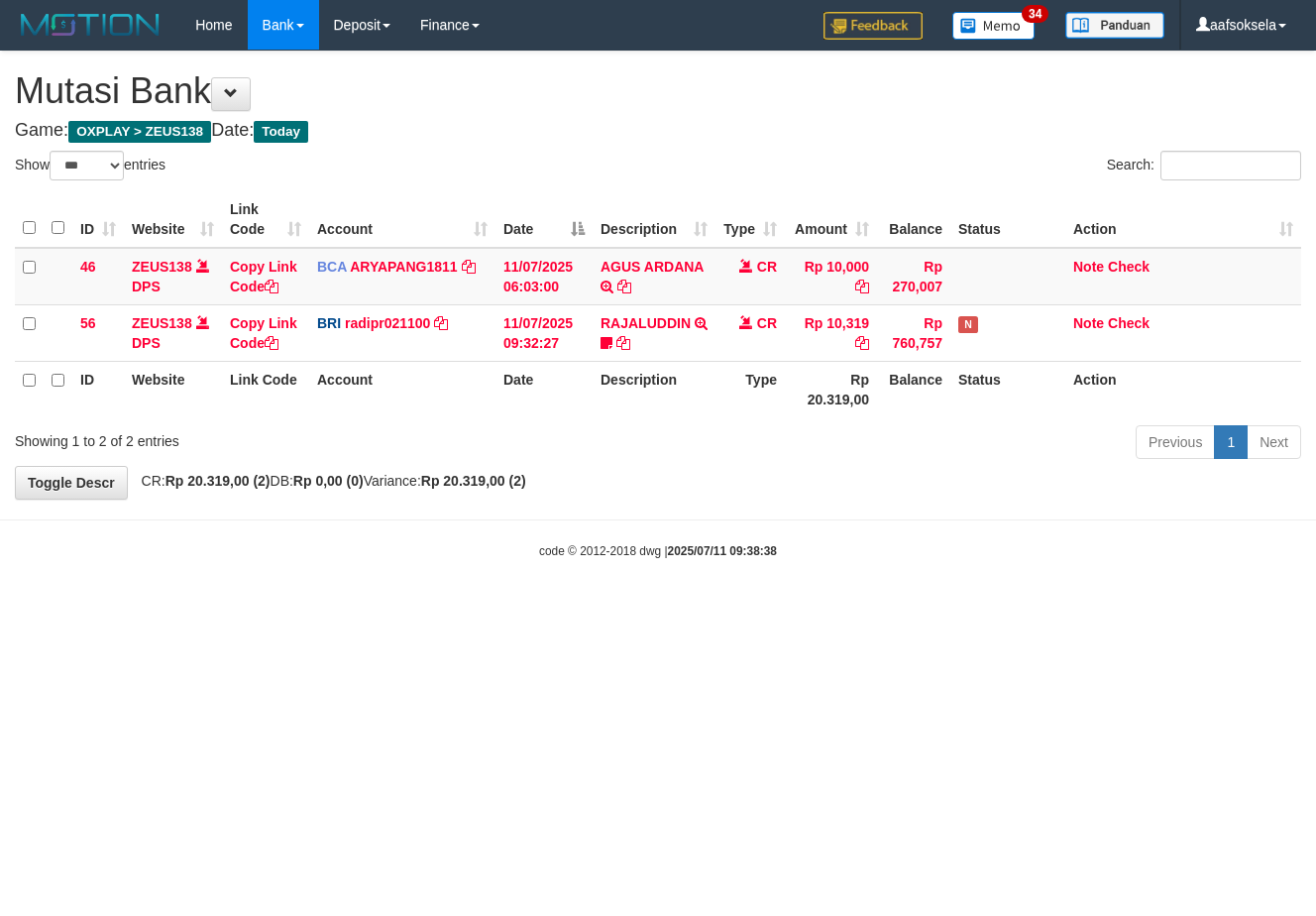 select on "***" 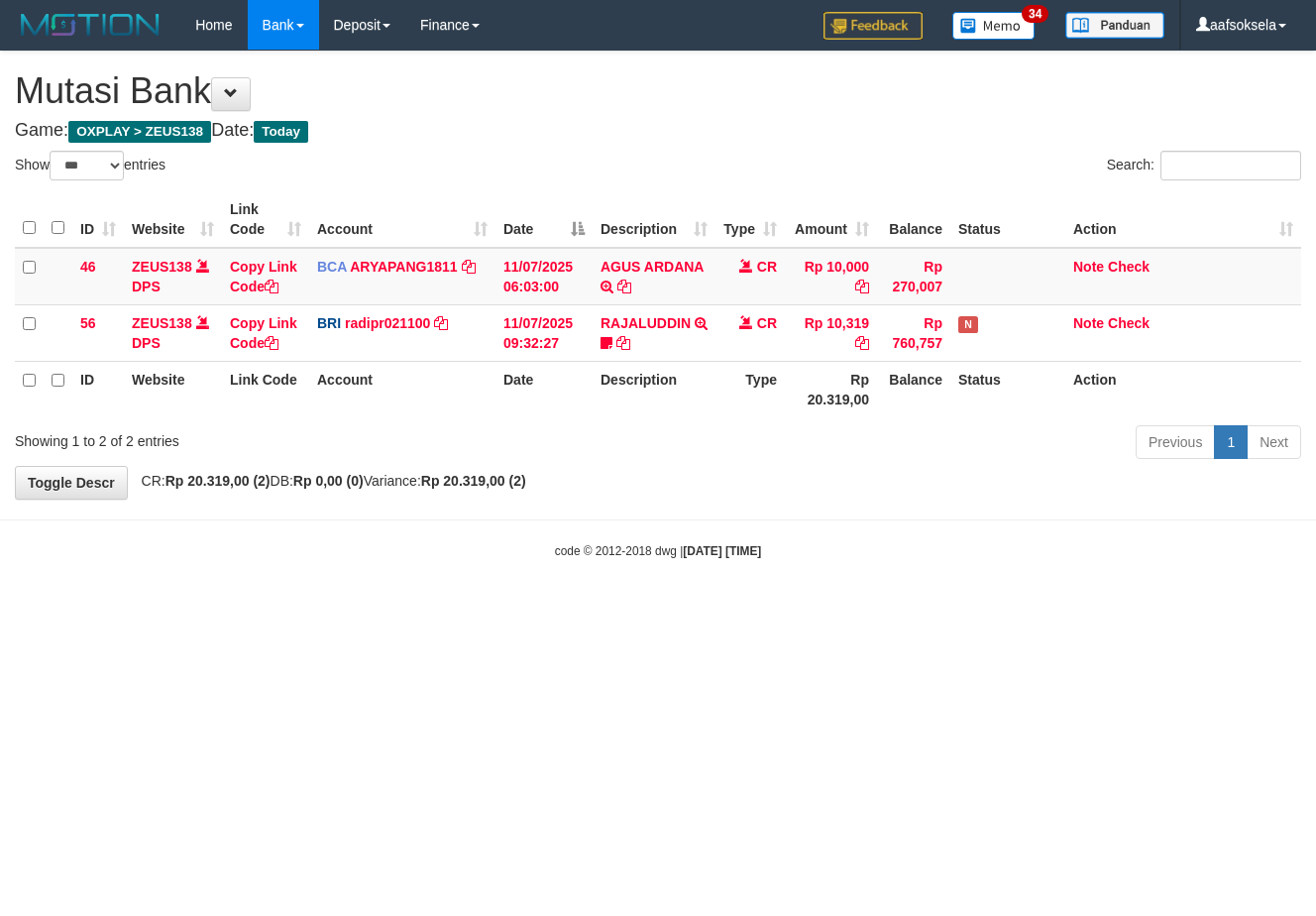 select on "***" 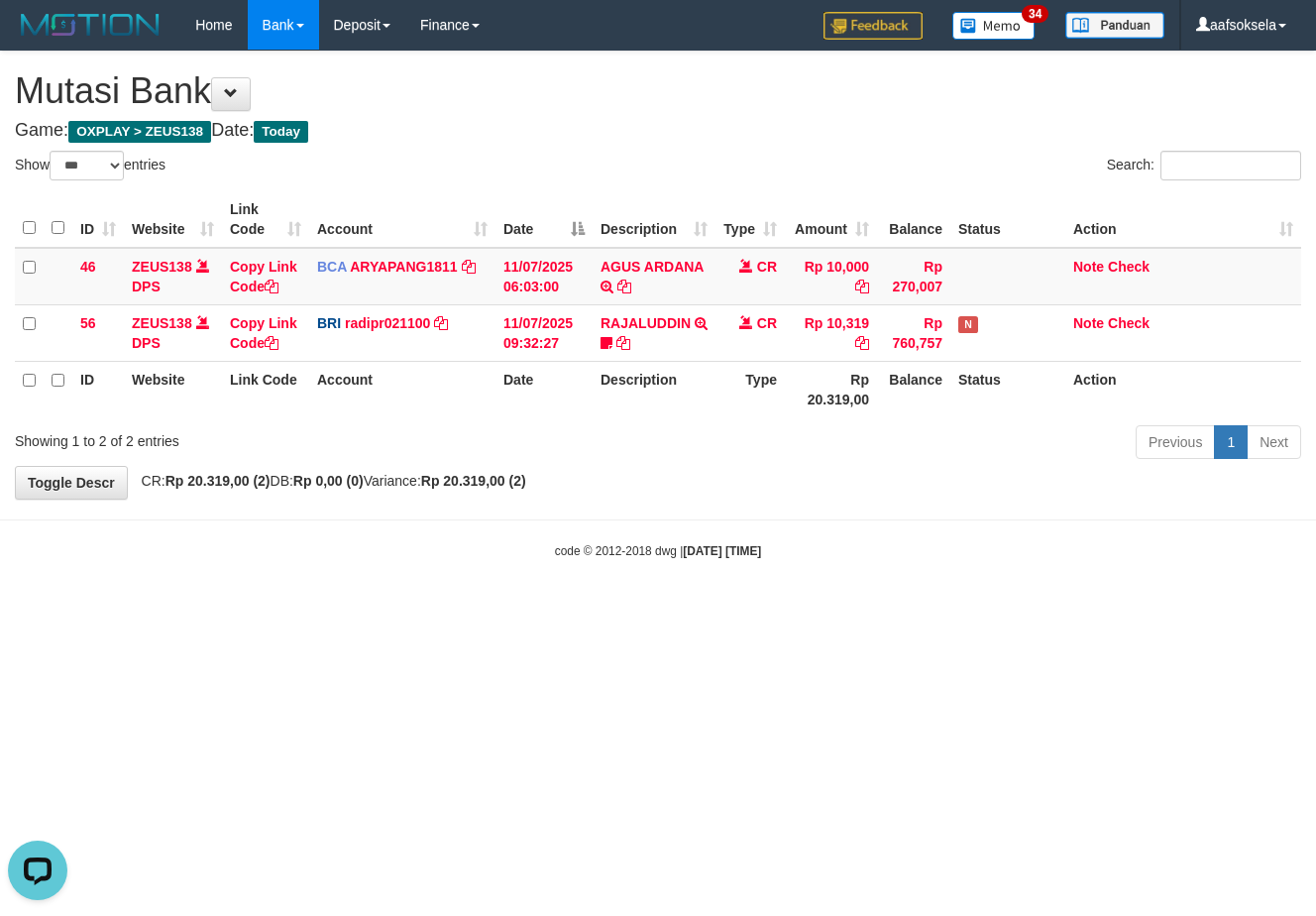 scroll, scrollTop: 0, scrollLeft: 0, axis: both 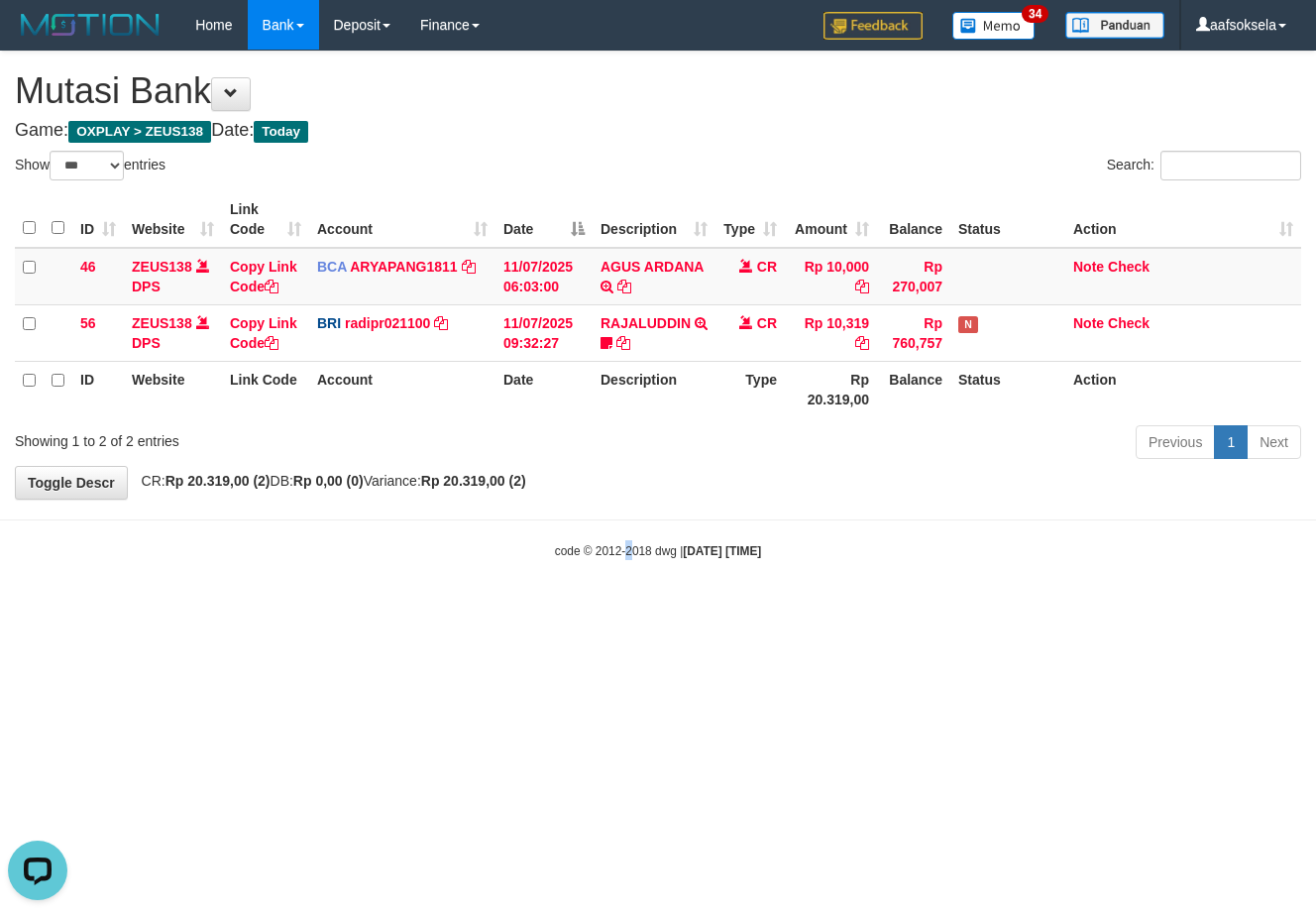 drag, startPoint x: 614, startPoint y: 613, endPoint x: 609, endPoint y: 643, distance: 30.413813 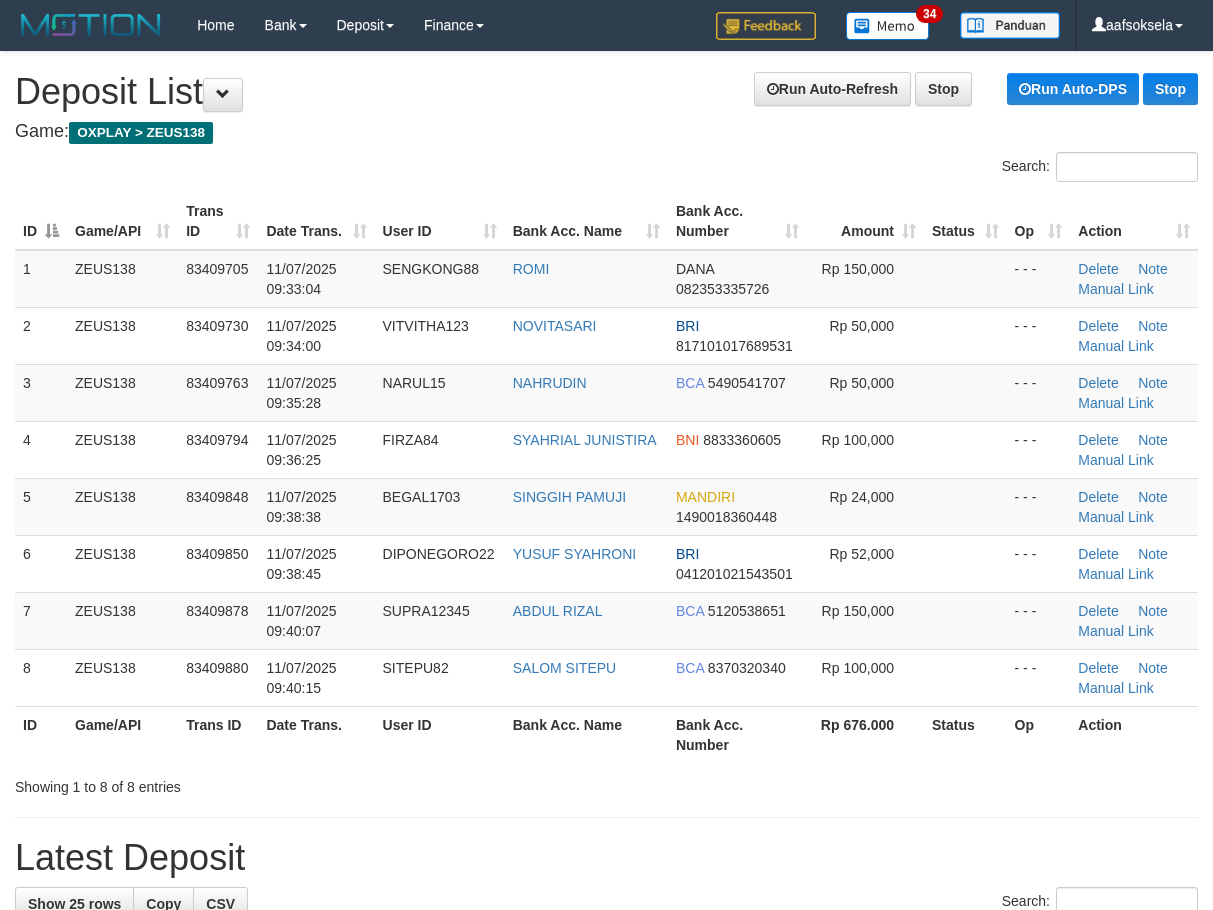 scroll, scrollTop: 0, scrollLeft: 0, axis: both 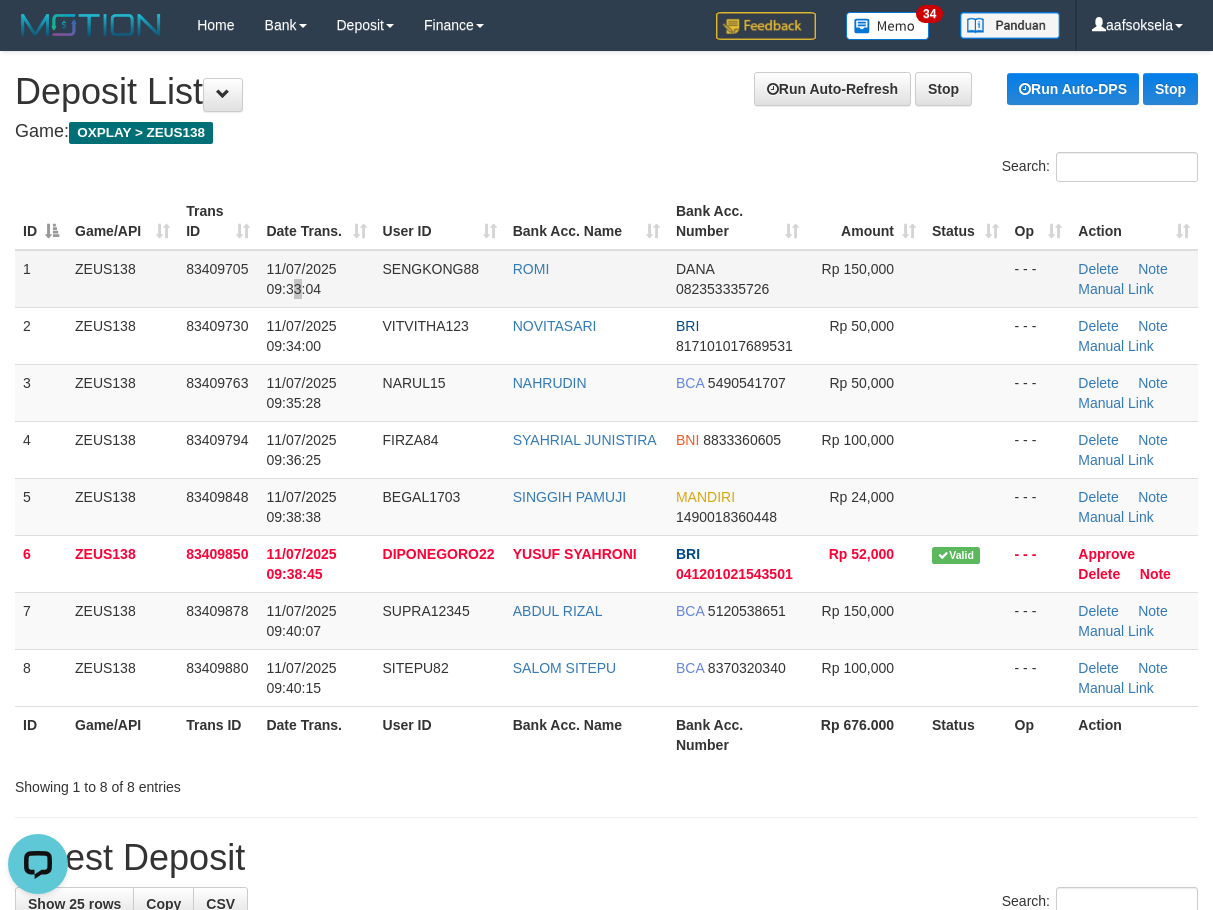 drag, startPoint x: 293, startPoint y: 295, endPoint x: 286, endPoint y: 305, distance: 12.206555 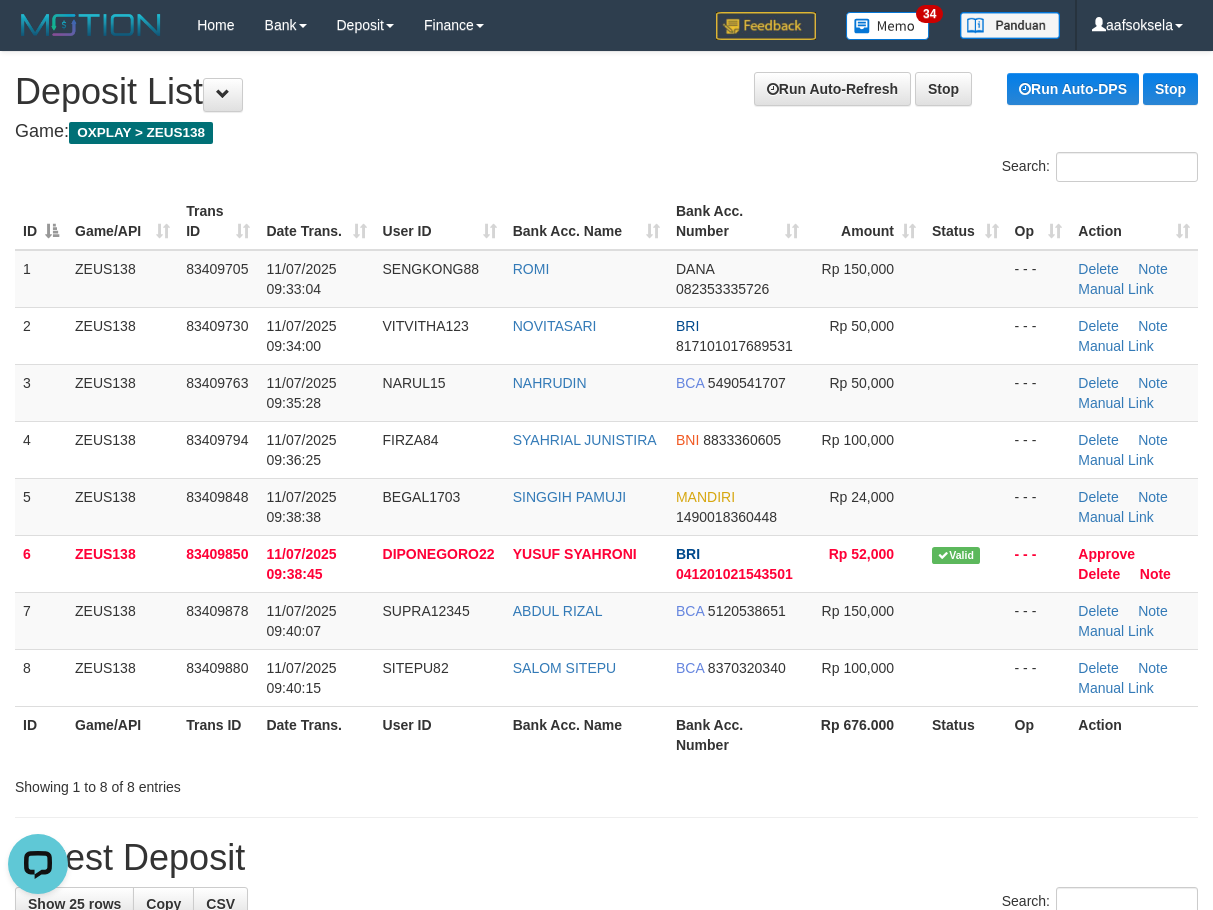 drag, startPoint x: 487, startPoint y: 160, endPoint x: 12, endPoint y: 297, distance: 494.3622 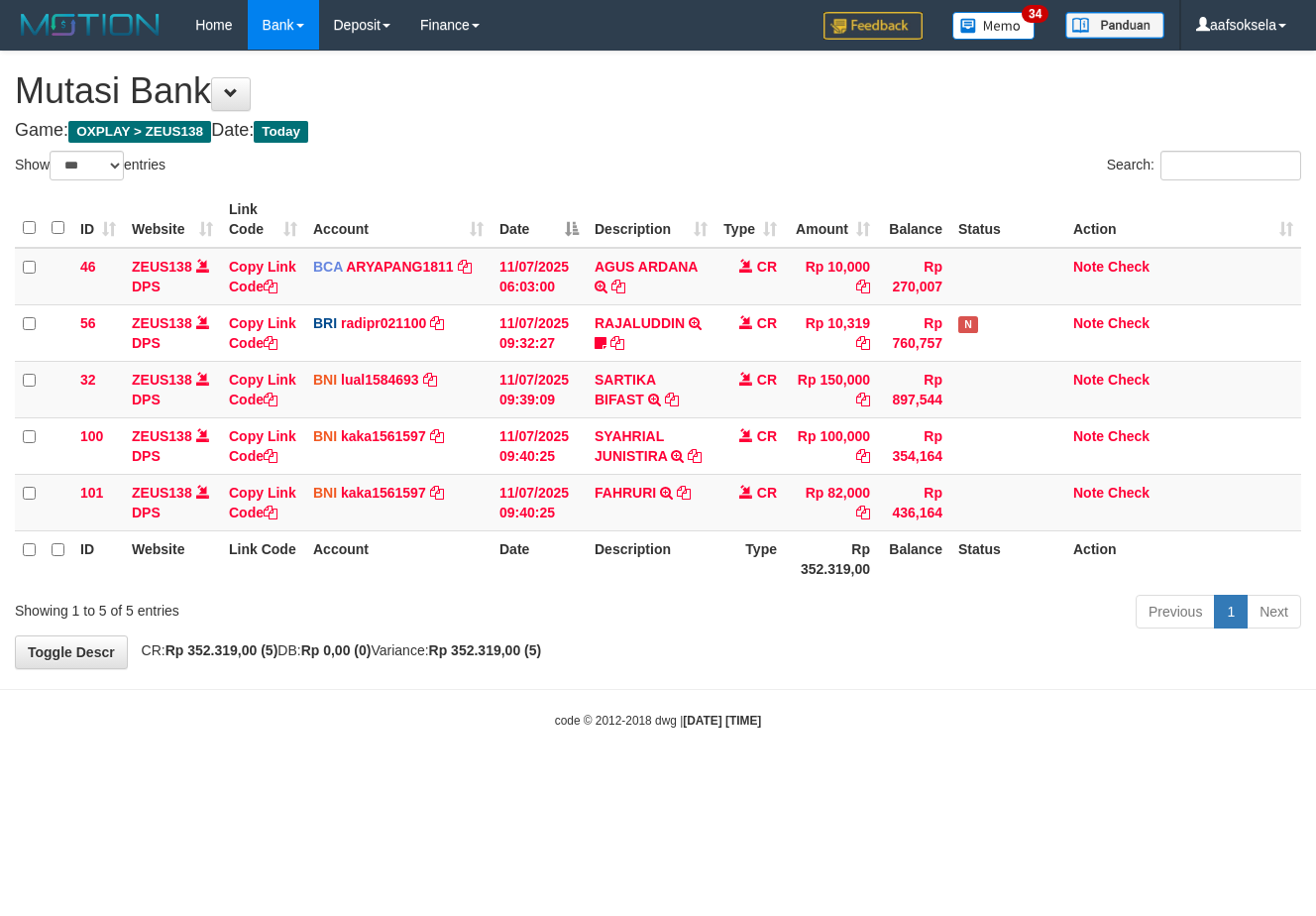 select on "***" 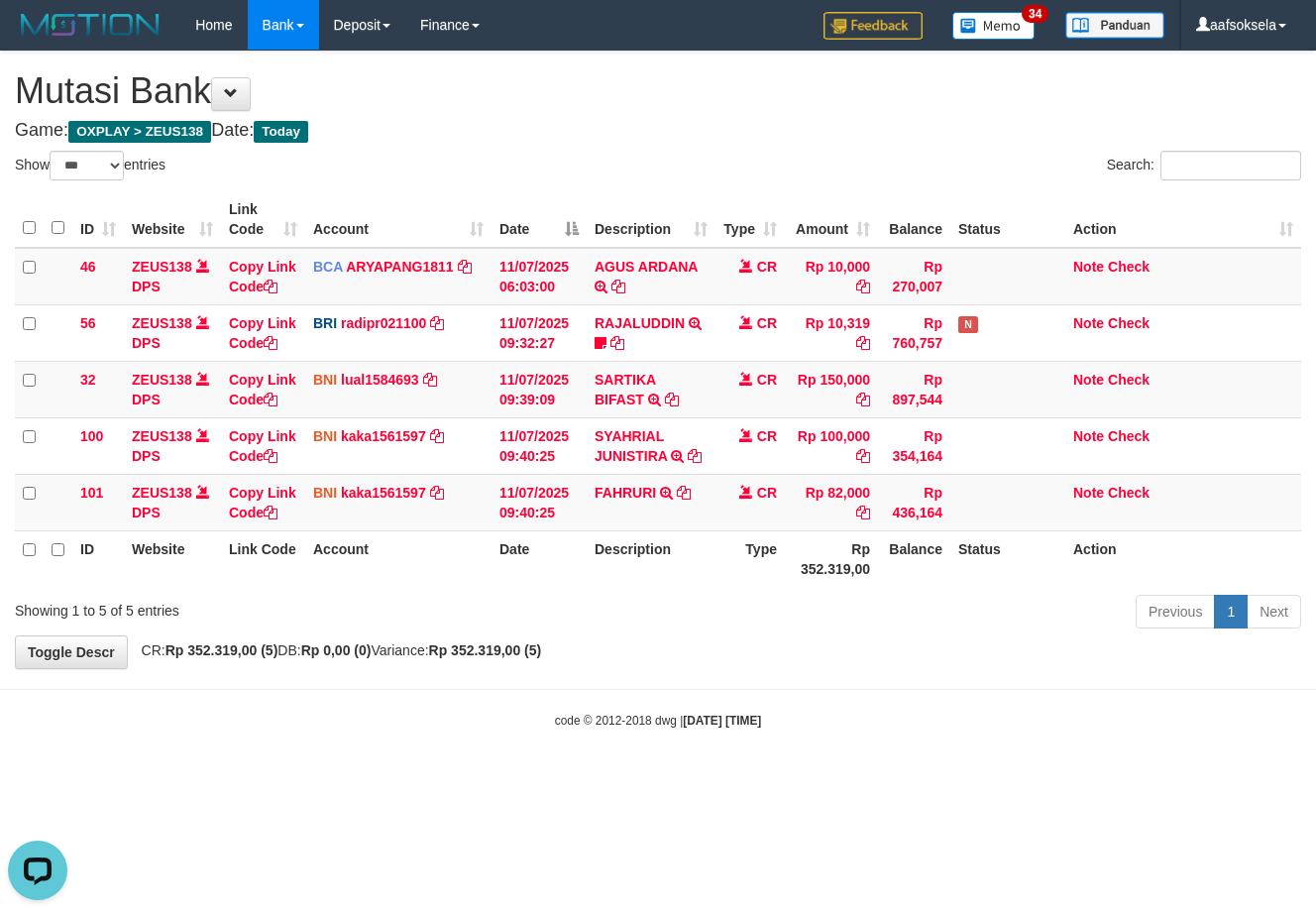 scroll, scrollTop: 0, scrollLeft: 0, axis: both 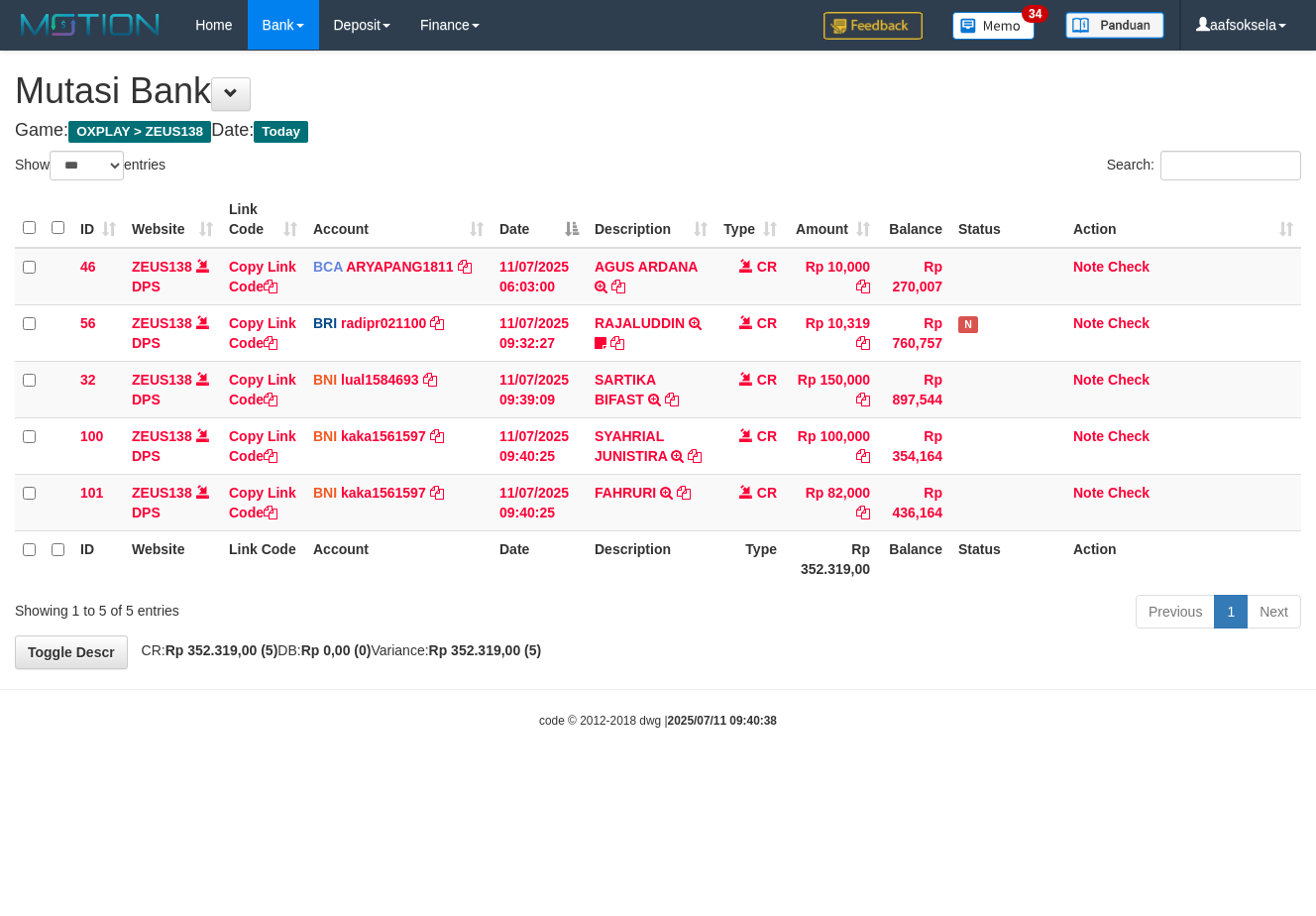 select on "***" 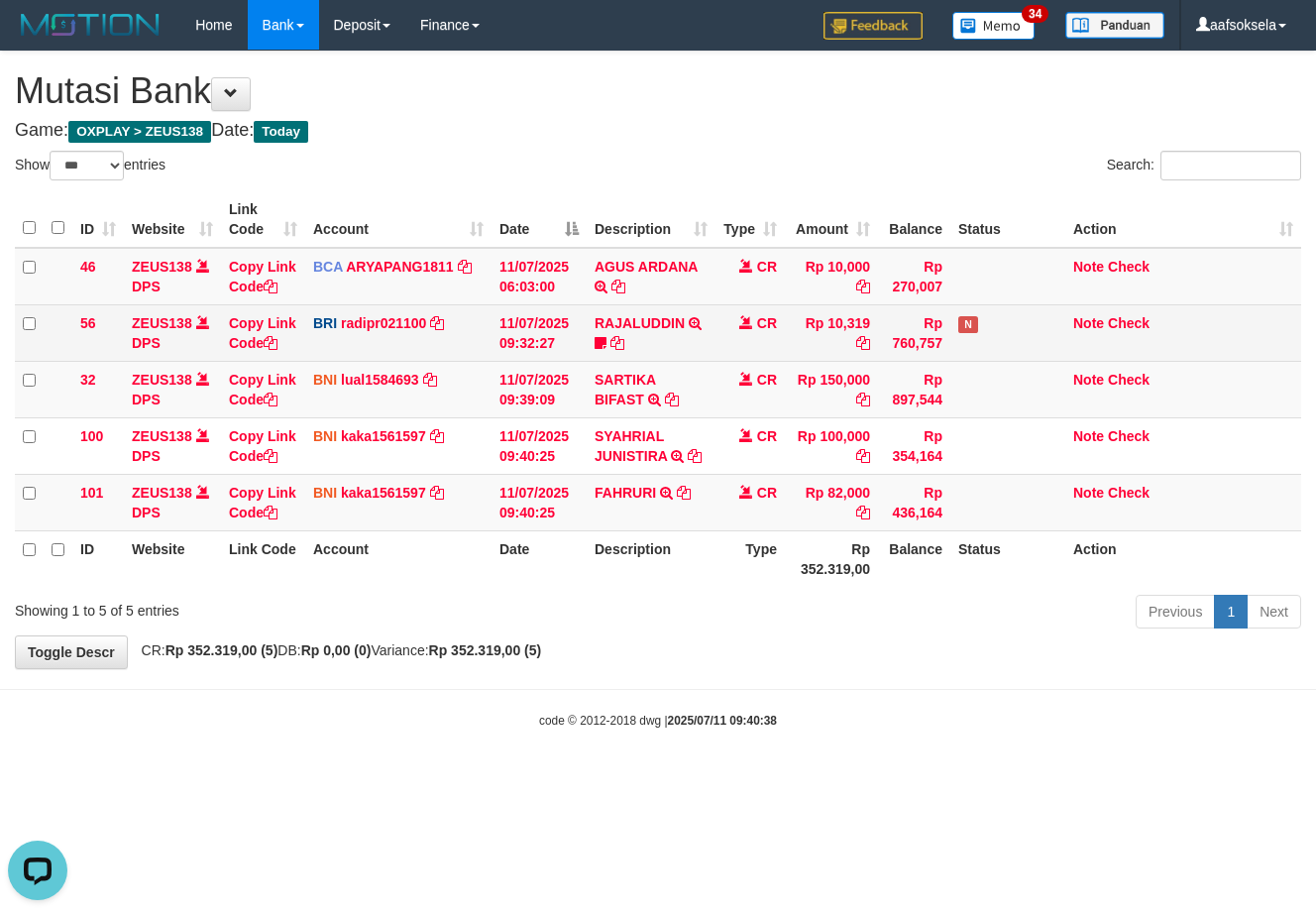 scroll, scrollTop: 0, scrollLeft: 0, axis: both 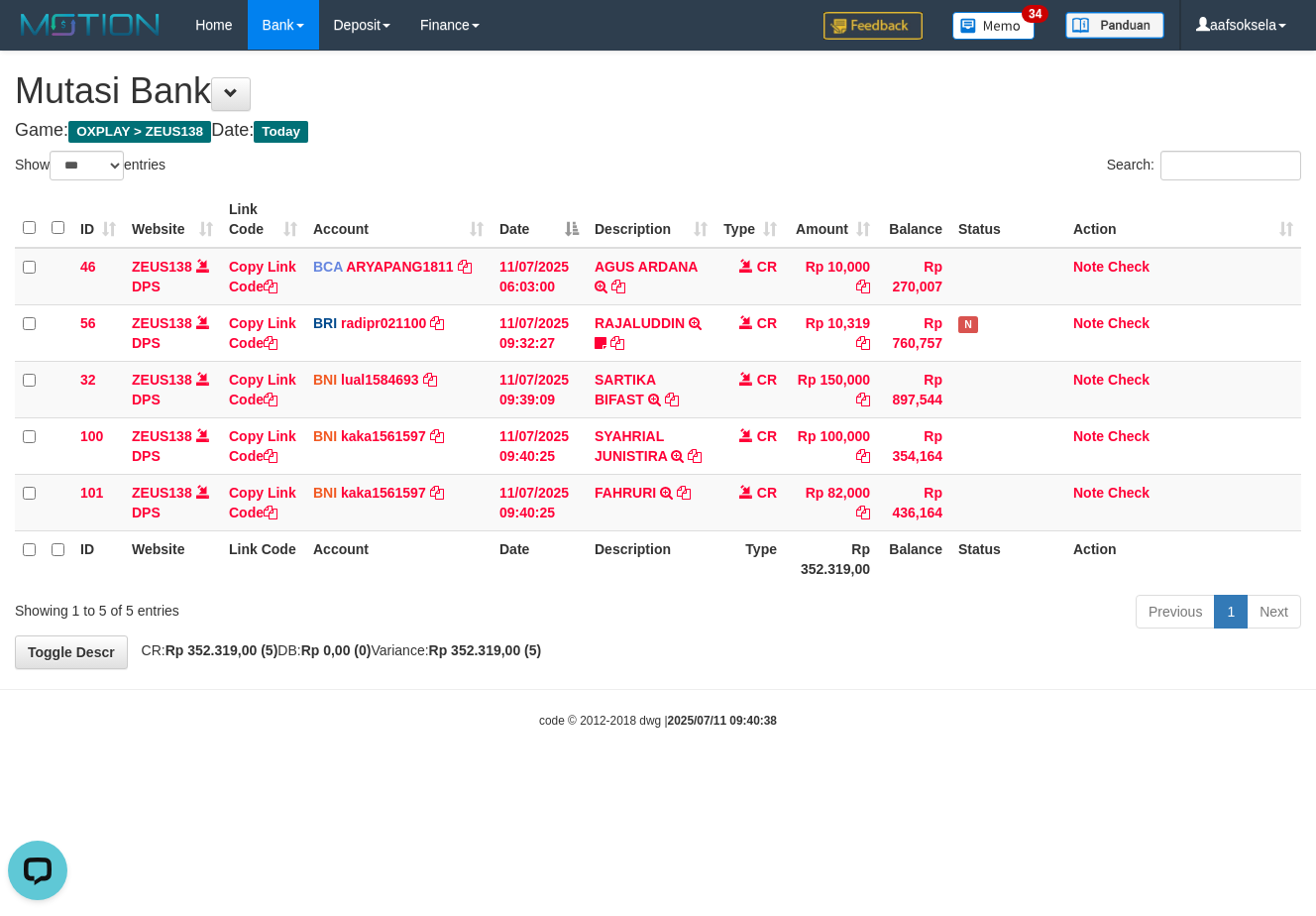 click on "Mutasi Bank" at bounding box center [658, 91] 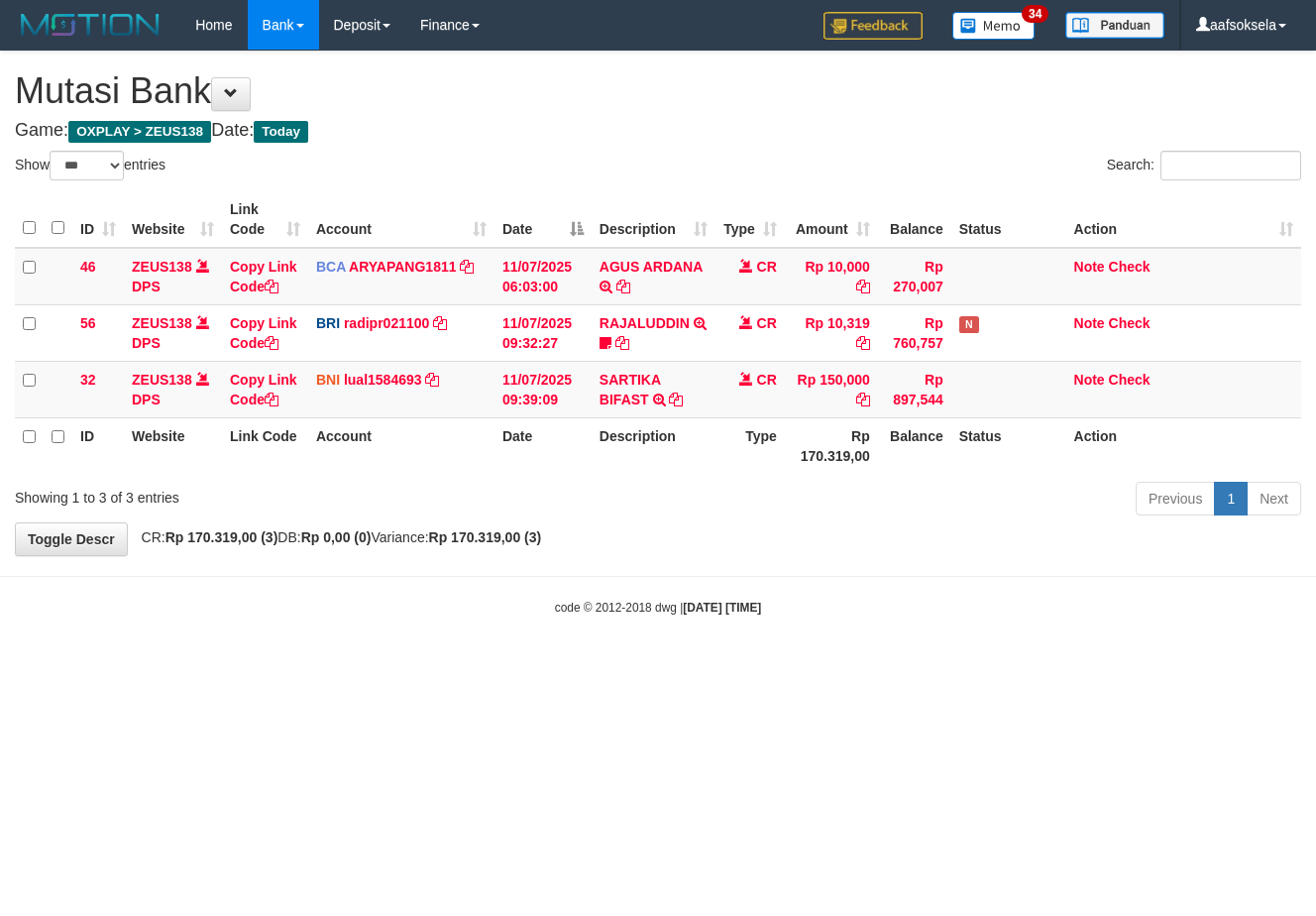 select on "***" 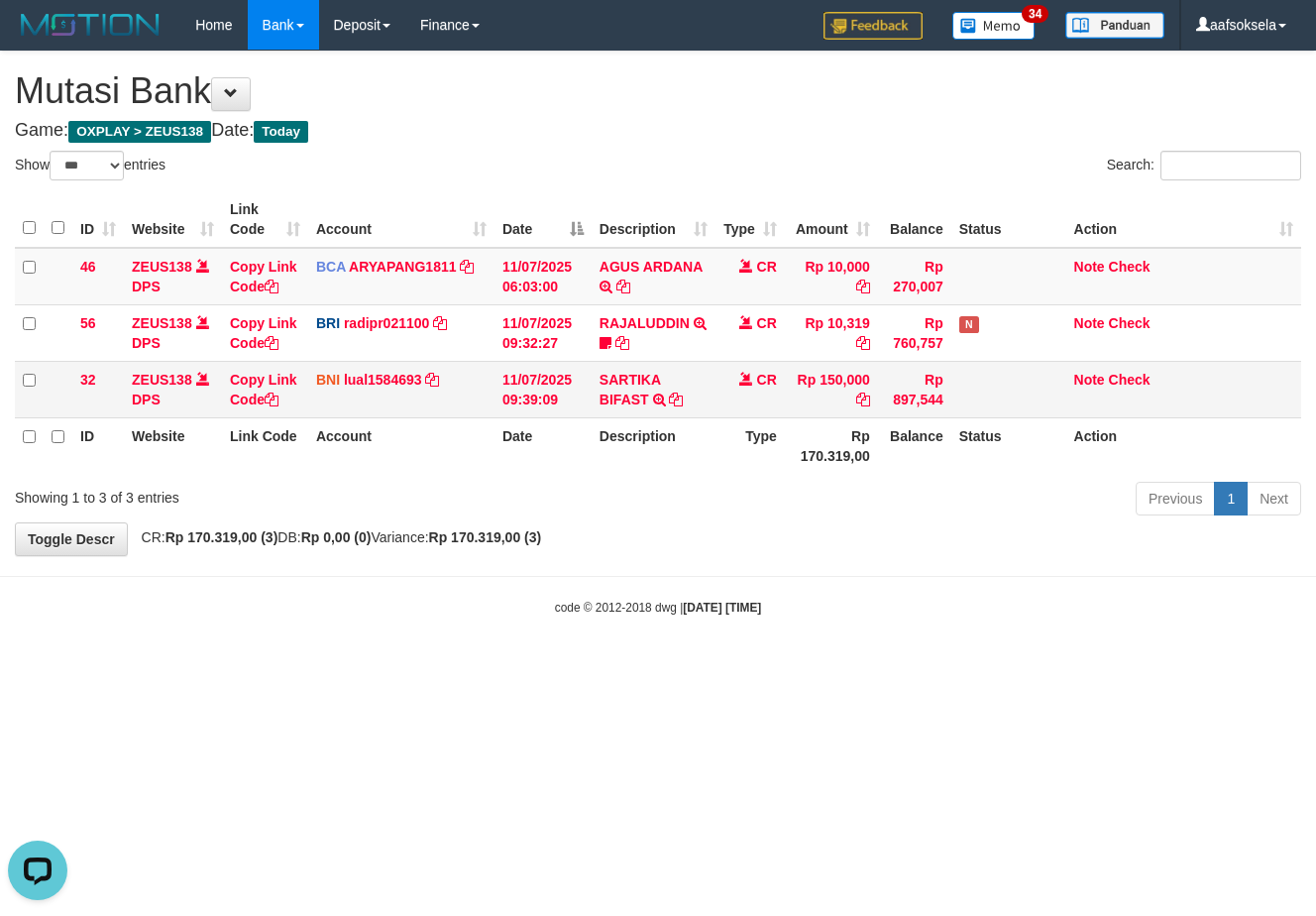 scroll, scrollTop: 0, scrollLeft: 0, axis: both 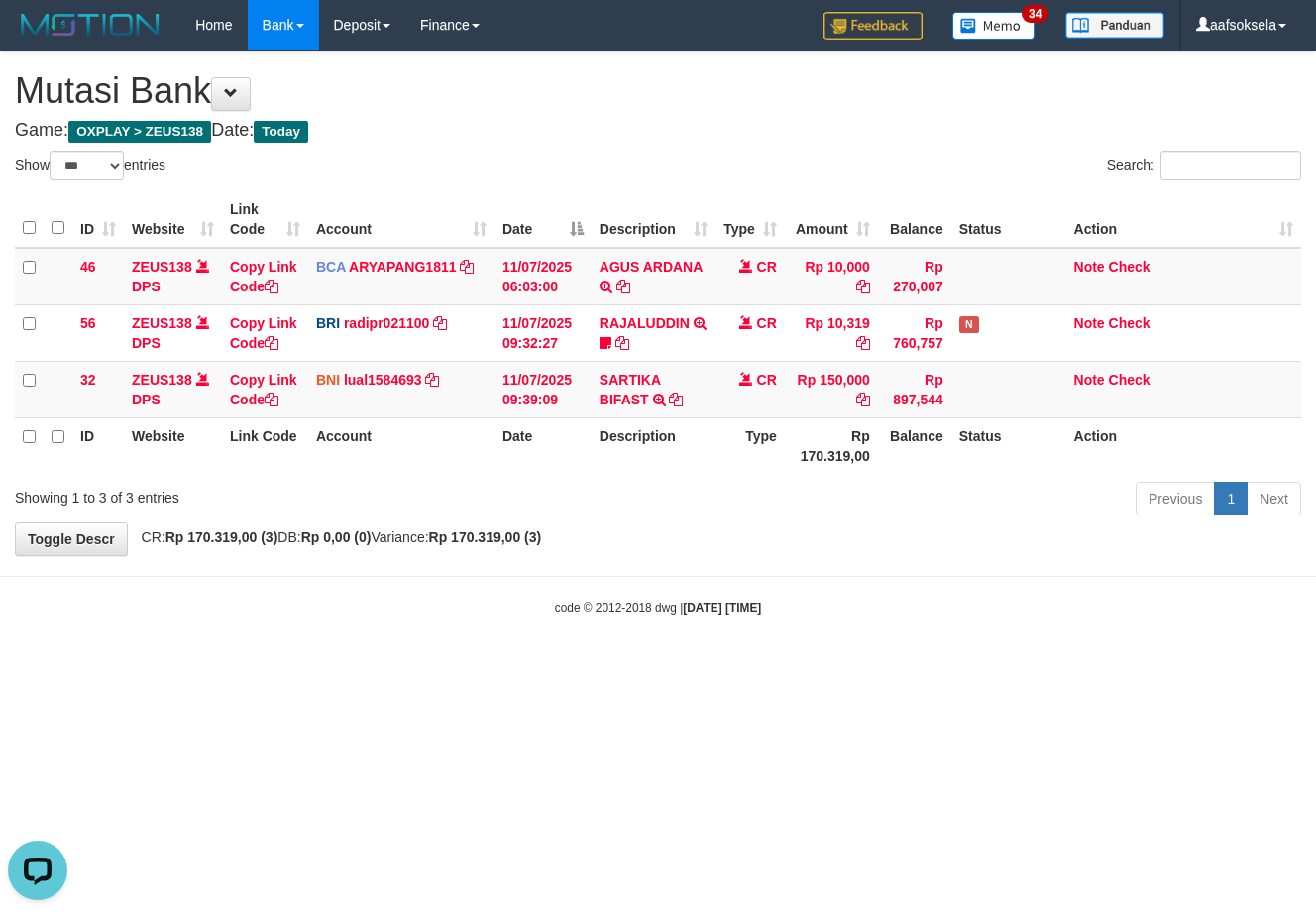 click on "Previous 1 Next" at bounding box center (932, 501) 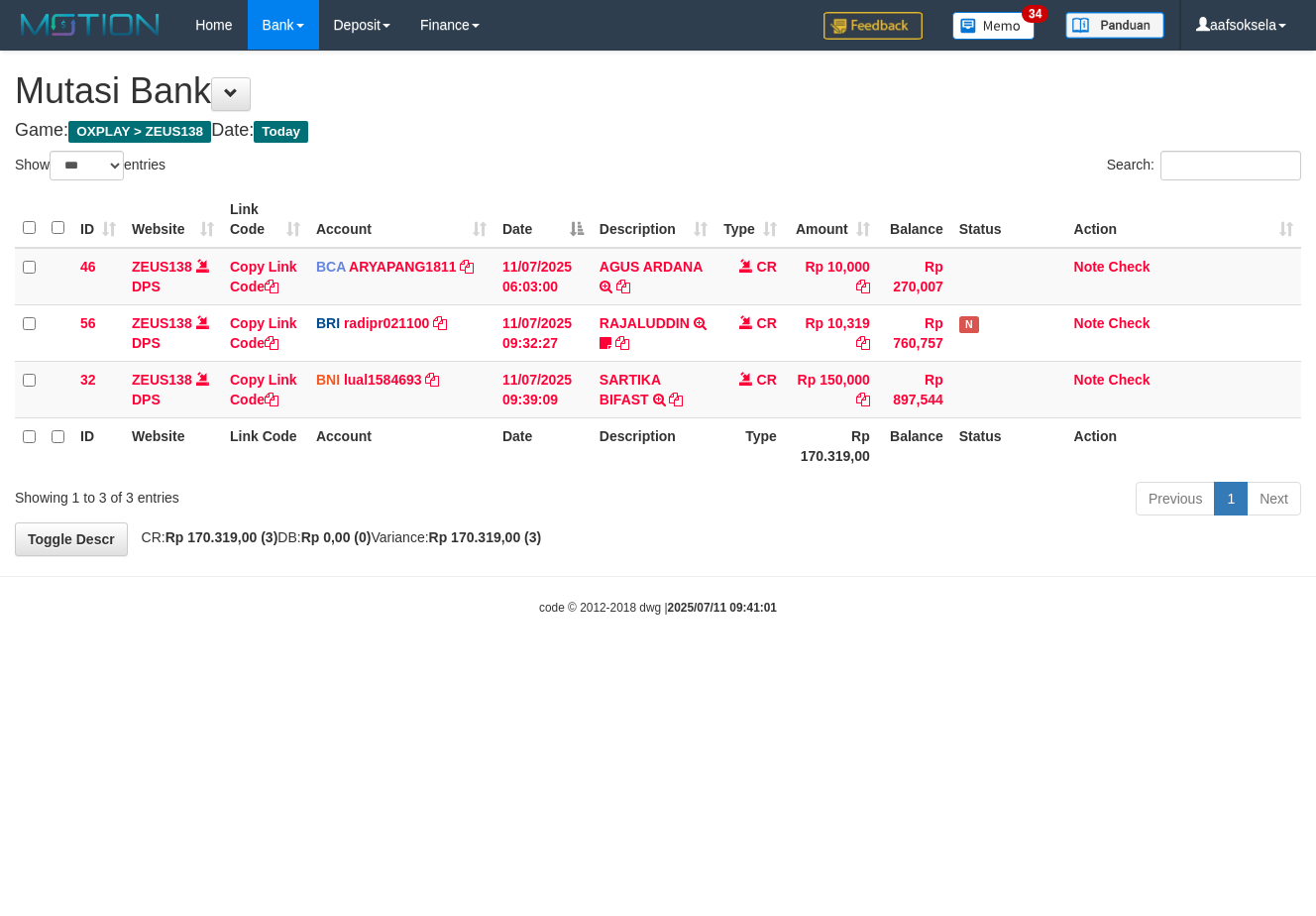 select on "***" 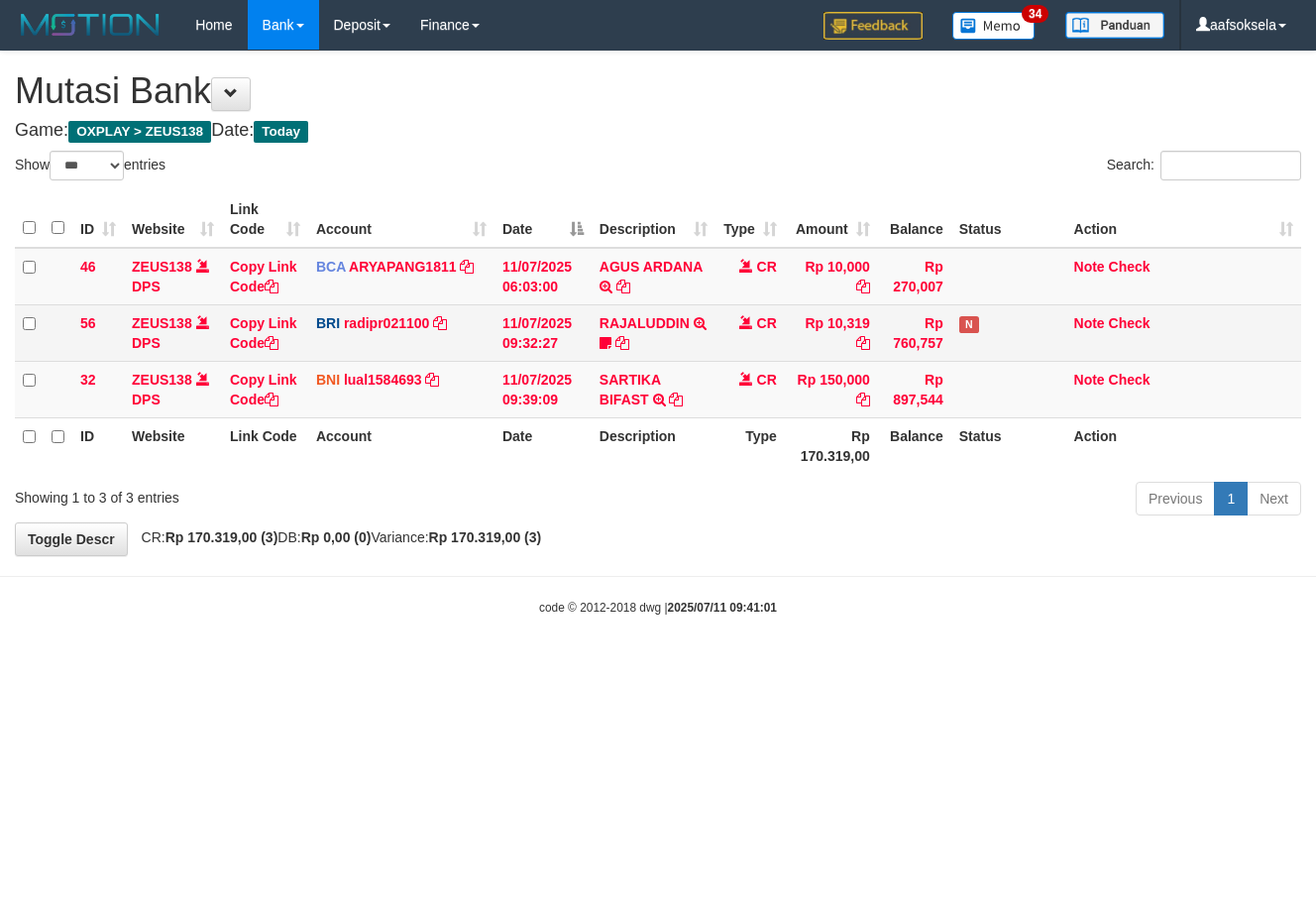 scroll, scrollTop: 0, scrollLeft: 0, axis: both 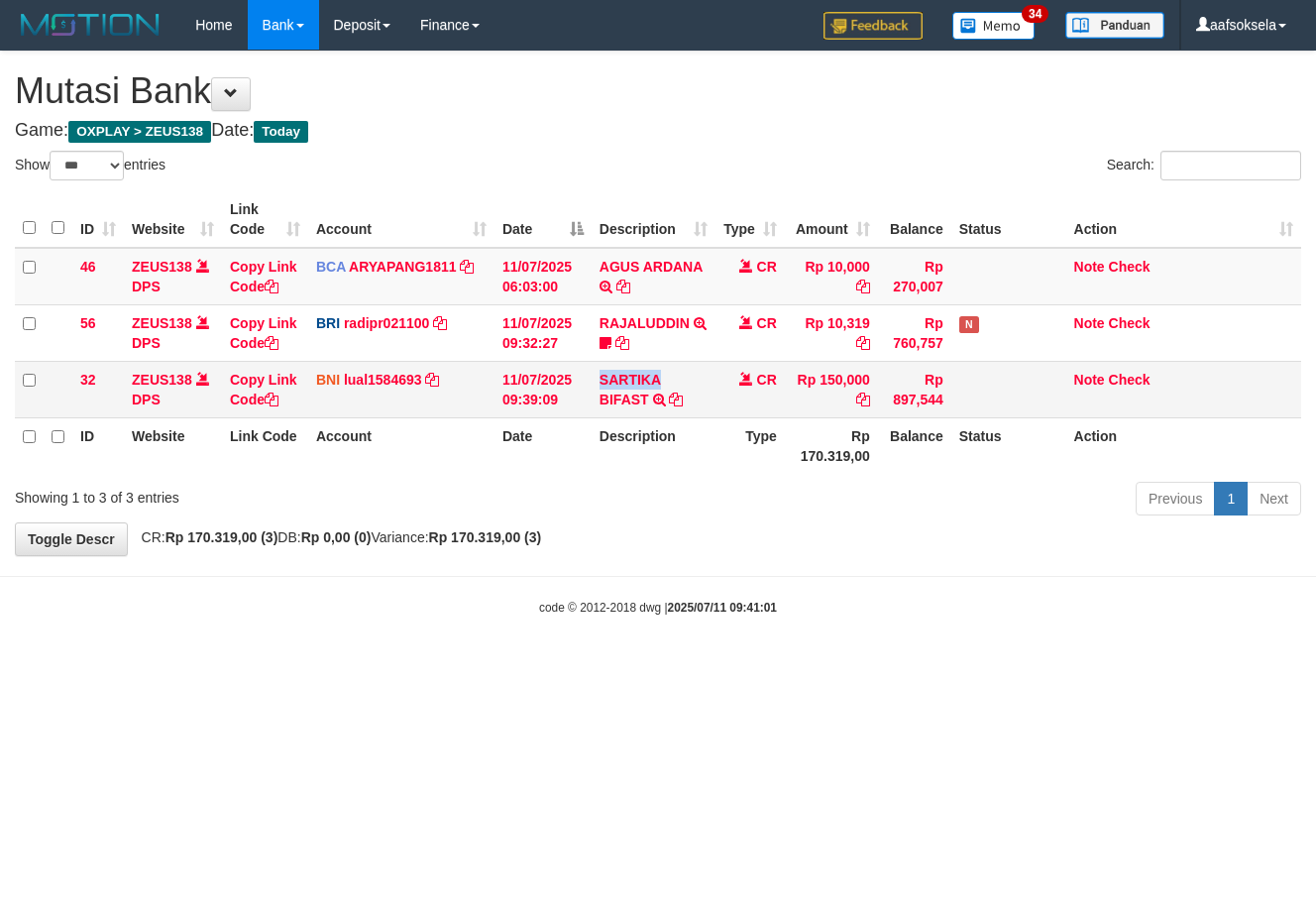 copy on "SARTIKA" 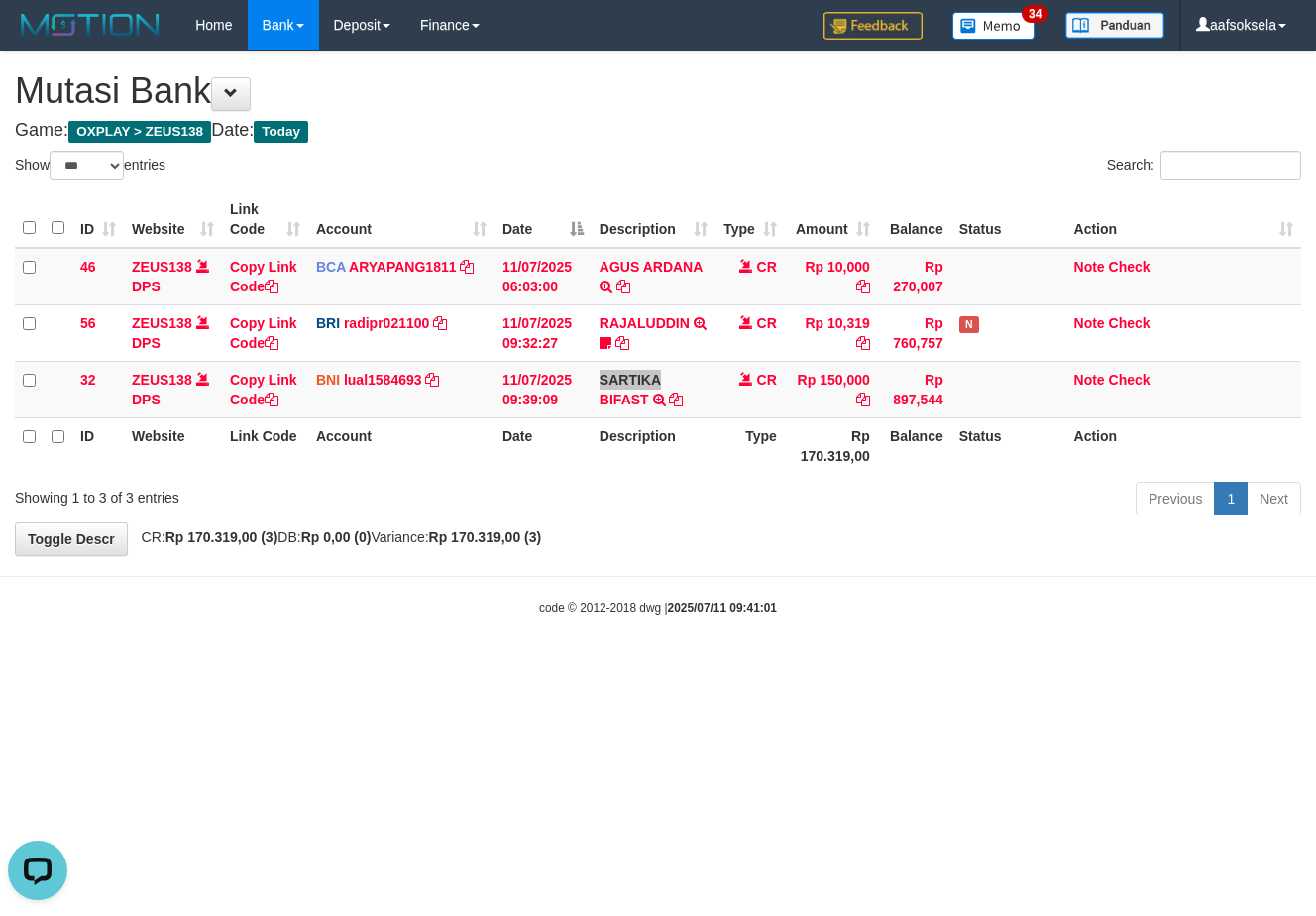 scroll, scrollTop: 0, scrollLeft: 0, axis: both 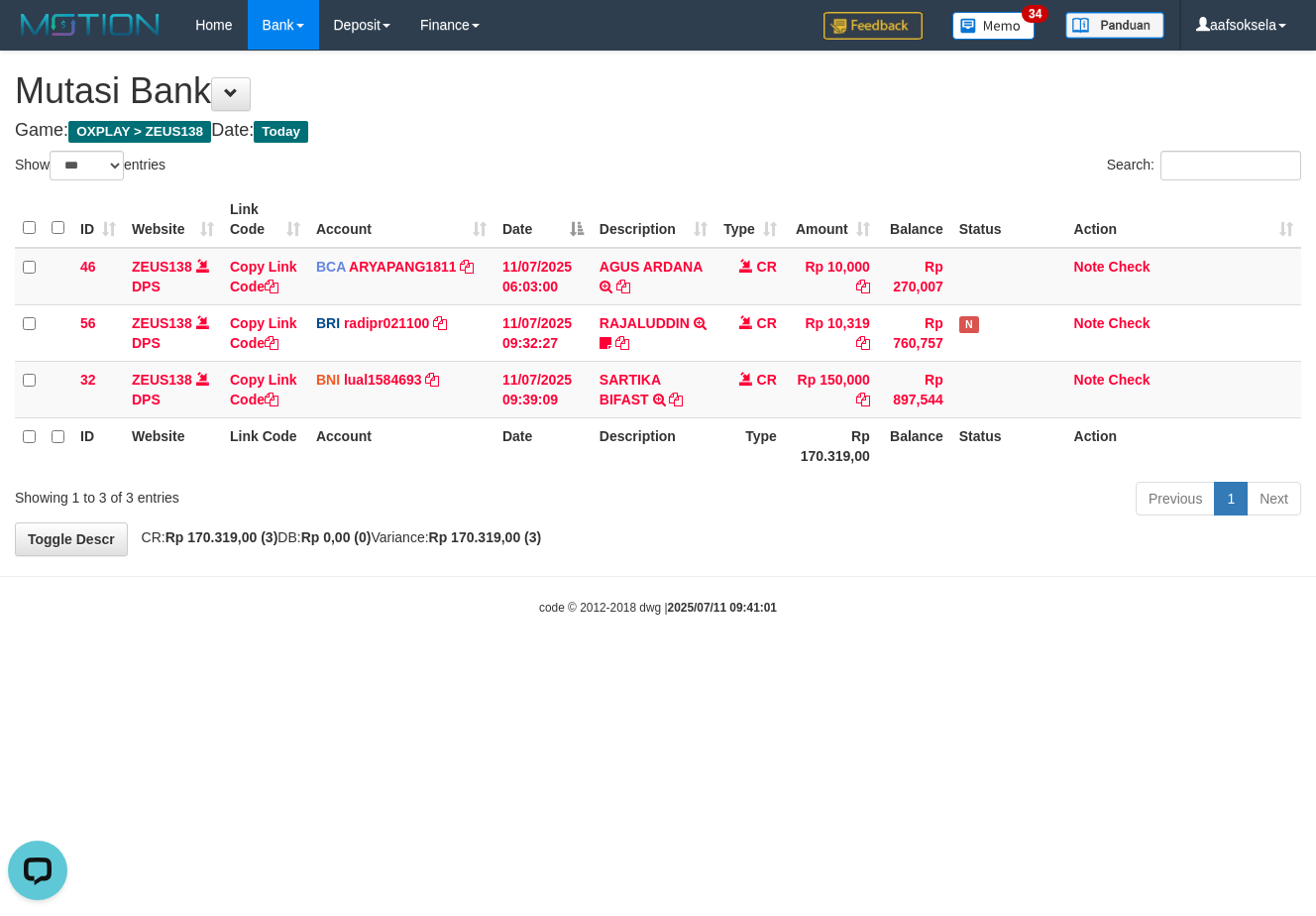 click on "**********" at bounding box center [658, 303] 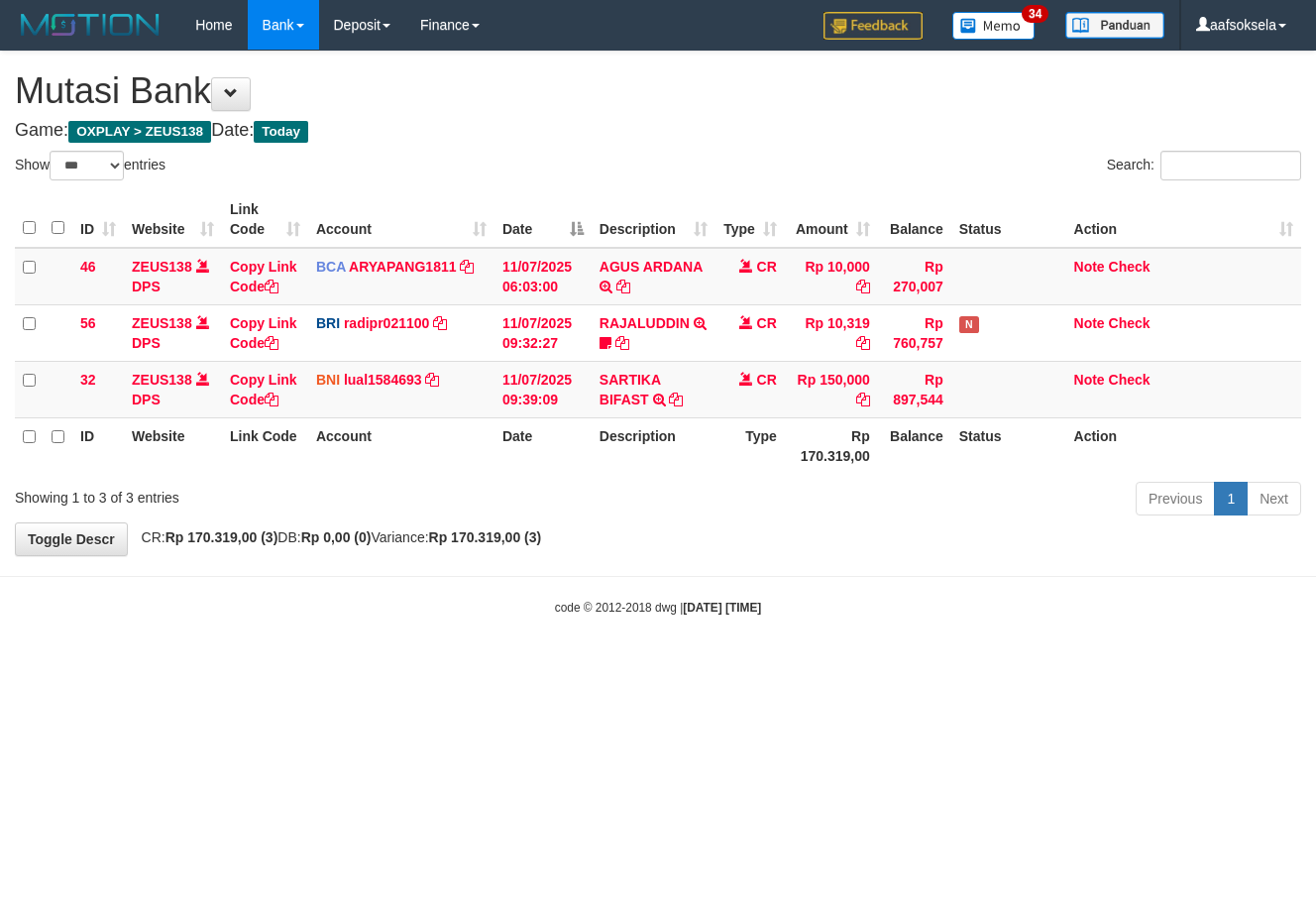 select on "***" 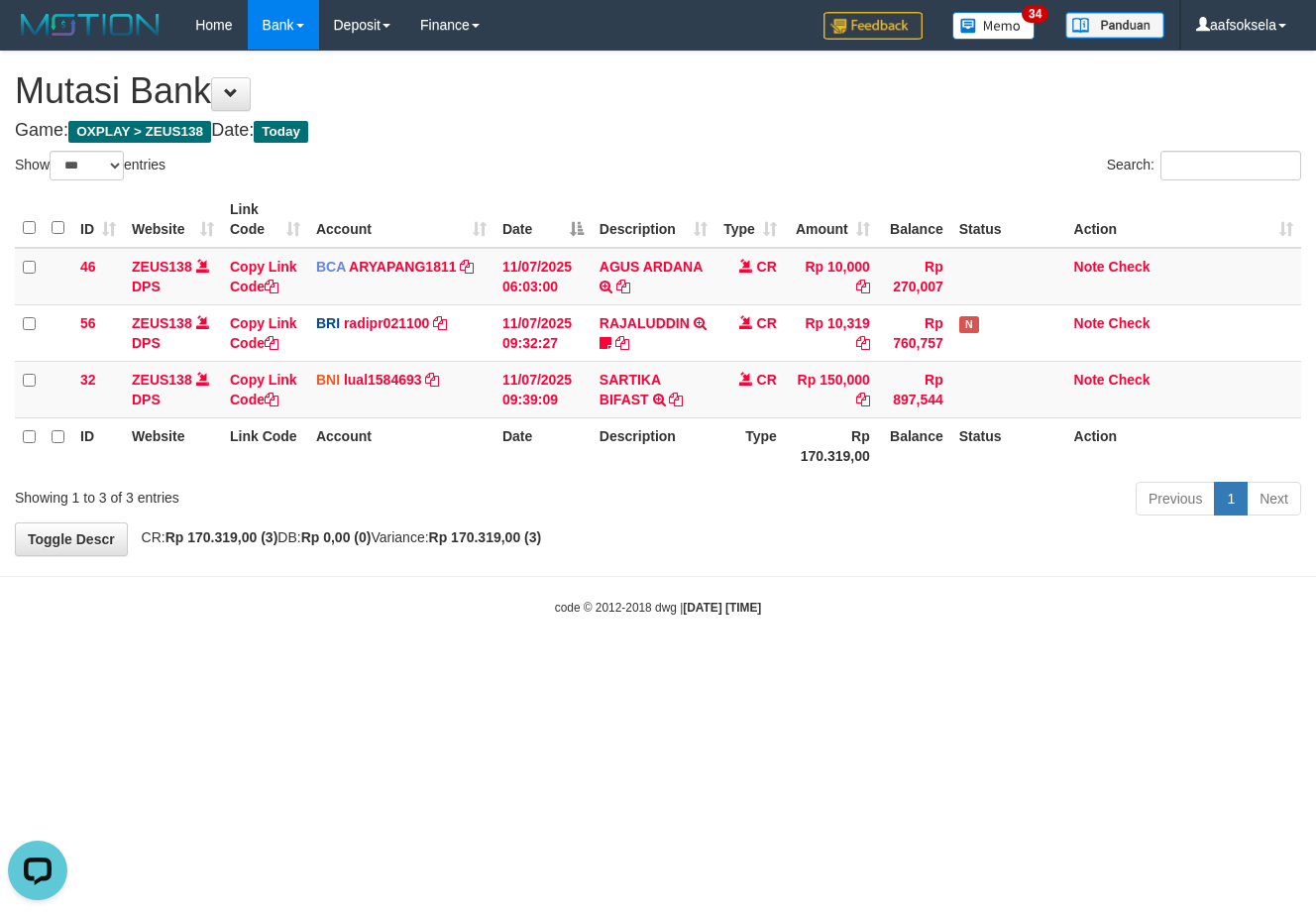 scroll, scrollTop: 0, scrollLeft: 0, axis: both 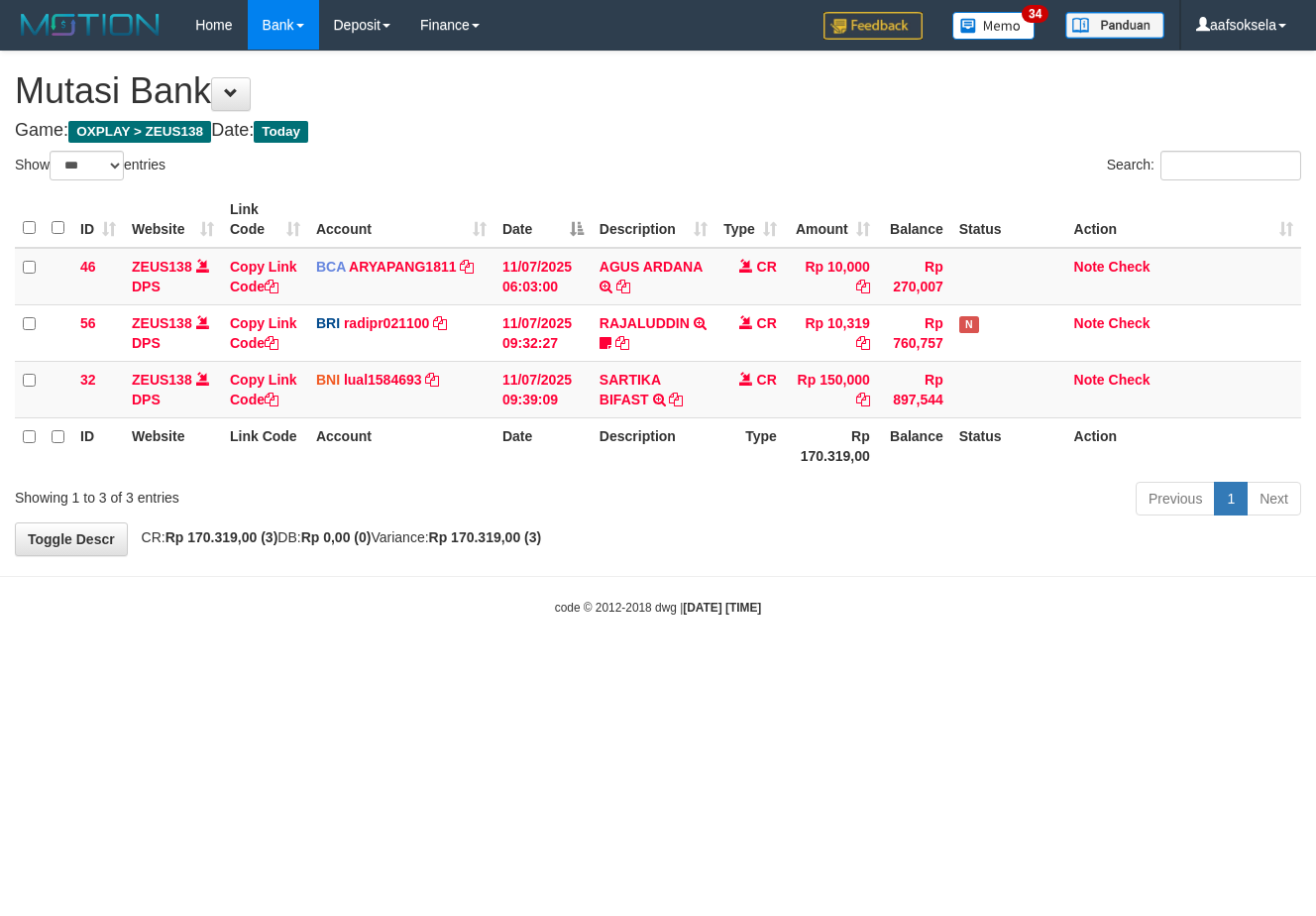 select on "***" 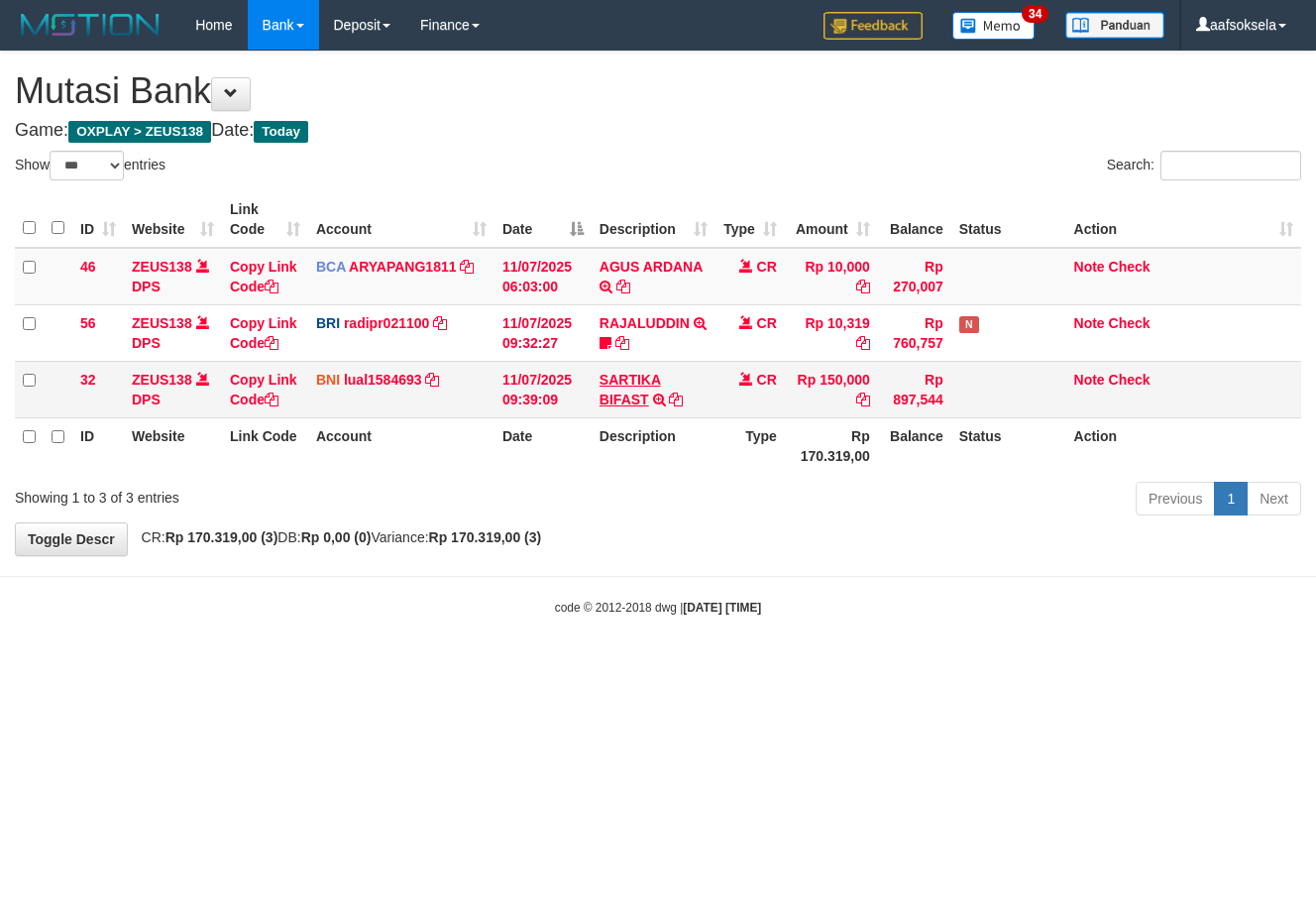 scroll, scrollTop: 0, scrollLeft: 0, axis: both 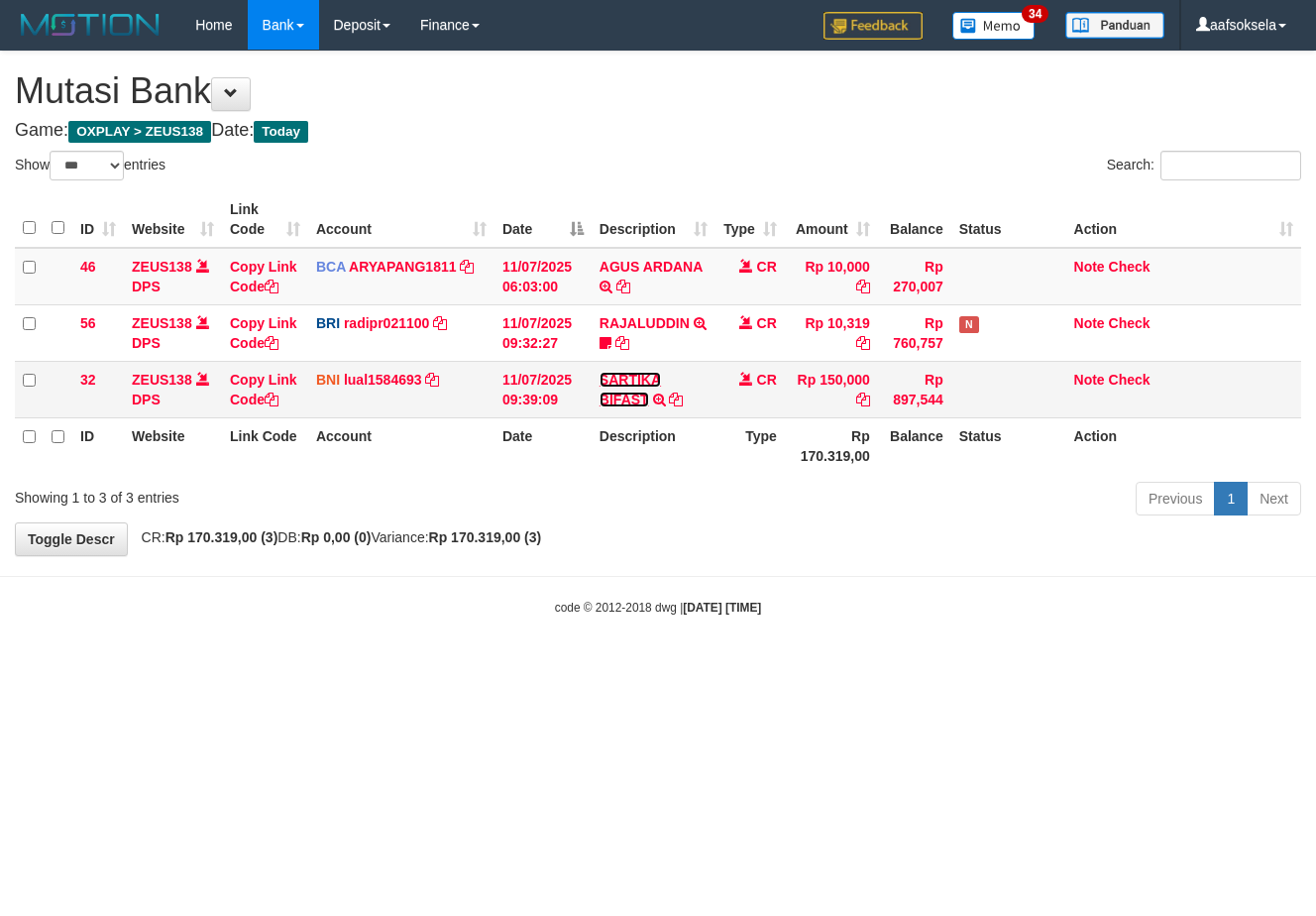 click on "SARTIKA BIFAST" at bounding box center (630, 390) 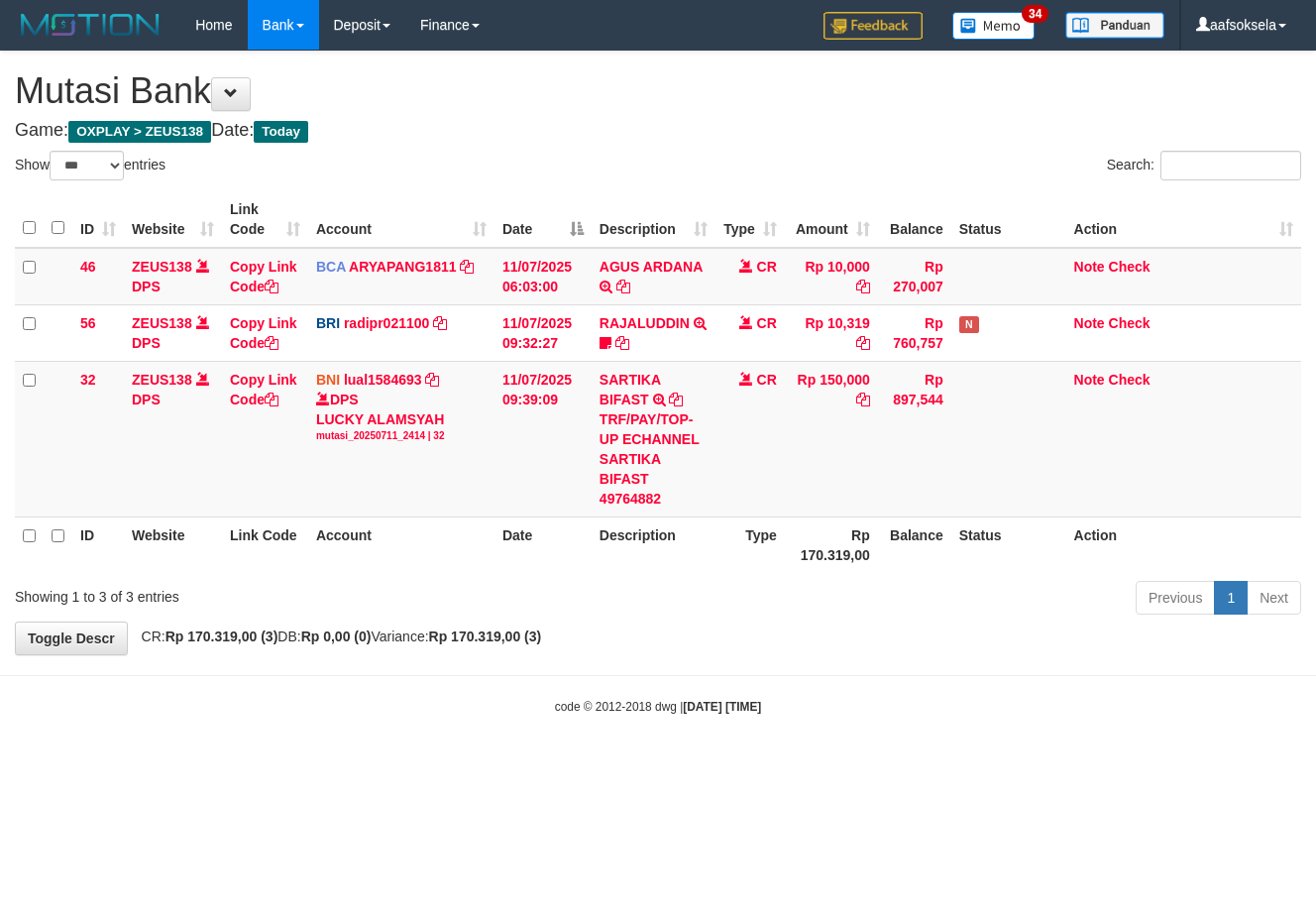 click on "Previous 1 Next" at bounding box center [932, 600] 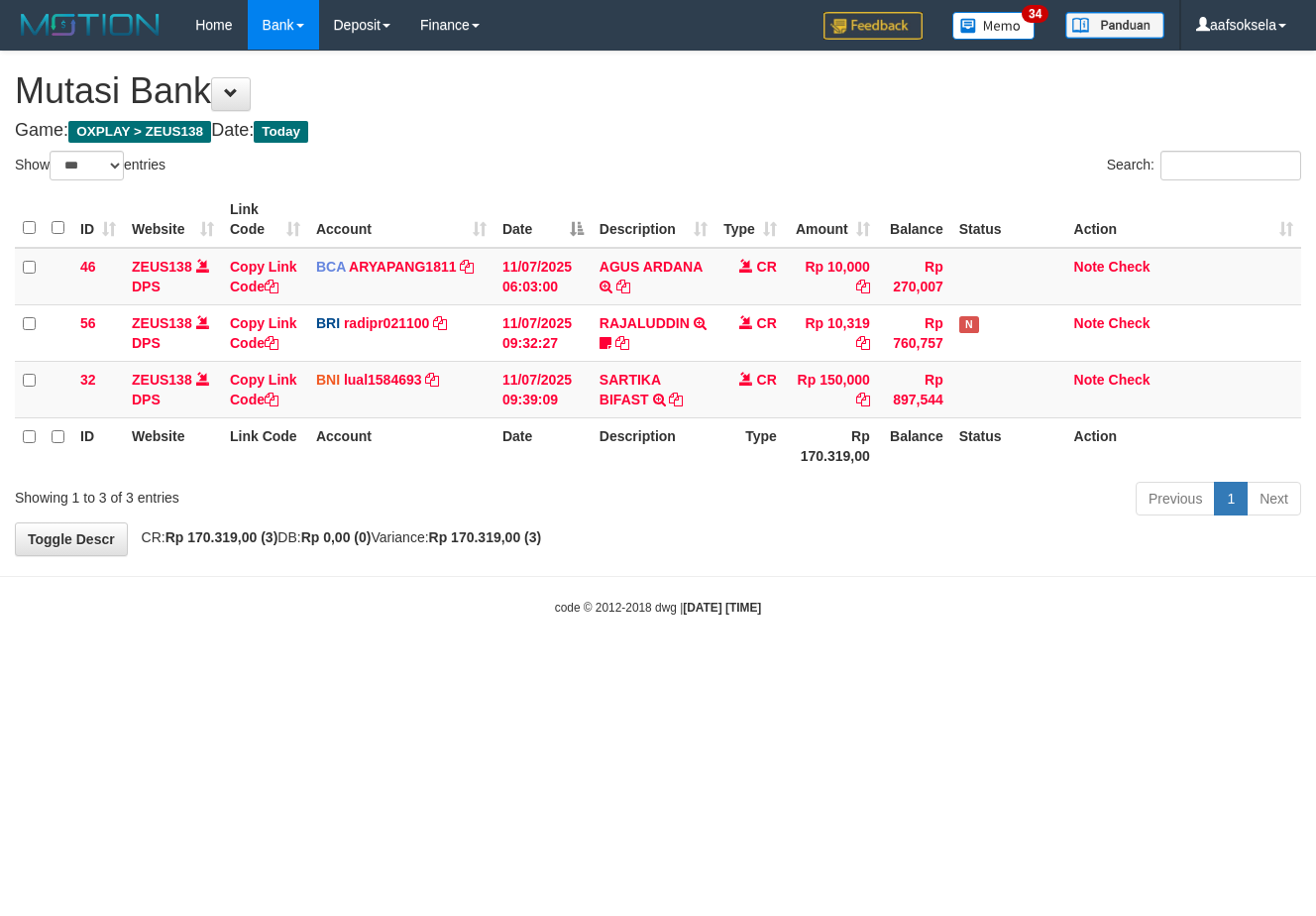 select on "***" 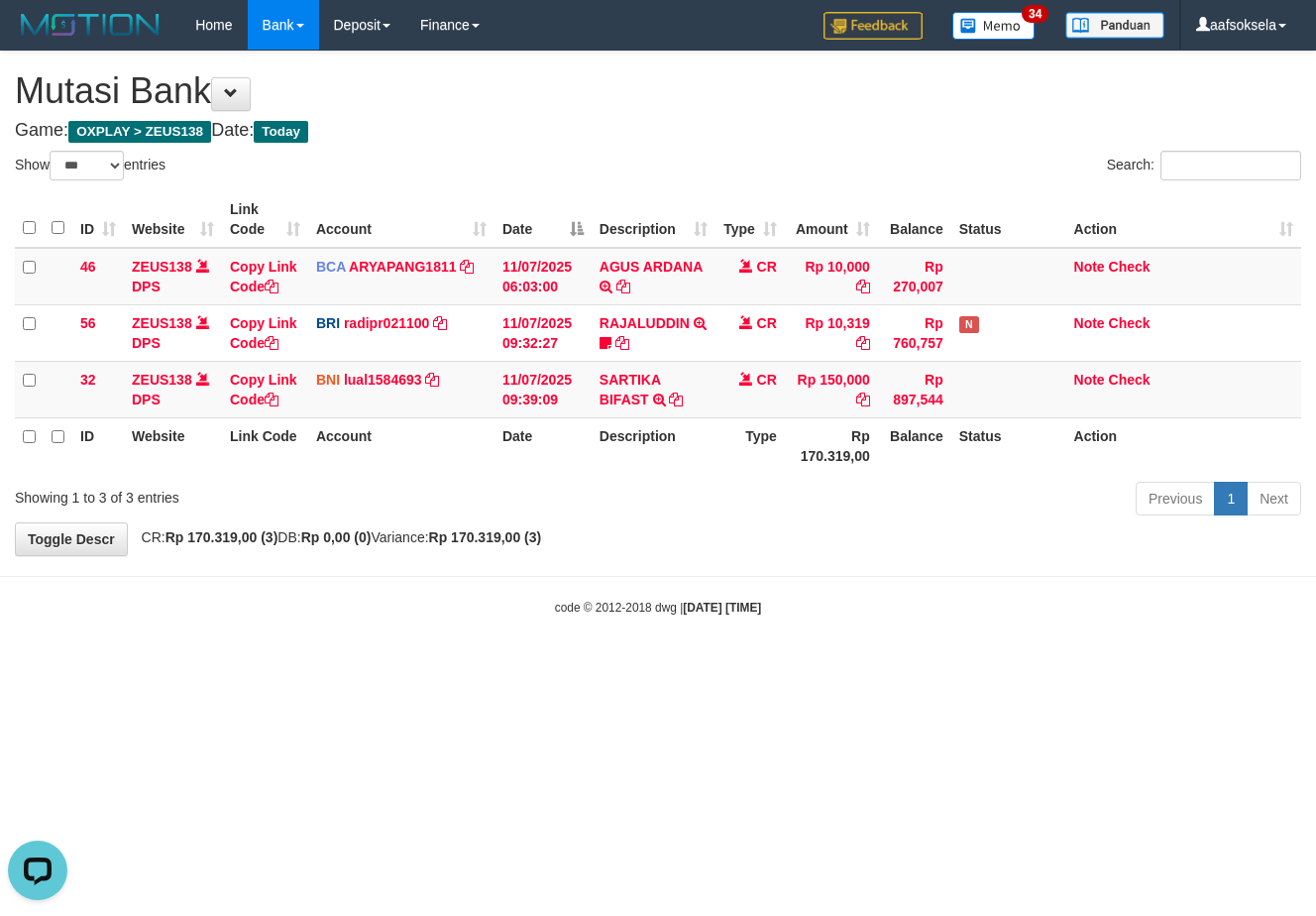 scroll, scrollTop: 0, scrollLeft: 0, axis: both 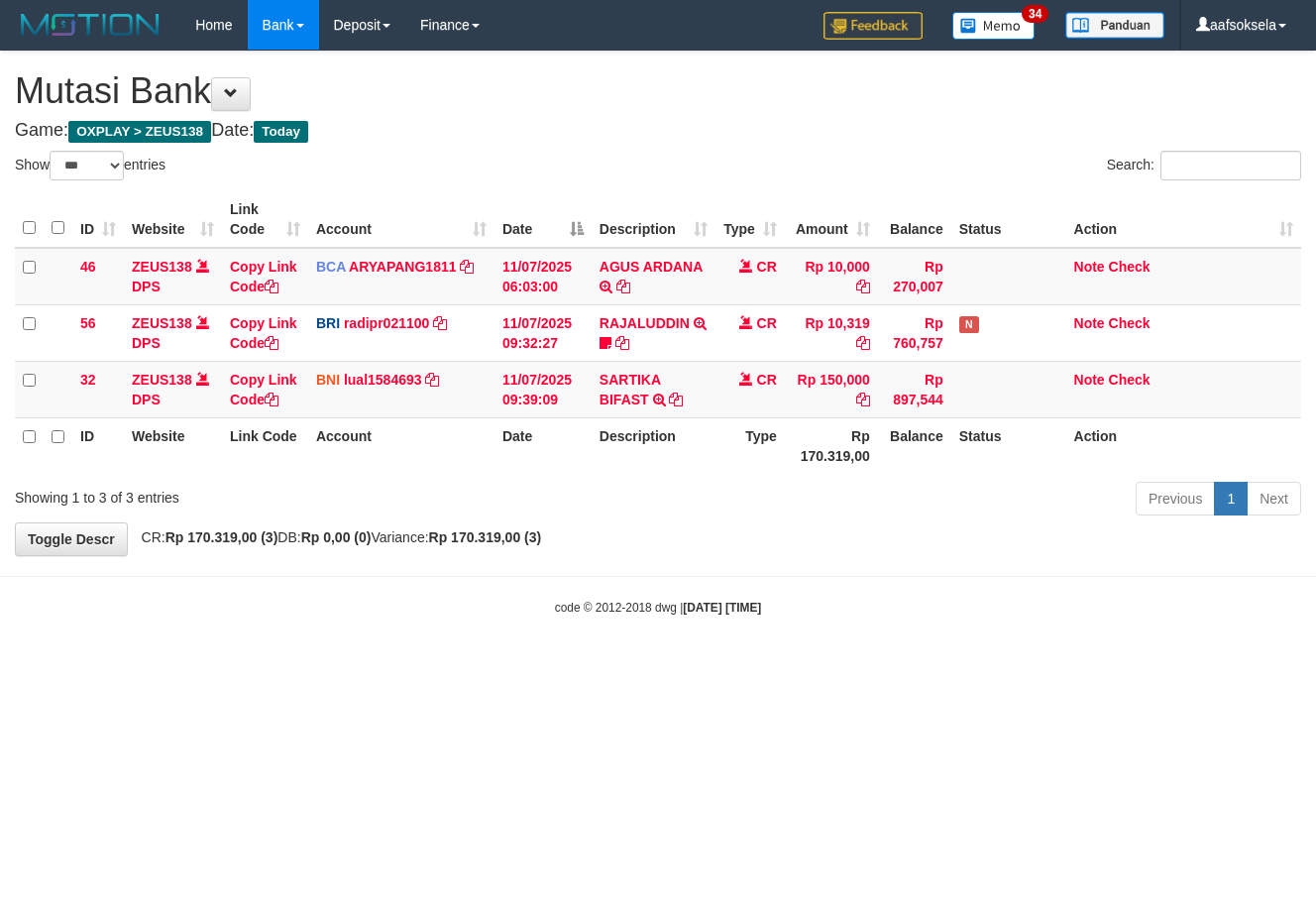 select on "***" 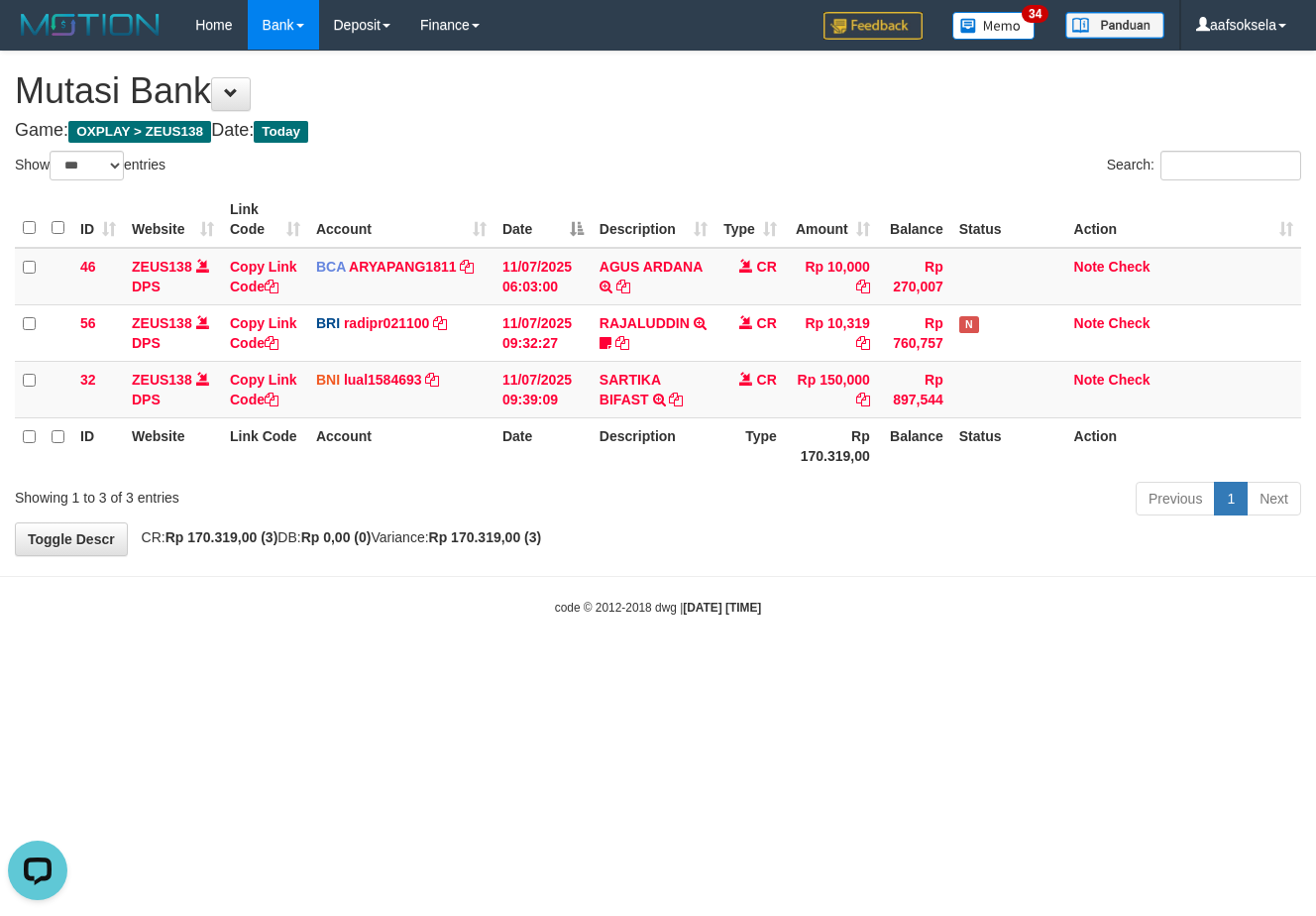 scroll, scrollTop: 0, scrollLeft: 0, axis: both 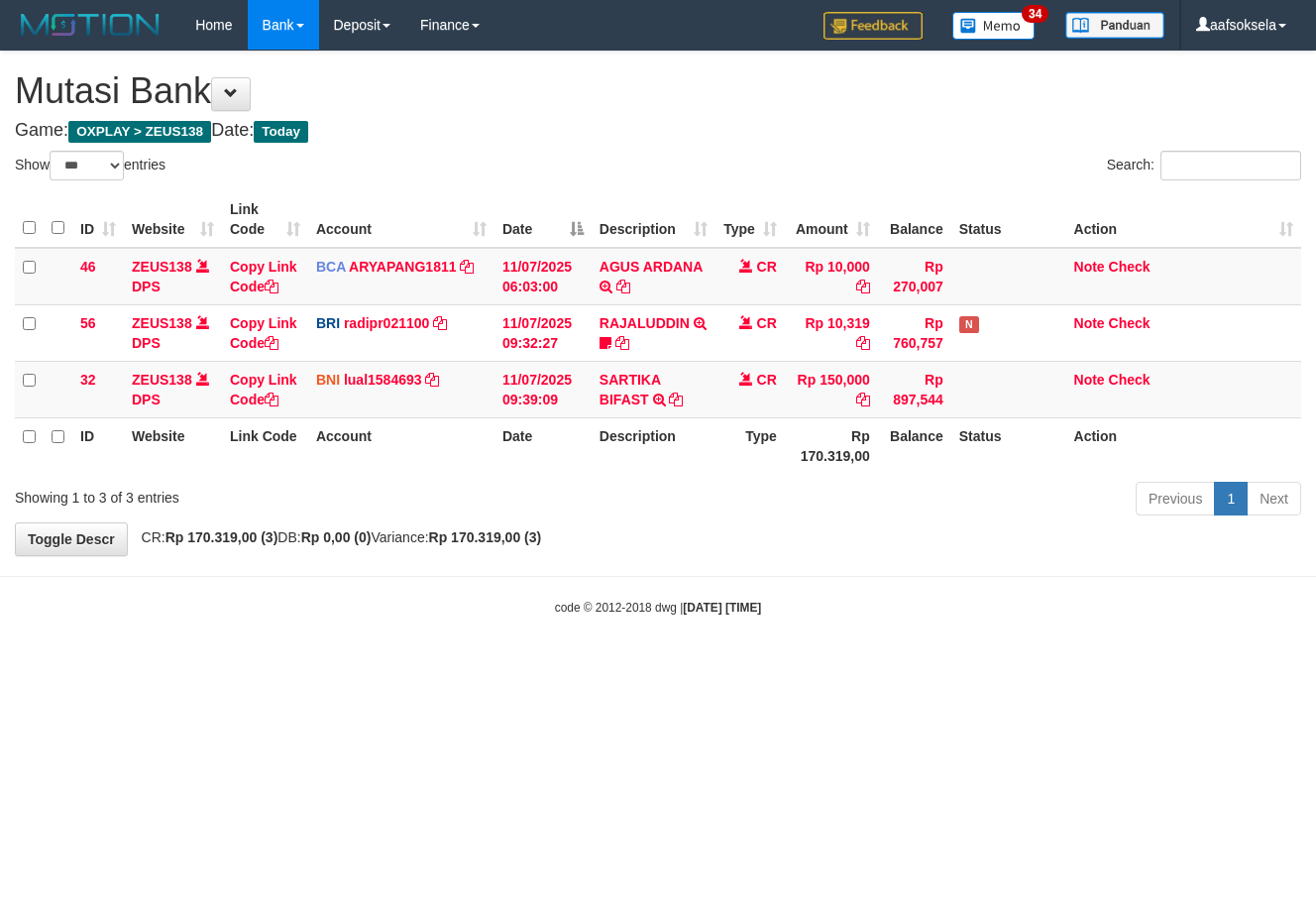 select on "***" 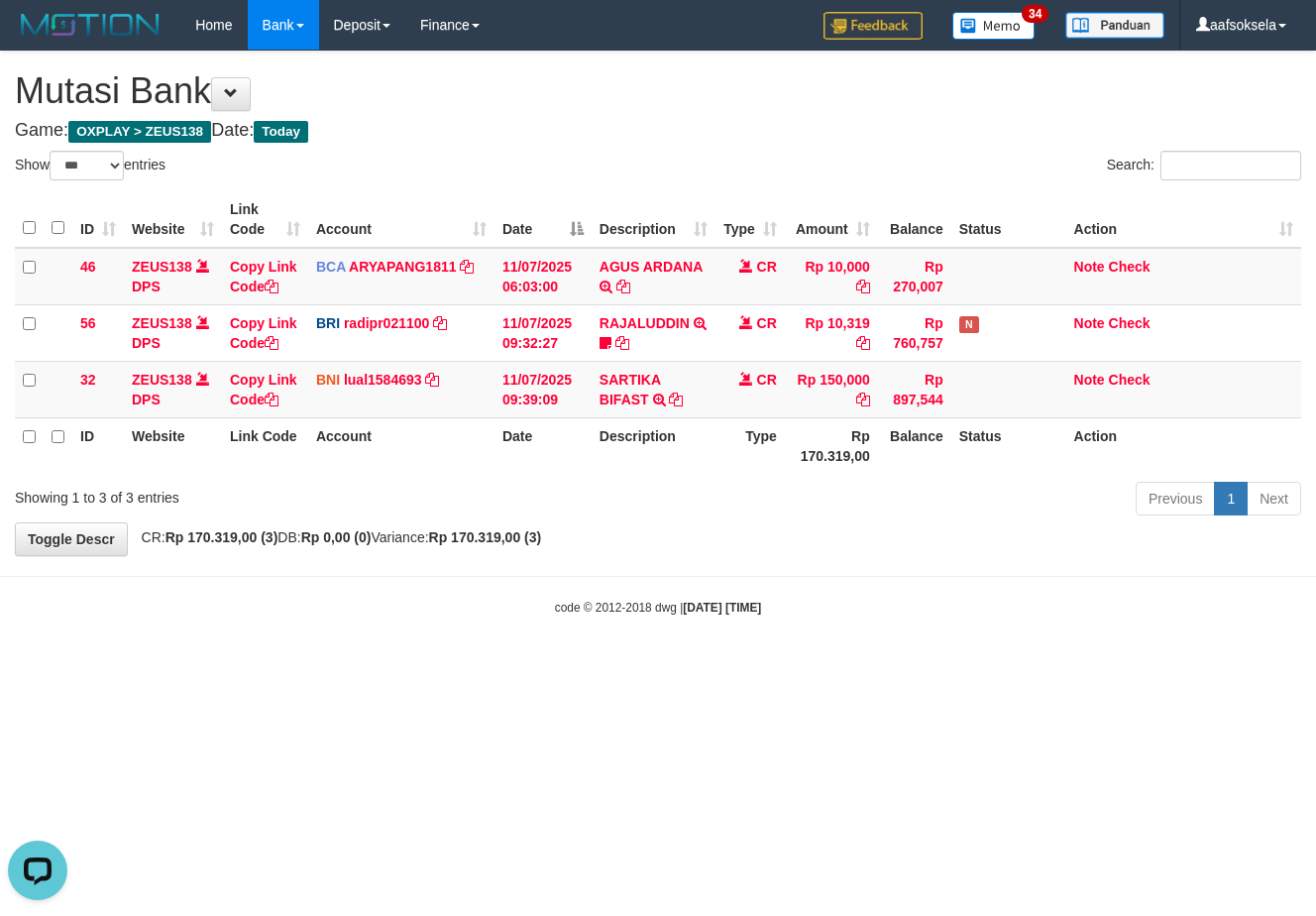 scroll, scrollTop: 0, scrollLeft: 0, axis: both 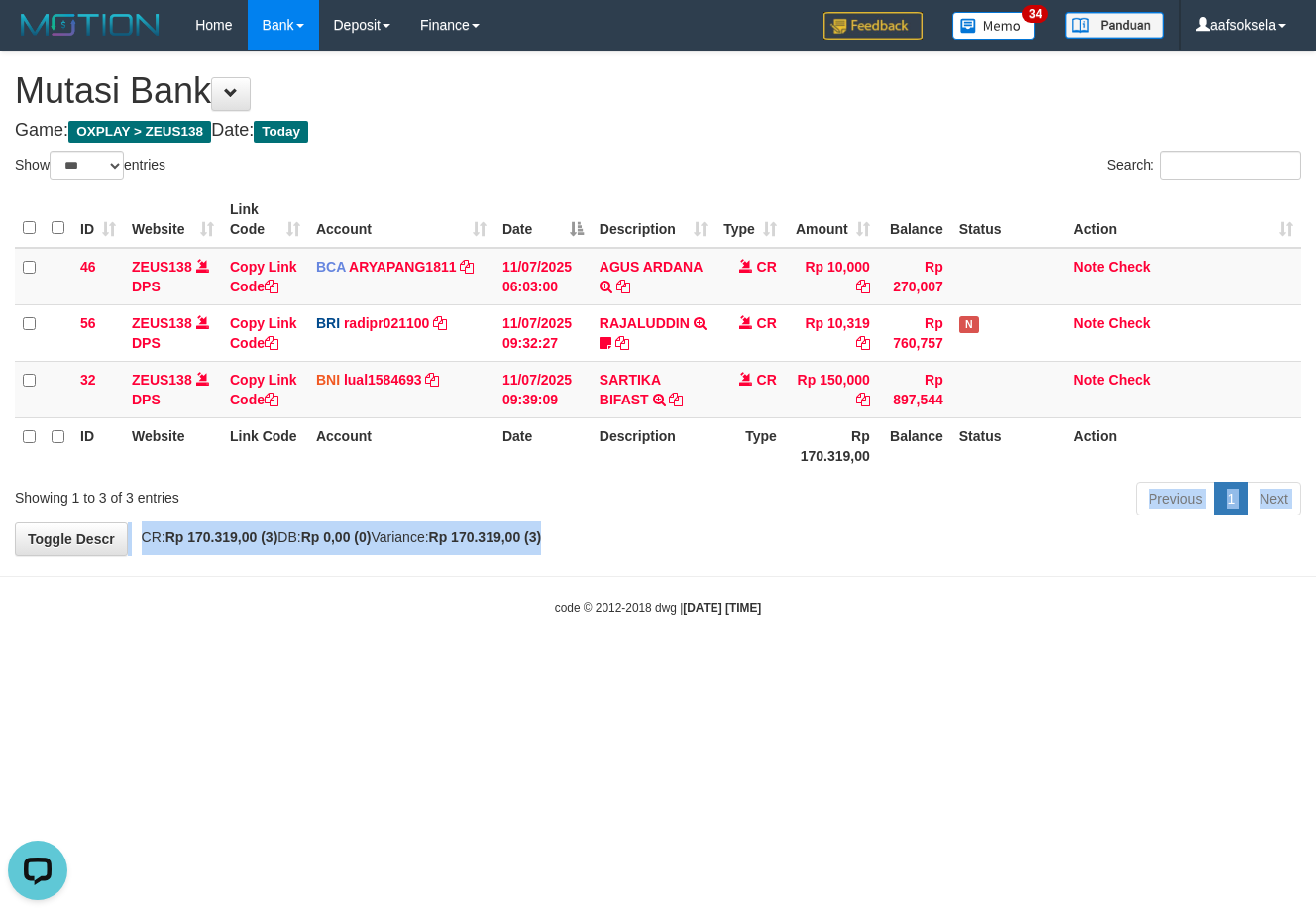 click on "**********" at bounding box center (658, 303) 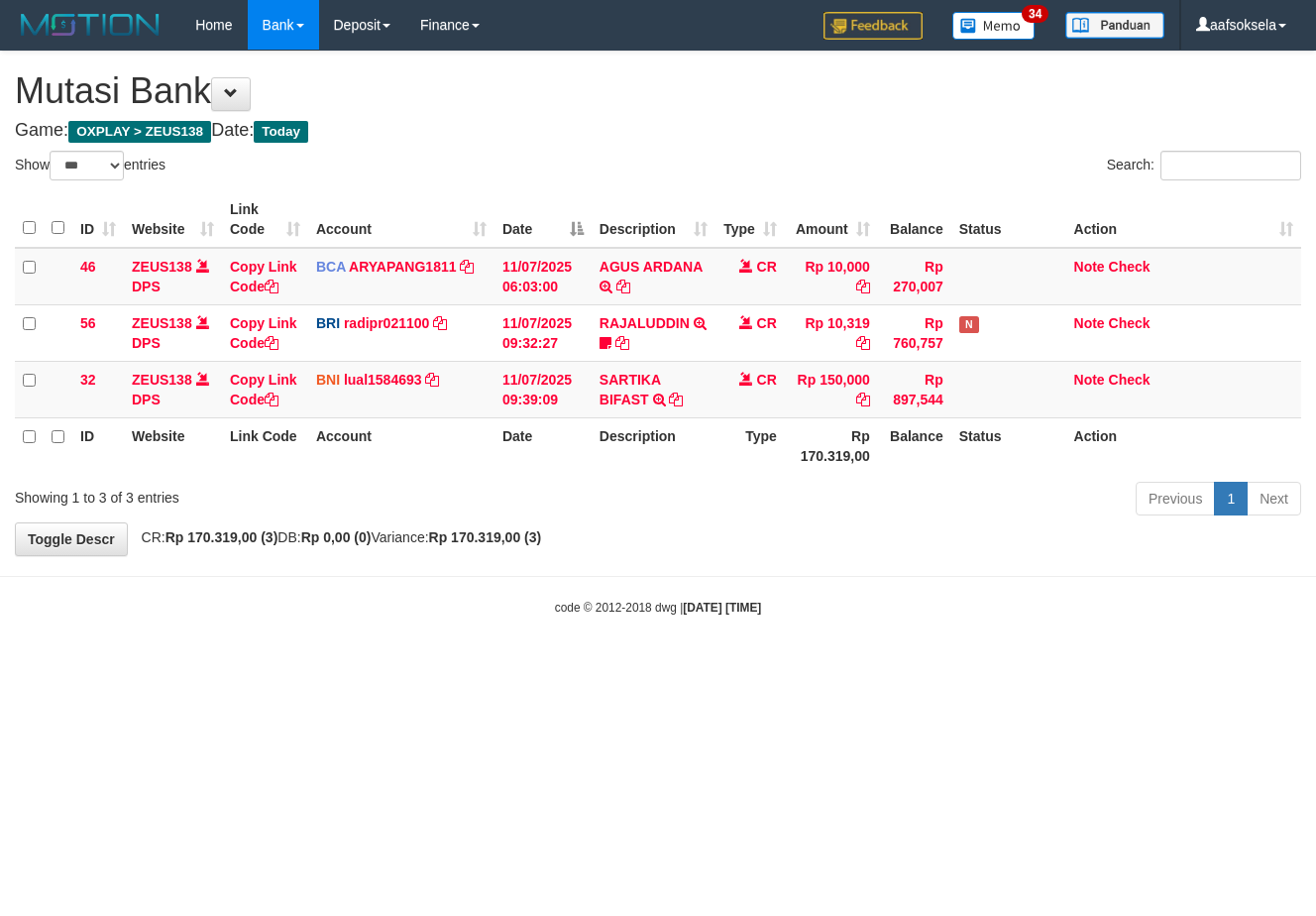 select on "***" 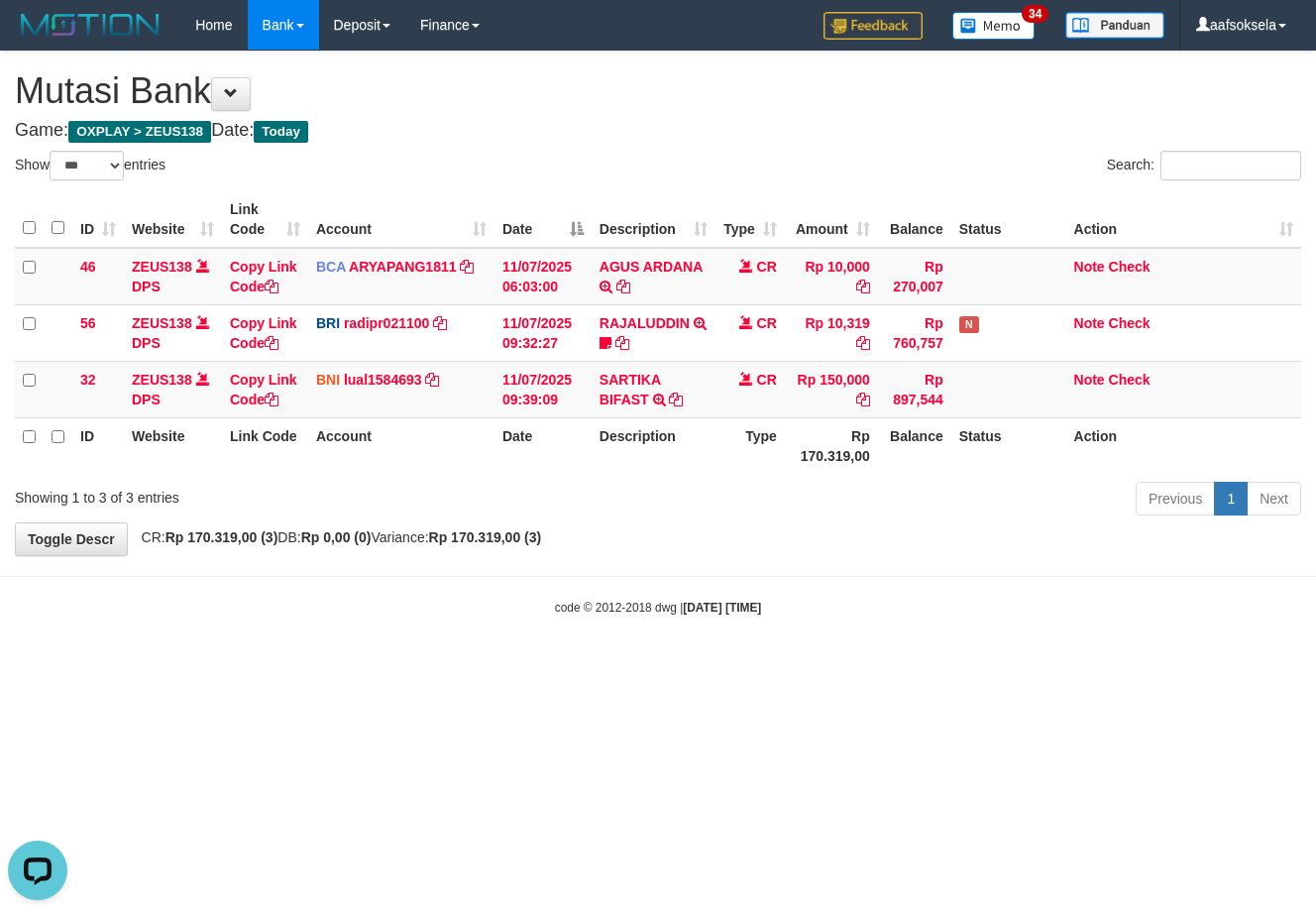 scroll, scrollTop: 0, scrollLeft: 0, axis: both 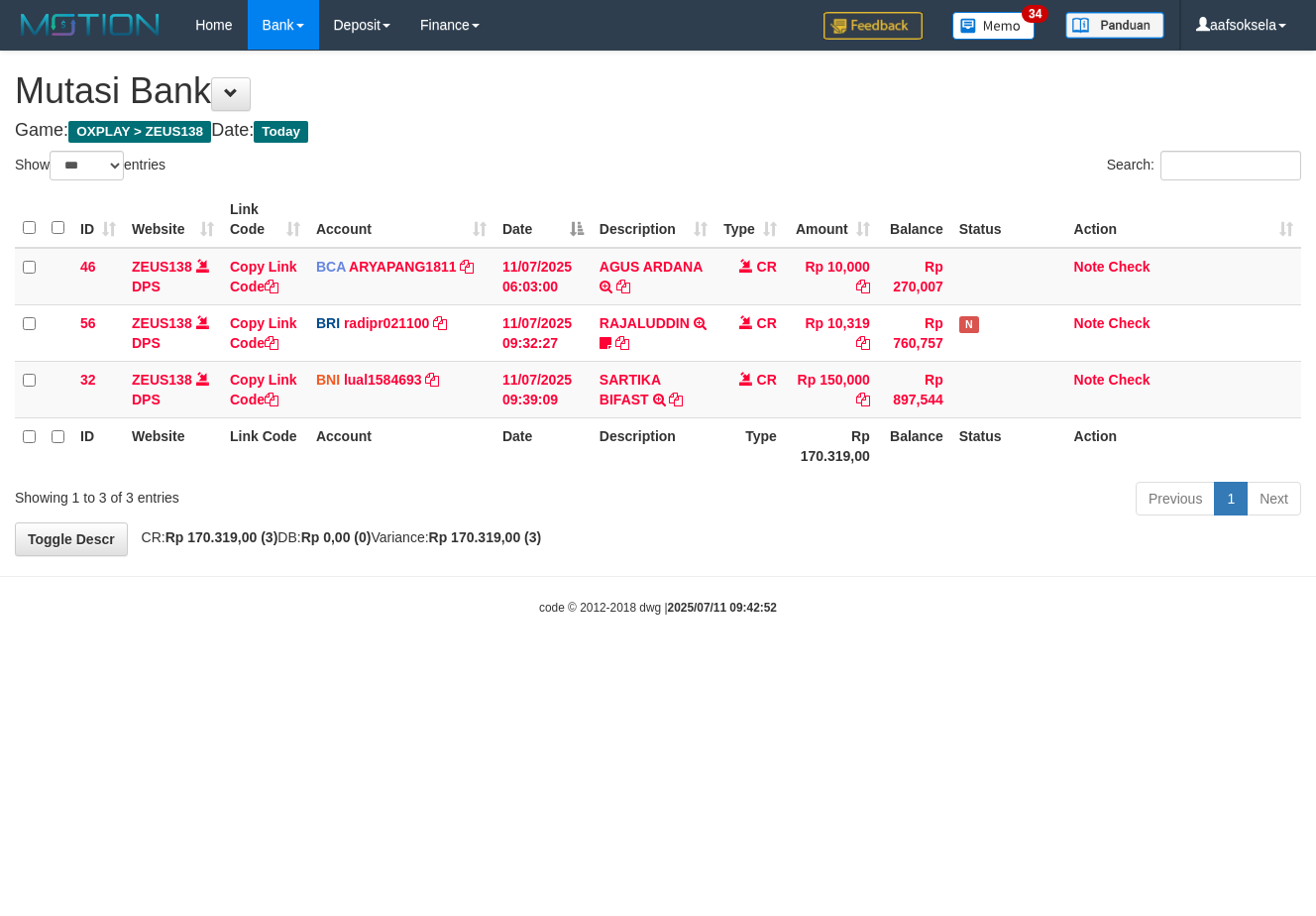 select on "***" 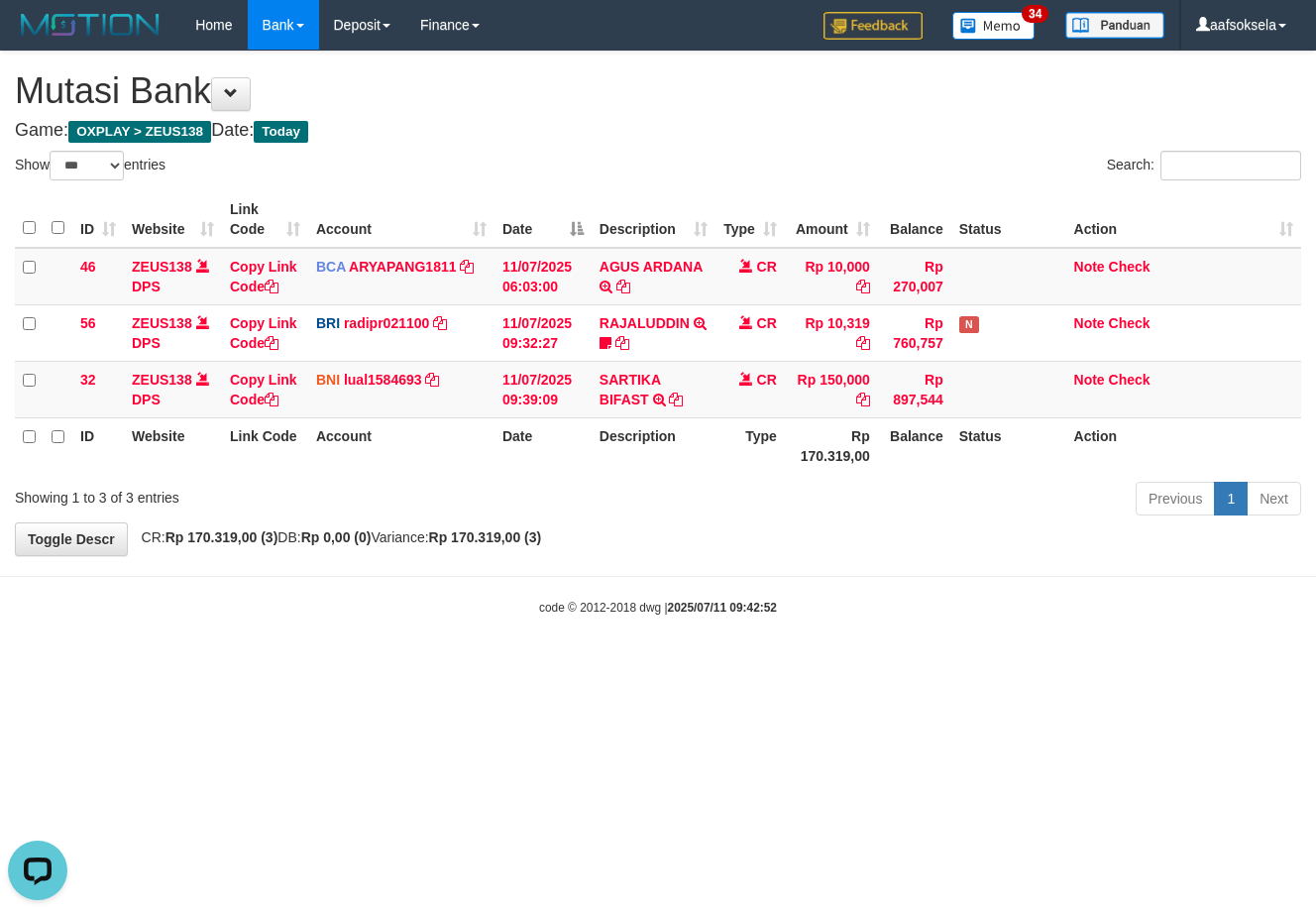 scroll, scrollTop: 0, scrollLeft: 0, axis: both 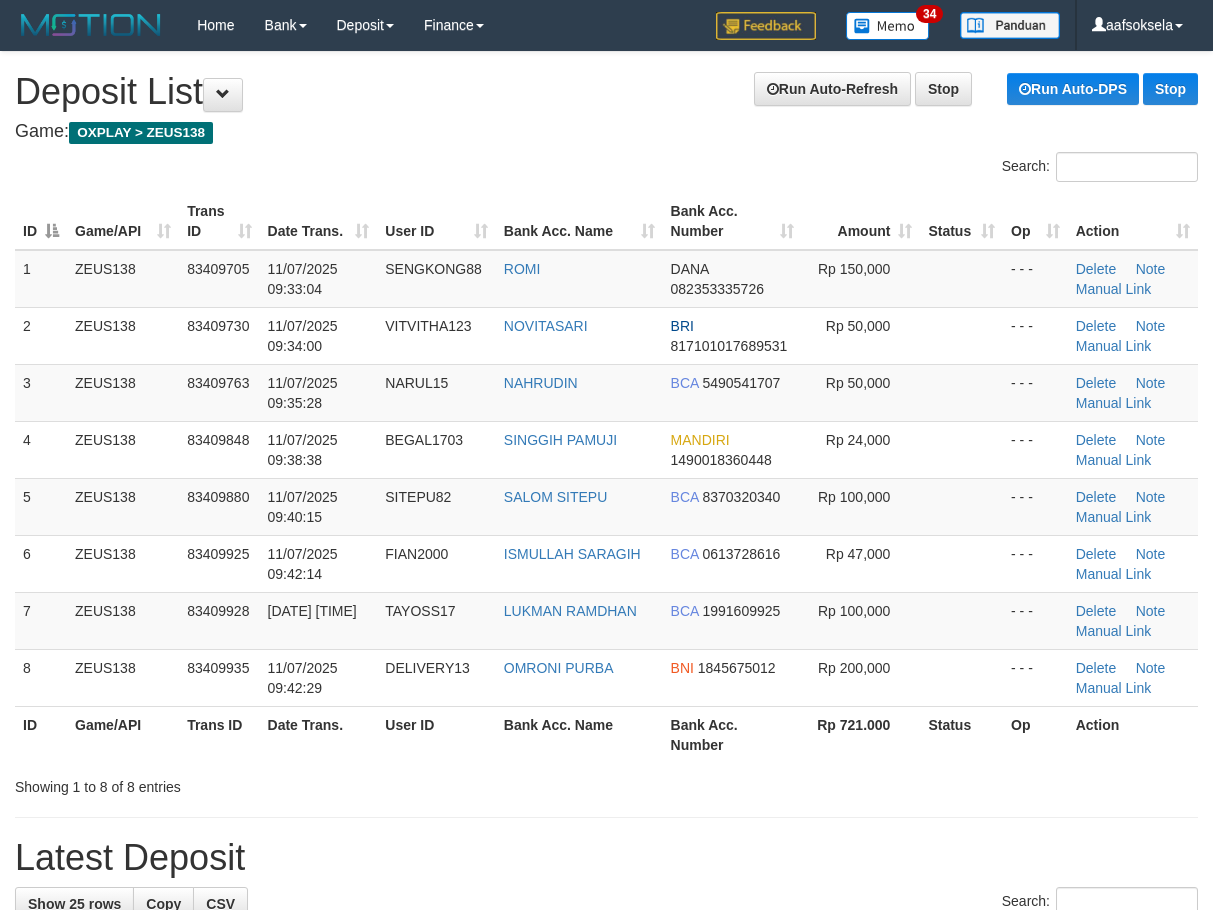 click on "Search:" at bounding box center (606, 169) 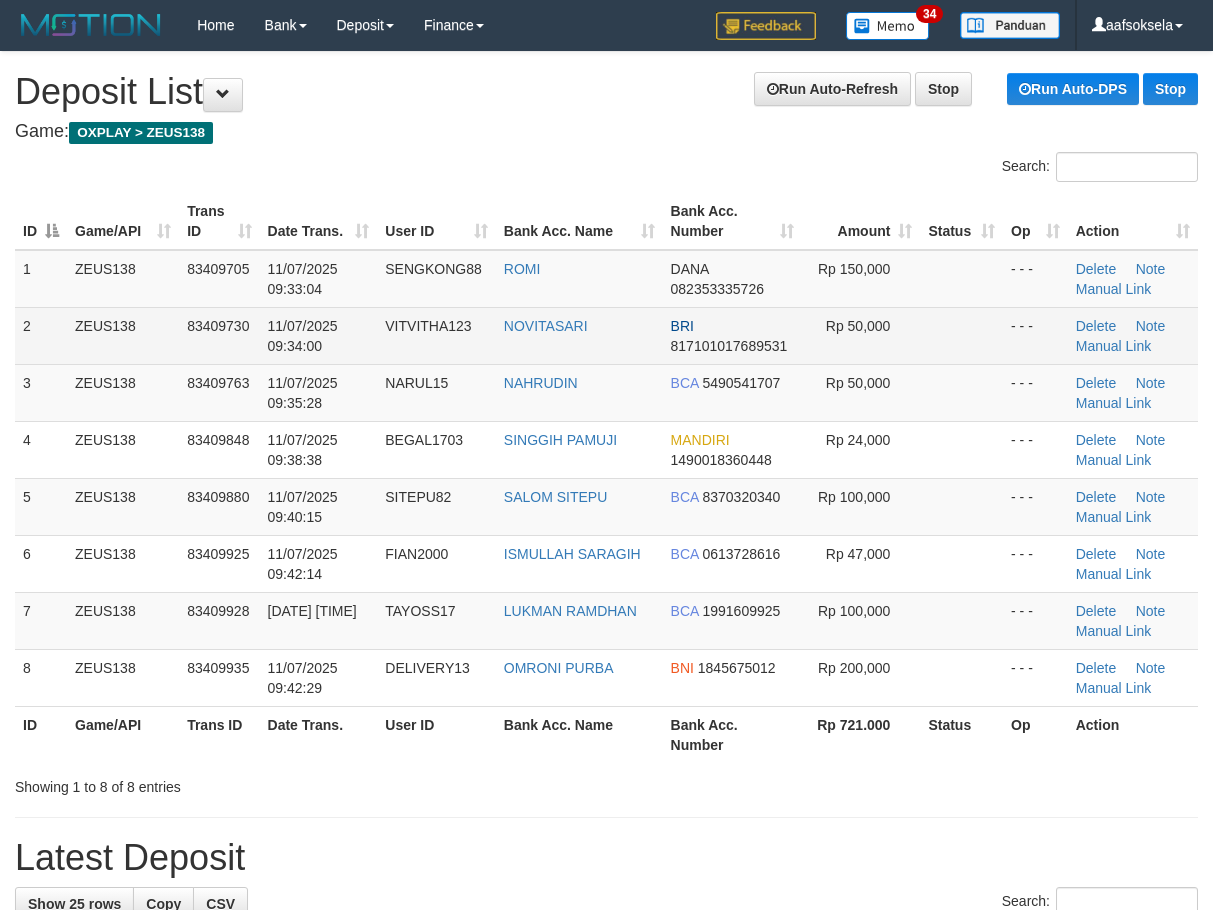 drag, startPoint x: 383, startPoint y: 151, endPoint x: 30, endPoint y: 343, distance: 401.83704 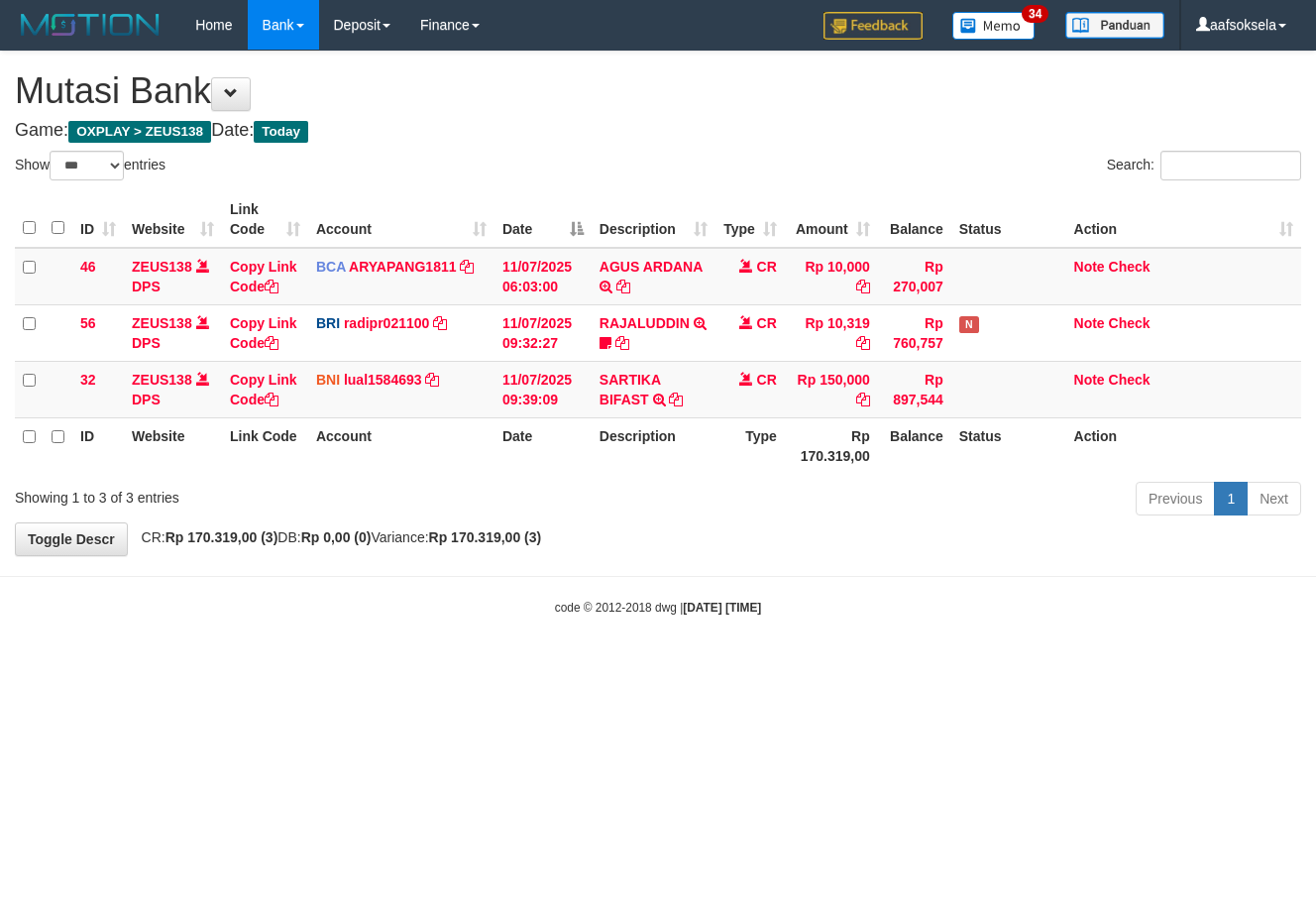 select on "***" 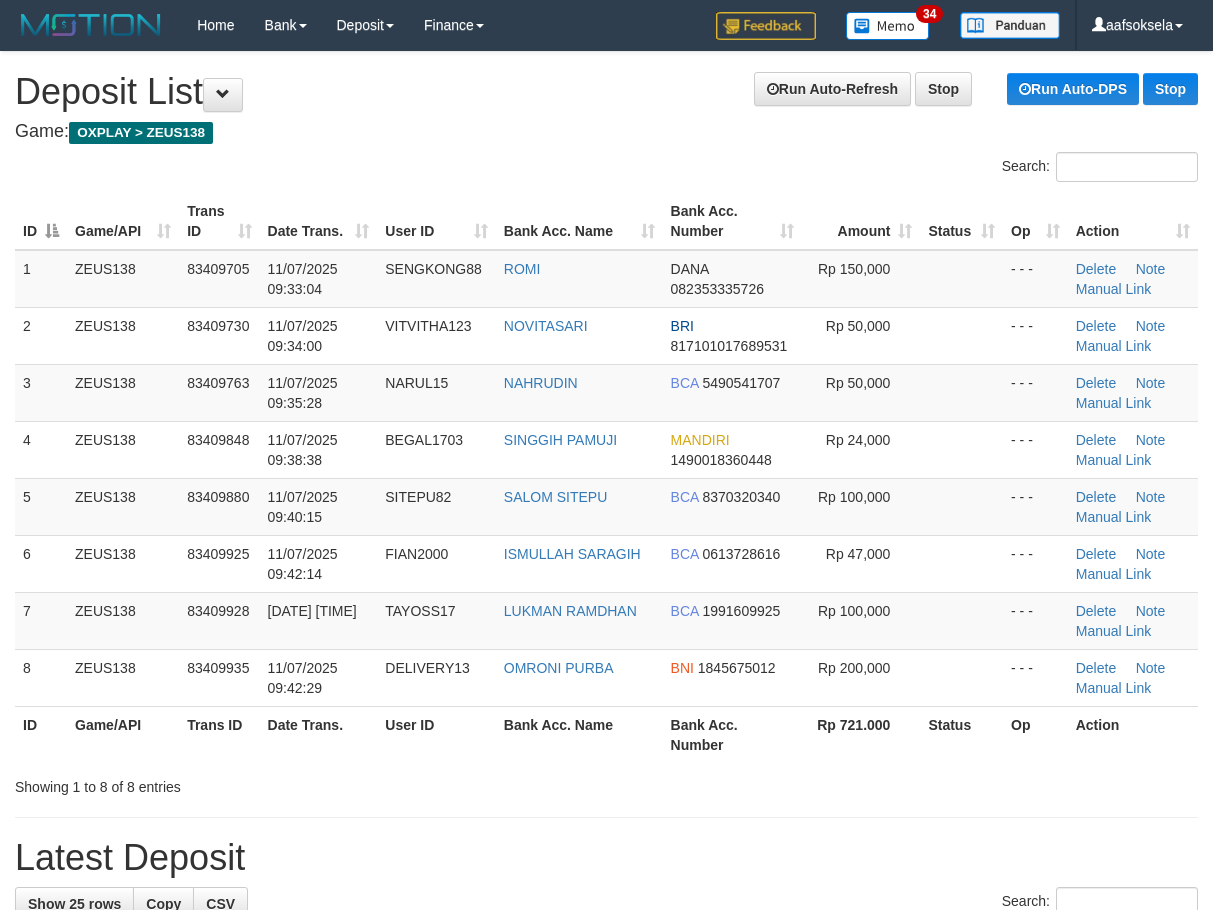 scroll, scrollTop: 0, scrollLeft: 0, axis: both 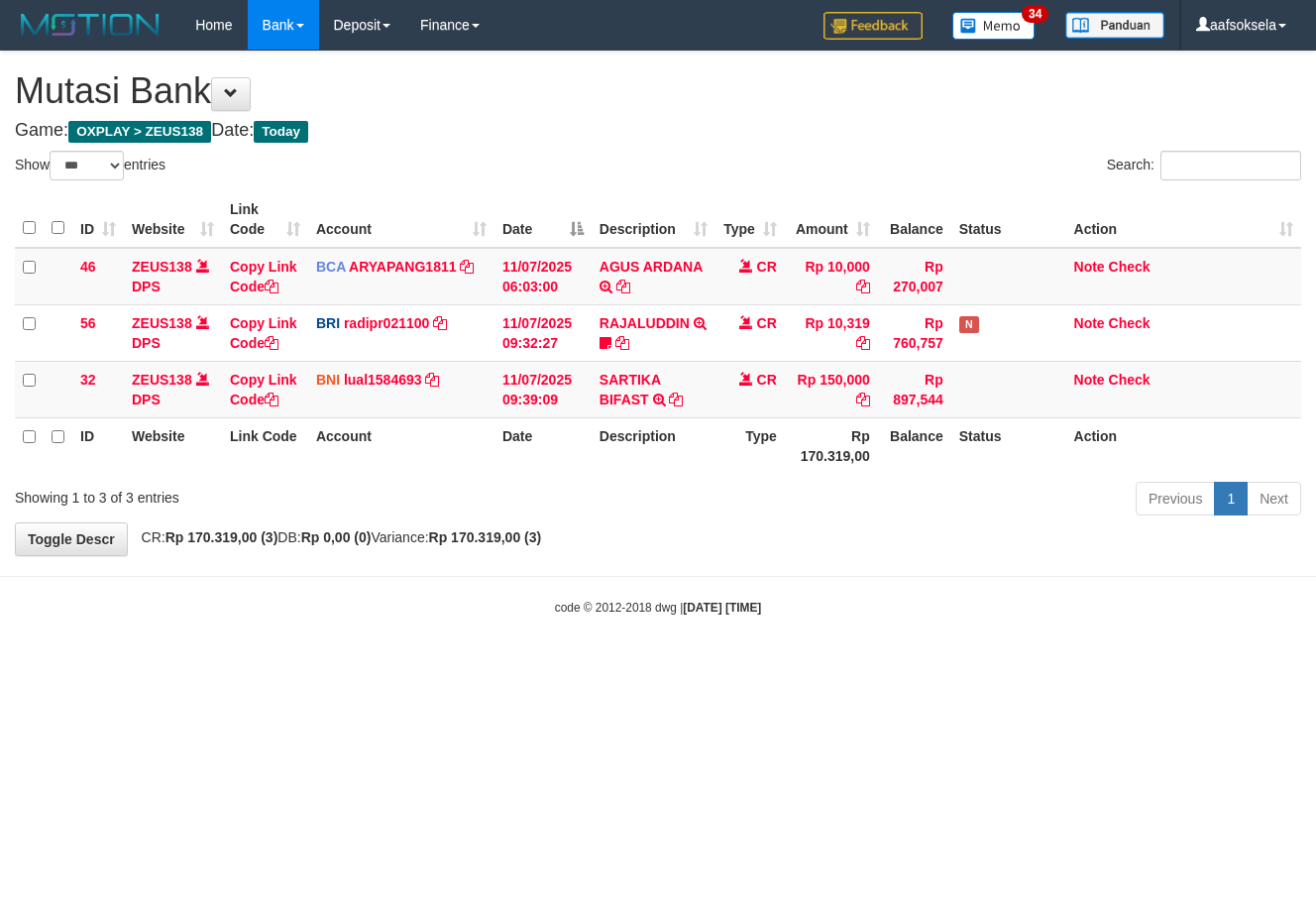 select on "***" 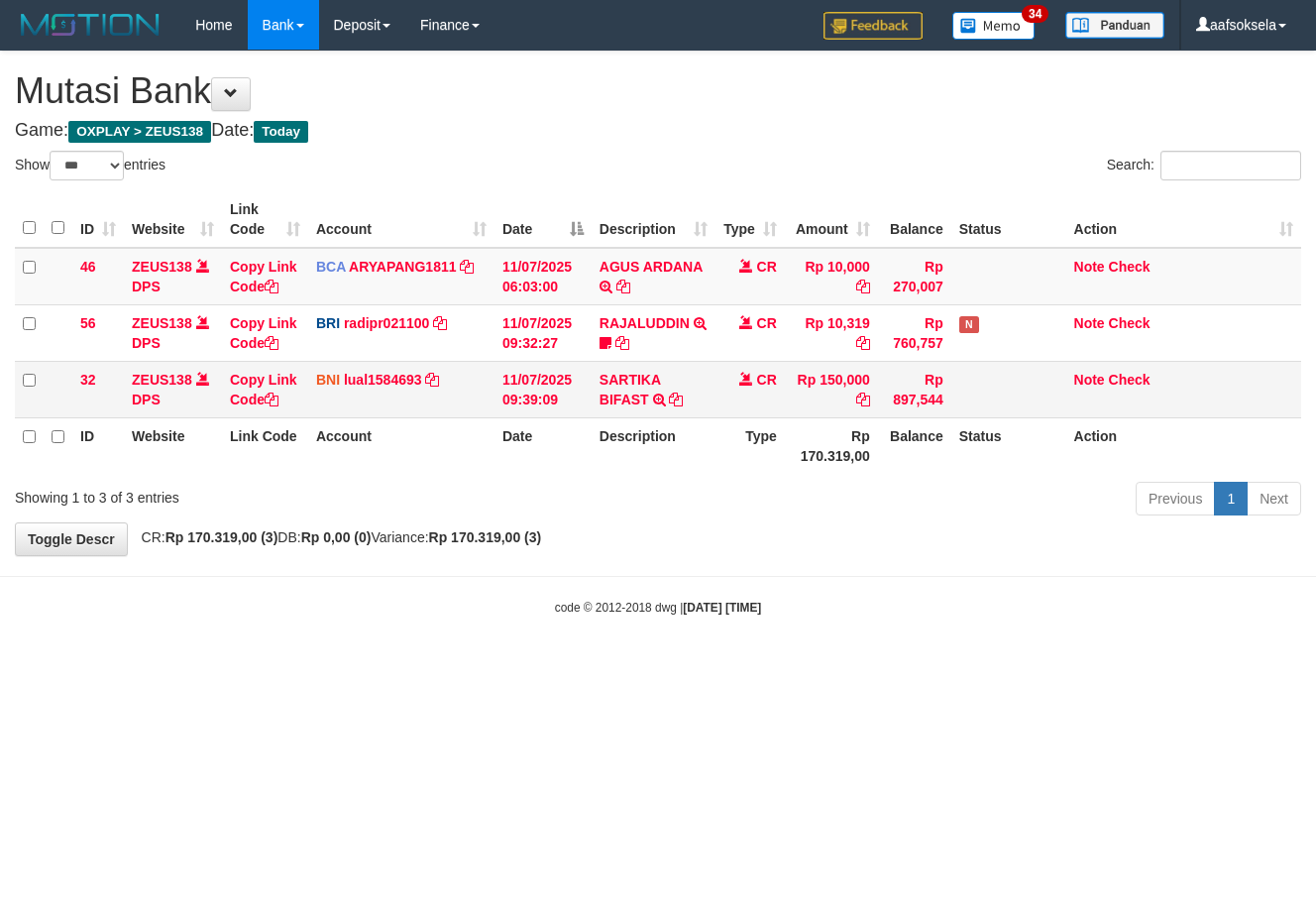 drag, startPoint x: 652, startPoint y: 430, endPoint x: 713, endPoint y: 406, distance: 65.551506 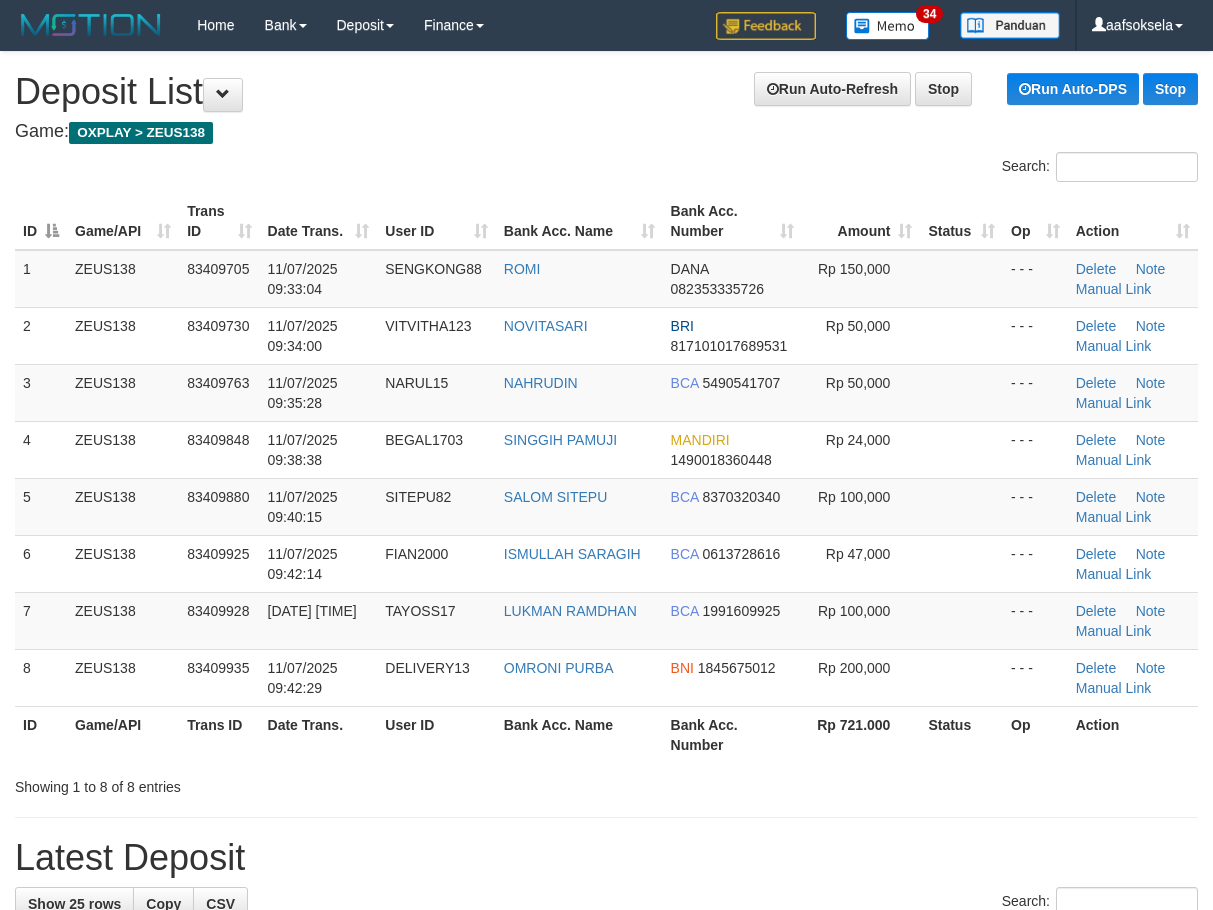 scroll, scrollTop: 0, scrollLeft: 0, axis: both 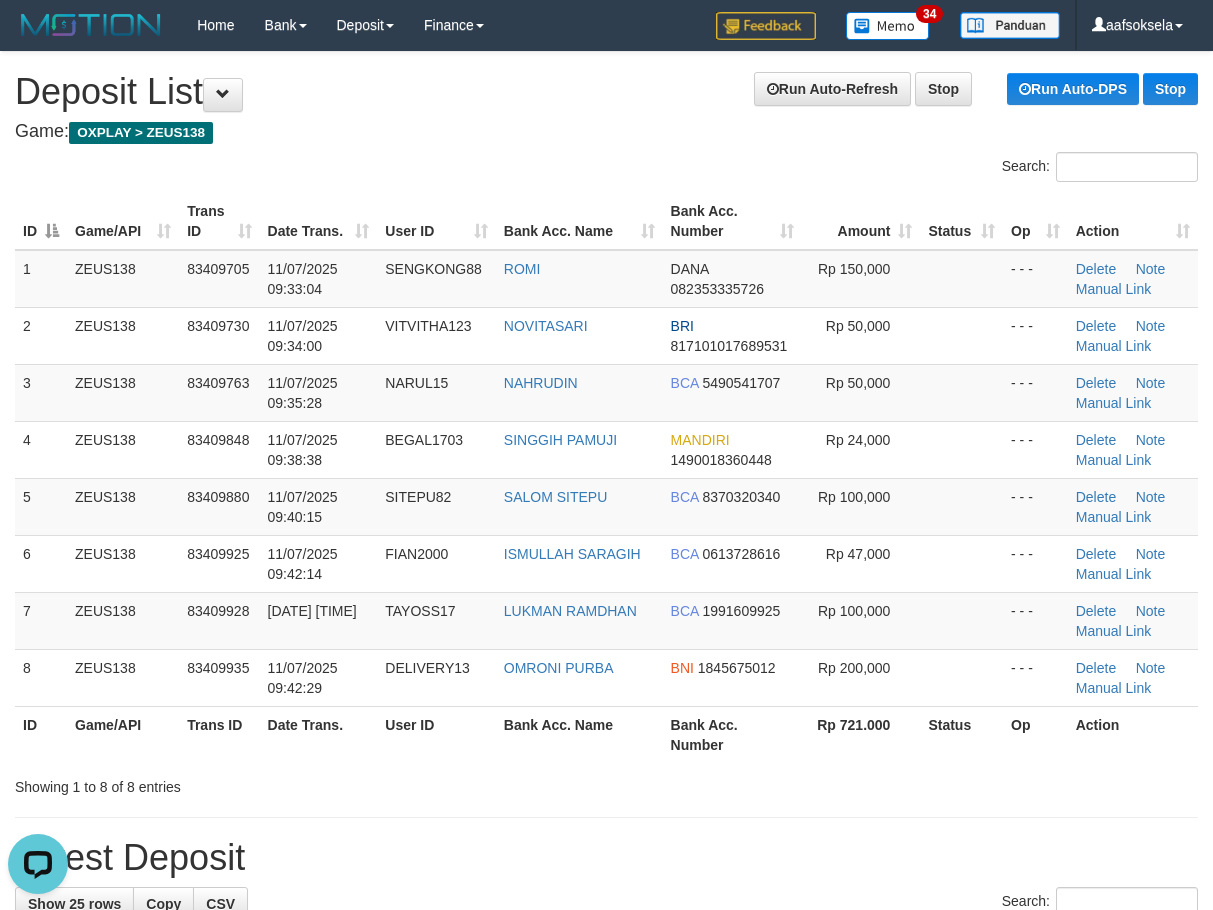 drag, startPoint x: 458, startPoint y: 161, endPoint x: 7, endPoint y: 470, distance: 546.701 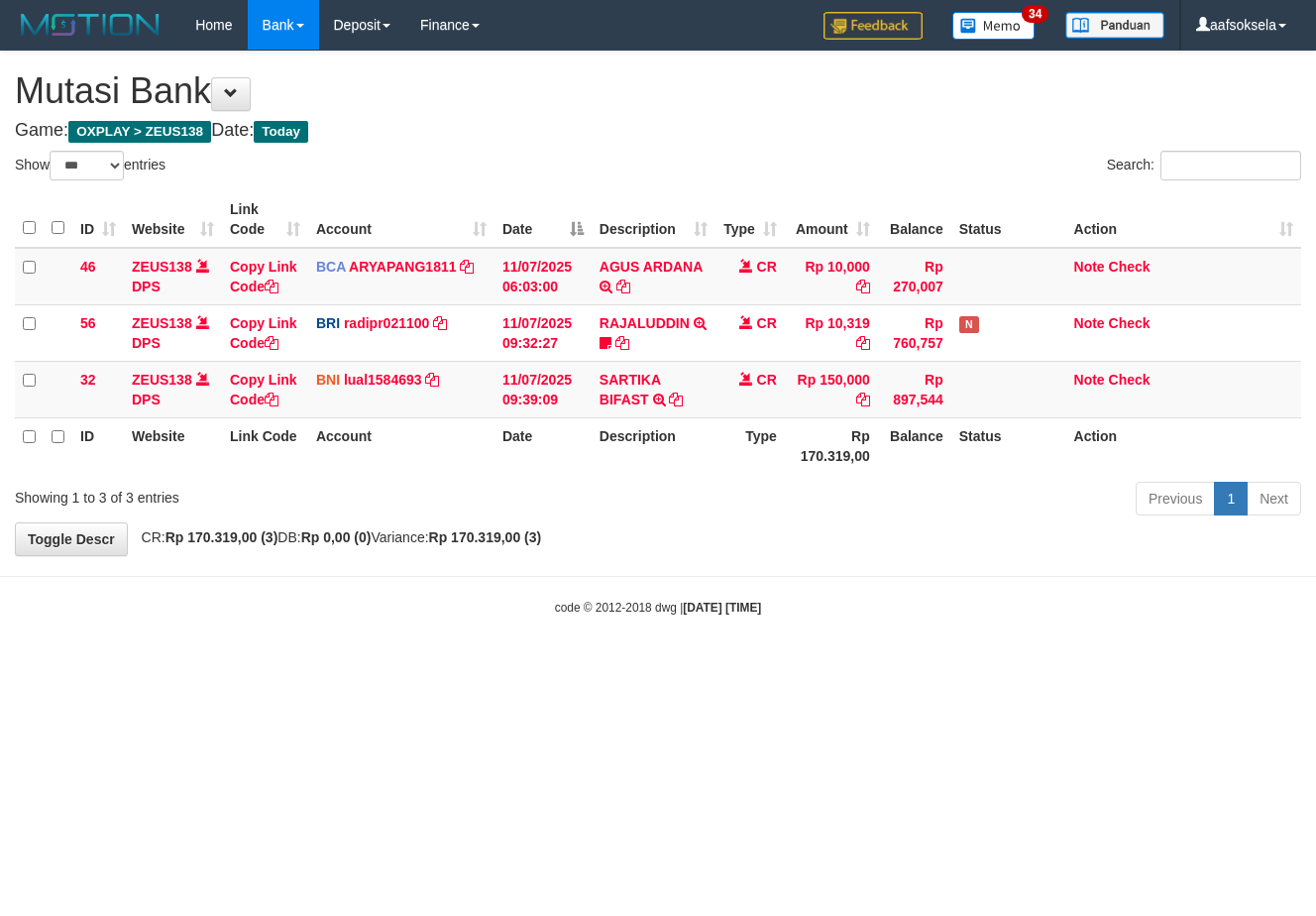 select on "***" 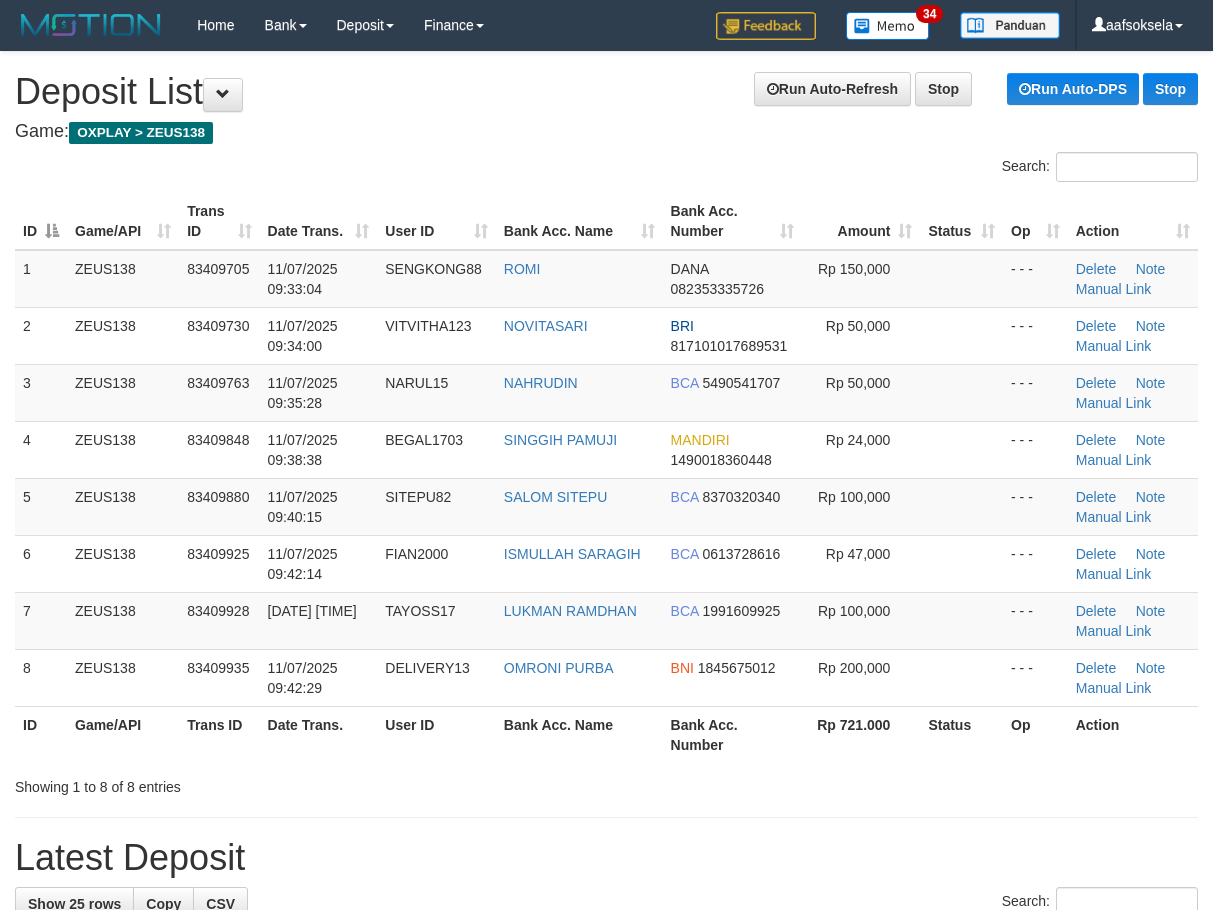 scroll, scrollTop: 0, scrollLeft: 0, axis: both 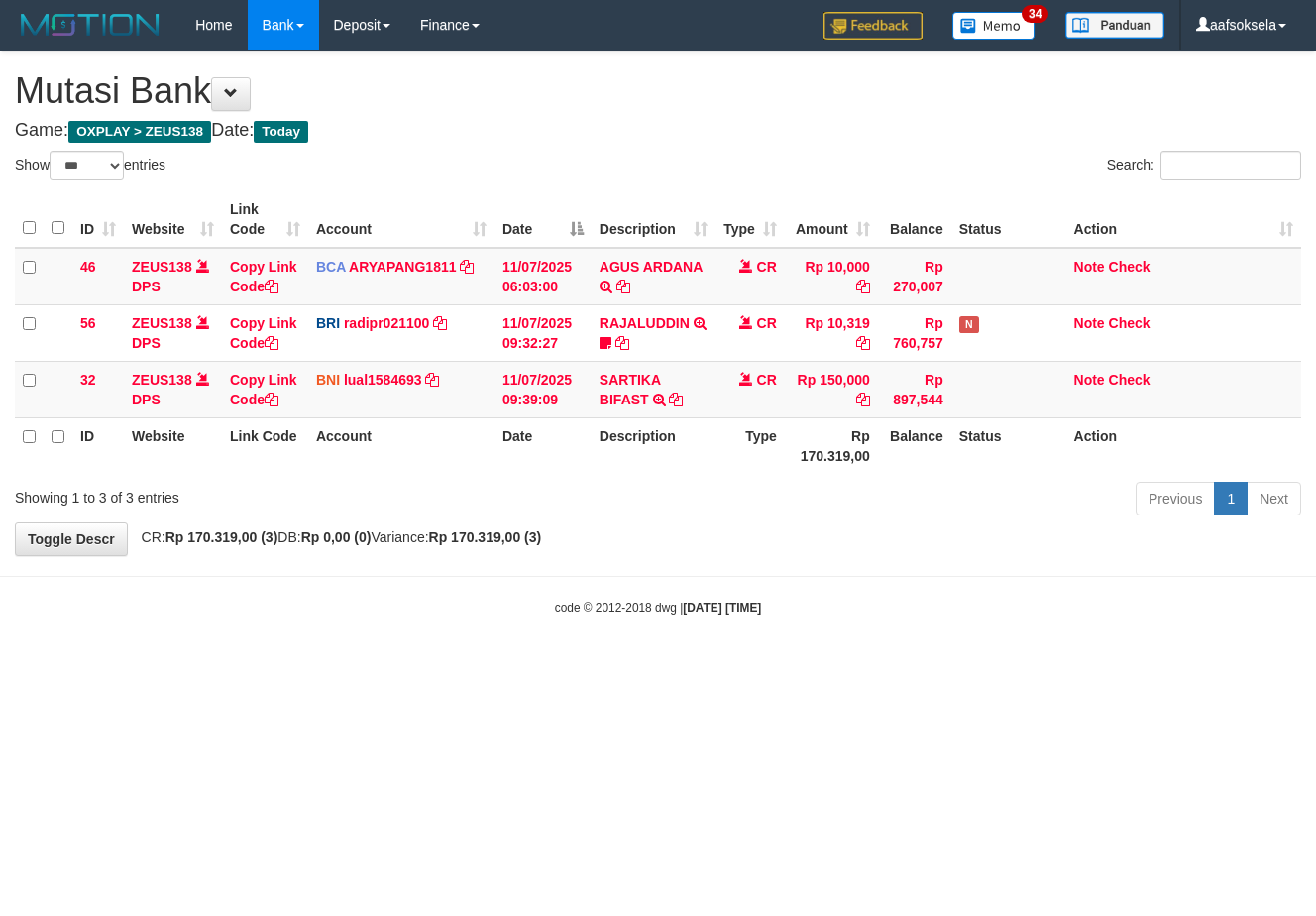 select on "***" 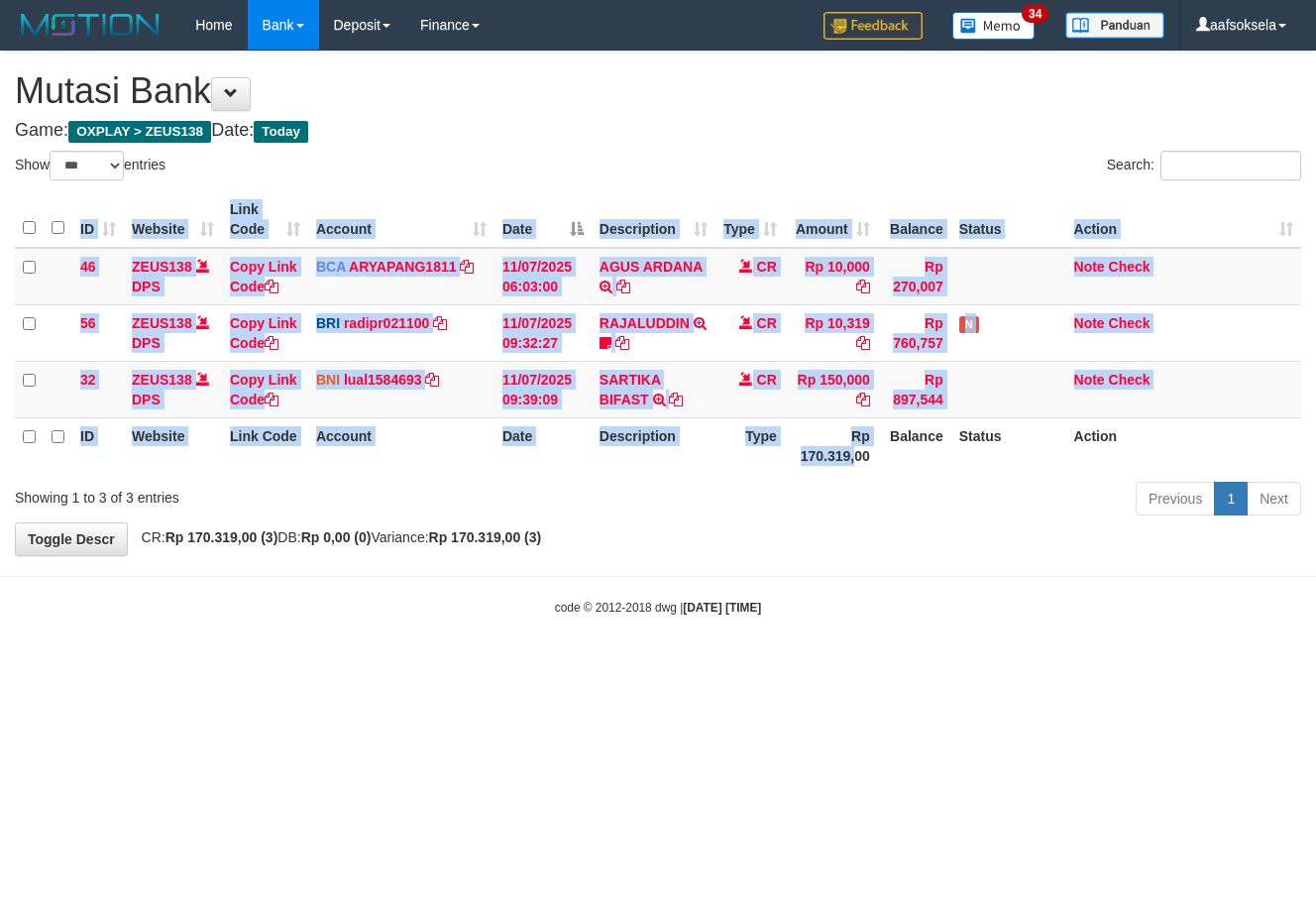 drag, startPoint x: 853, startPoint y: 473, endPoint x: 761, endPoint y: 486, distance: 92.913939 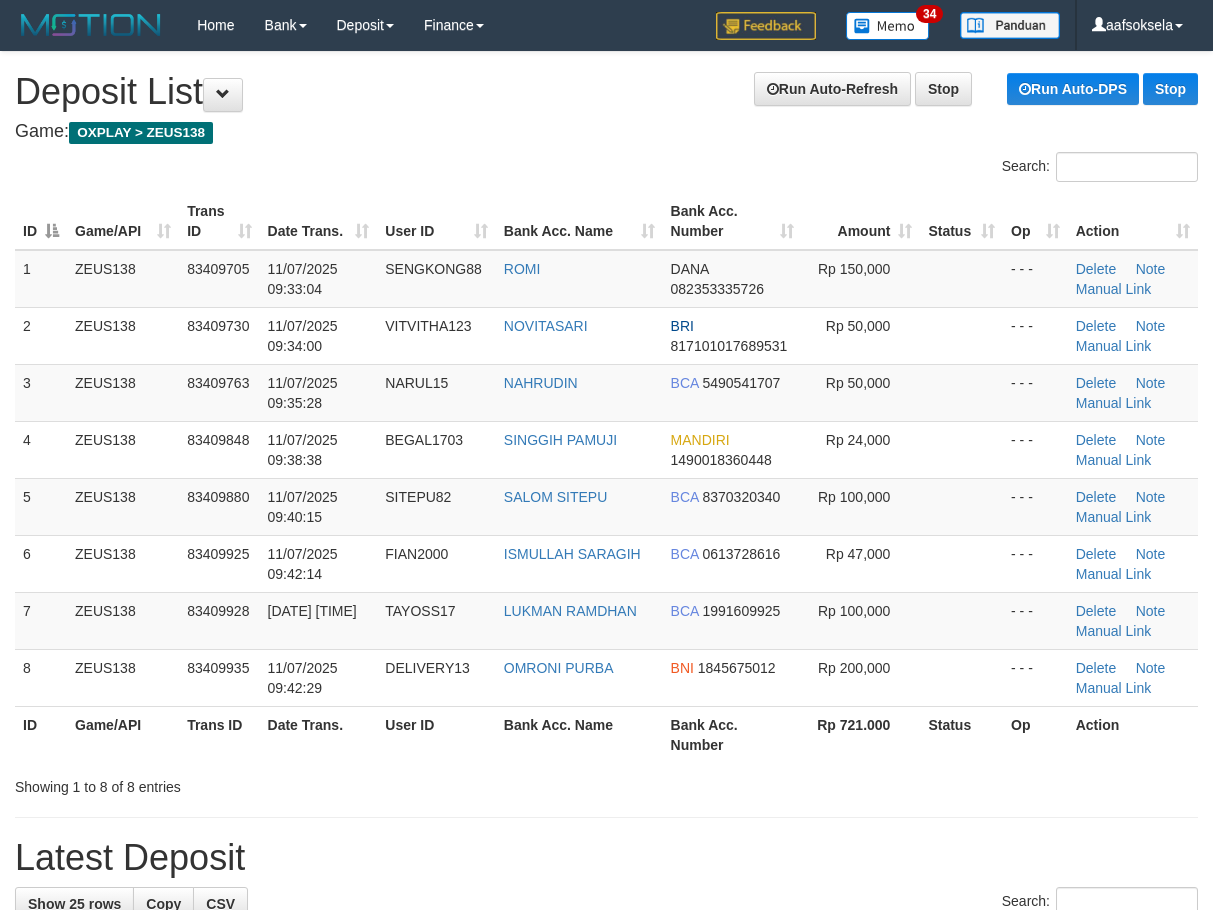 scroll, scrollTop: 0, scrollLeft: 0, axis: both 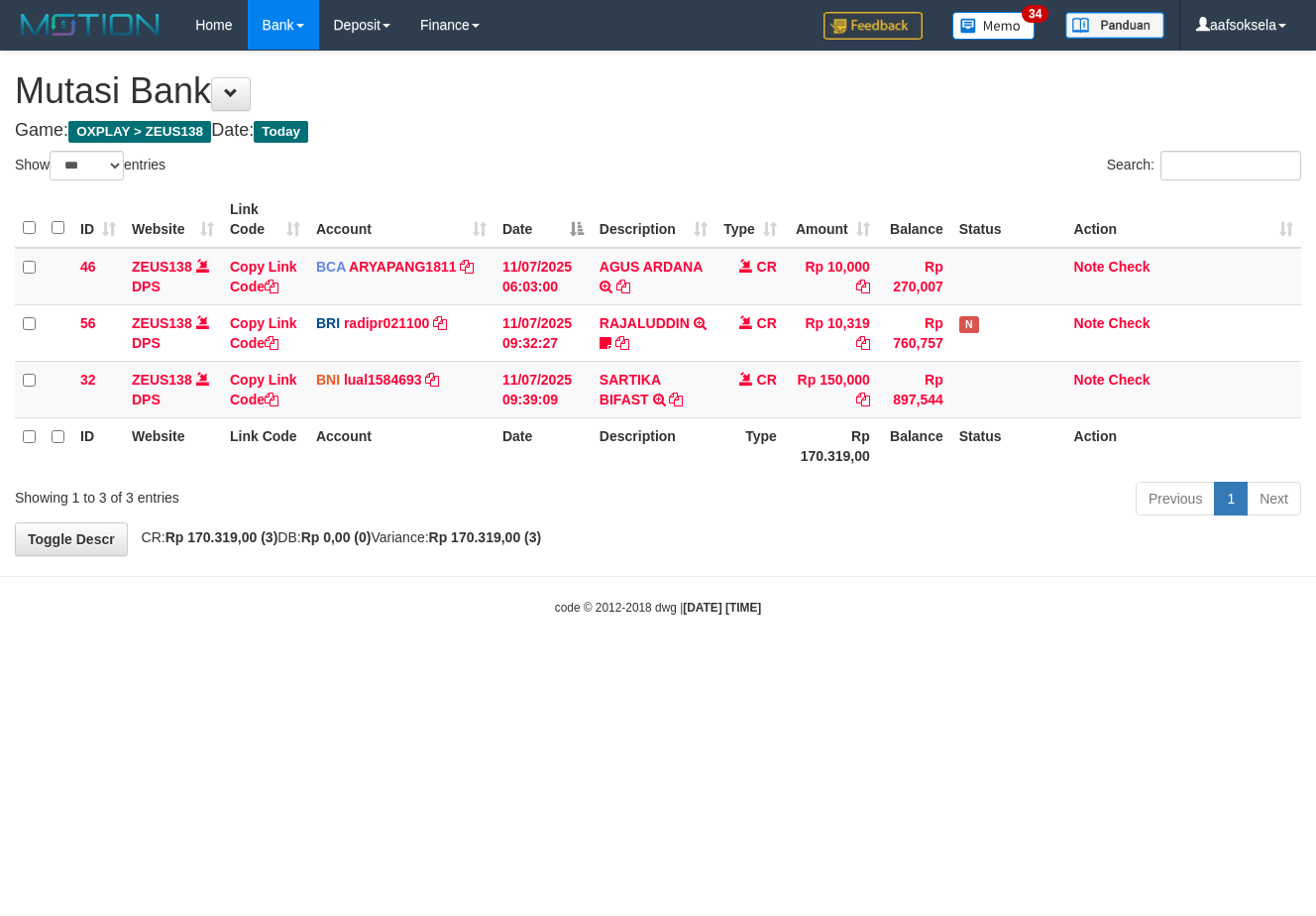 select on "***" 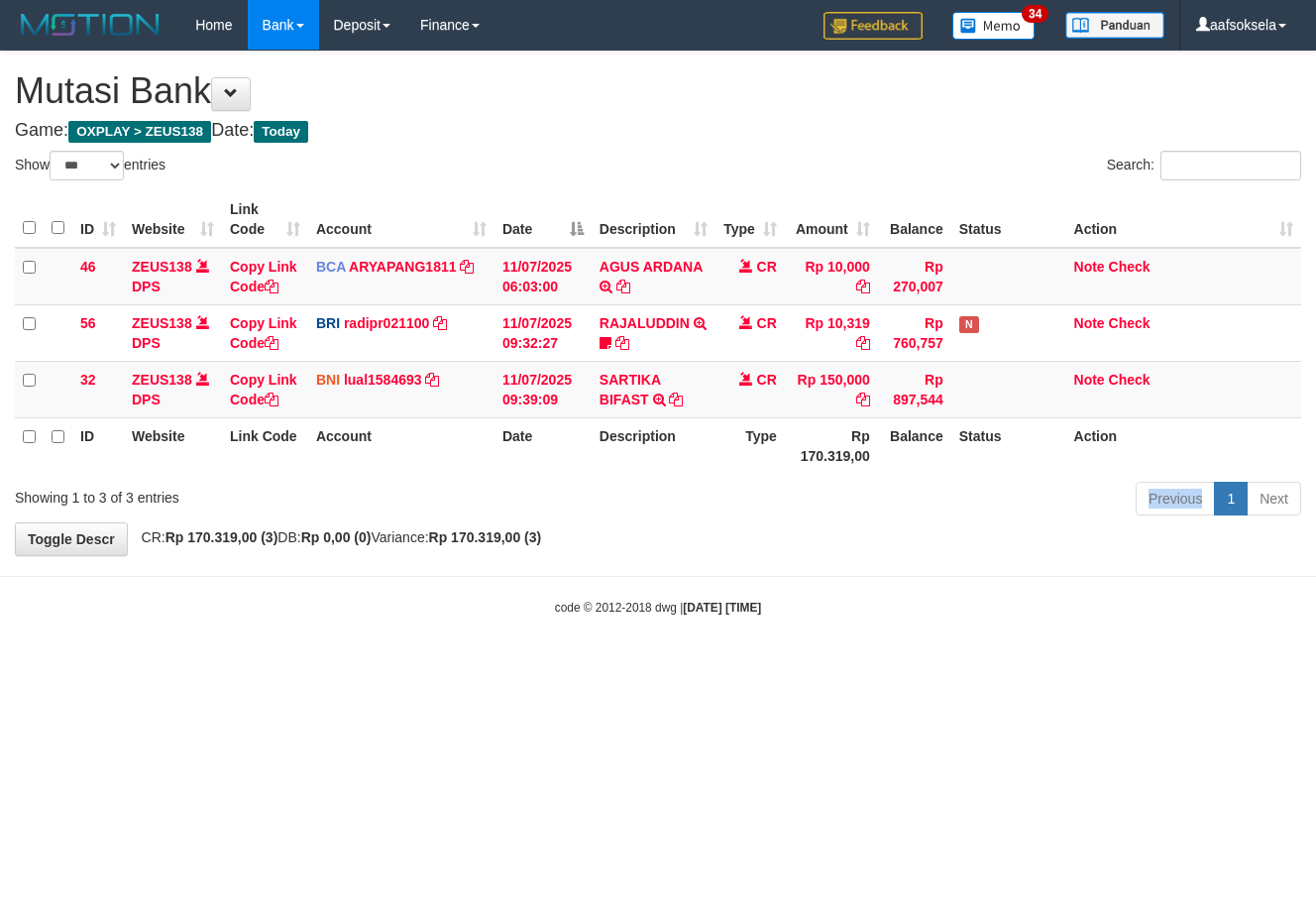 click on "Previous 1 Next" at bounding box center [932, 501] 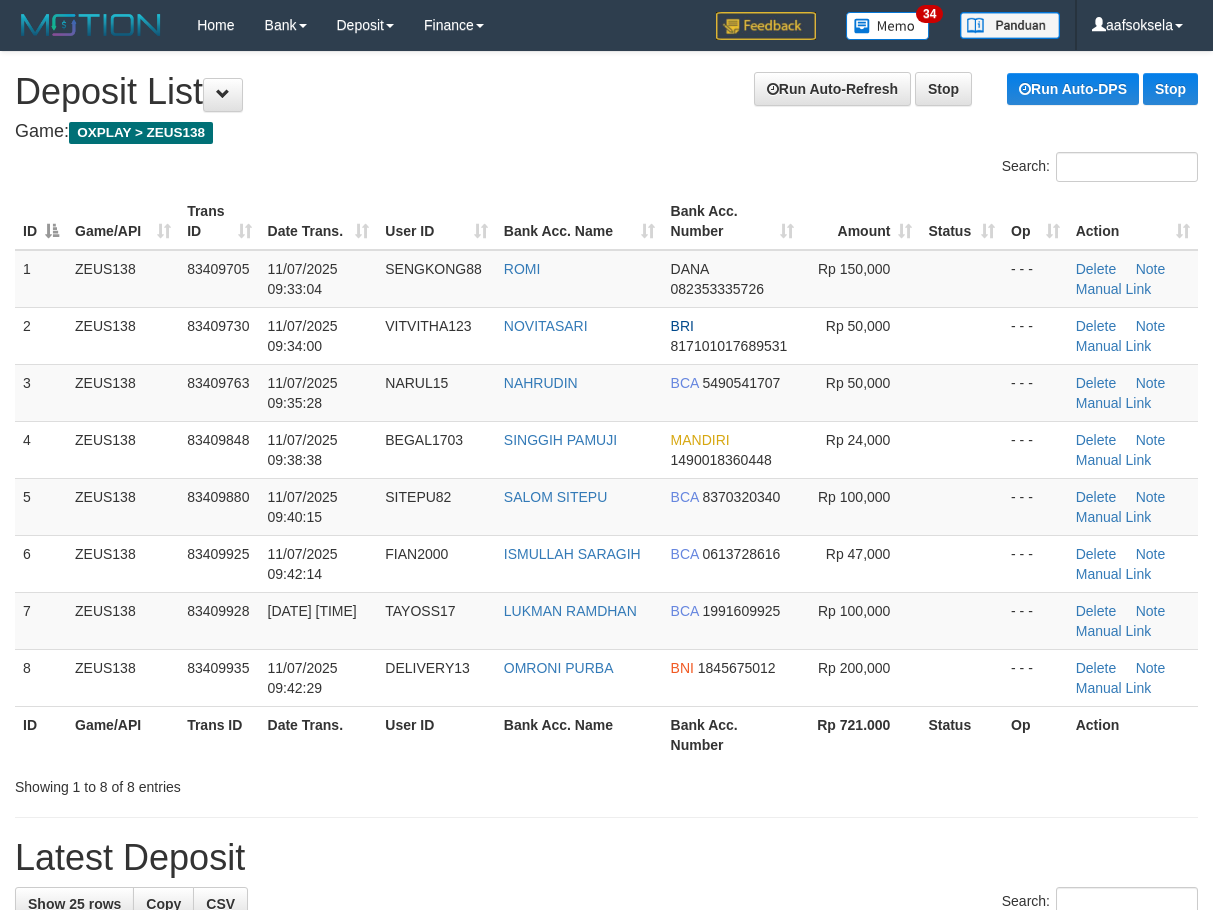 scroll, scrollTop: 0, scrollLeft: 0, axis: both 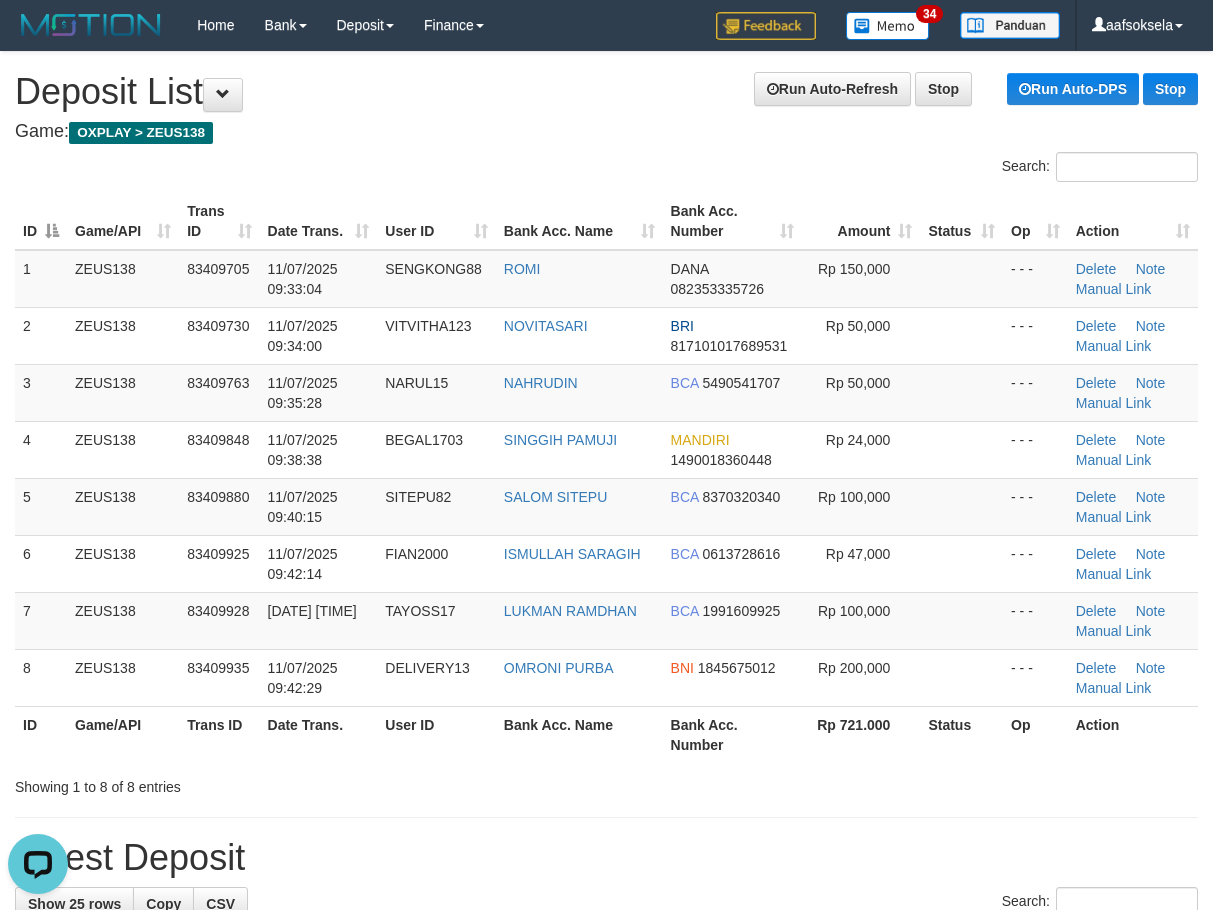 drag, startPoint x: 457, startPoint y: 86, endPoint x: 355, endPoint y: 163, distance: 127.80063 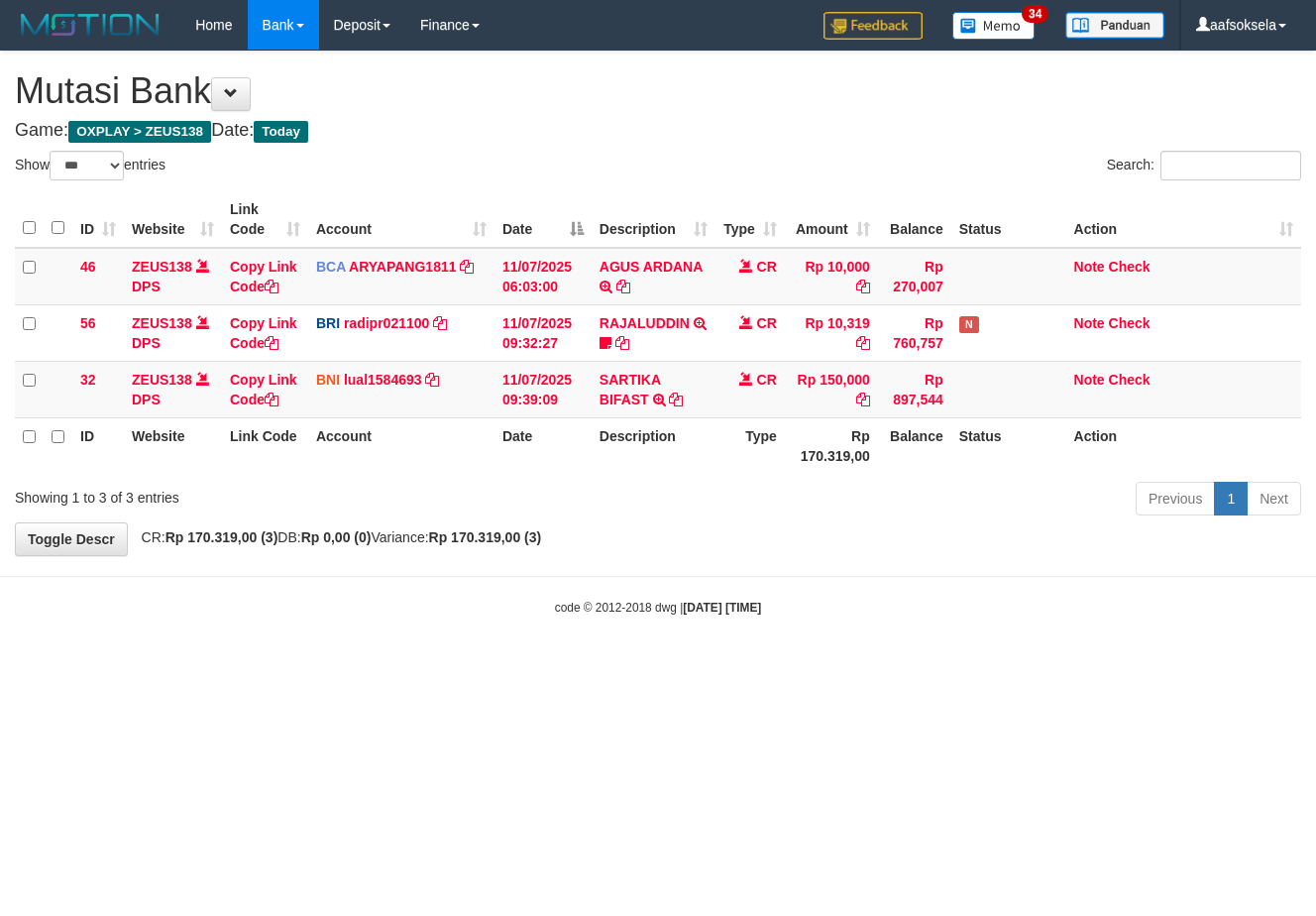 select on "***" 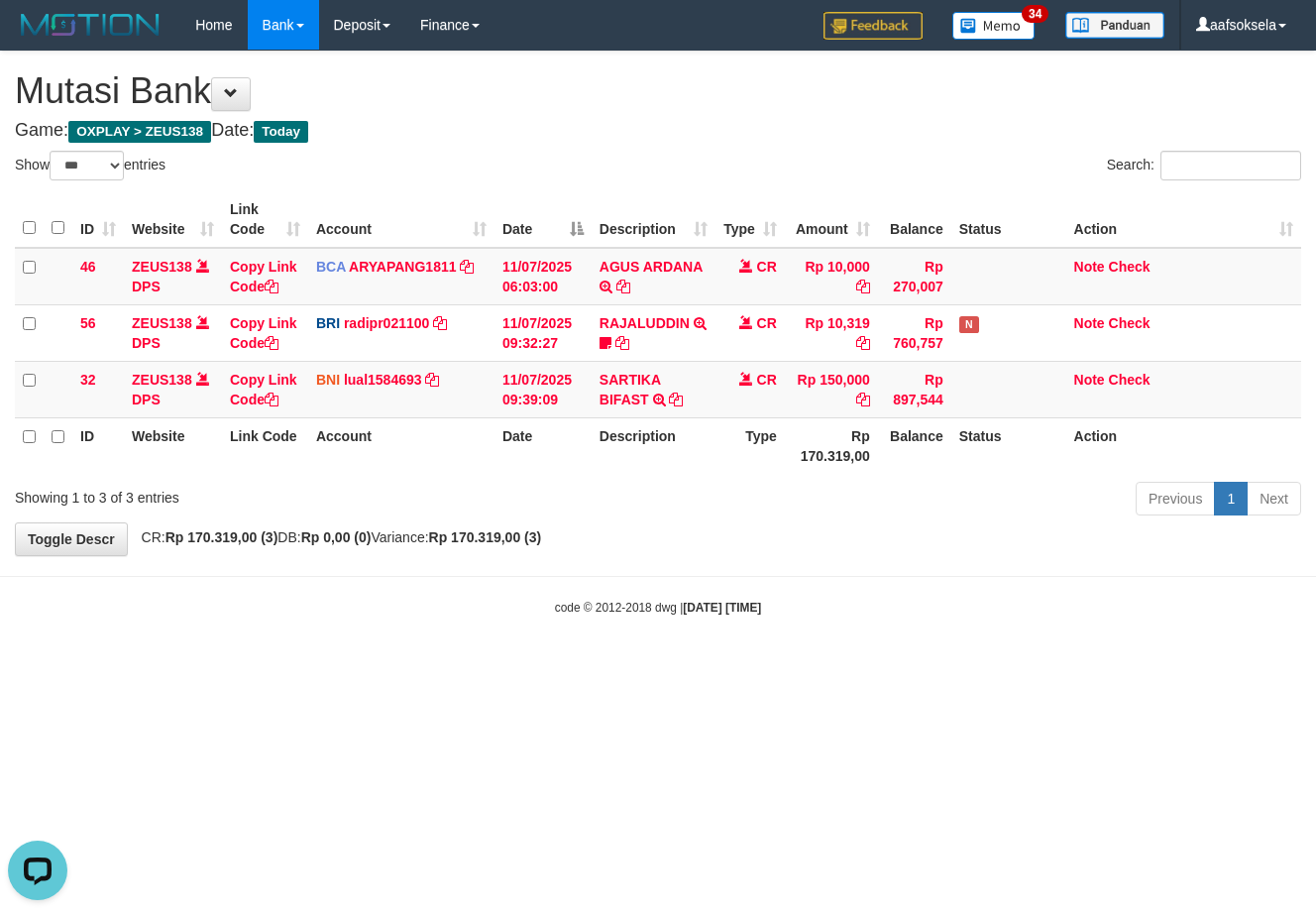 scroll, scrollTop: 0, scrollLeft: 0, axis: both 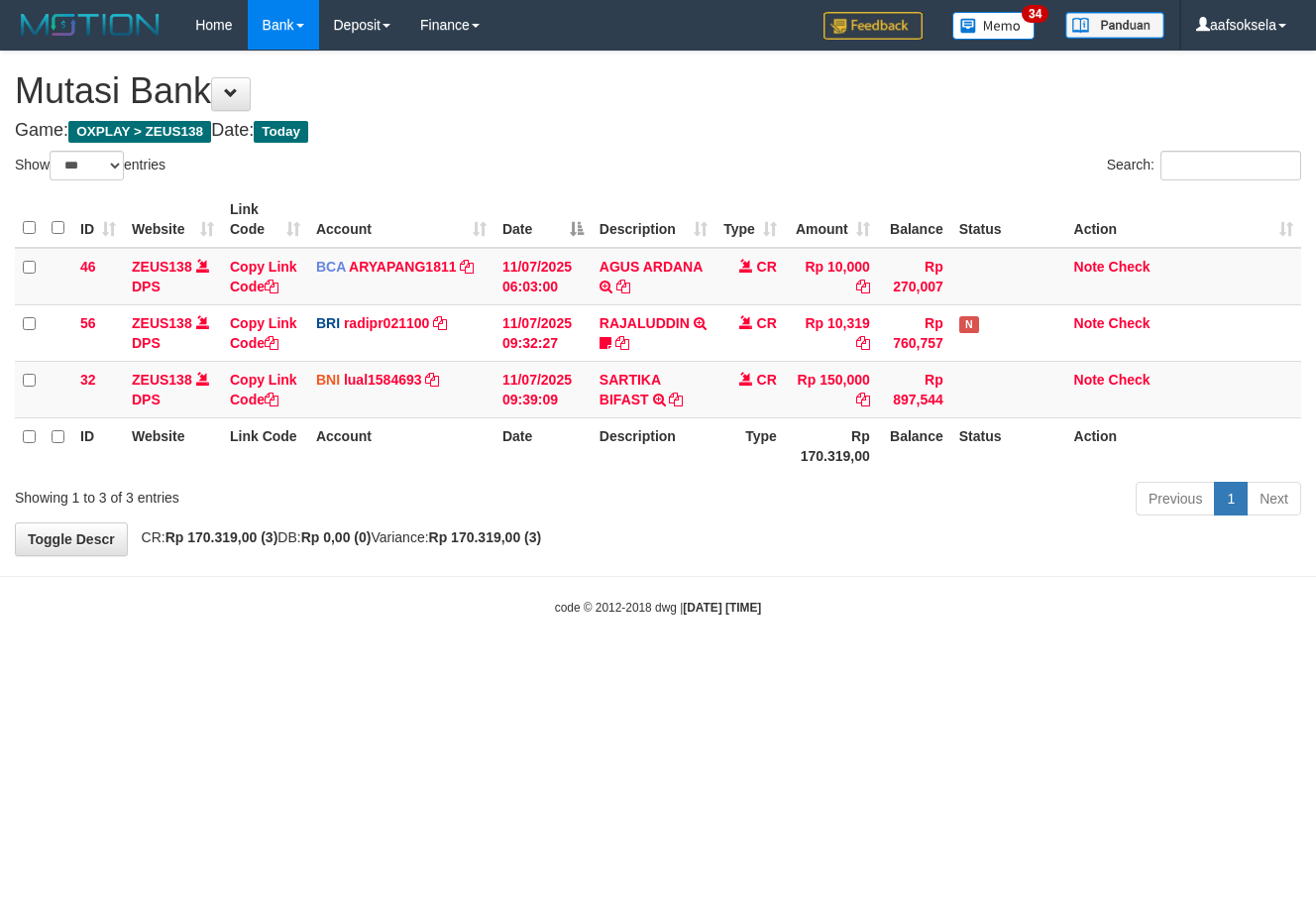 select on "***" 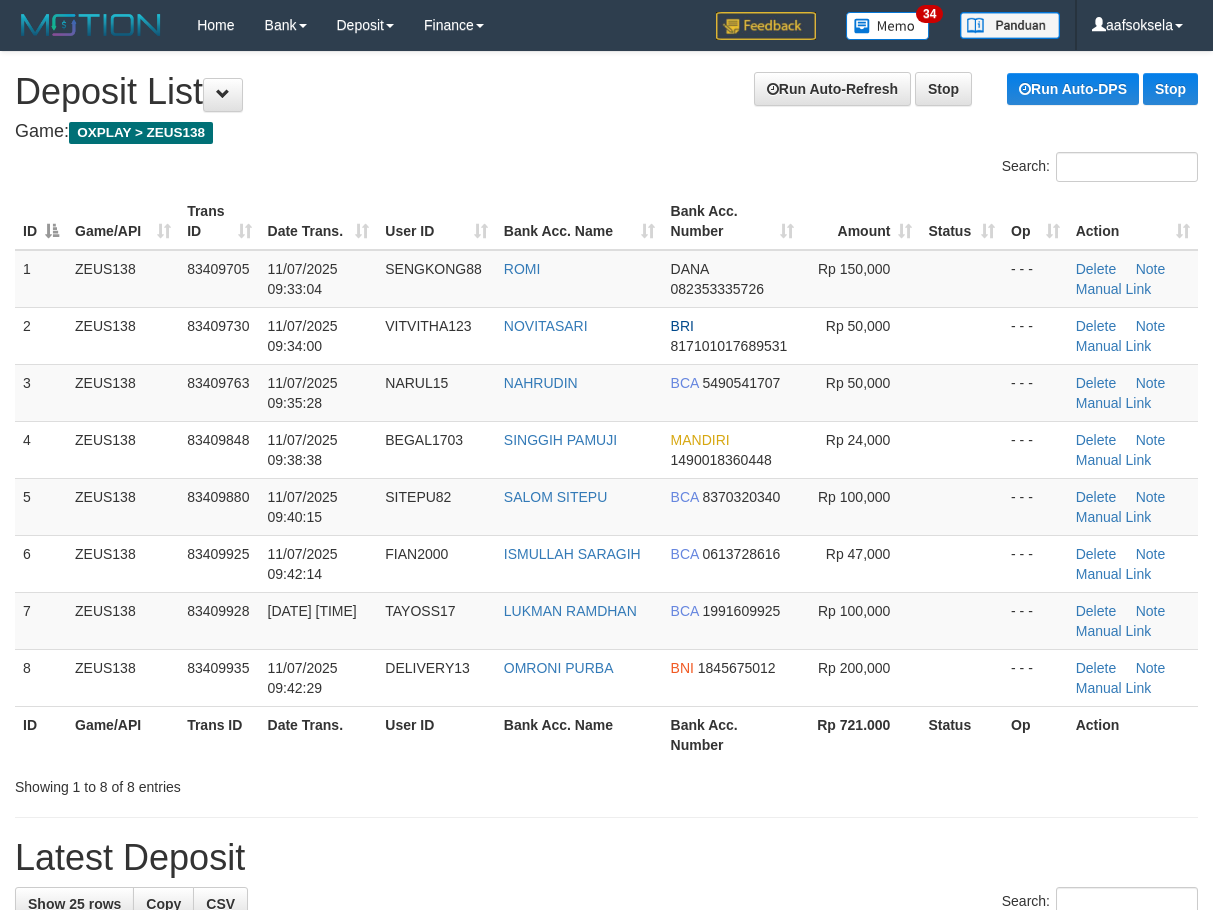 scroll, scrollTop: 0, scrollLeft: 0, axis: both 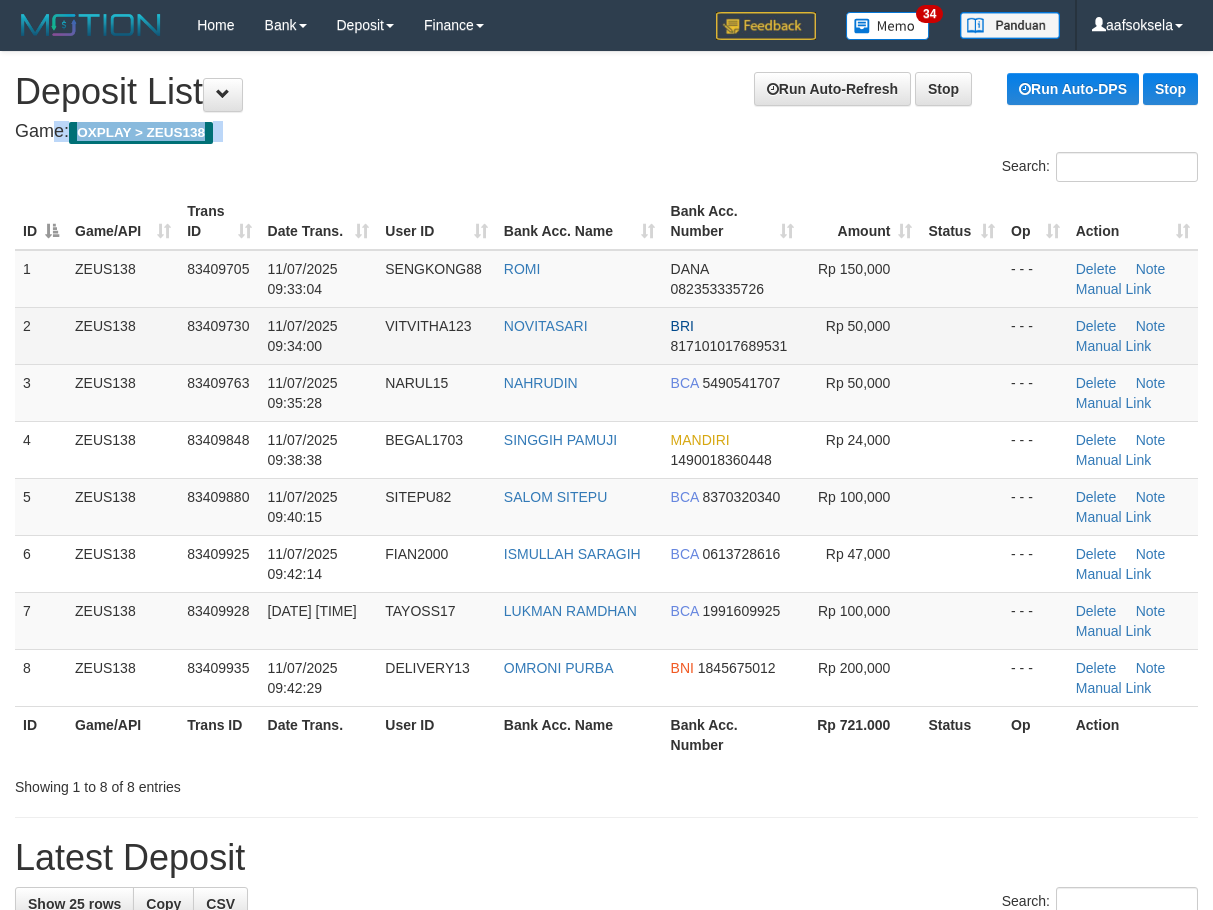 drag, startPoint x: 664, startPoint y: 112, endPoint x: 37, endPoint y: 346, distance: 669.2421 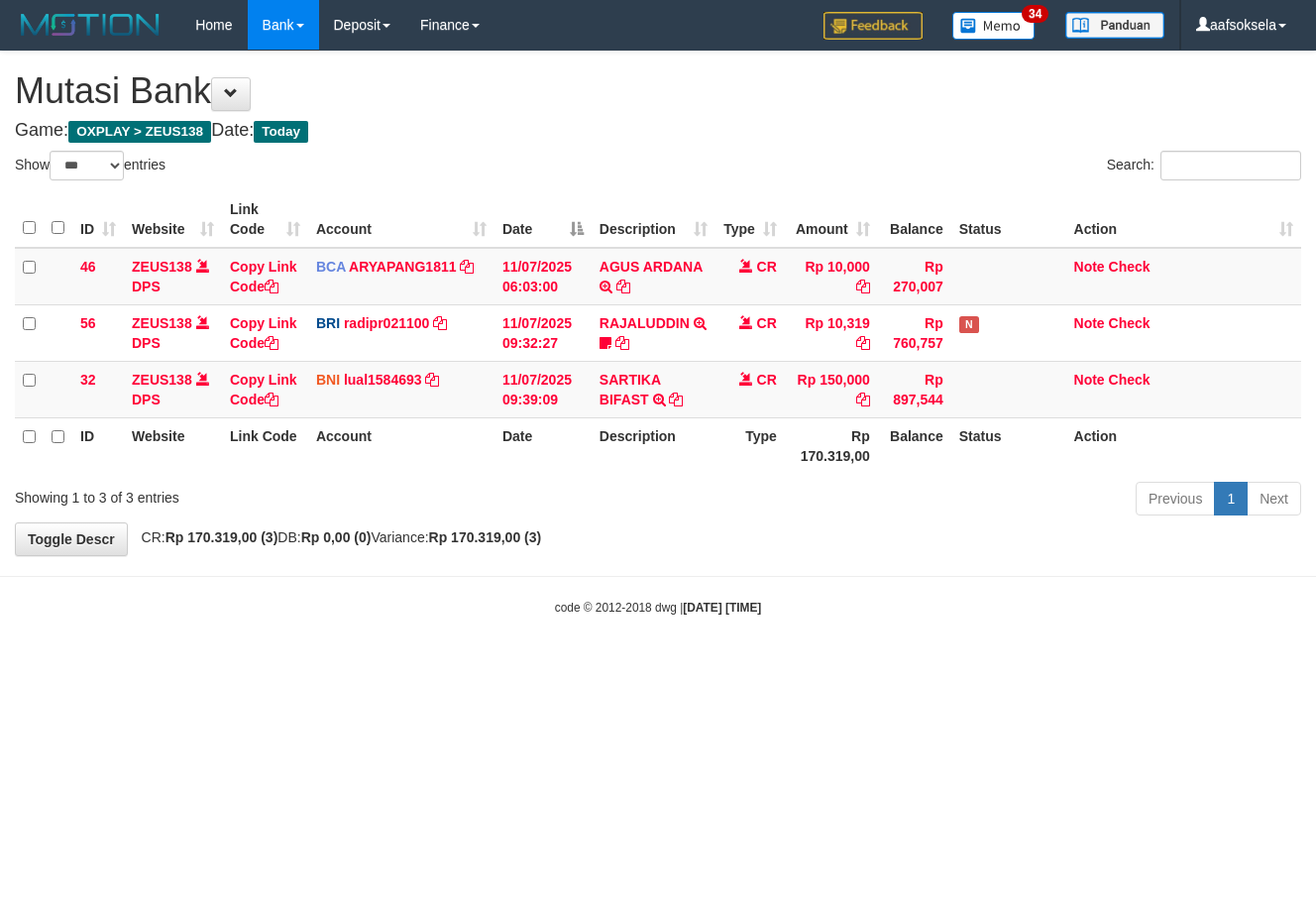 select on "***" 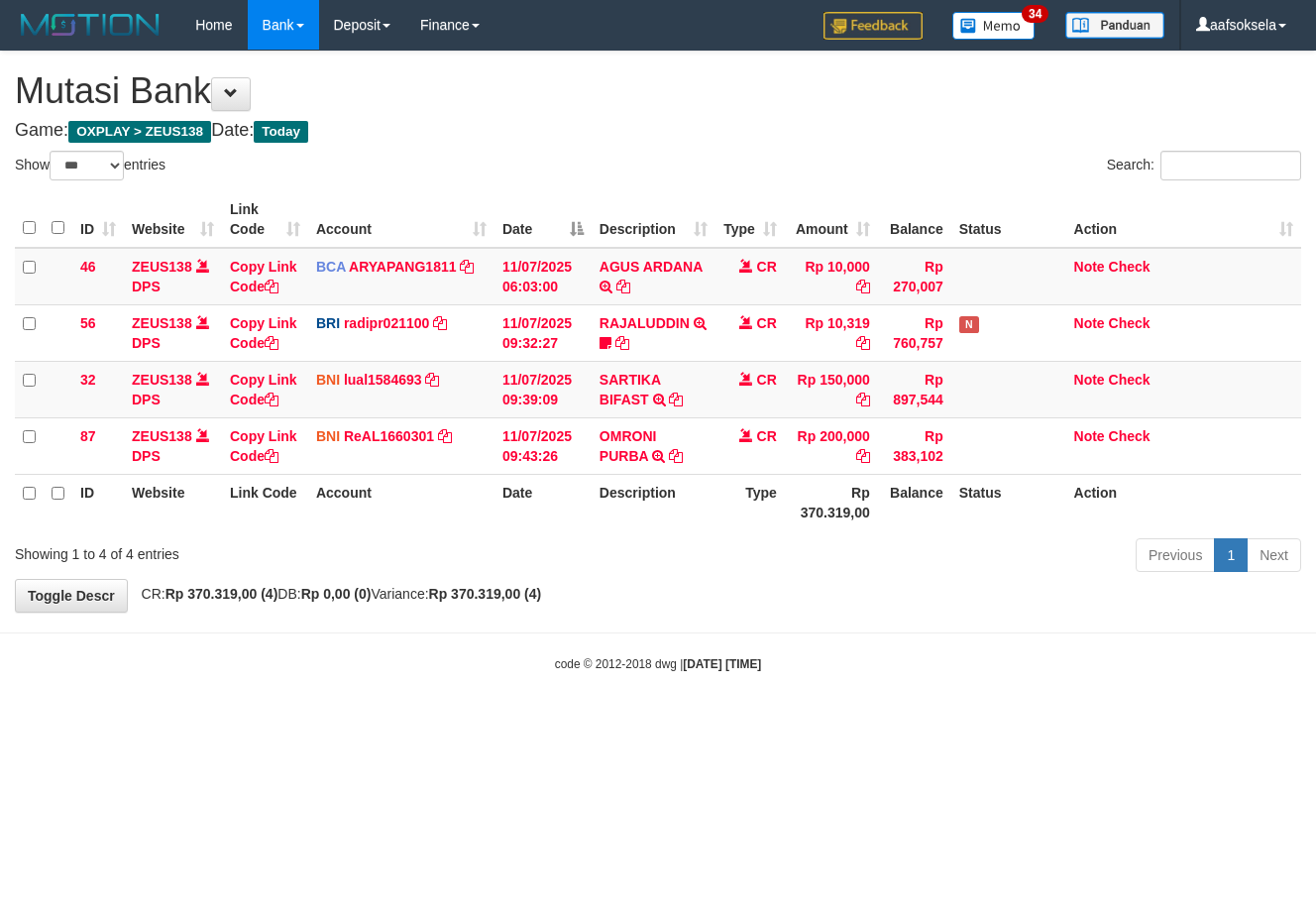 select on "***" 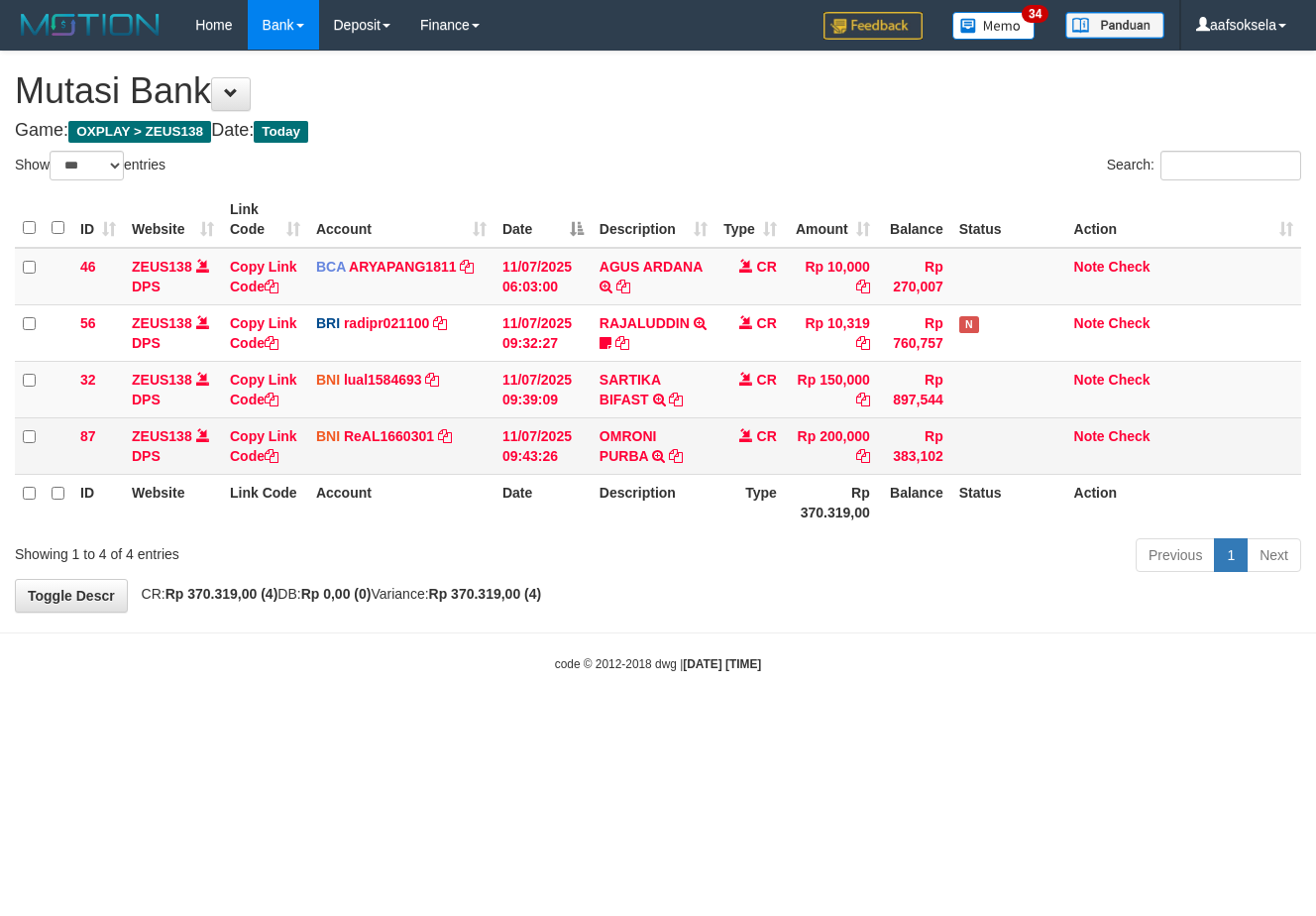 click on "Previous 1 Next" at bounding box center (932, 557) 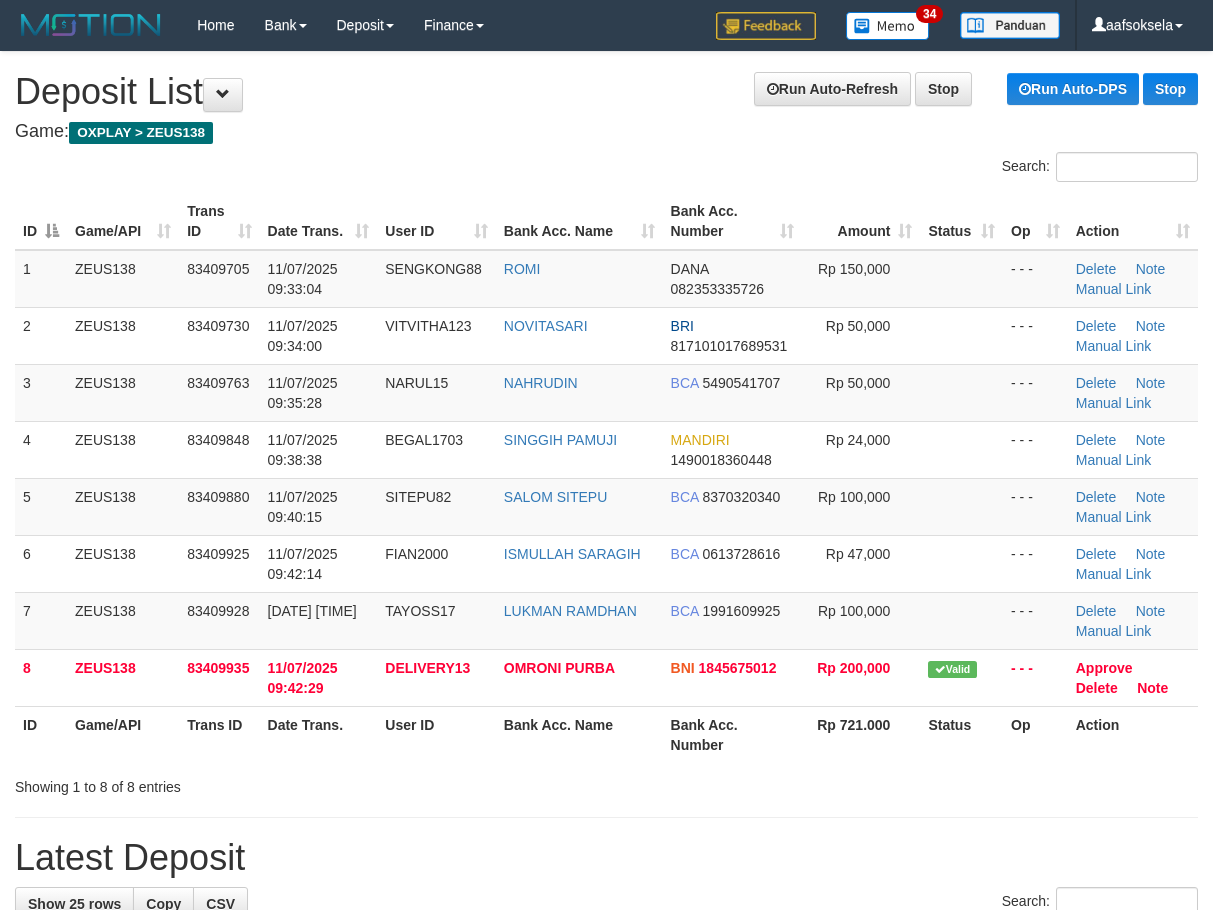 scroll, scrollTop: 0, scrollLeft: 0, axis: both 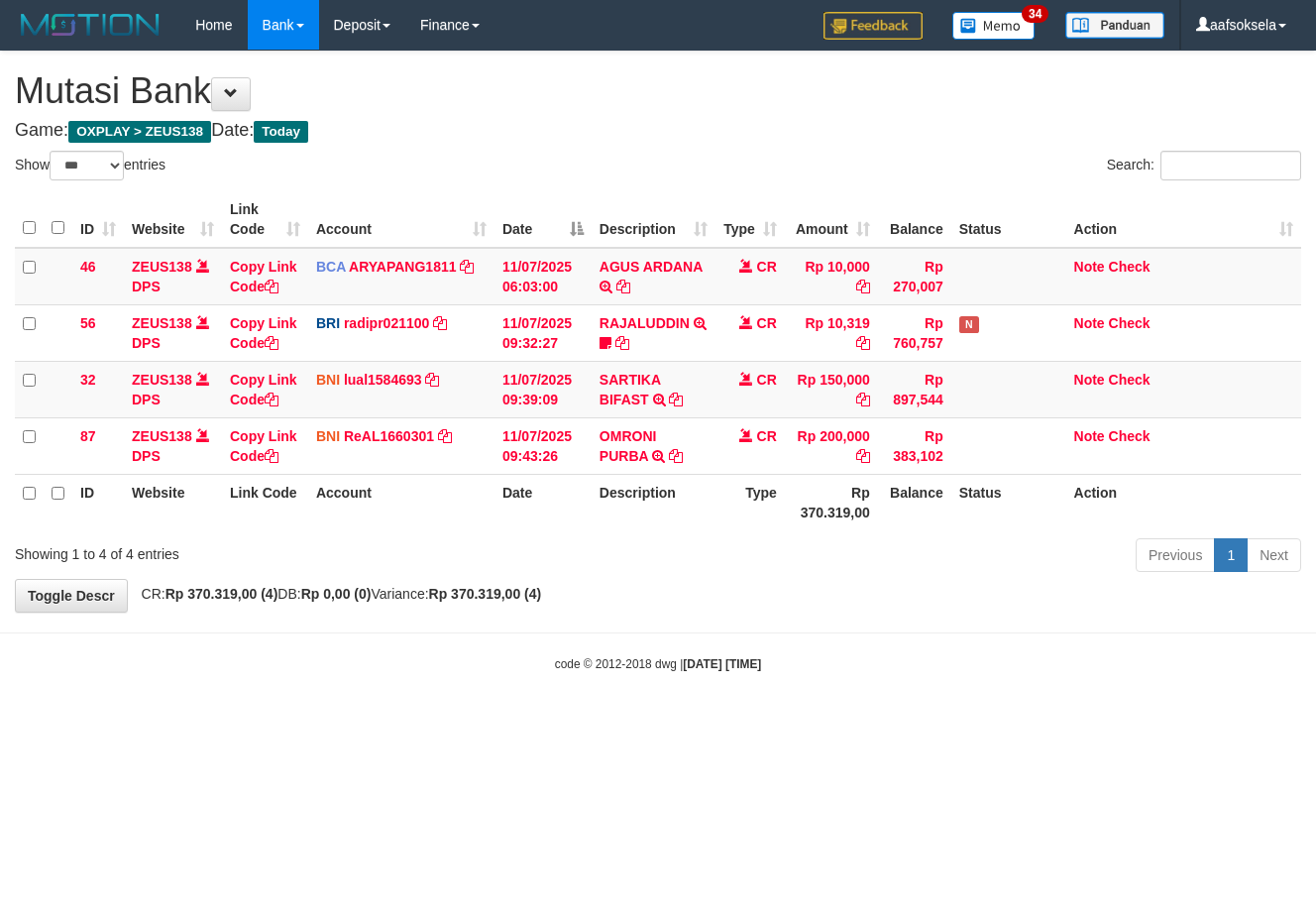 select on "***" 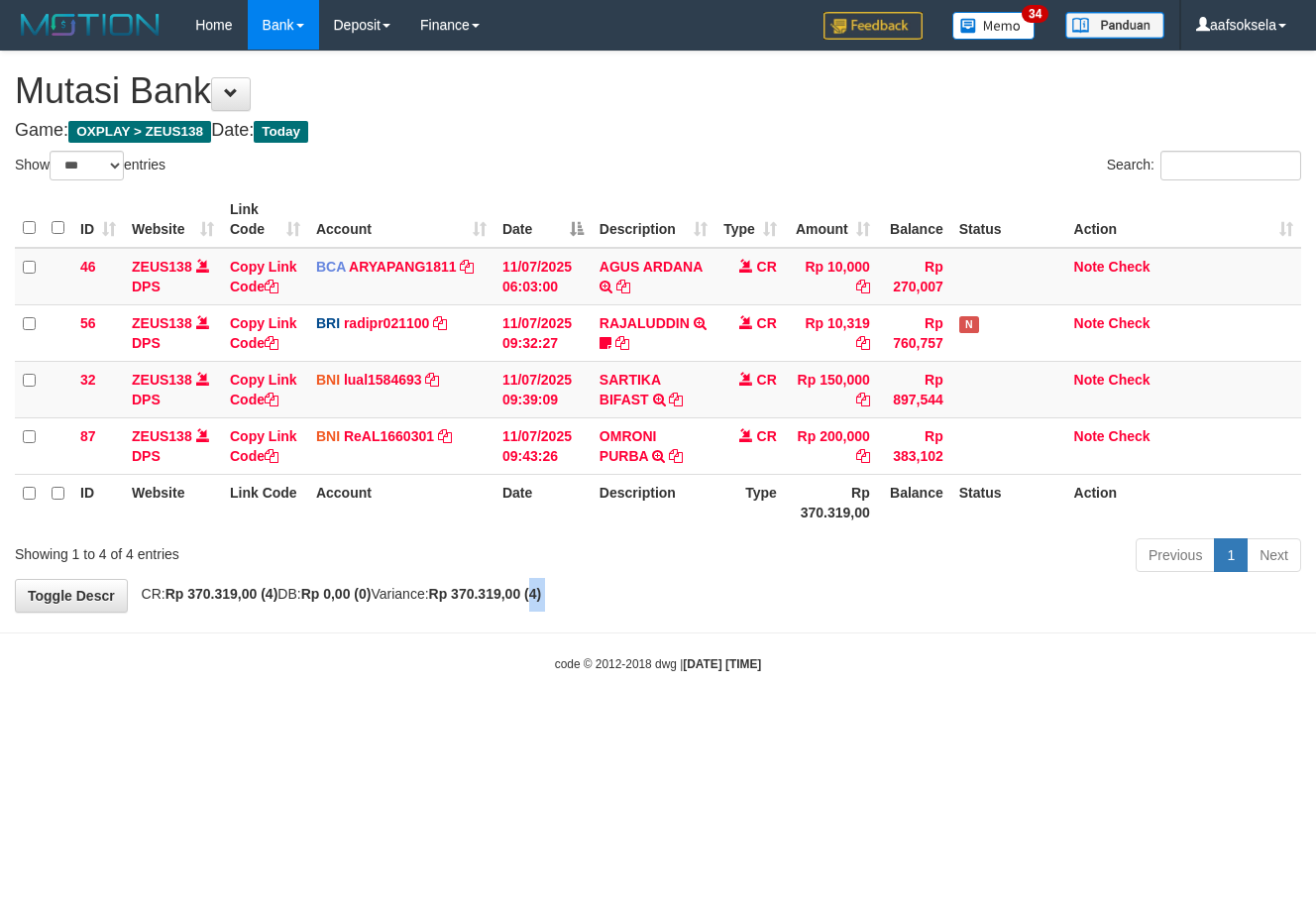 drag, startPoint x: 577, startPoint y: 607, endPoint x: 690, endPoint y: 526, distance: 139.03237 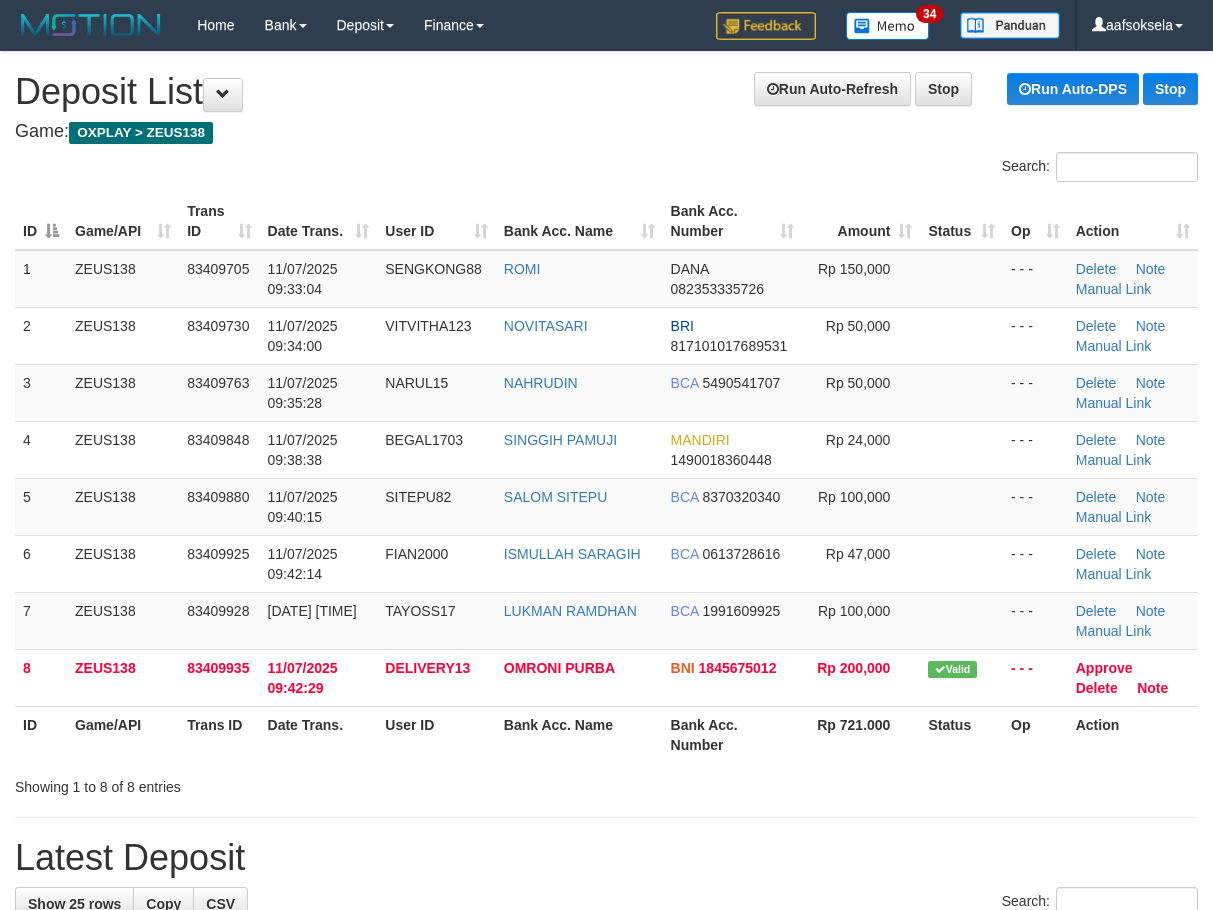 scroll, scrollTop: 0, scrollLeft: 0, axis: both 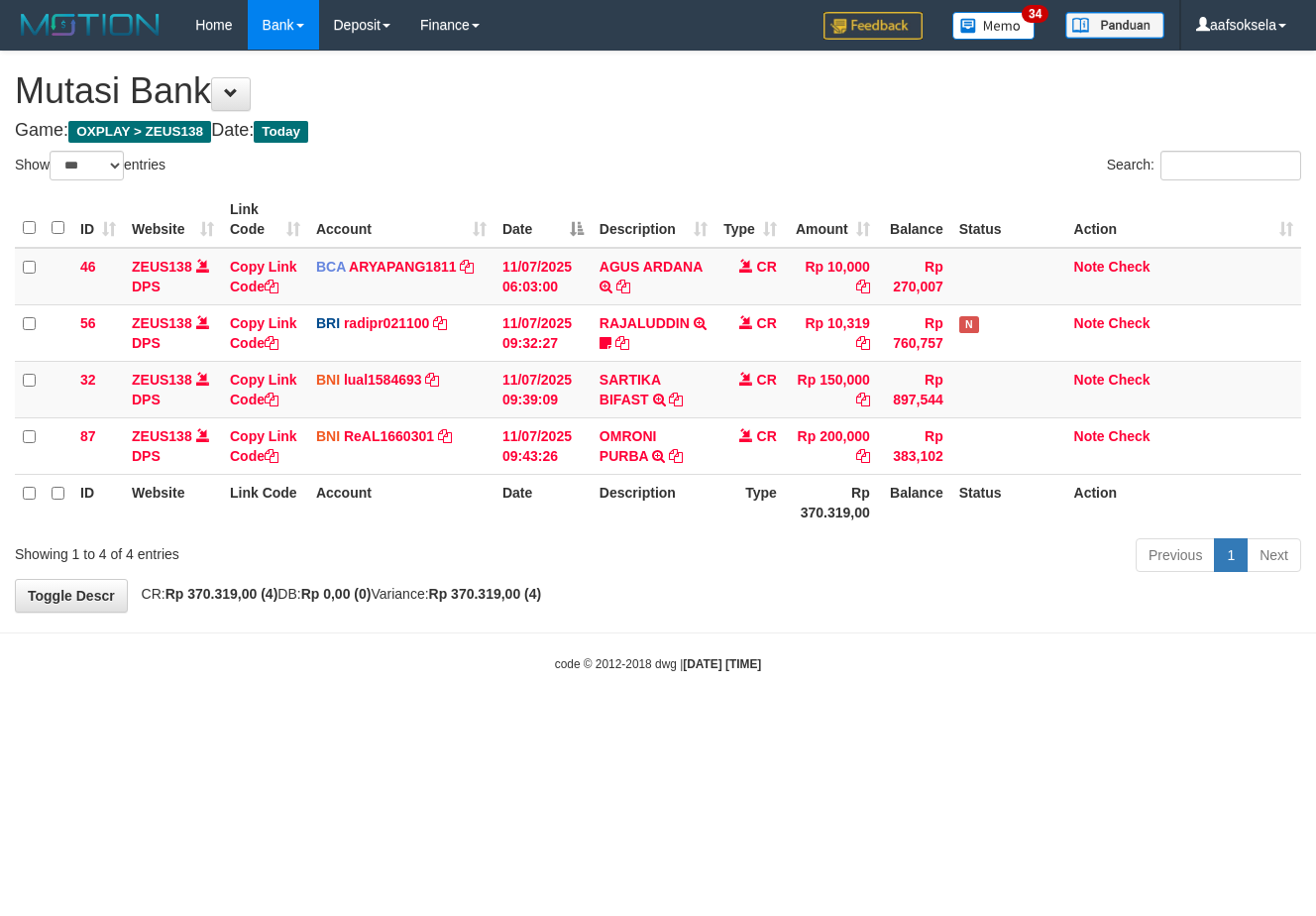 select on "***" 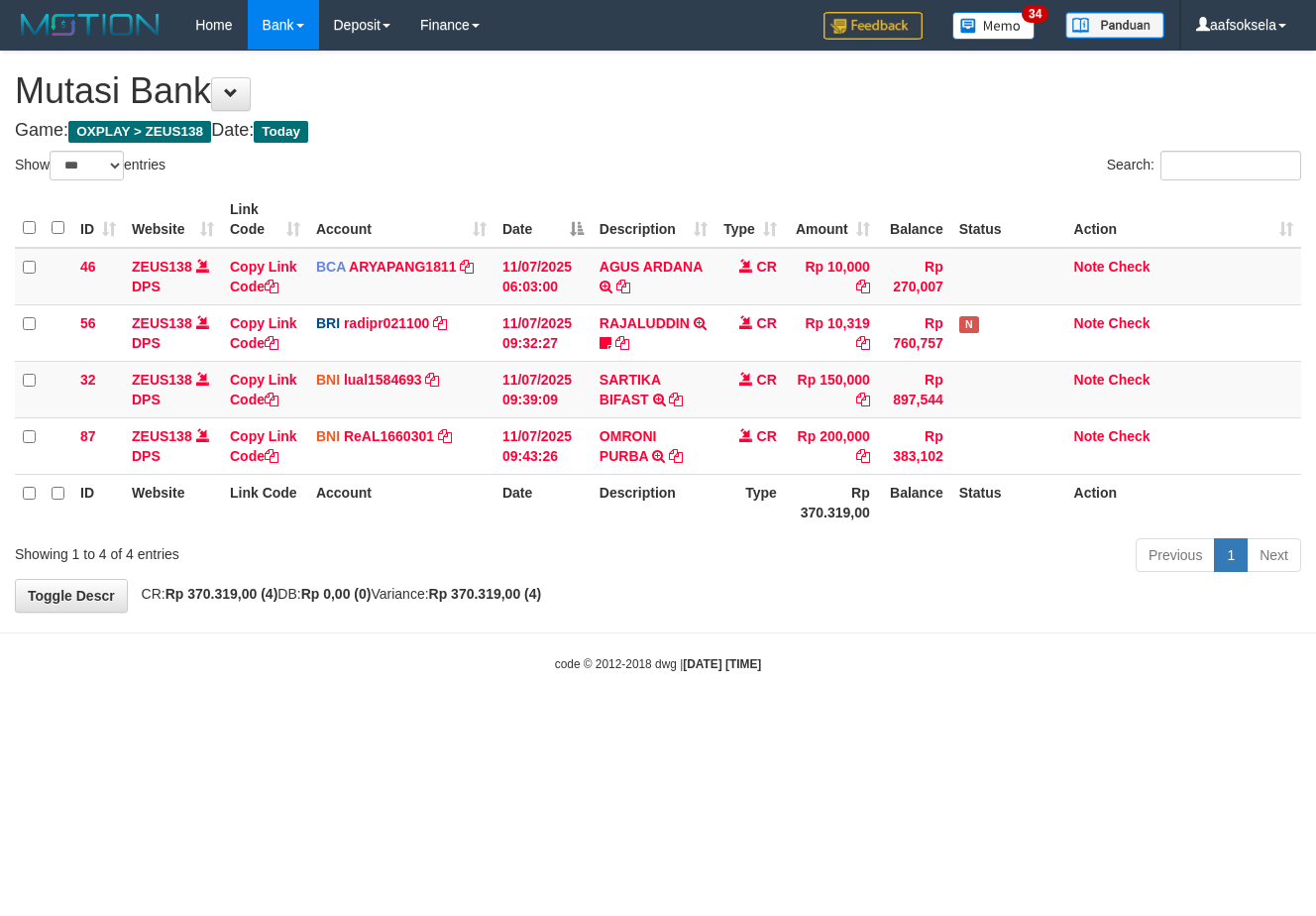 click on "**********" at bounding box center (658, 331) 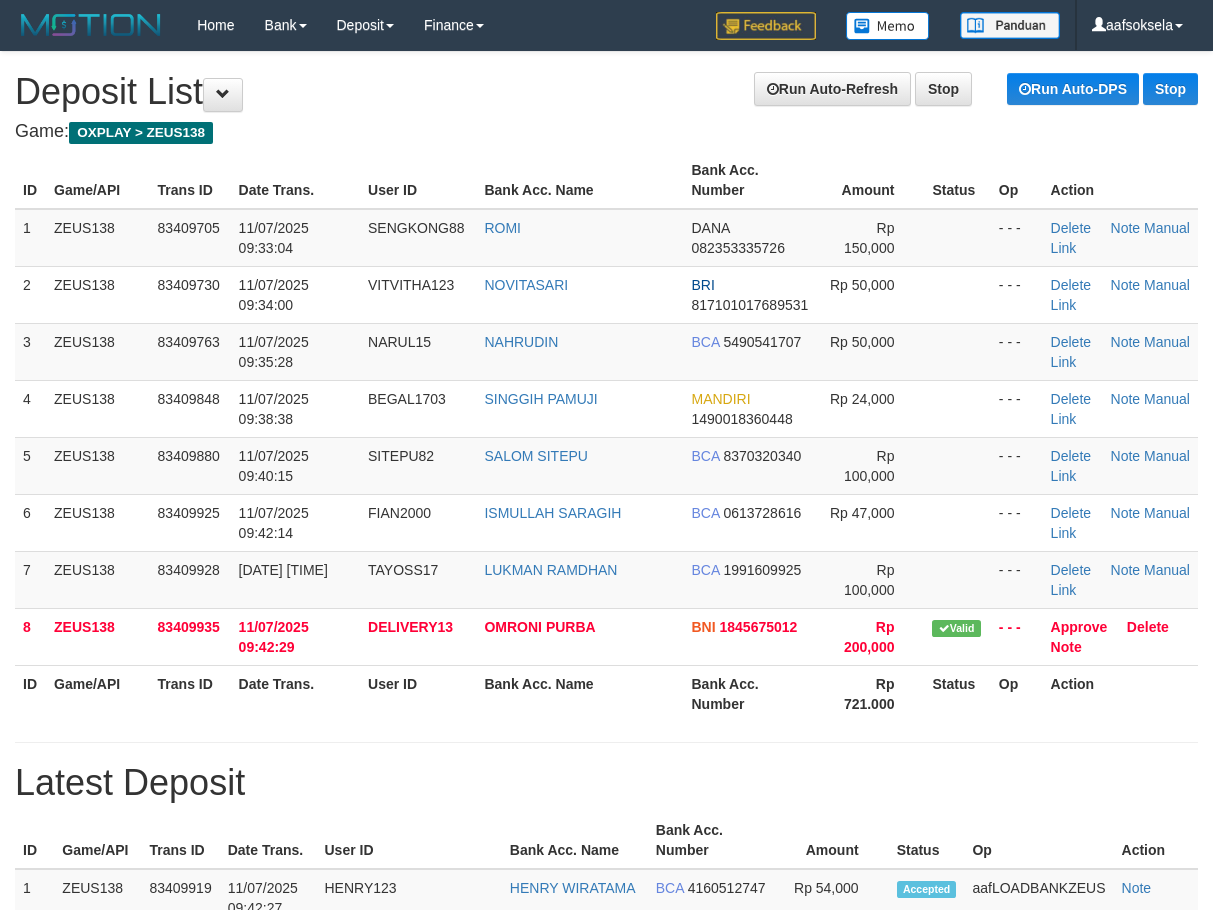scroll, scrollTop: 0, scrollLeft: 0, axis: both 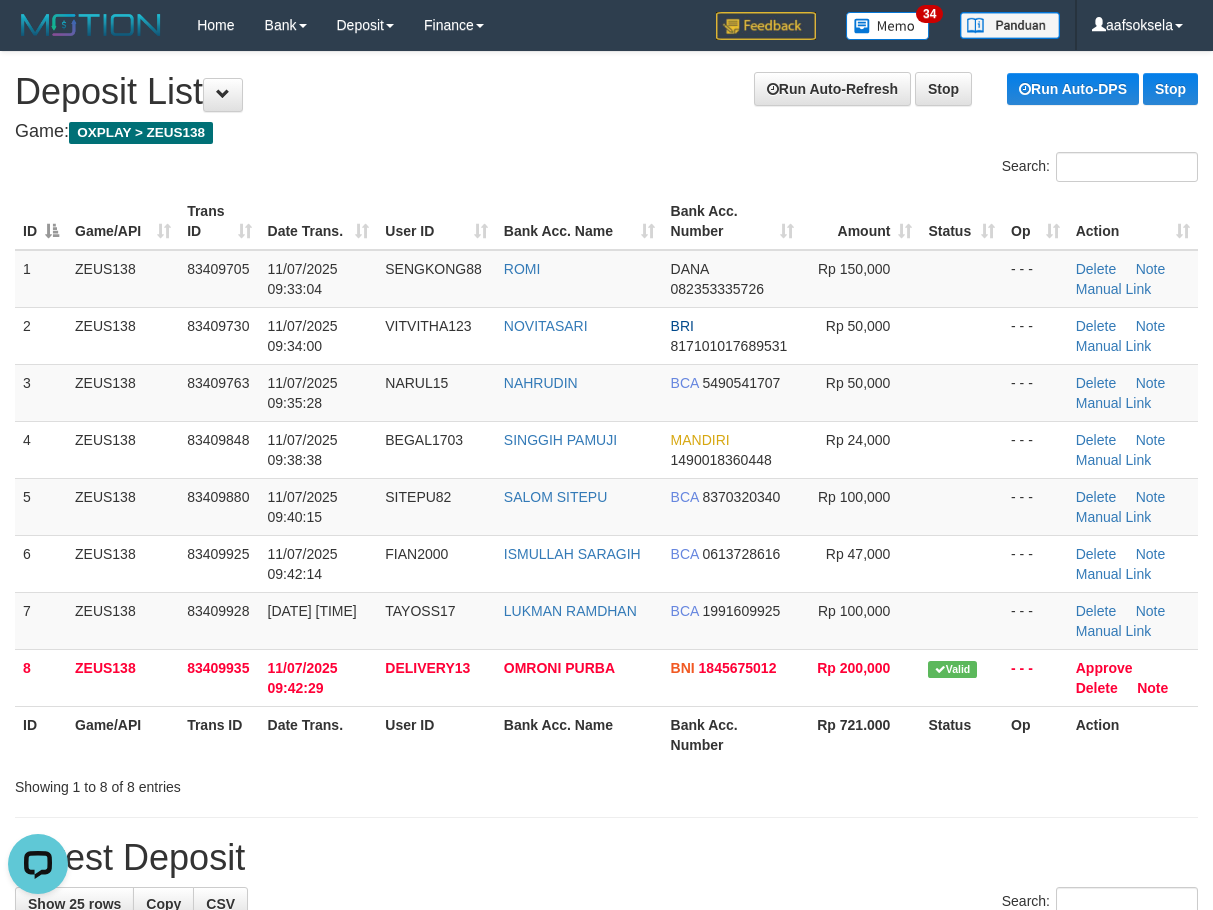 drag, startPoint x: 499, startPoint y: 110, endPoint x: 3, endPoint y: 403, distance: 576.0773 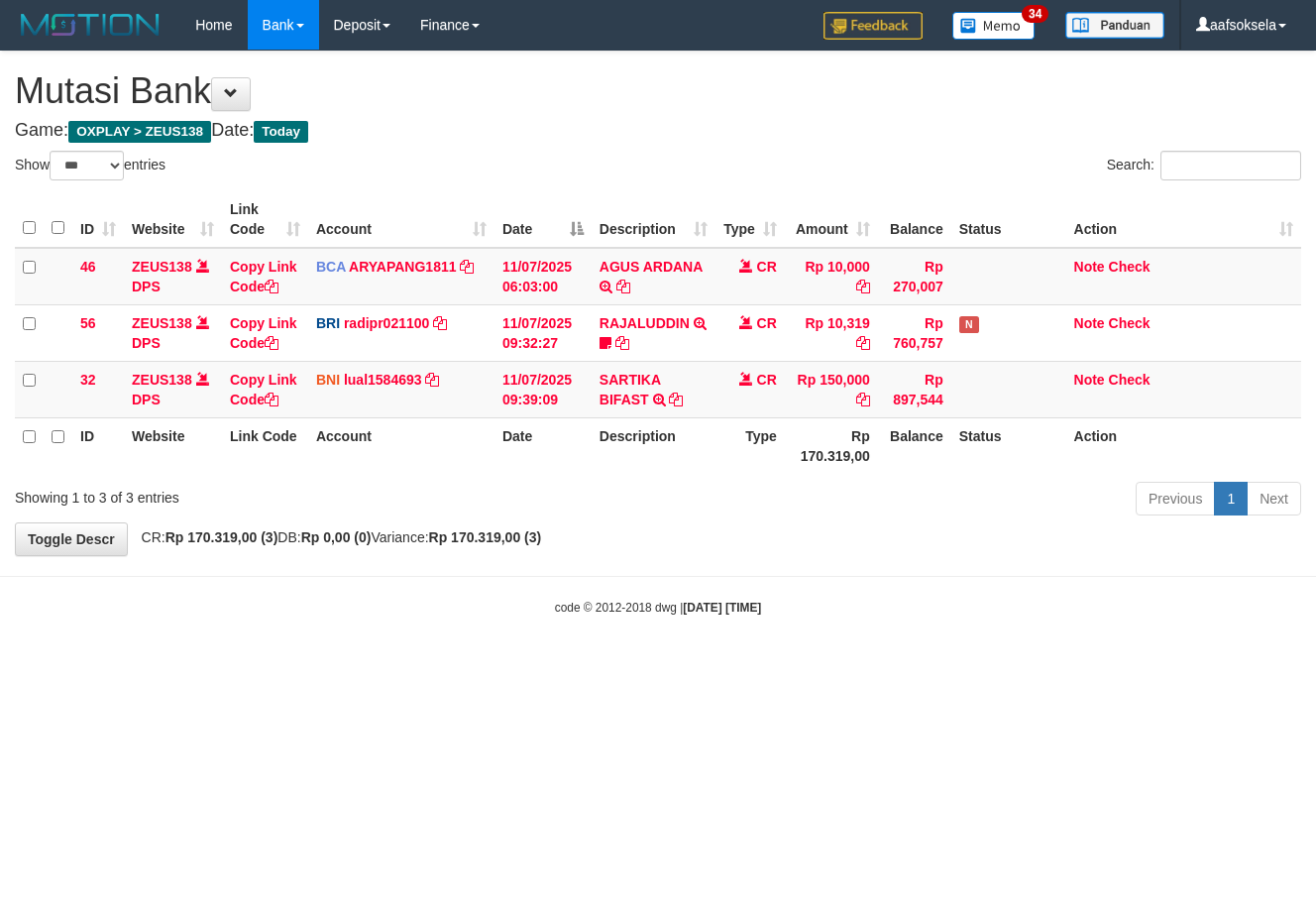 select on "***" 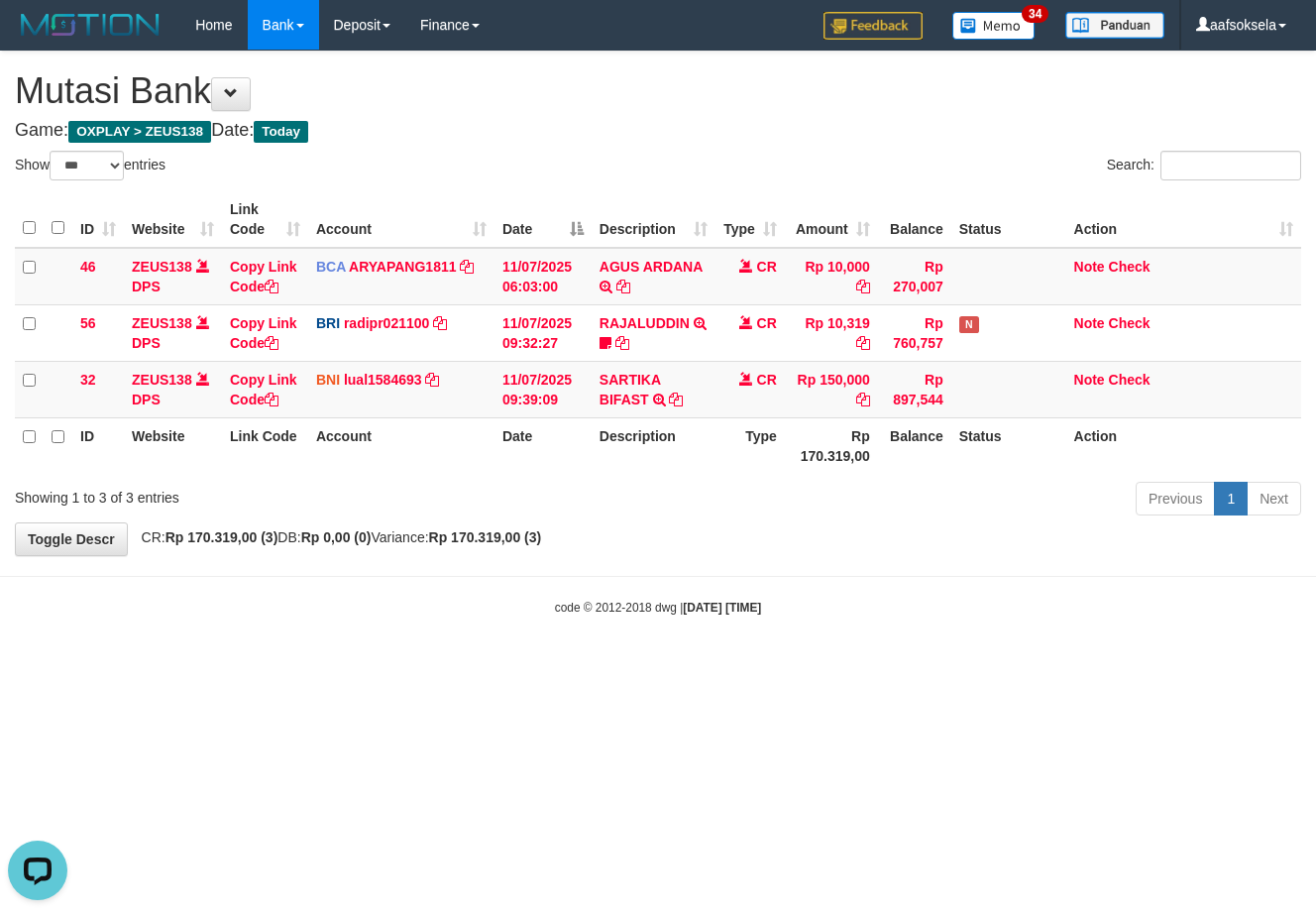 scroll, scrollTop: 0, scrollLeft: 0, axis: both 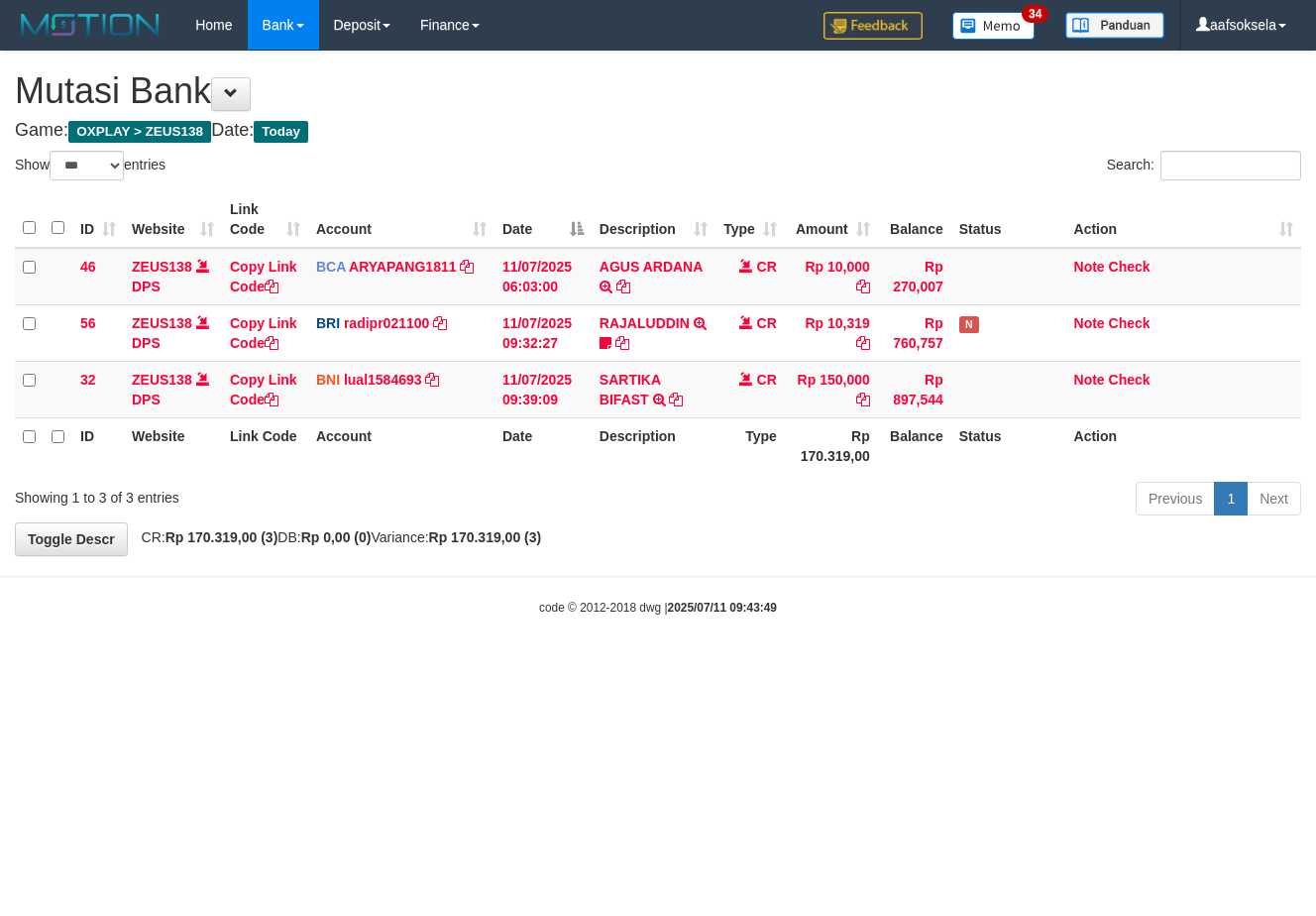 select on "***" 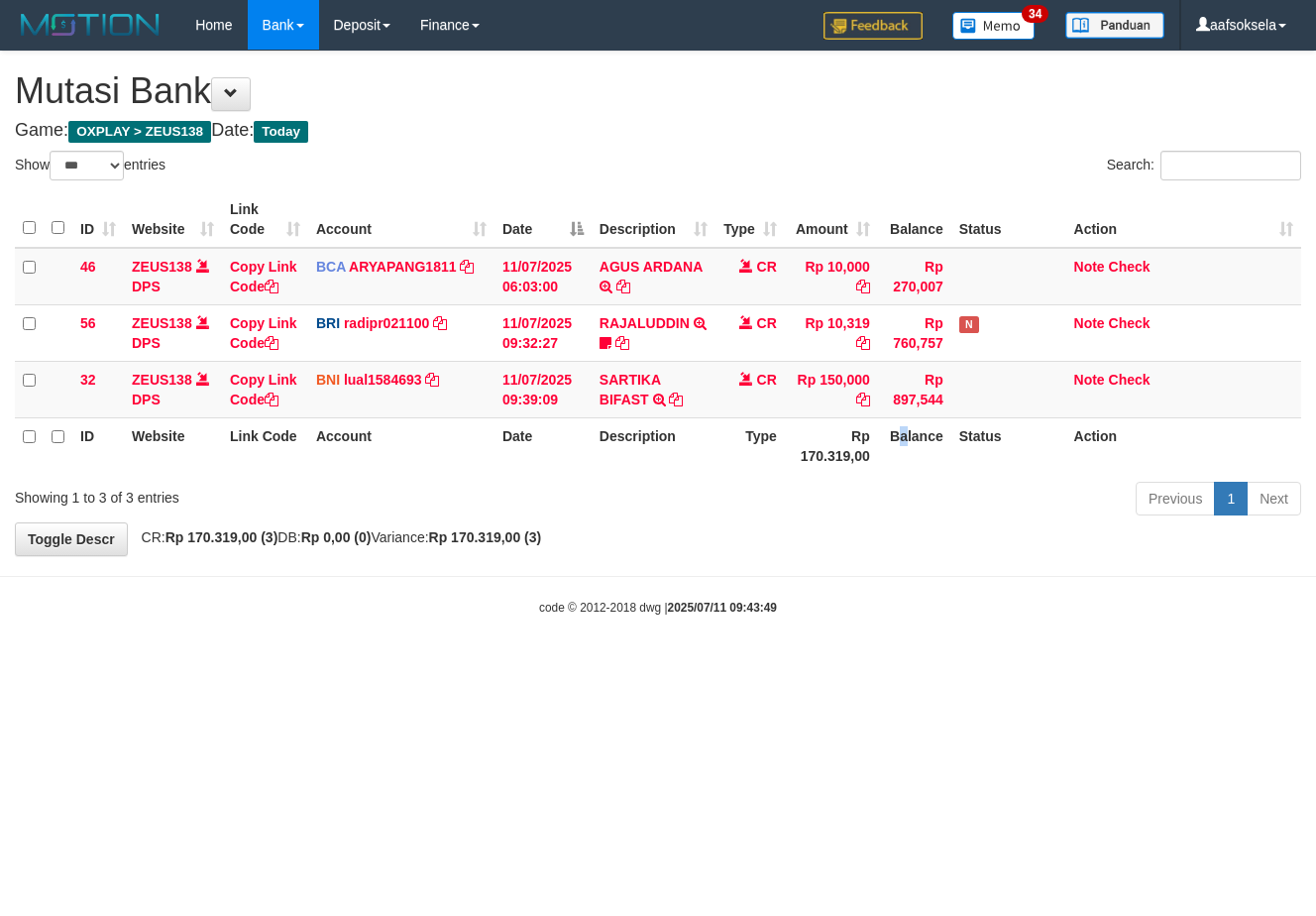click on "ID Website Link Code Account Date Description Type Amount Balance Status Action
46
ZEUS138    DPS
Copy Link Code
BCA
ARYAPANG1811
DPS
ARYA PANGESTU
mutasi_20250711_2620 | 46
mutasi_20250711_2620 | 46
11/07/2025 06:03:00
AGUS ARDANA         TRSF E-BANKING CR 1107/FTSCY/WS95051
10000.002025071158167087 TRFDN-AGUS ARDANA ESPAY DEBIT INDONE
CR
Rp 10,000
Rp 270,007
Note
Check
56
ZEUS138    DPS
Copy Link Code
BRI
radipr021100
DPS" at bounding box center (658, 332) 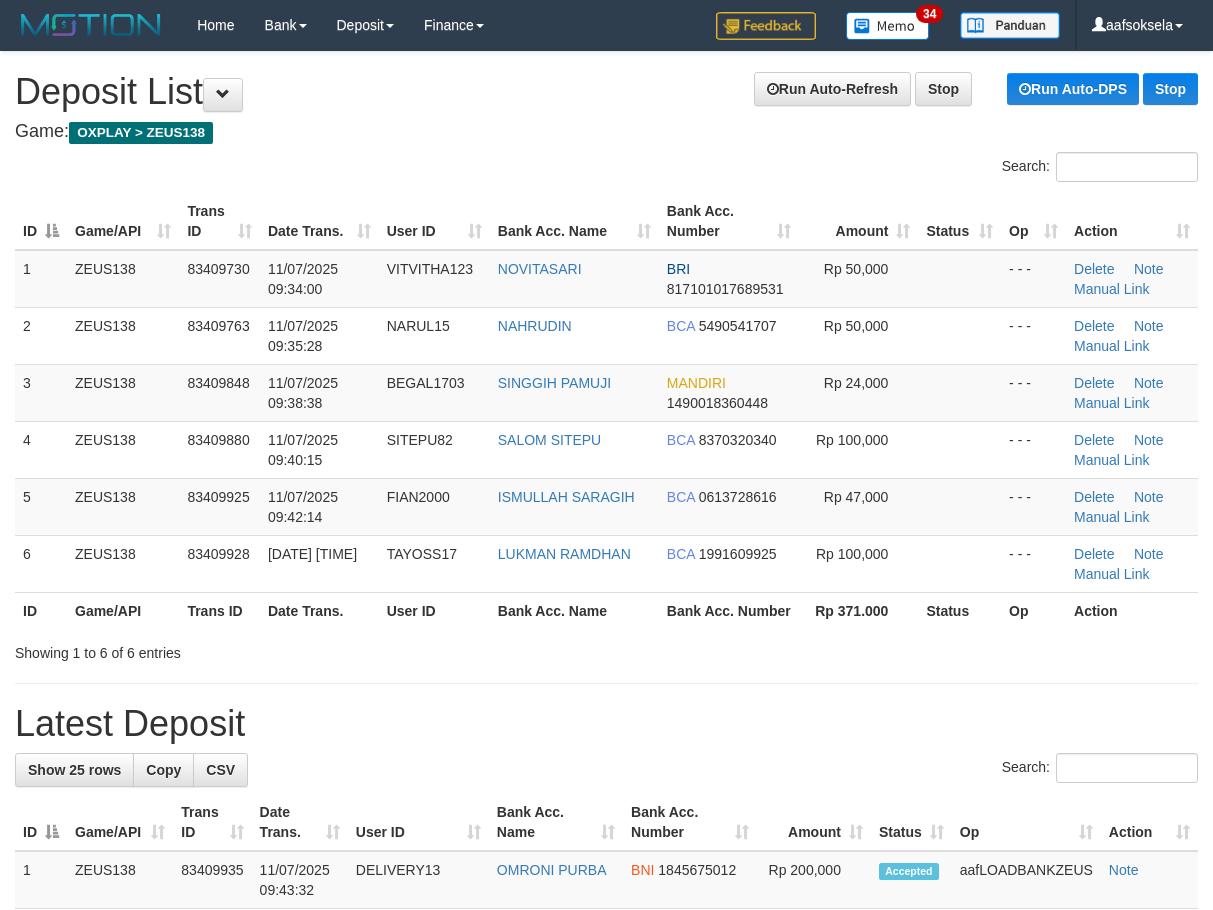 scroll, scrollTop: 0, scrollLeft: 0, axis: both 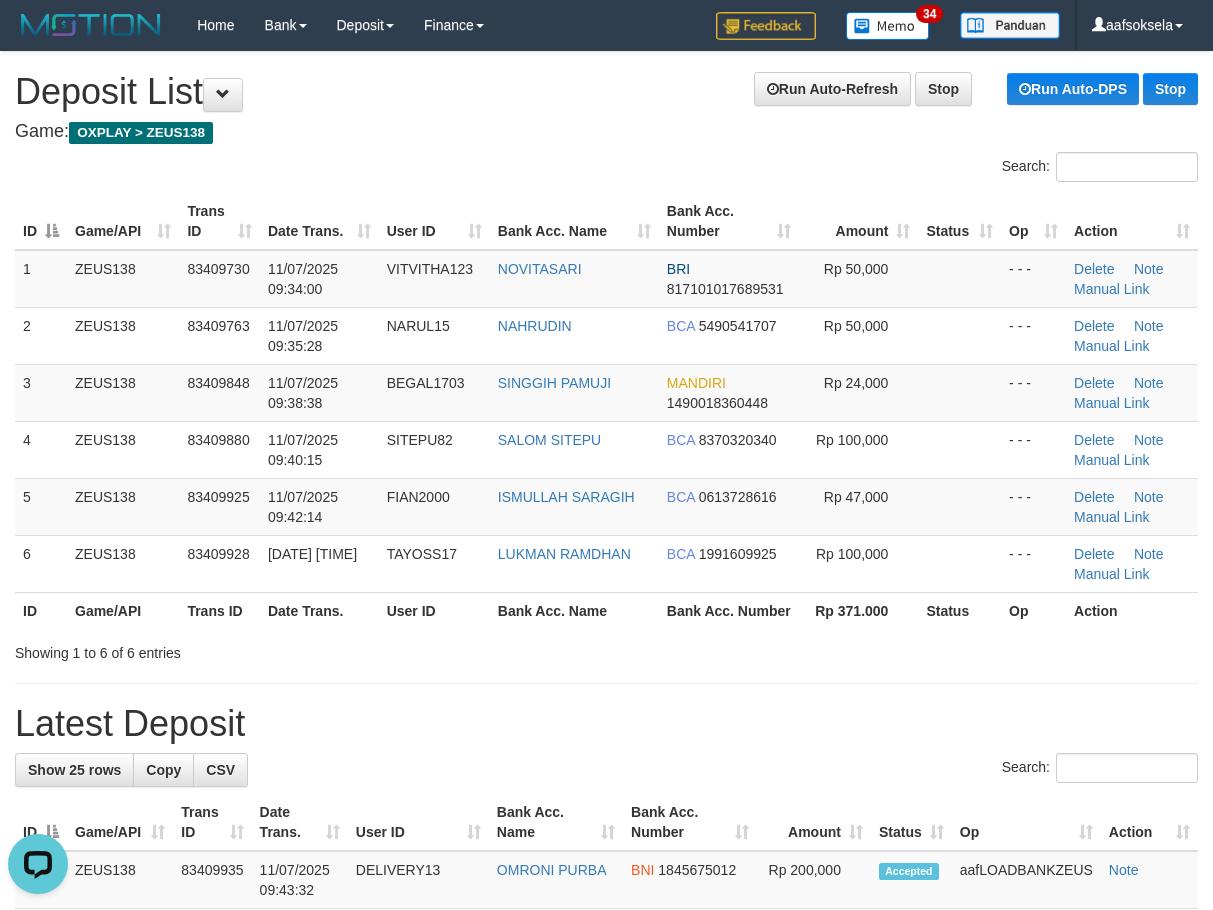 click on "**********" at bounding box center (606, 1231) 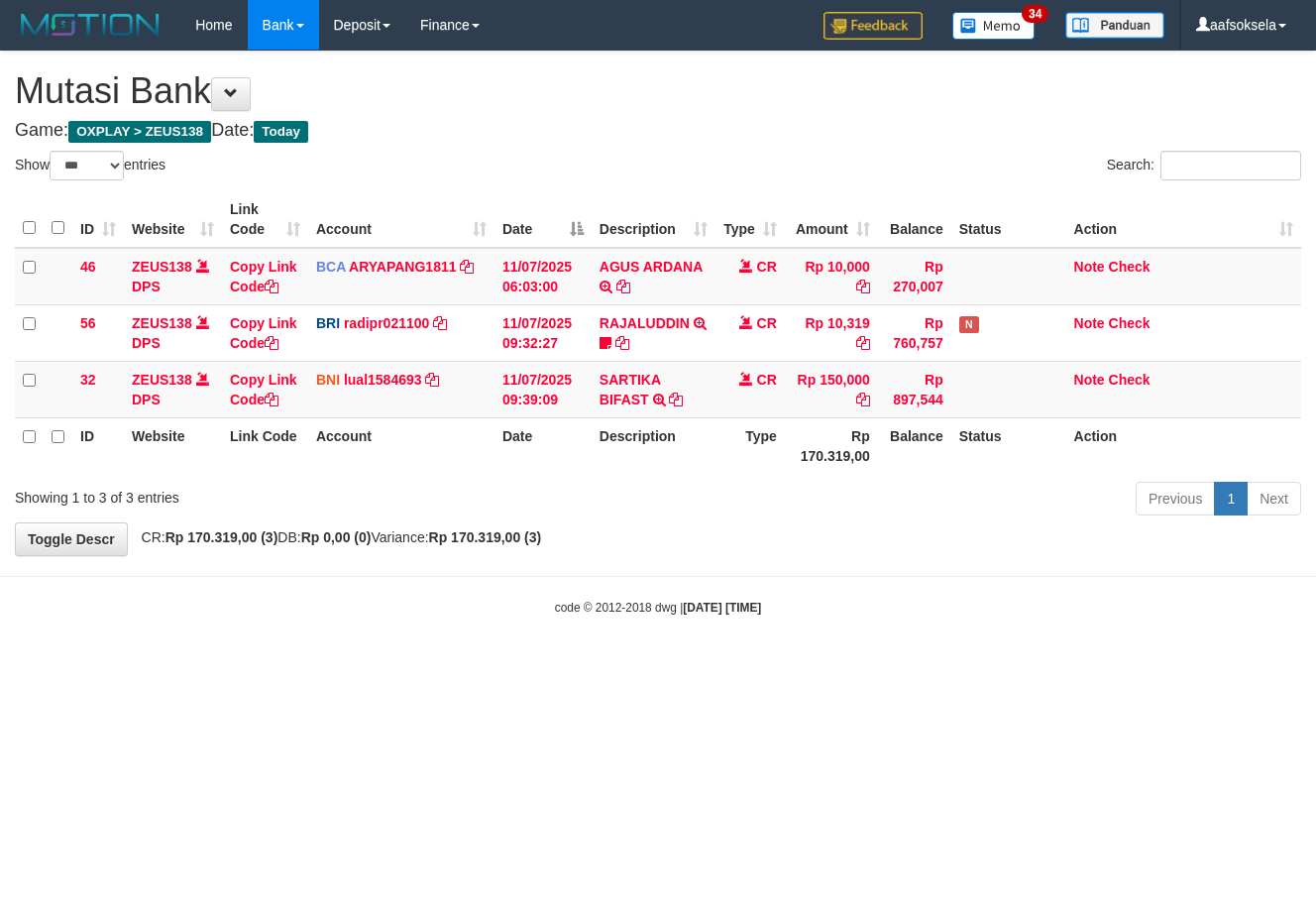 select on "***" 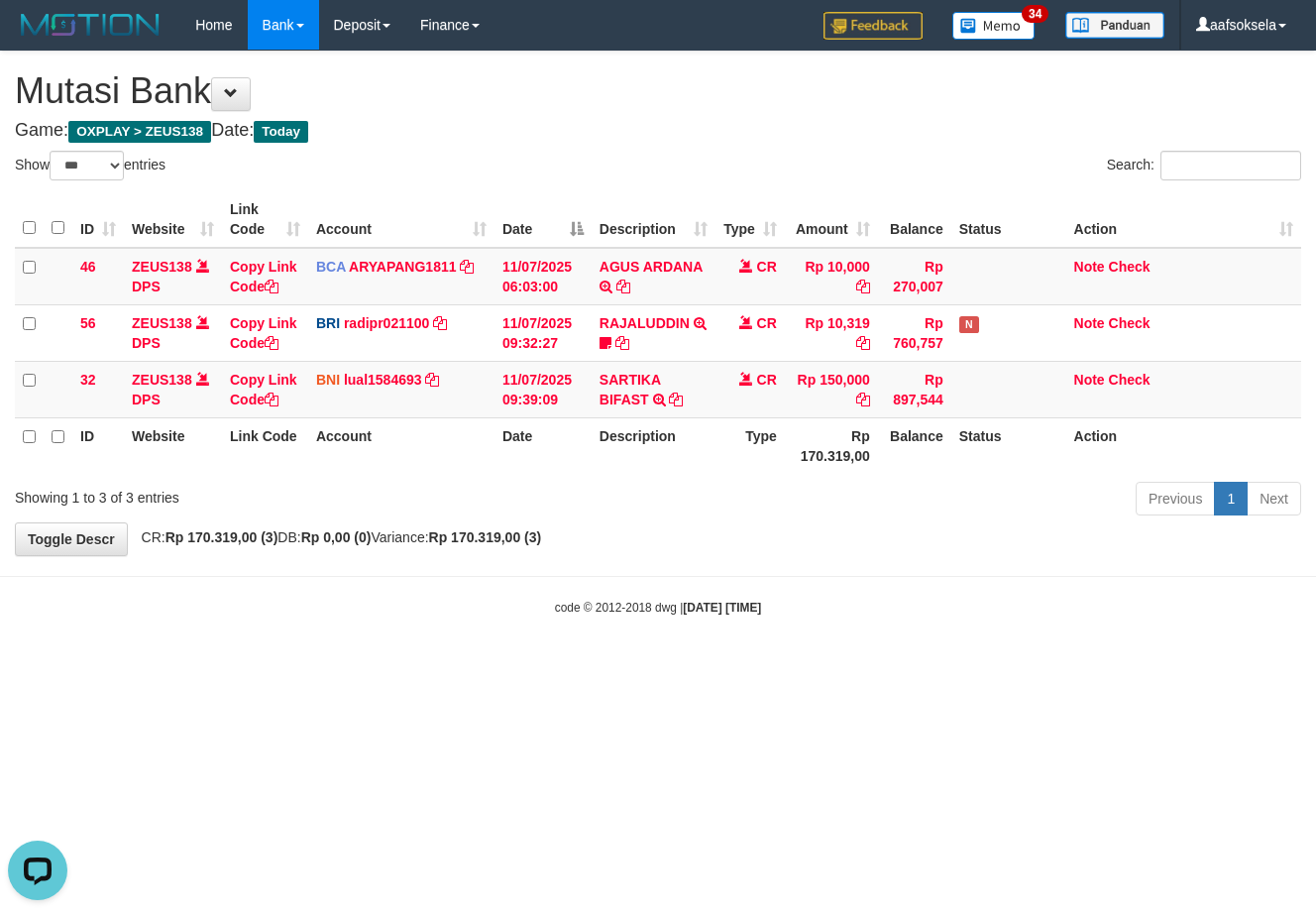 scroll, scrollTop: 0, scrollLeft: 0, axis: both 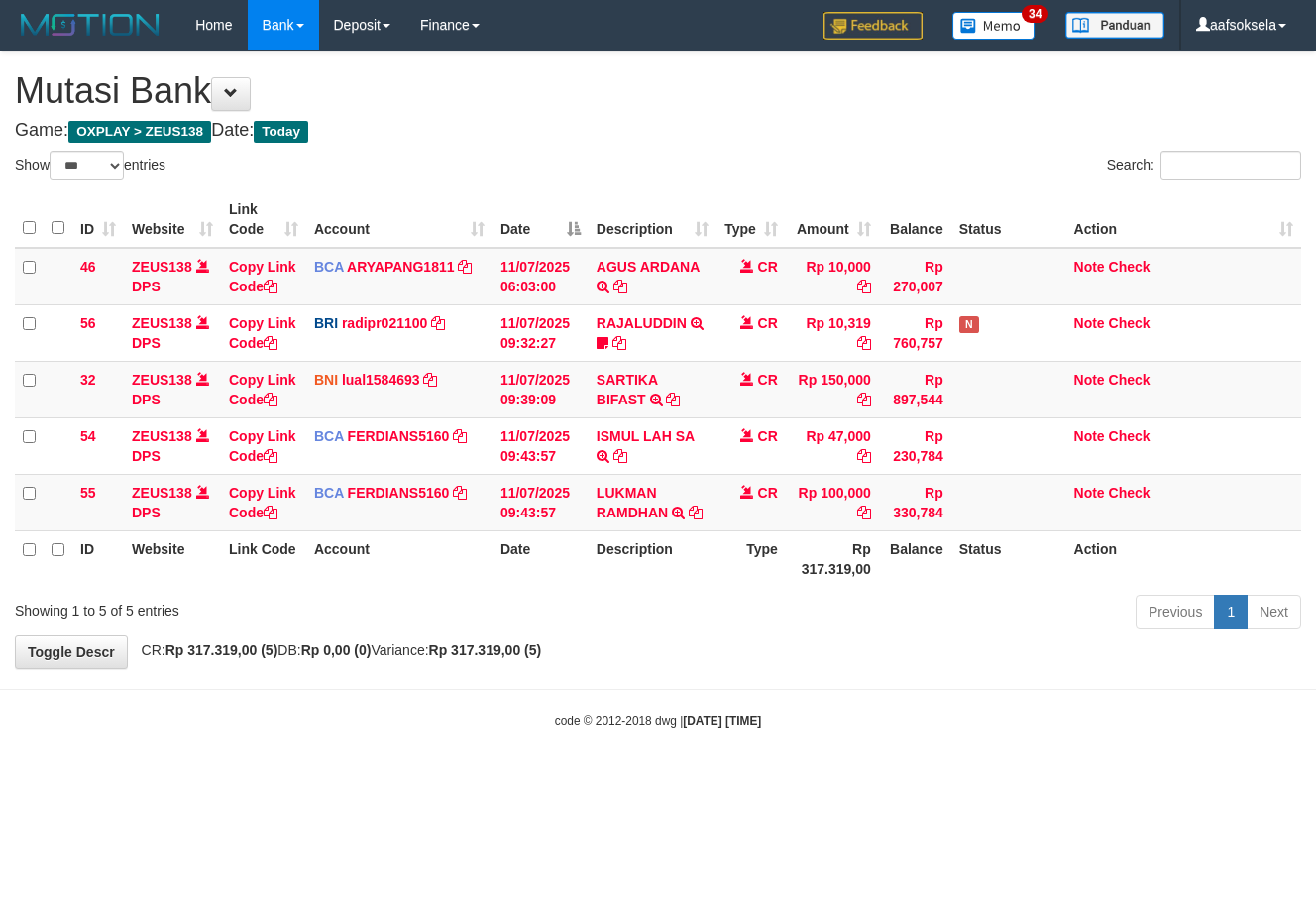 select on "***" 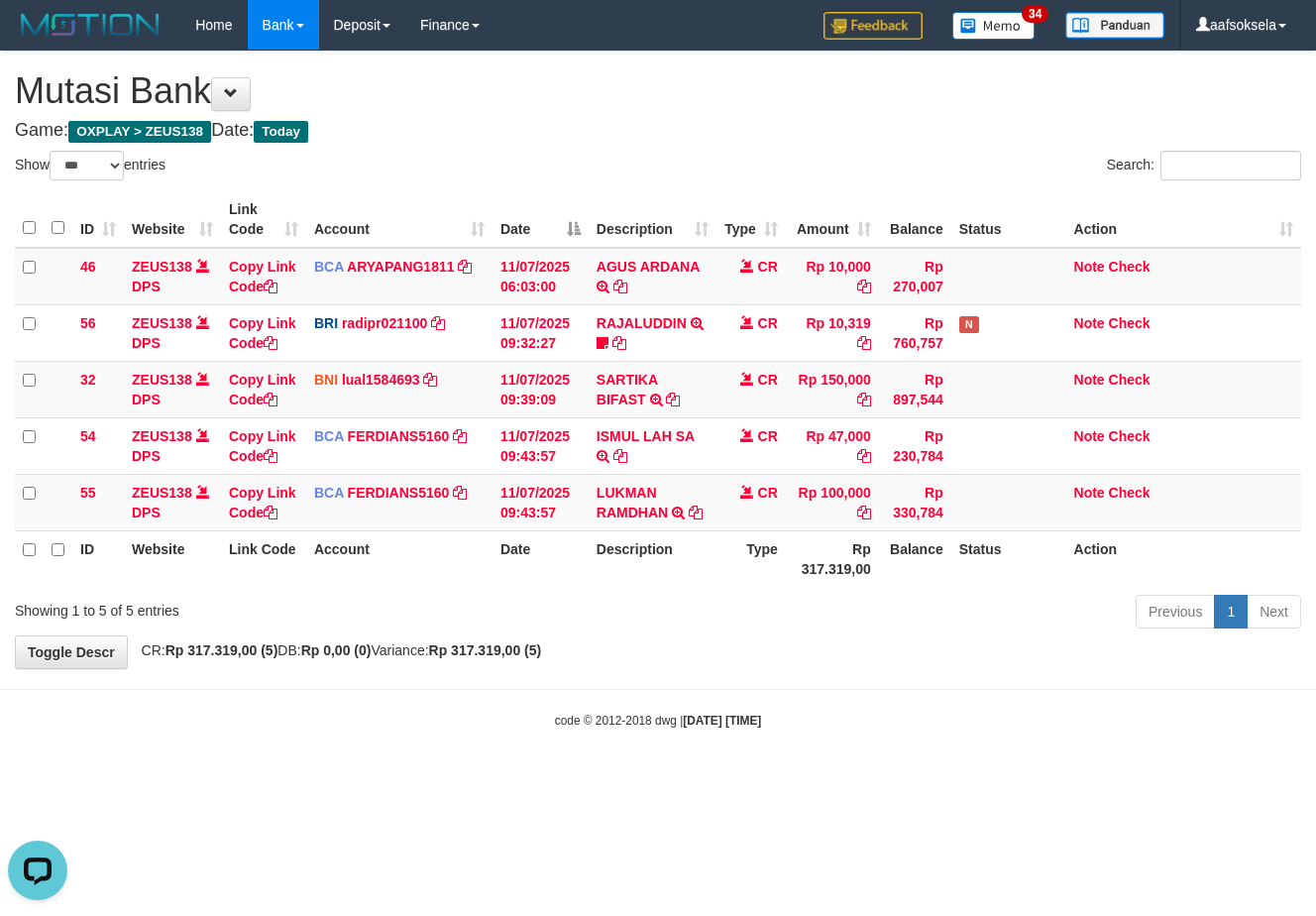 scroll, scrollTop: 0, scrollLeft: 0, axis: both 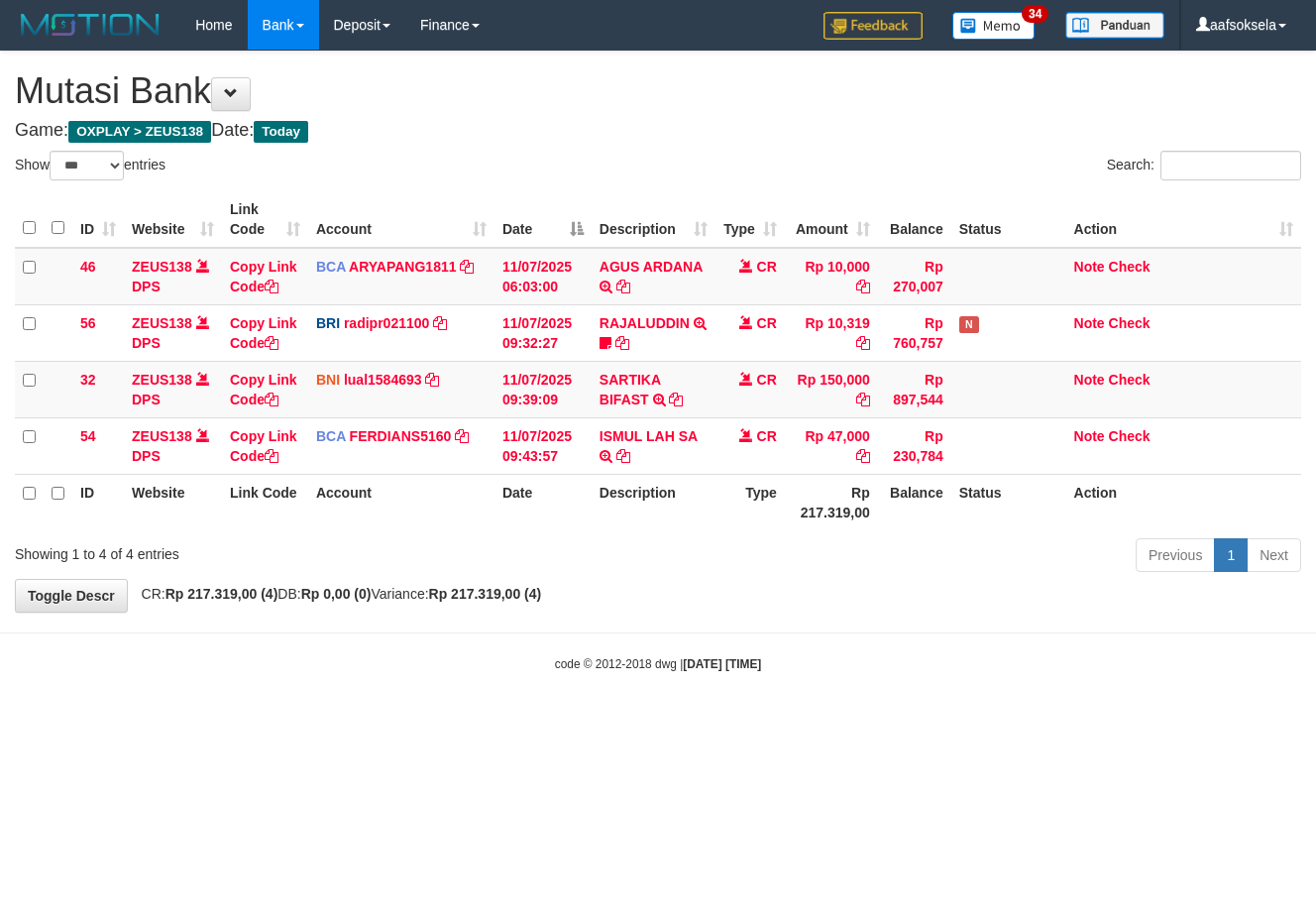 select on "***" 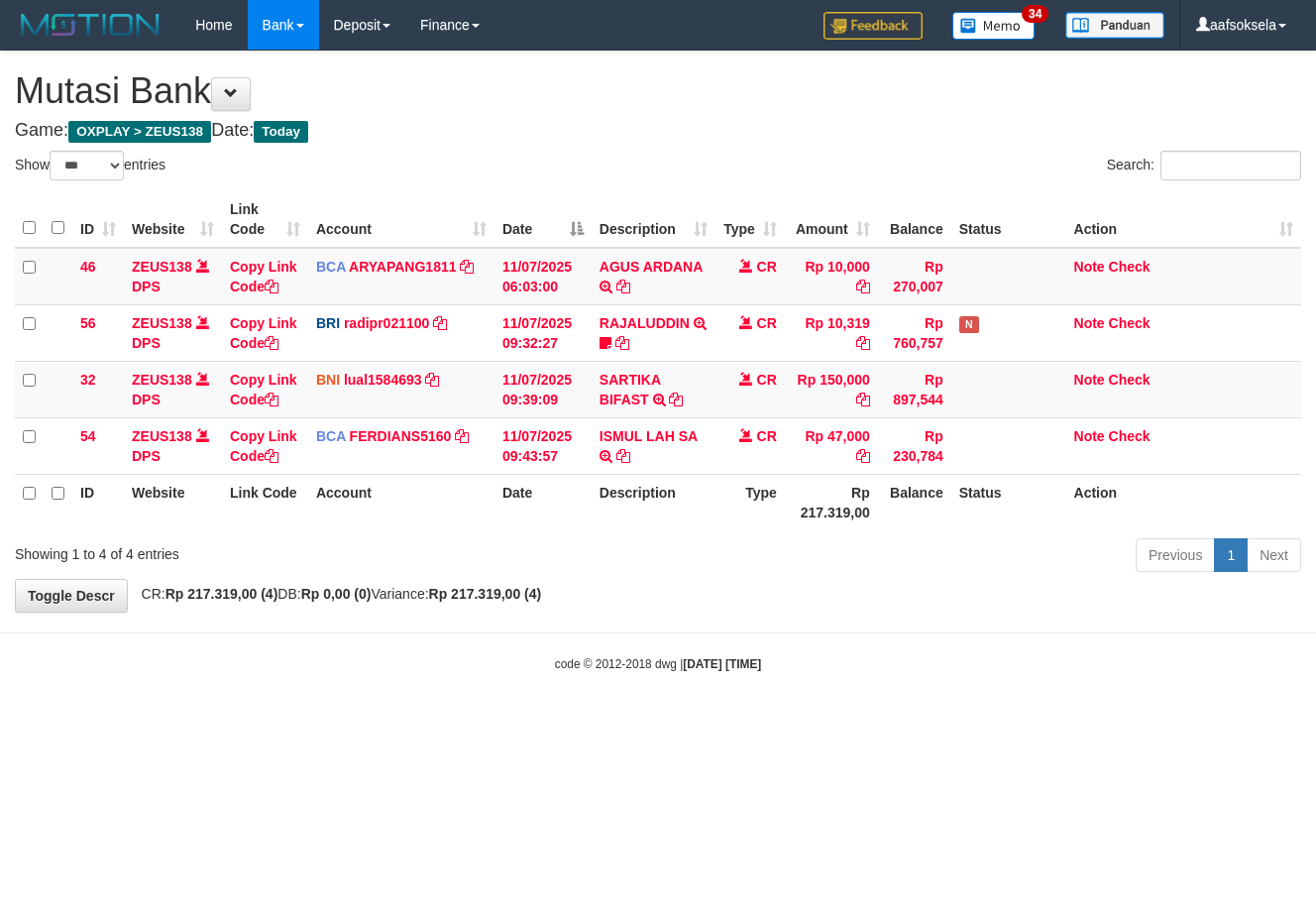 click on "**********" at bounding box center [658, 331] 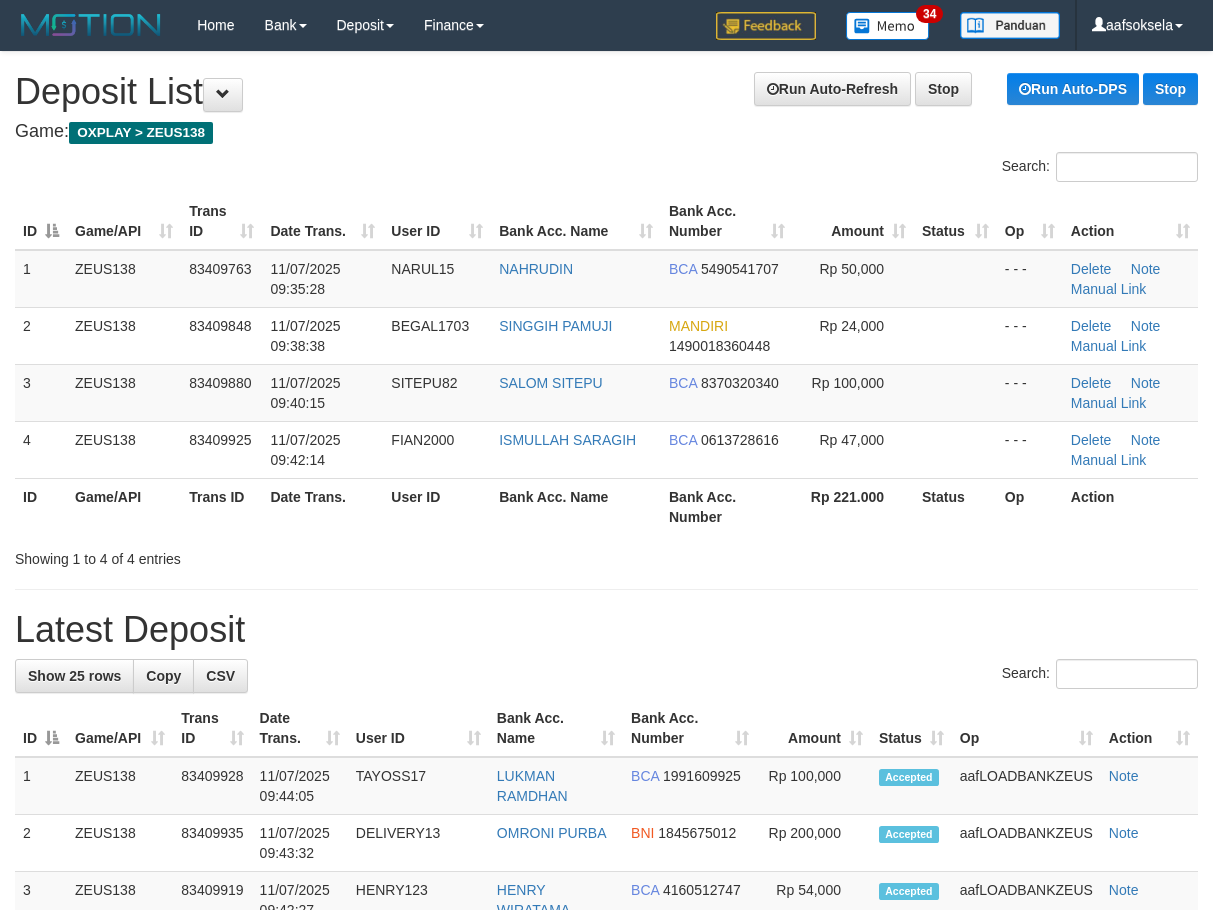 scroll, scrollTop: 0, scrollLeft: 0, axis: both 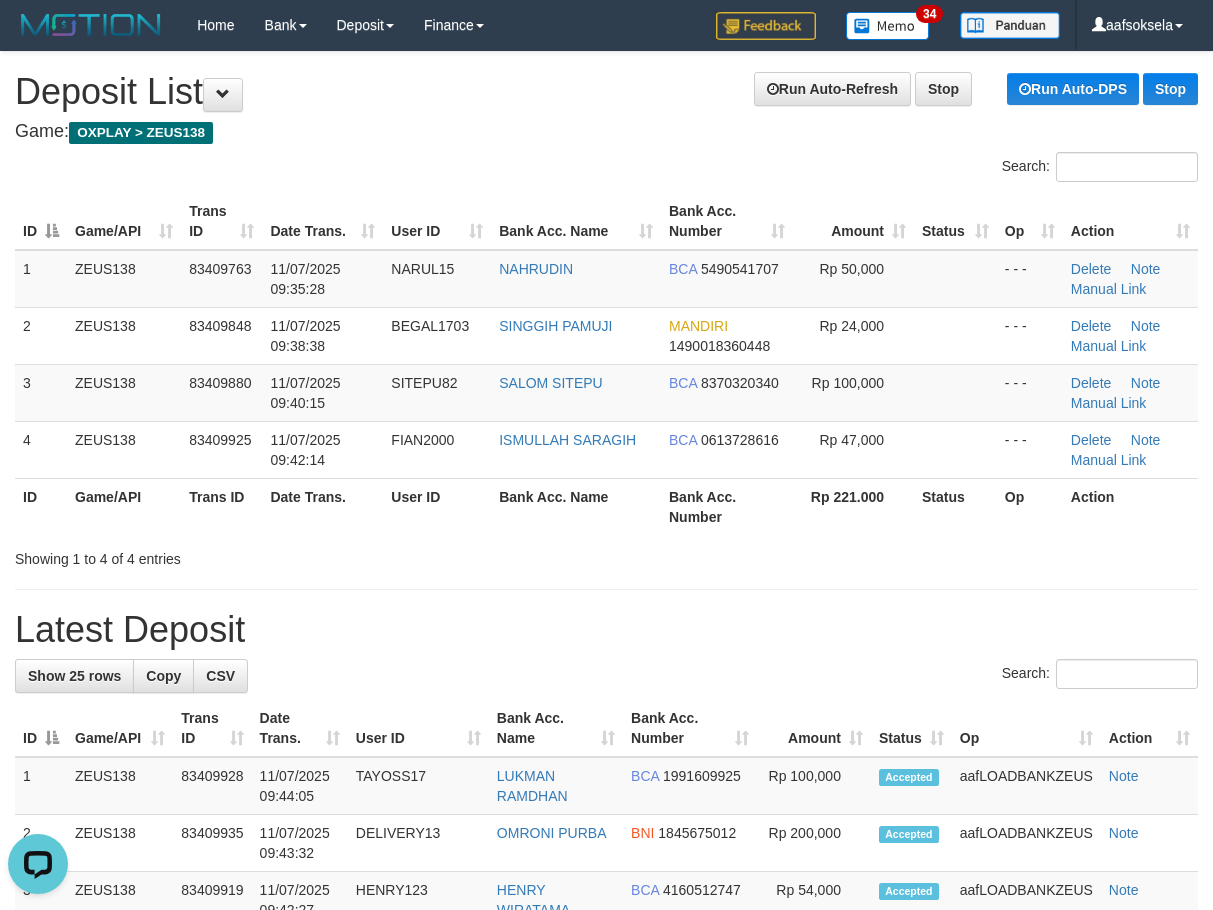 drag, startPoint x: 617, startPoint y: 573, endPoint x: 556, endPoint y: 567, distance: 61.294373 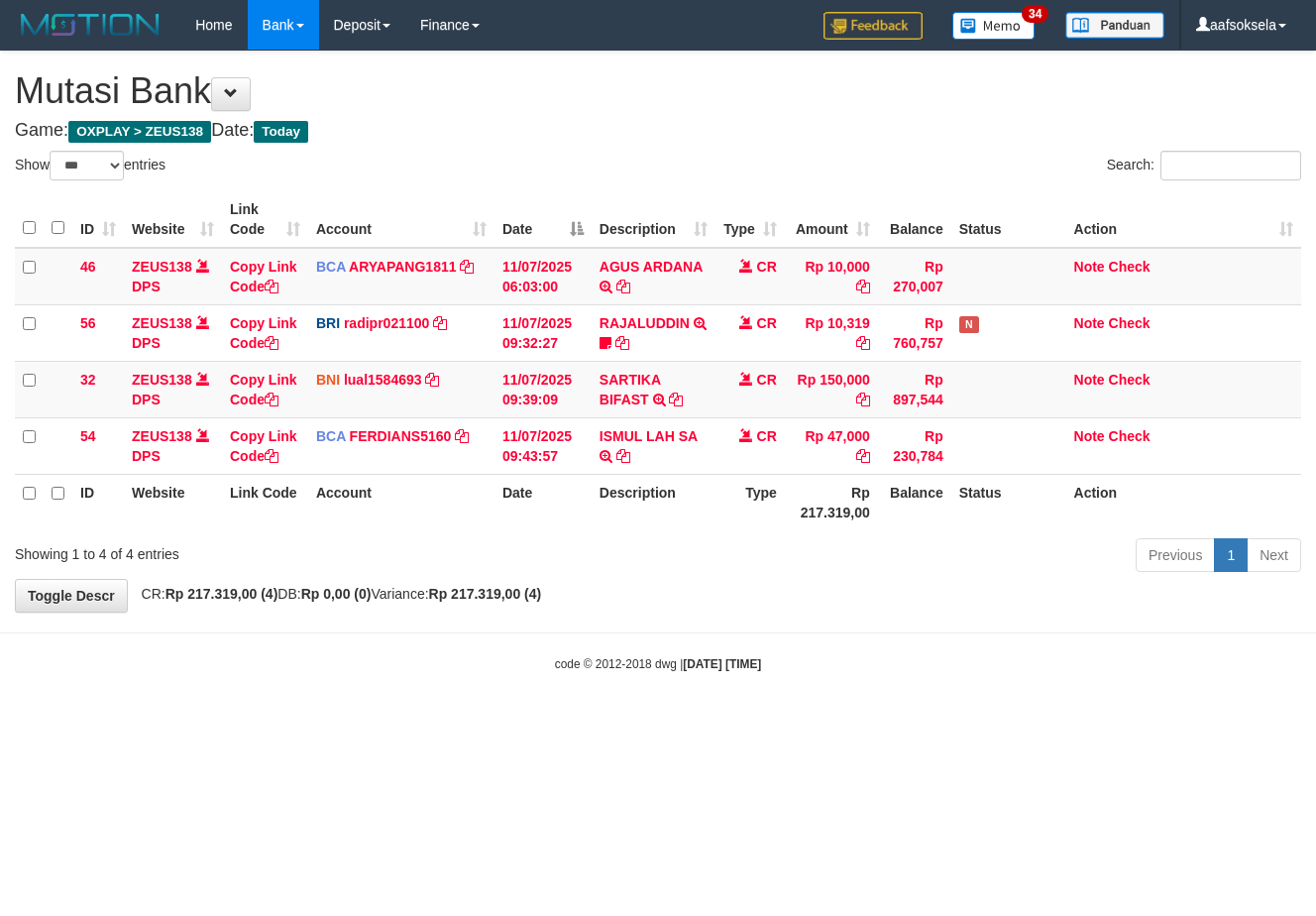 select on "***" 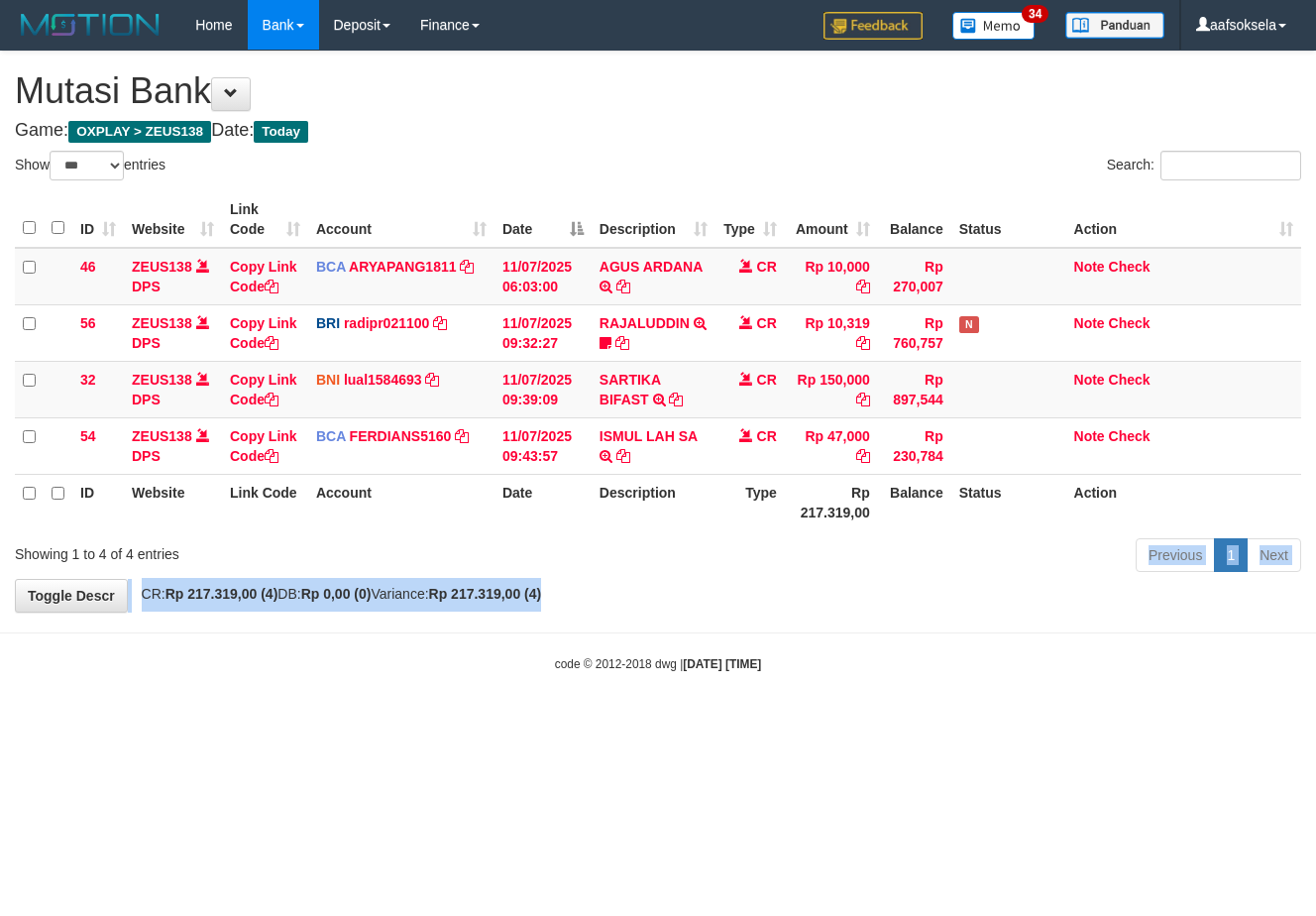 drag, startPoint x: 877, startPoint y: 590, endPoint x: 887, endPoint y: 553, distance: 38.327536 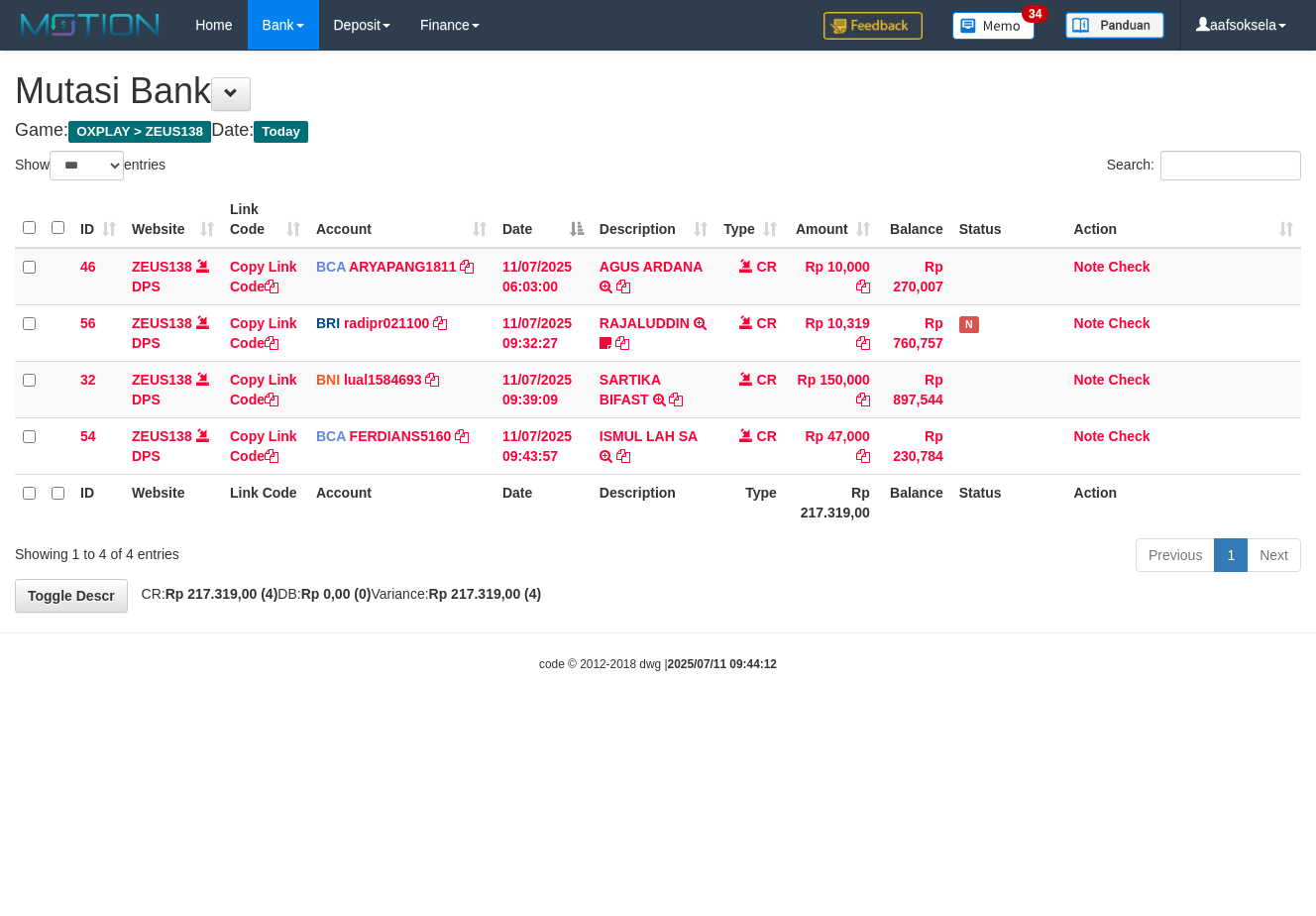 select on "***" 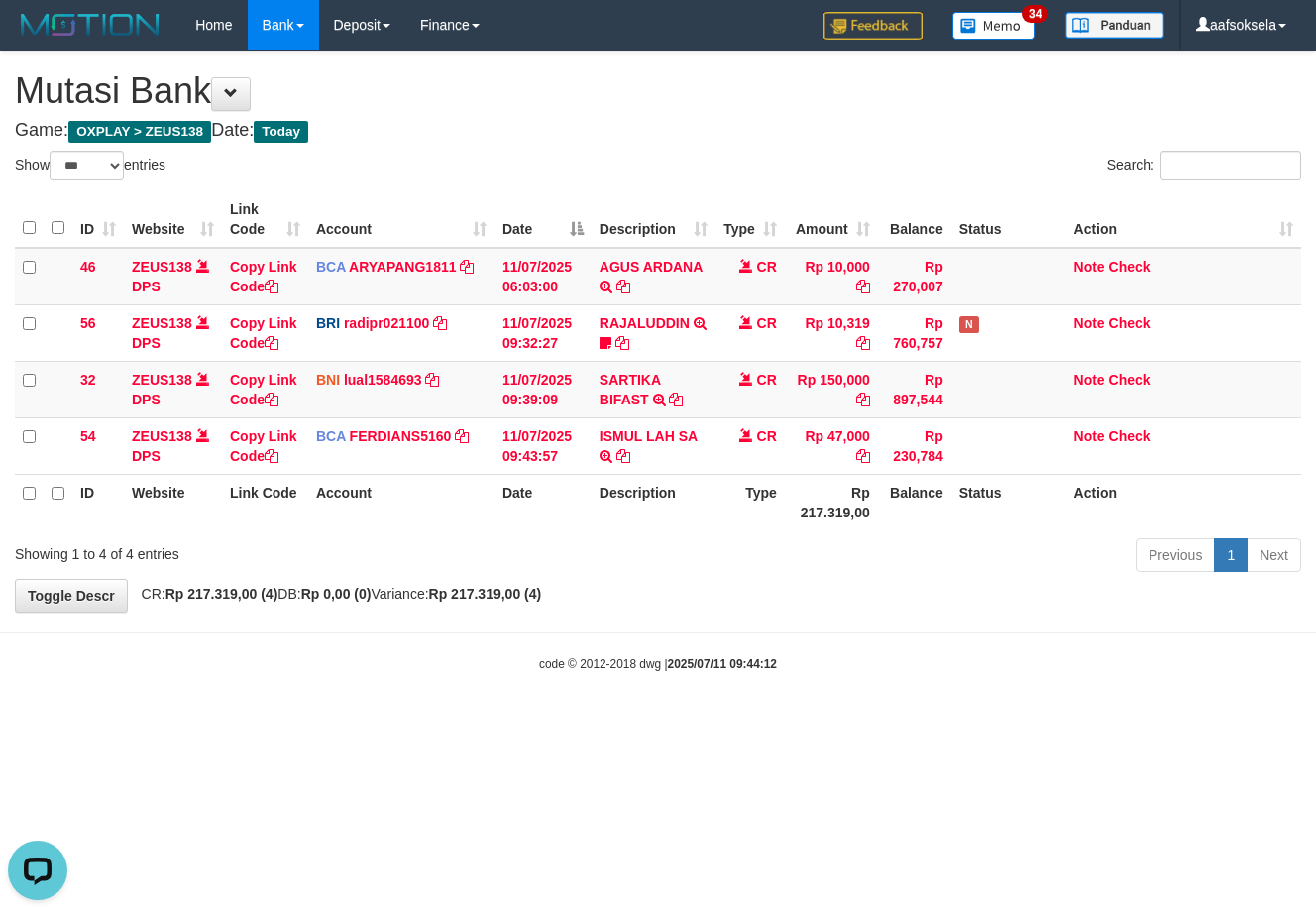 scroll, scrollTop: 0, scrollLeft: 0, axis: both 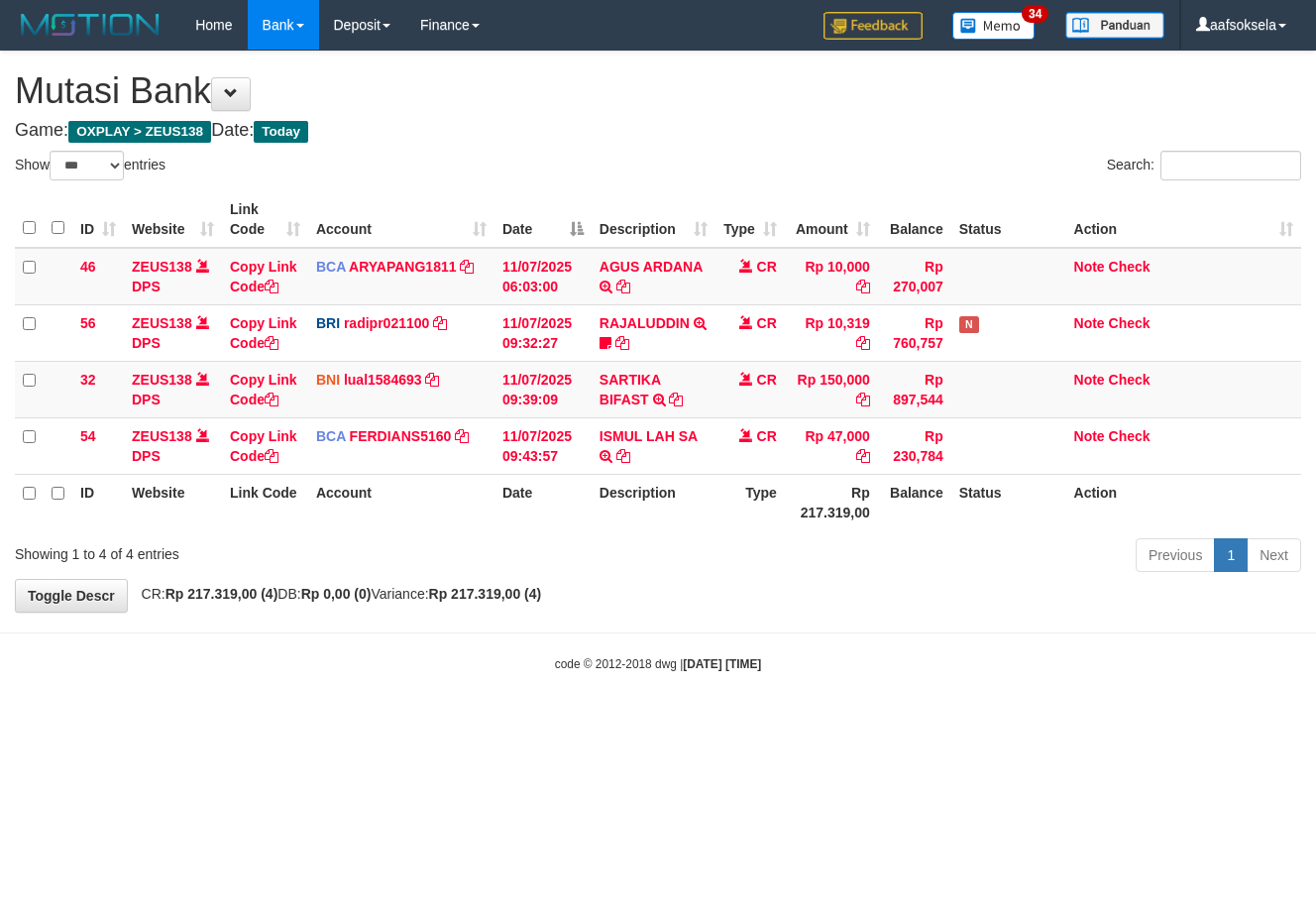 select on "***" 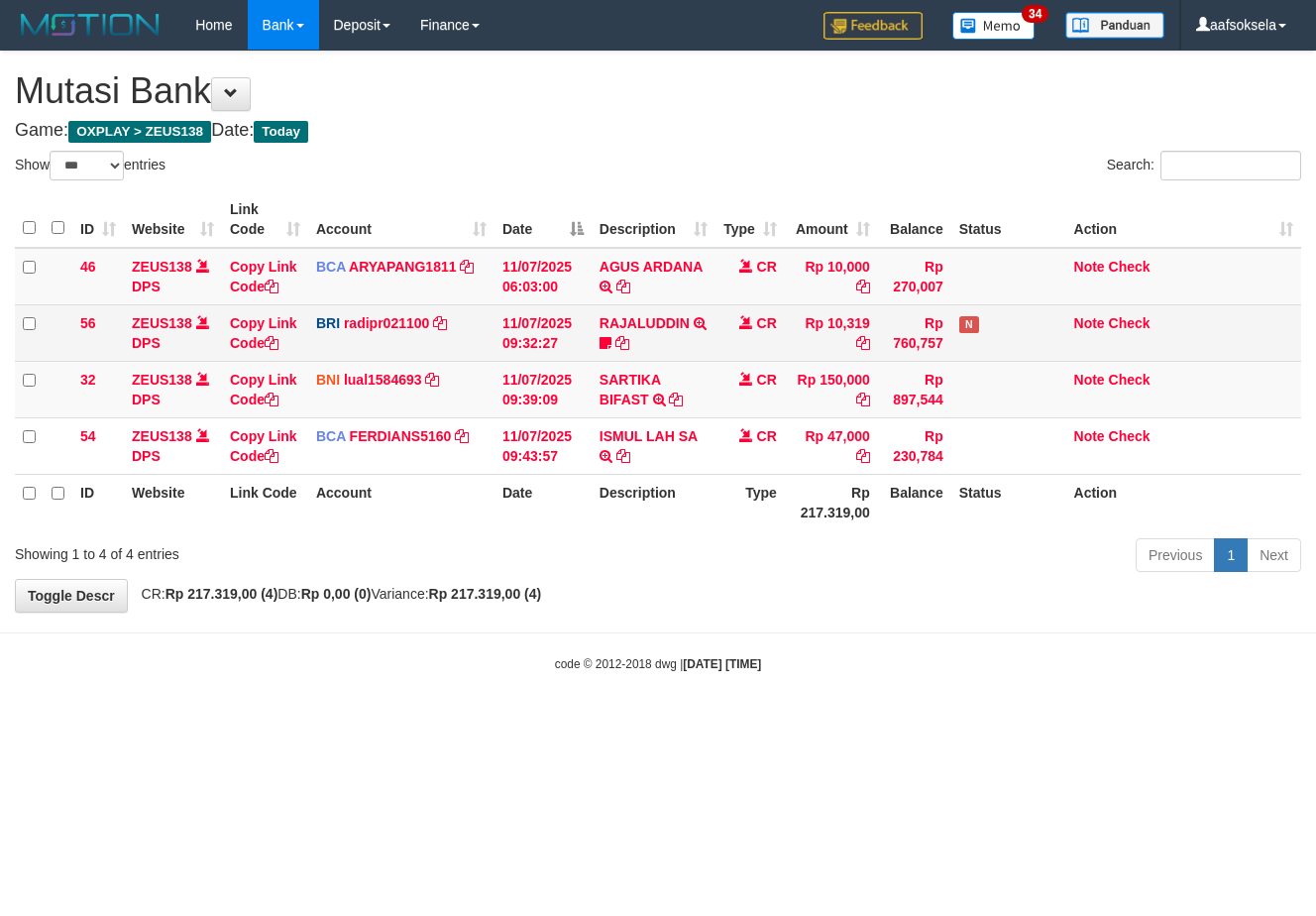 scroll, scrollTop: 0, scrollLeft: 0, axis: both 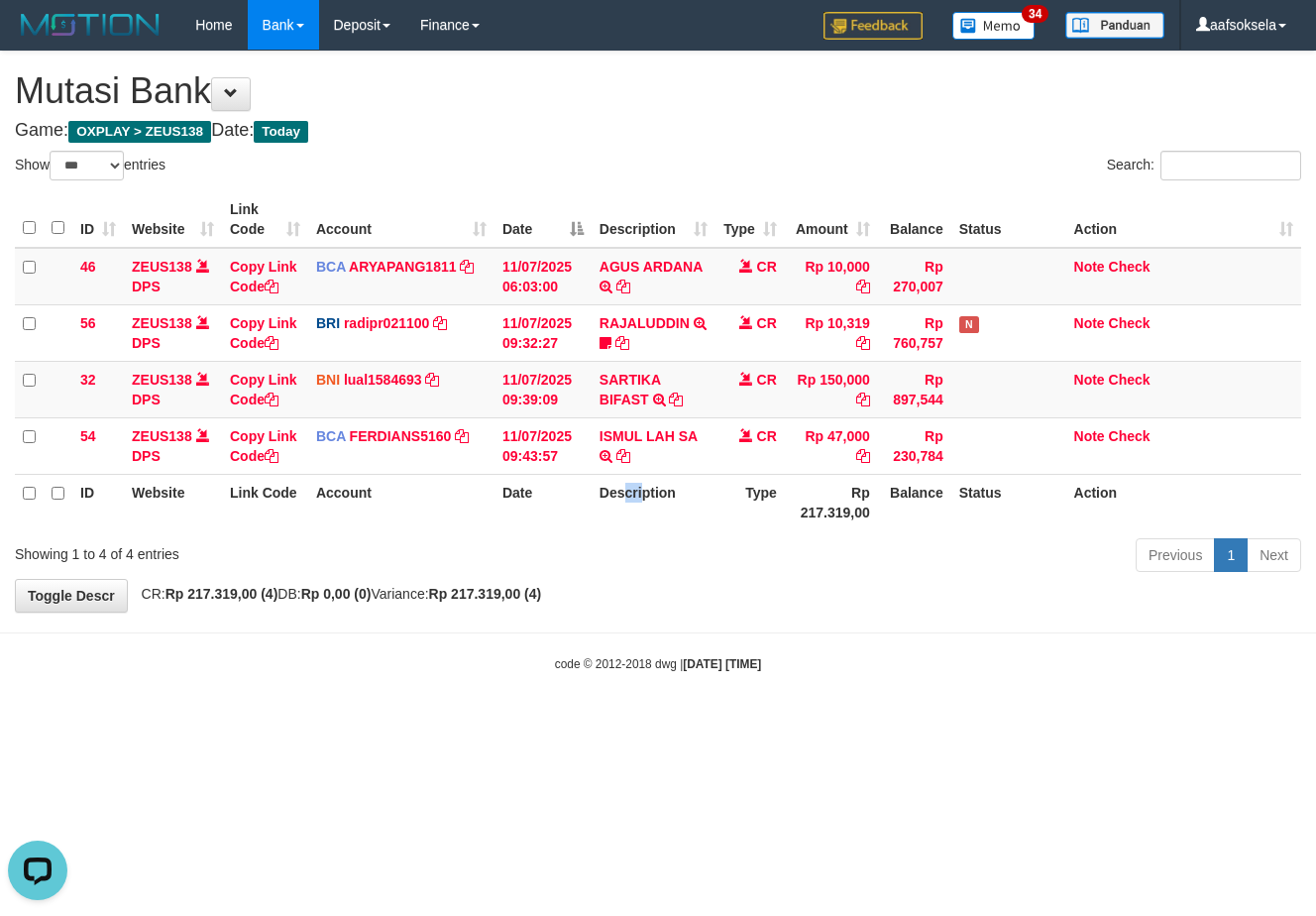 drag, startPoint x: 626, startPoint y: 495, endPoint x: 613, endPoint y: 500, distance: 13.928388 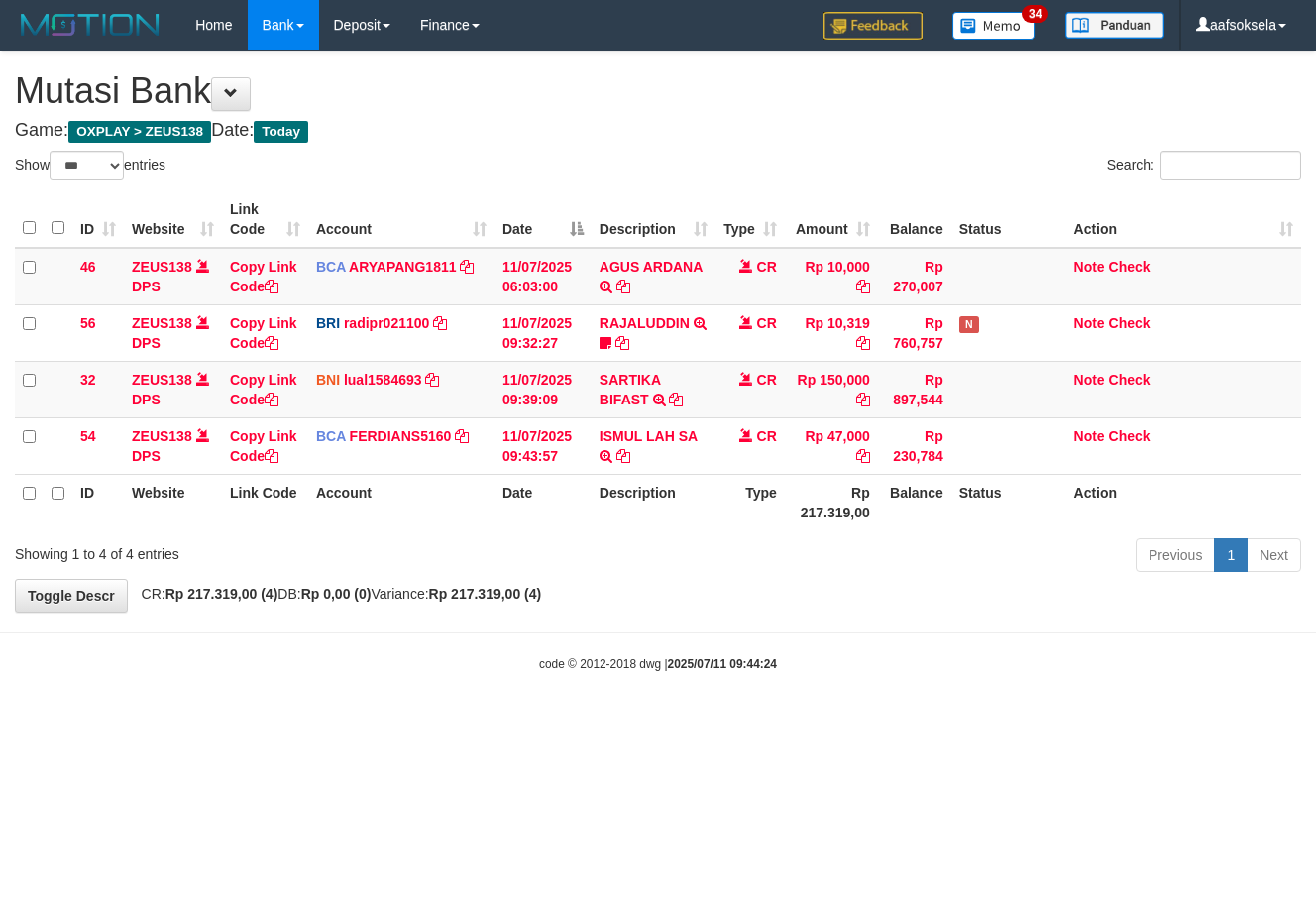 select on "***" 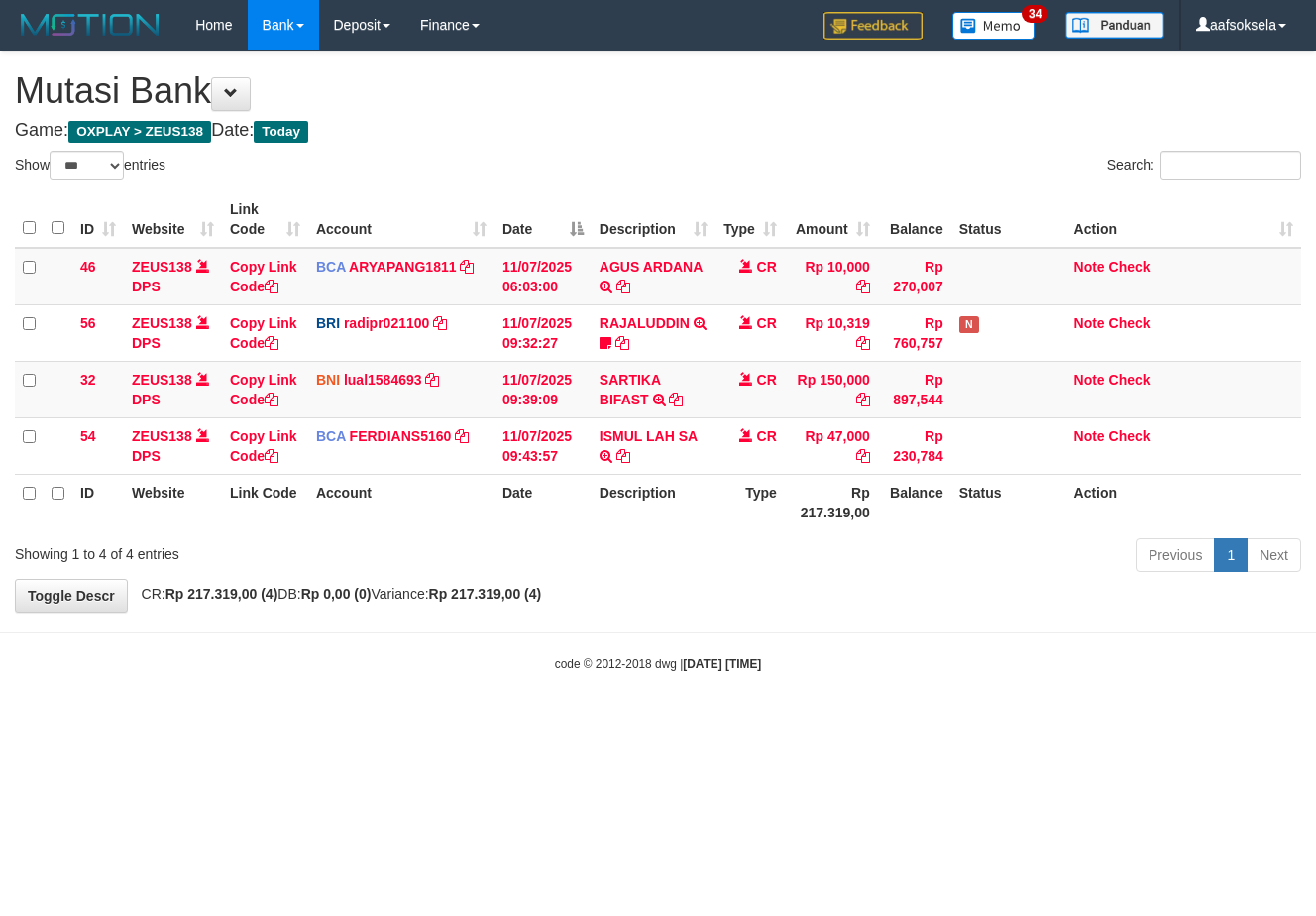 select on "***" 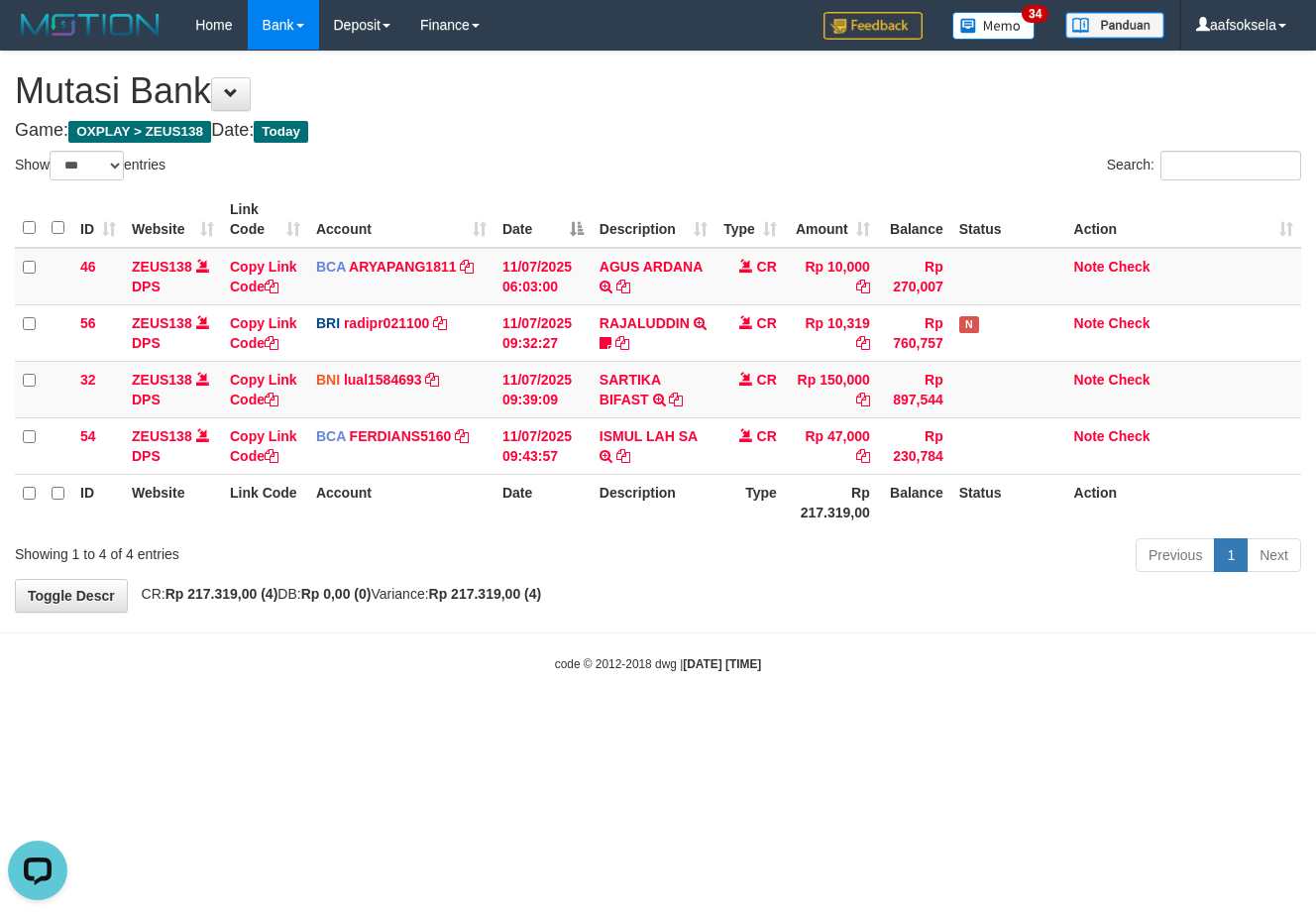 scroll, scrollTop: 0, scrollLeft: 0, axis: both 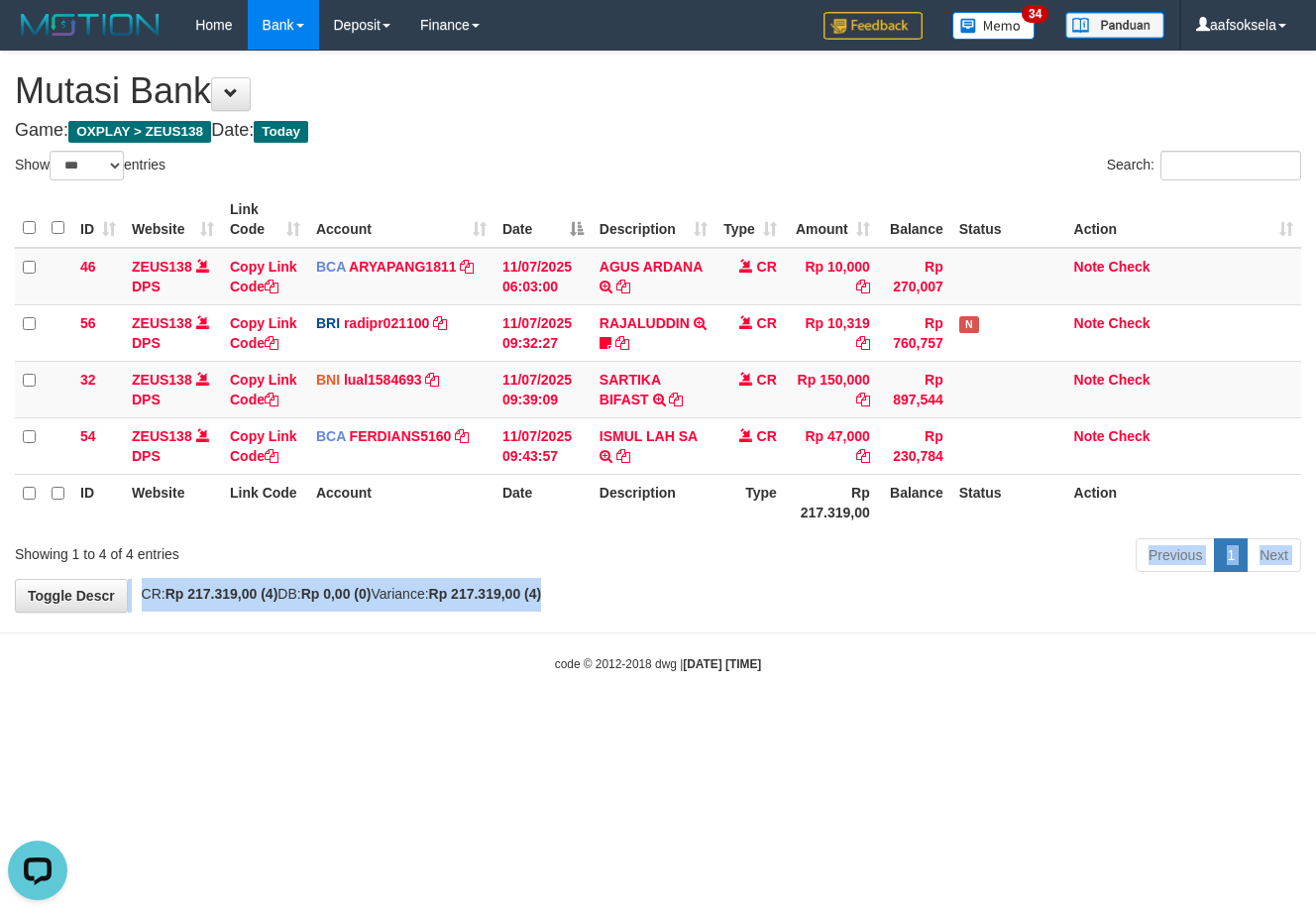 drag, startPoint x: 806, startPoint y: 574, endPoint x: 799, endPoint y: 582, distance: 10.630146 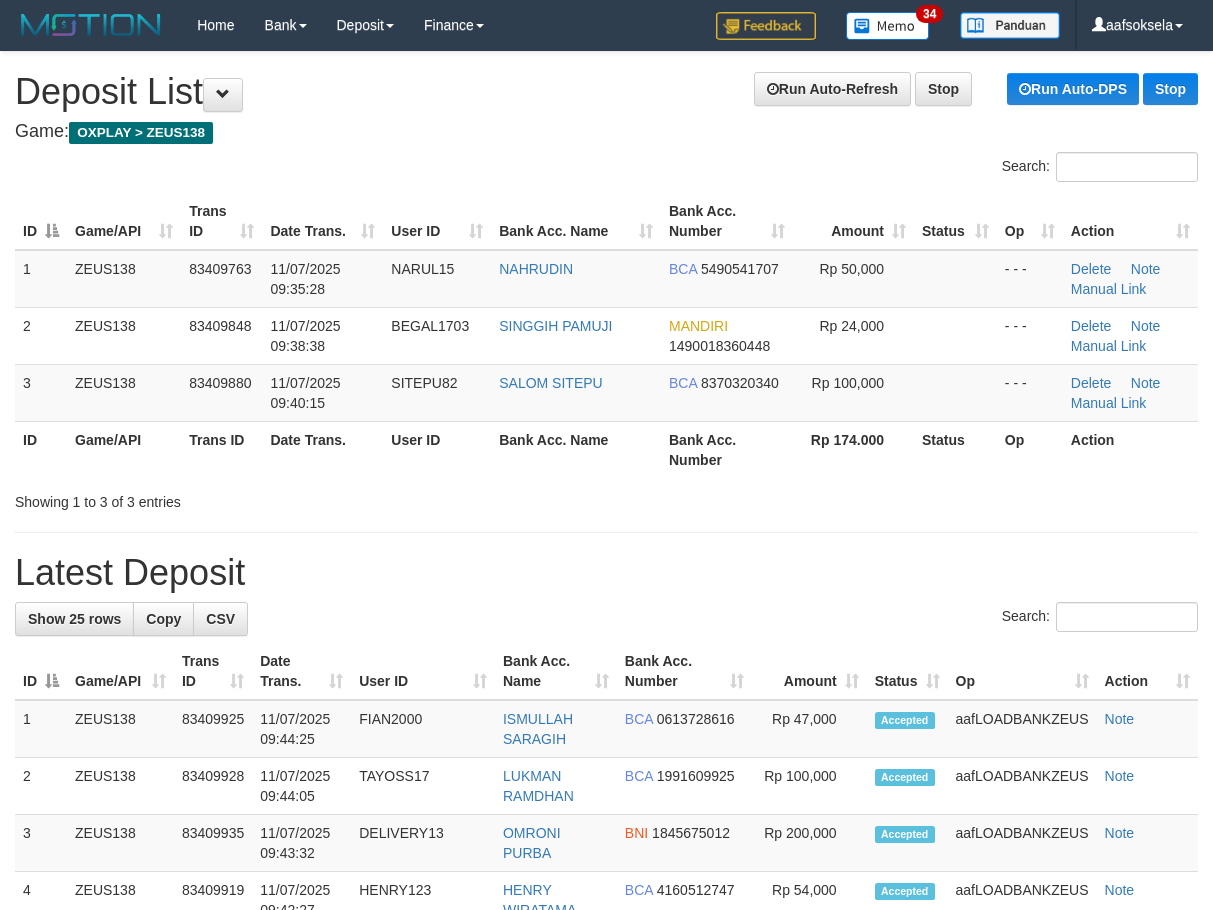 scroll, scrollTop: 0, scrollLeft: 0, axis: both 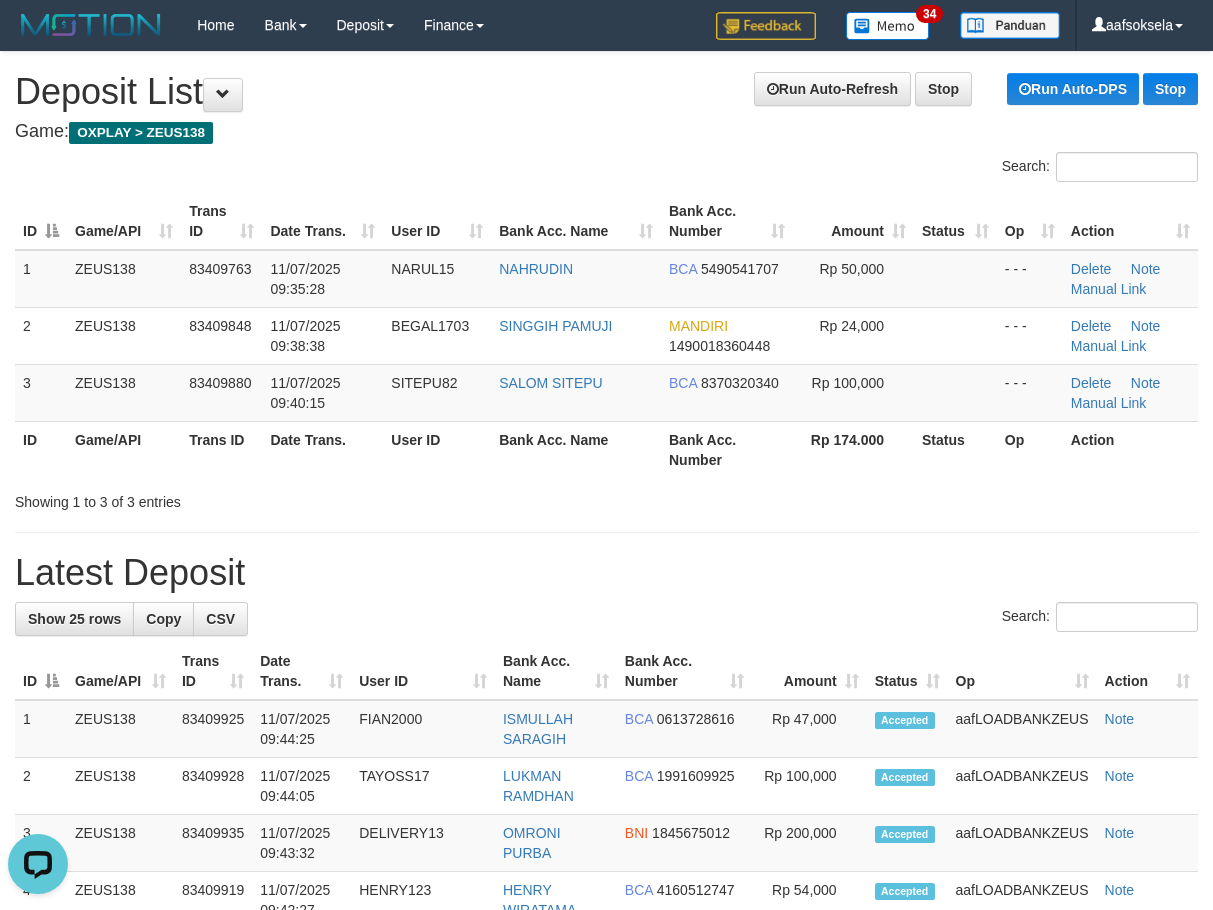 drag, startPoint x: 407, startPoint y: 516, endPoint x: 3, endPoint y: 534, distance: 404.4008 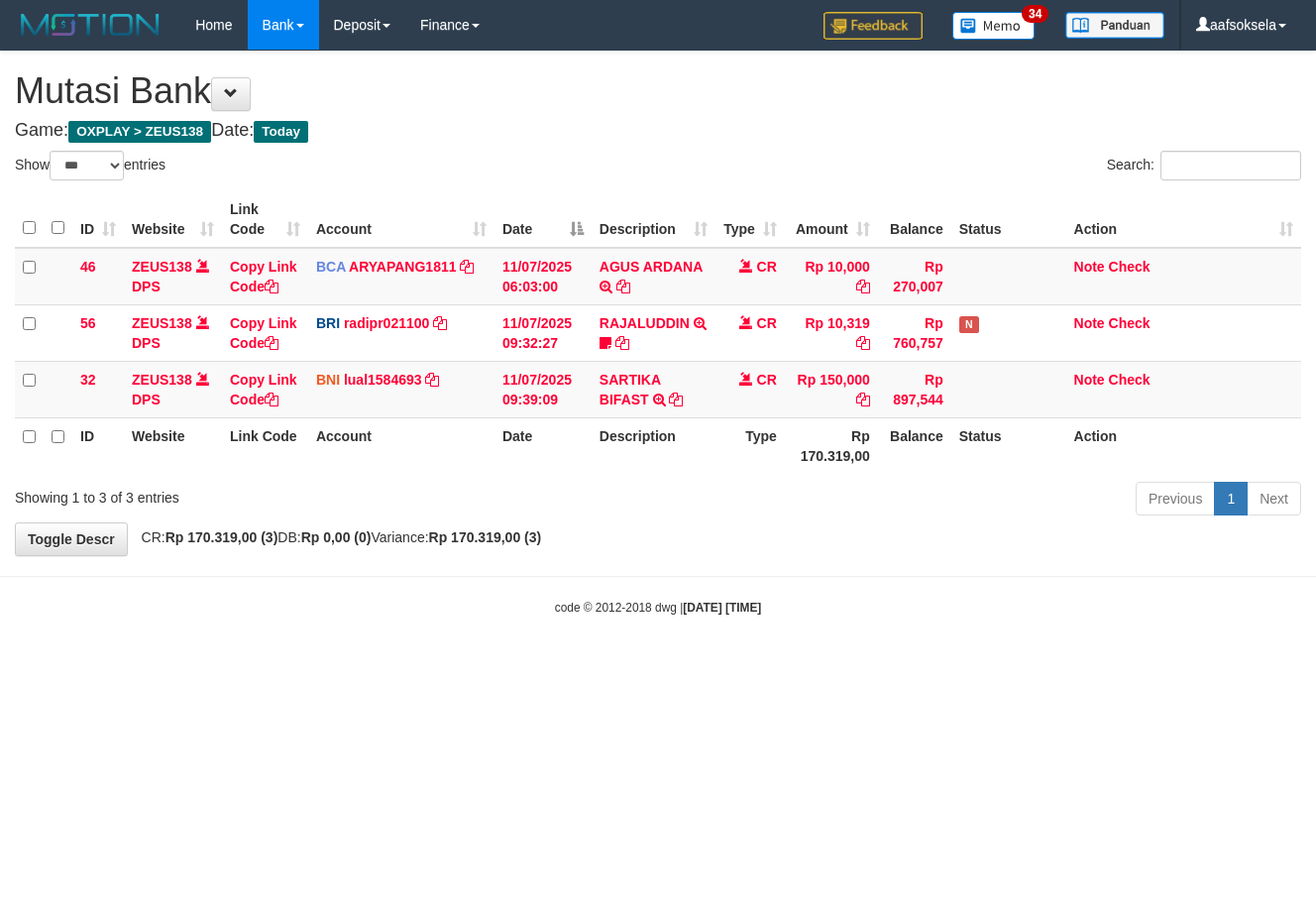 select on "***" 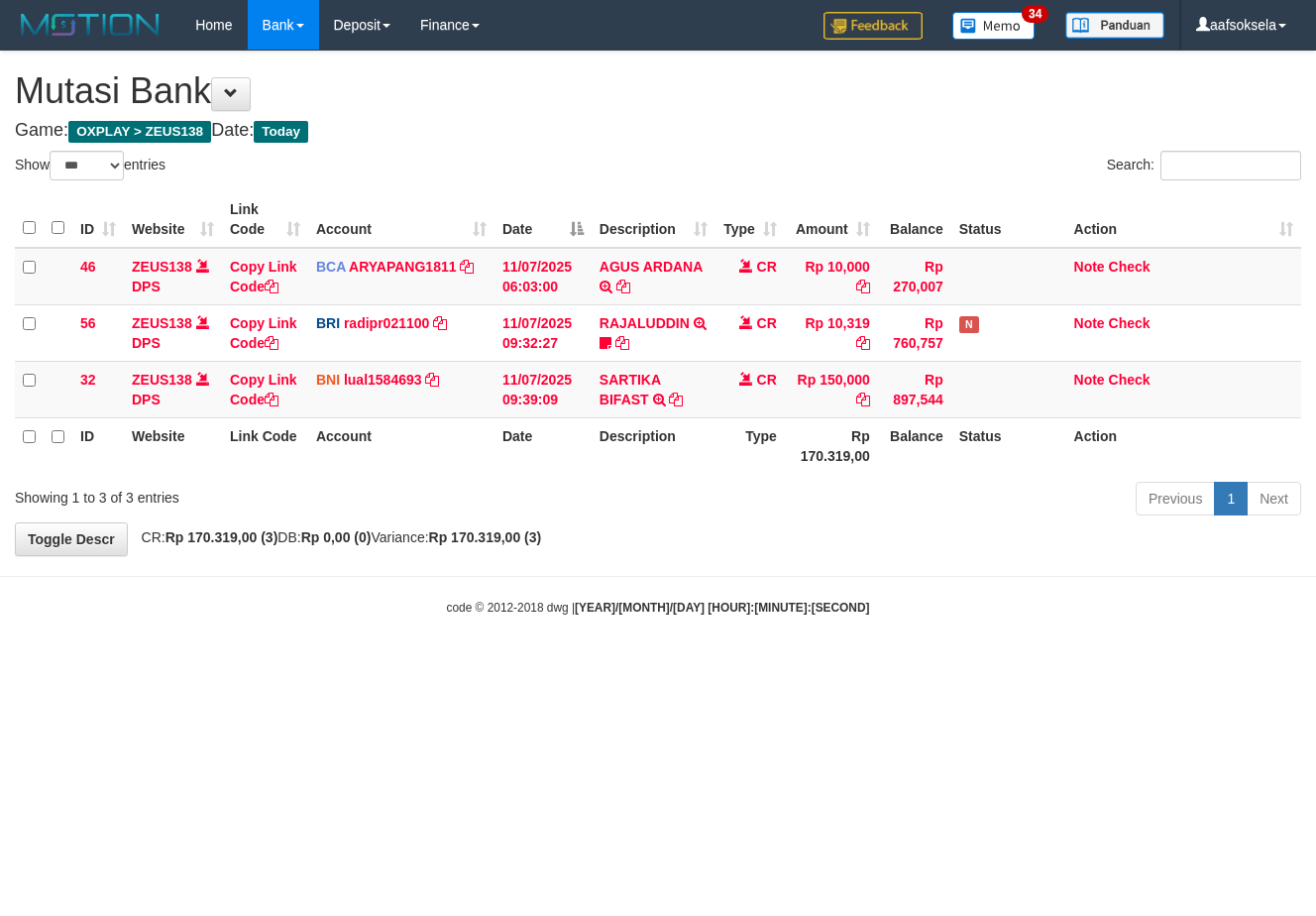 select on "***" 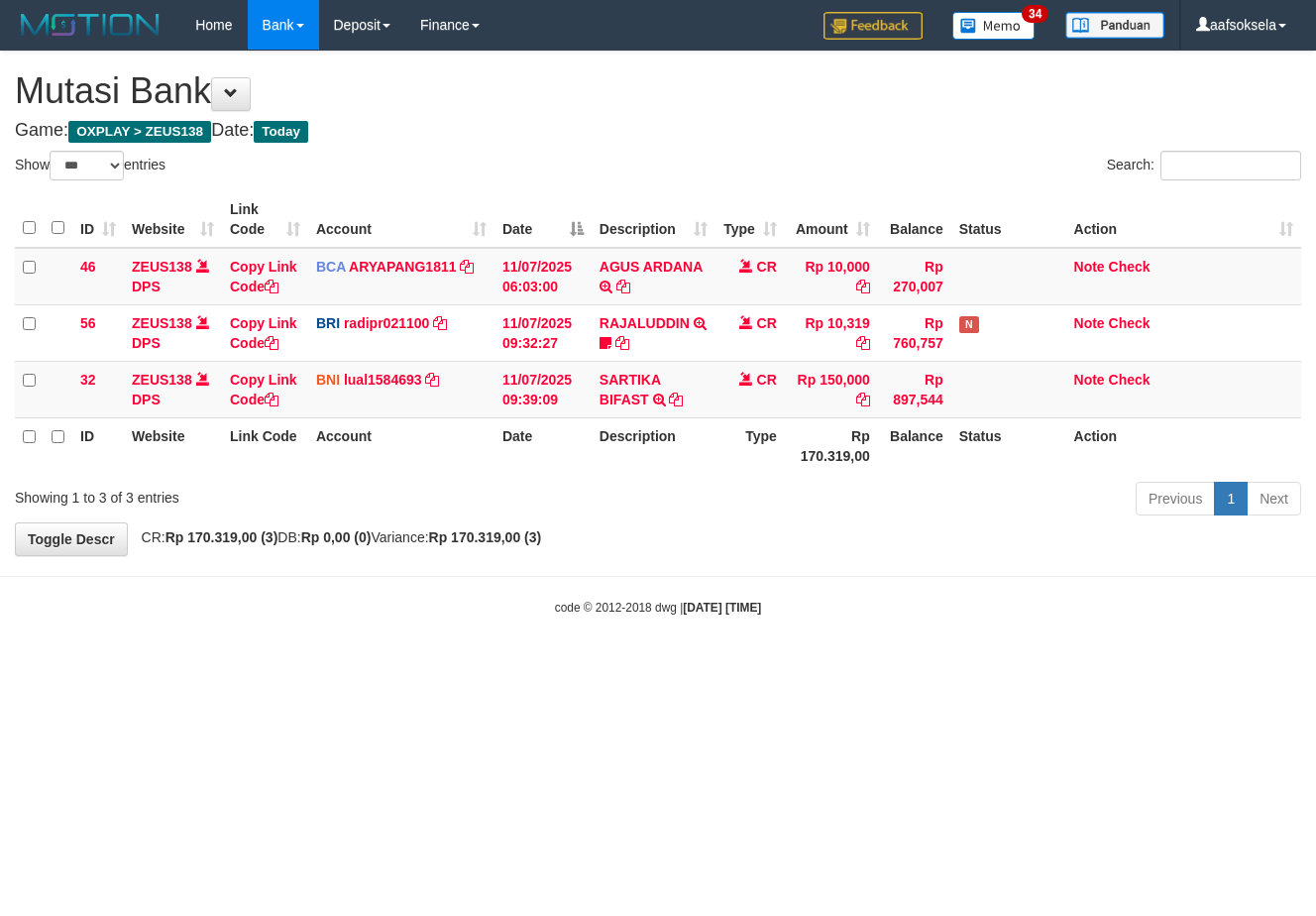 select on "***" 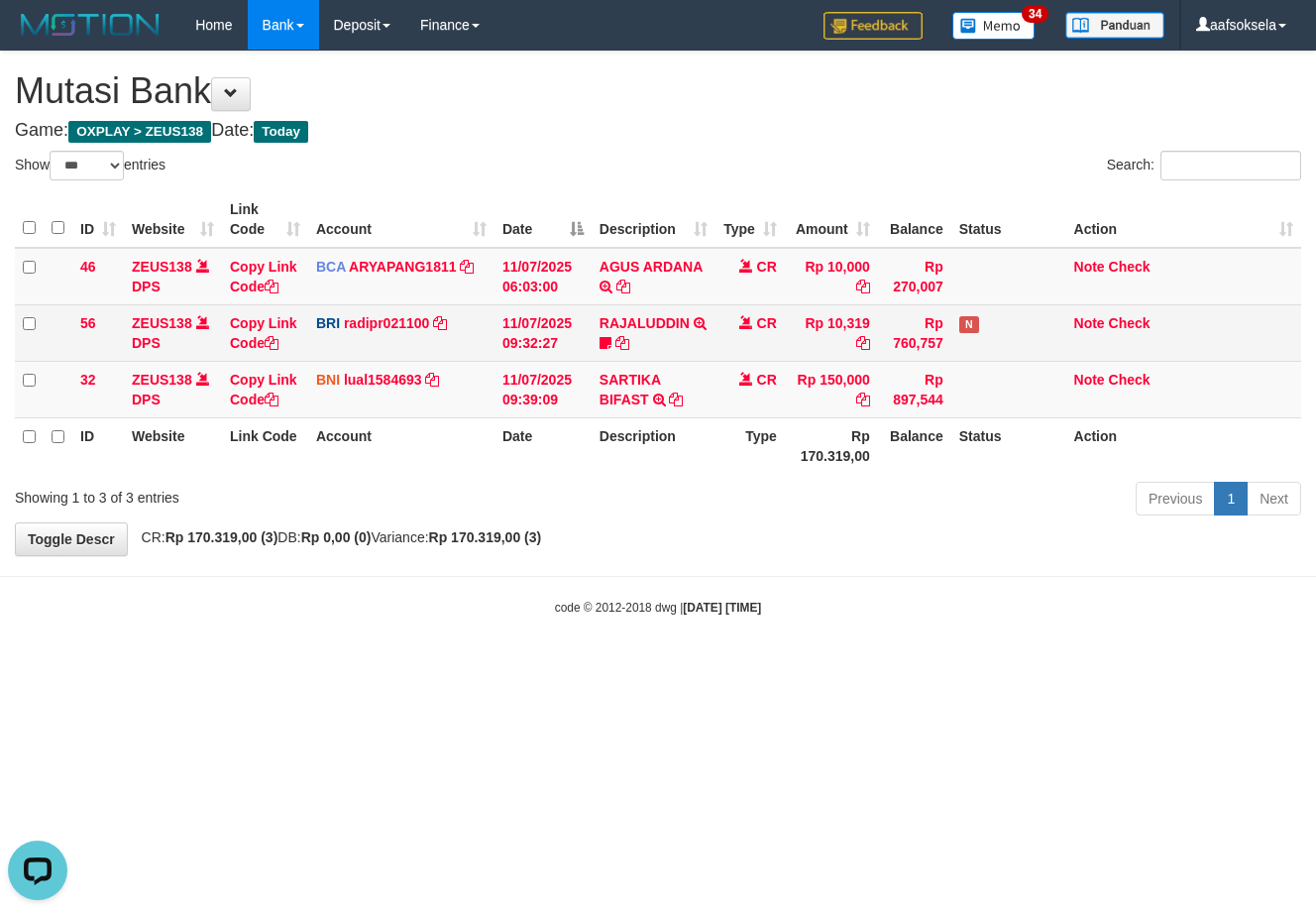 scroll, scrollTop: 0, scrollLeft: 0, axis: both 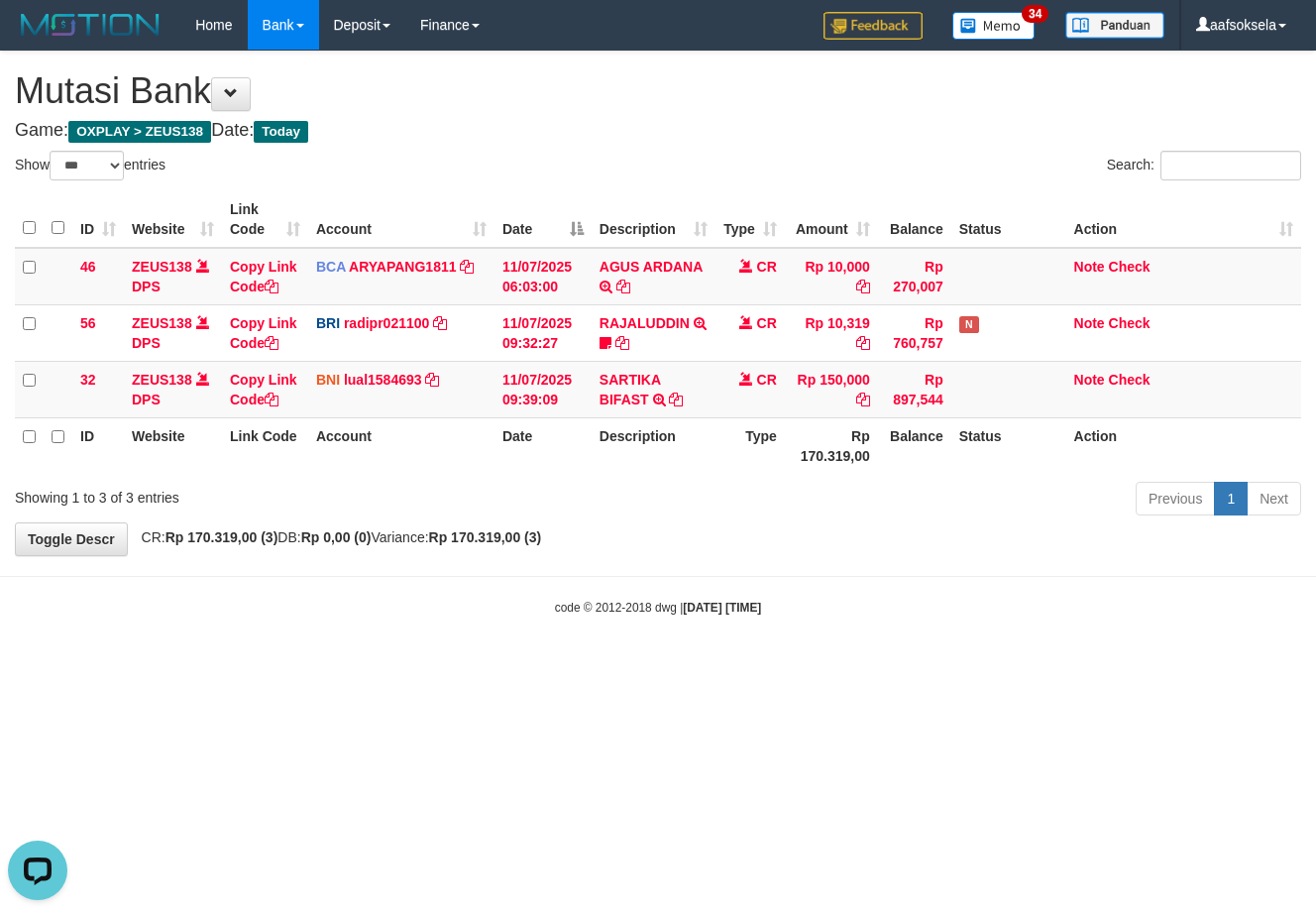 drag, startPoint x: 687, startPoint y: 573, endPoint x: 690, endPoint y: 559, distance: 14.3178211 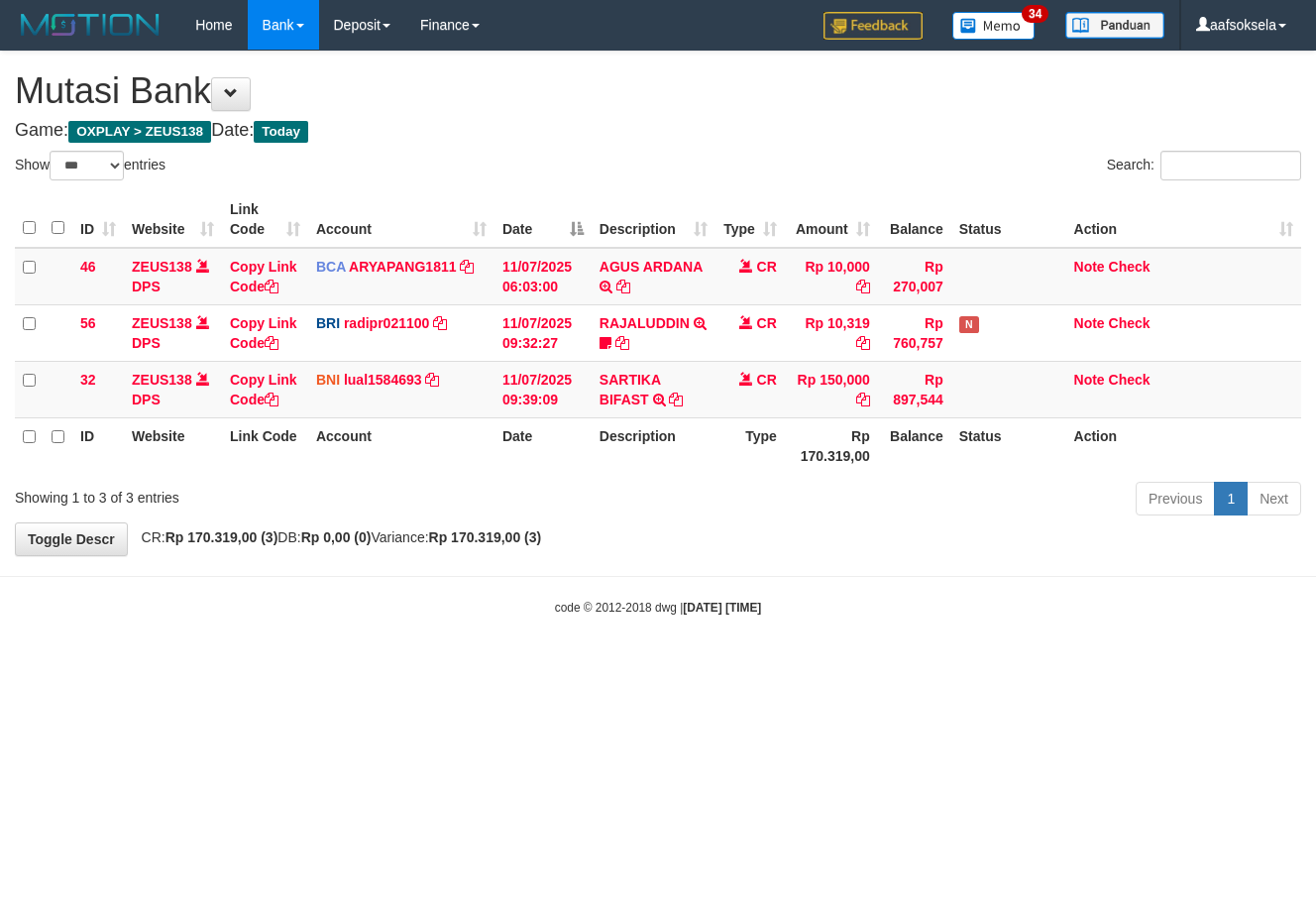 select on "***" 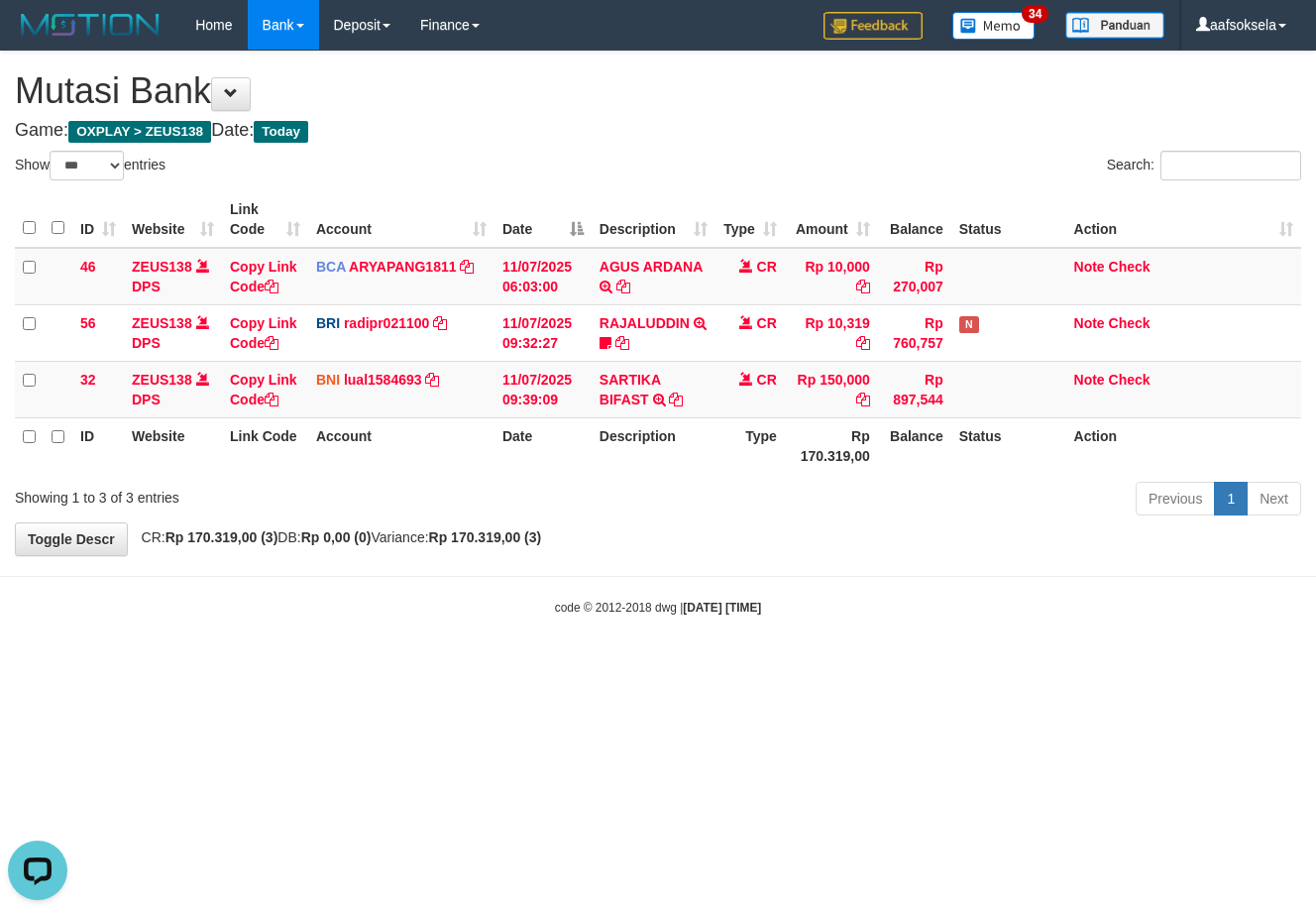 scroll, scrollTop: 0, scrollLeft: 0, axis: both 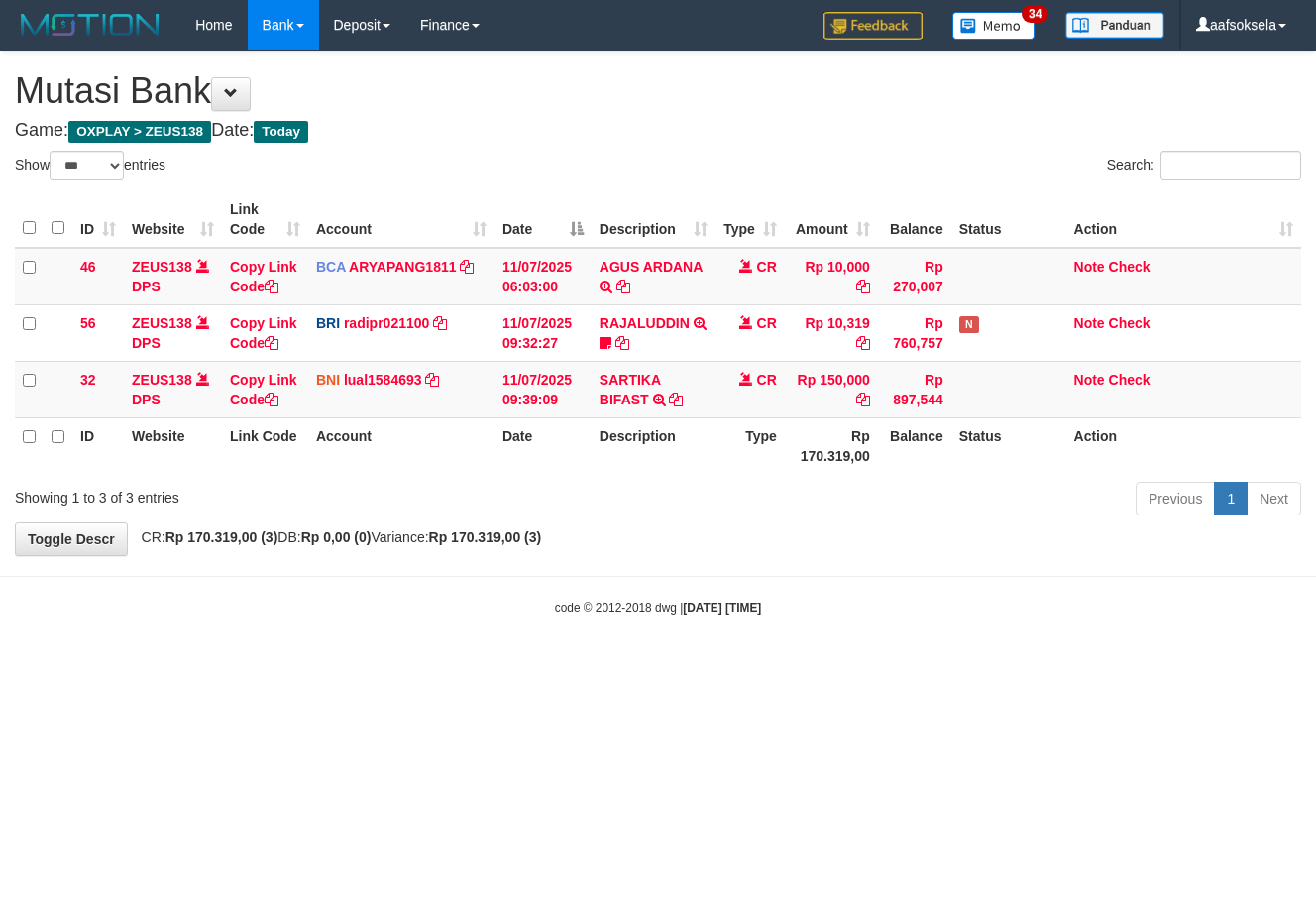 select on "***" 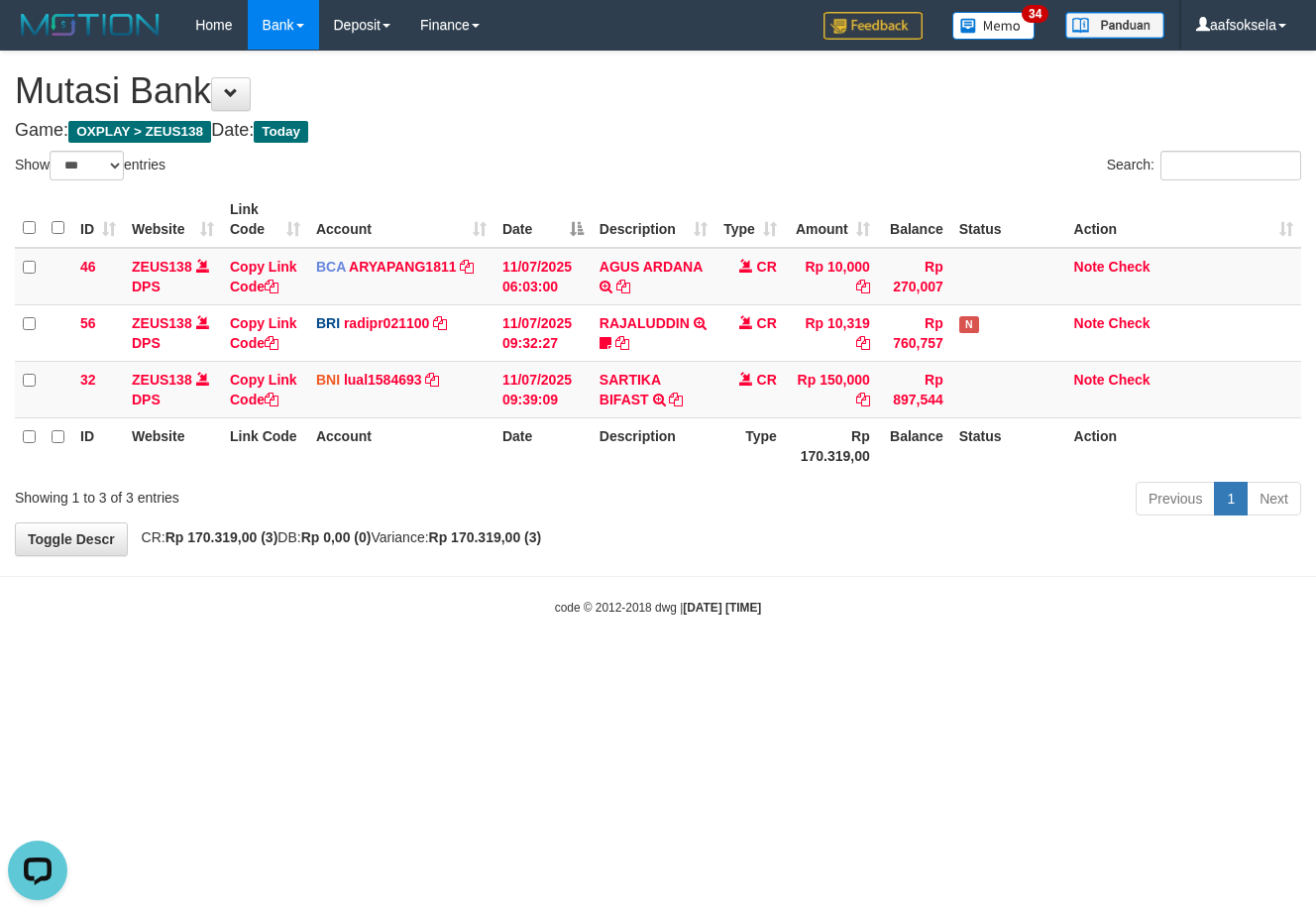 scroll, scrollTop: 0, scrollLeft: 0, axis: both 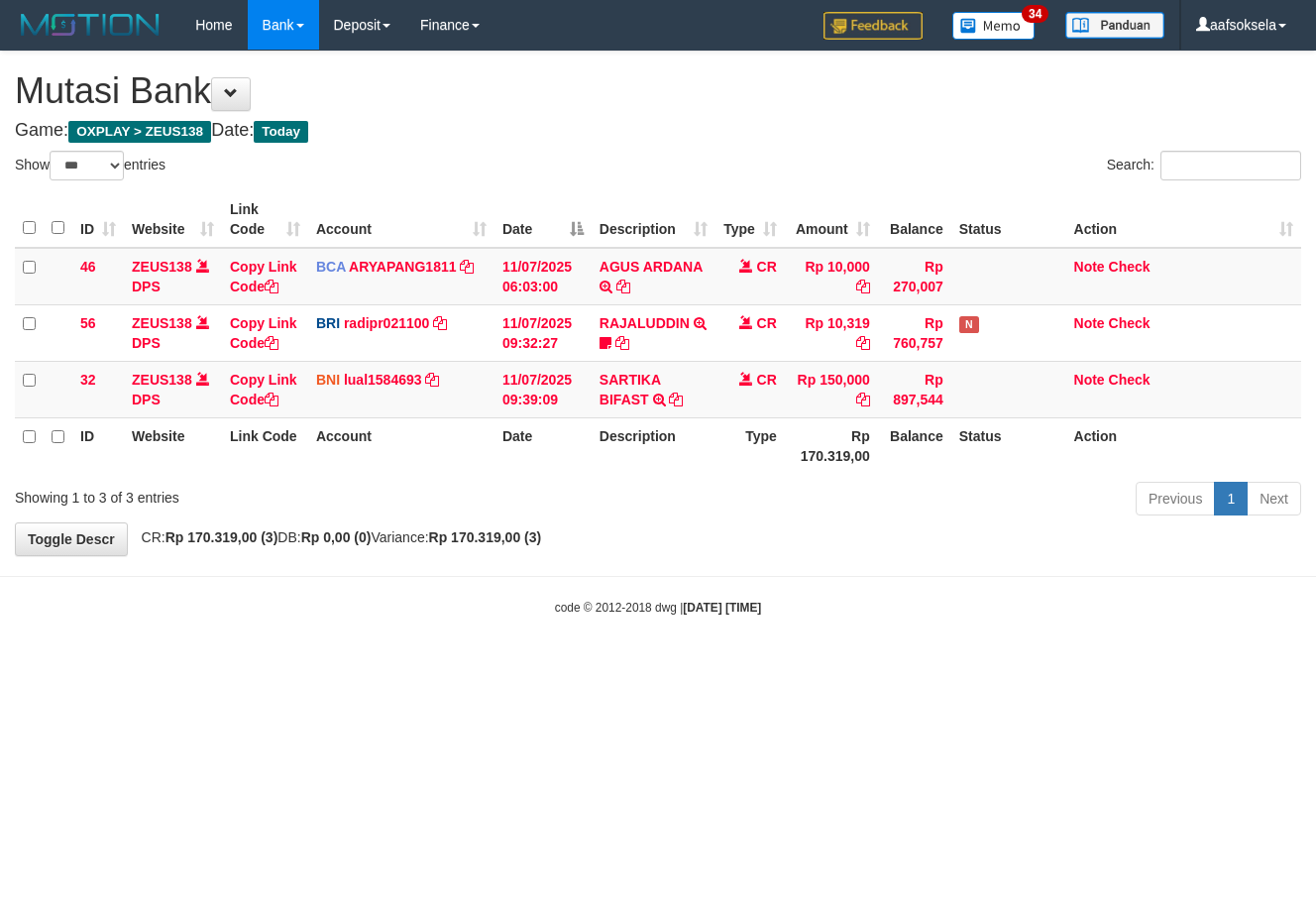 select on "***" 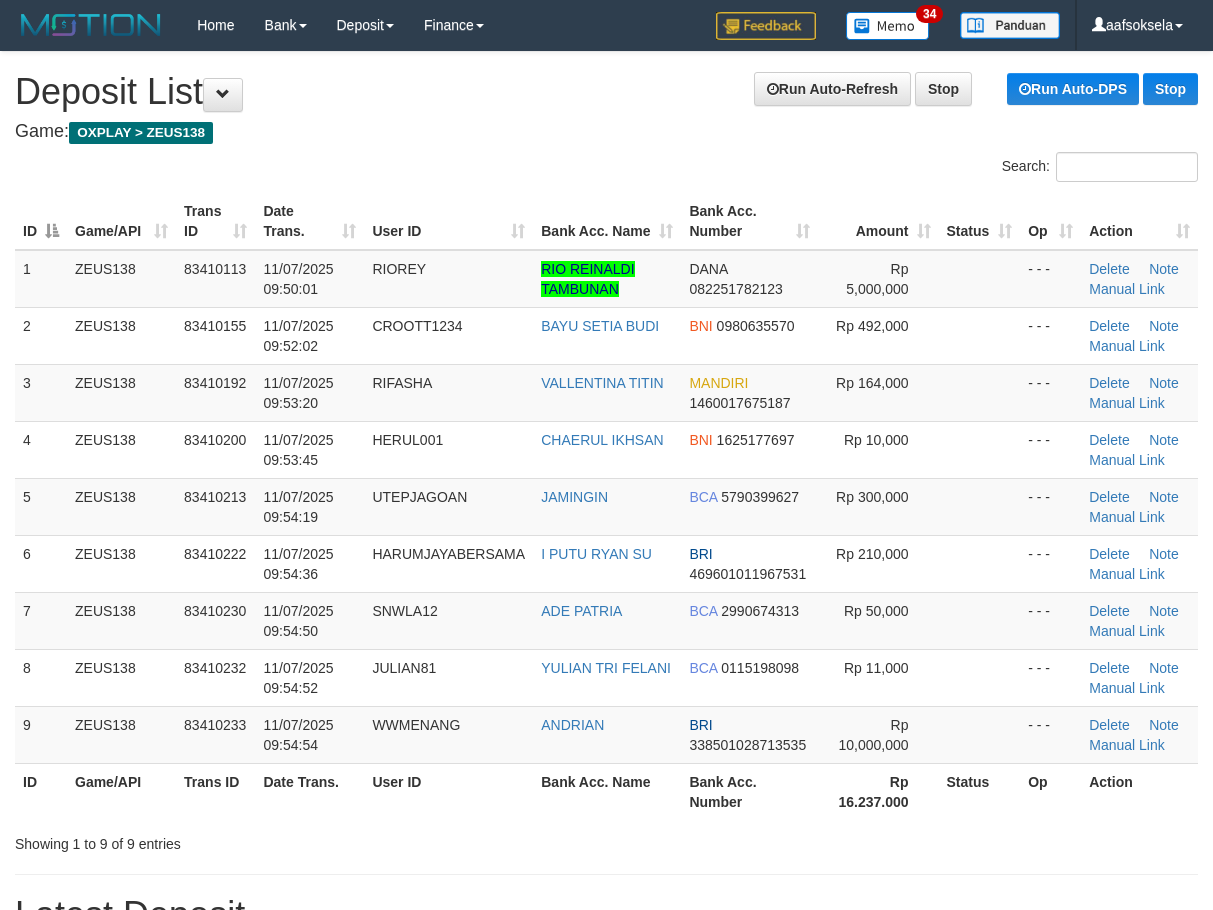 scroll, scrollTop: 0, scrollLeft: 0, axis: both 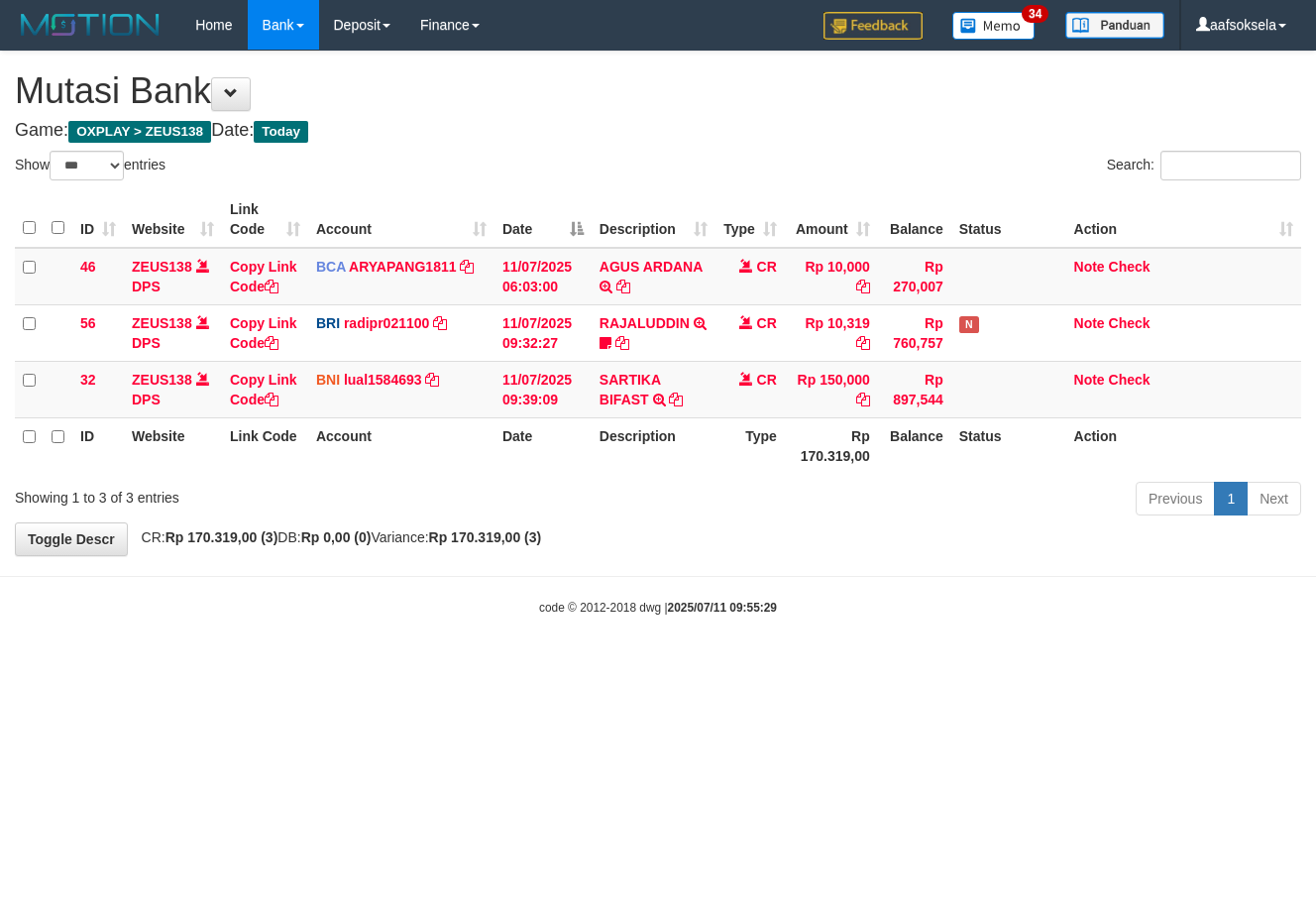 select on "***" 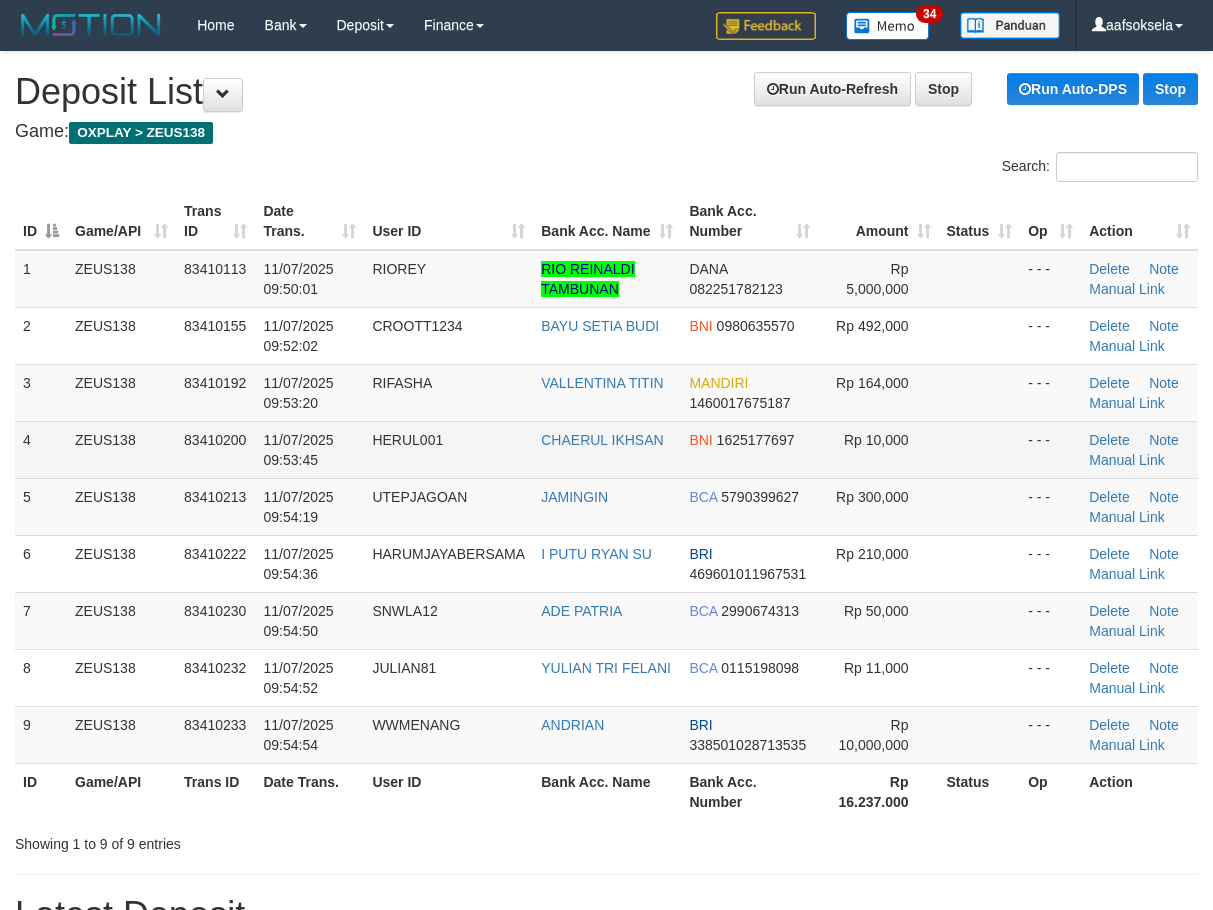 scroll, scrollTop: 0, scrollLeft: 0, axis: both 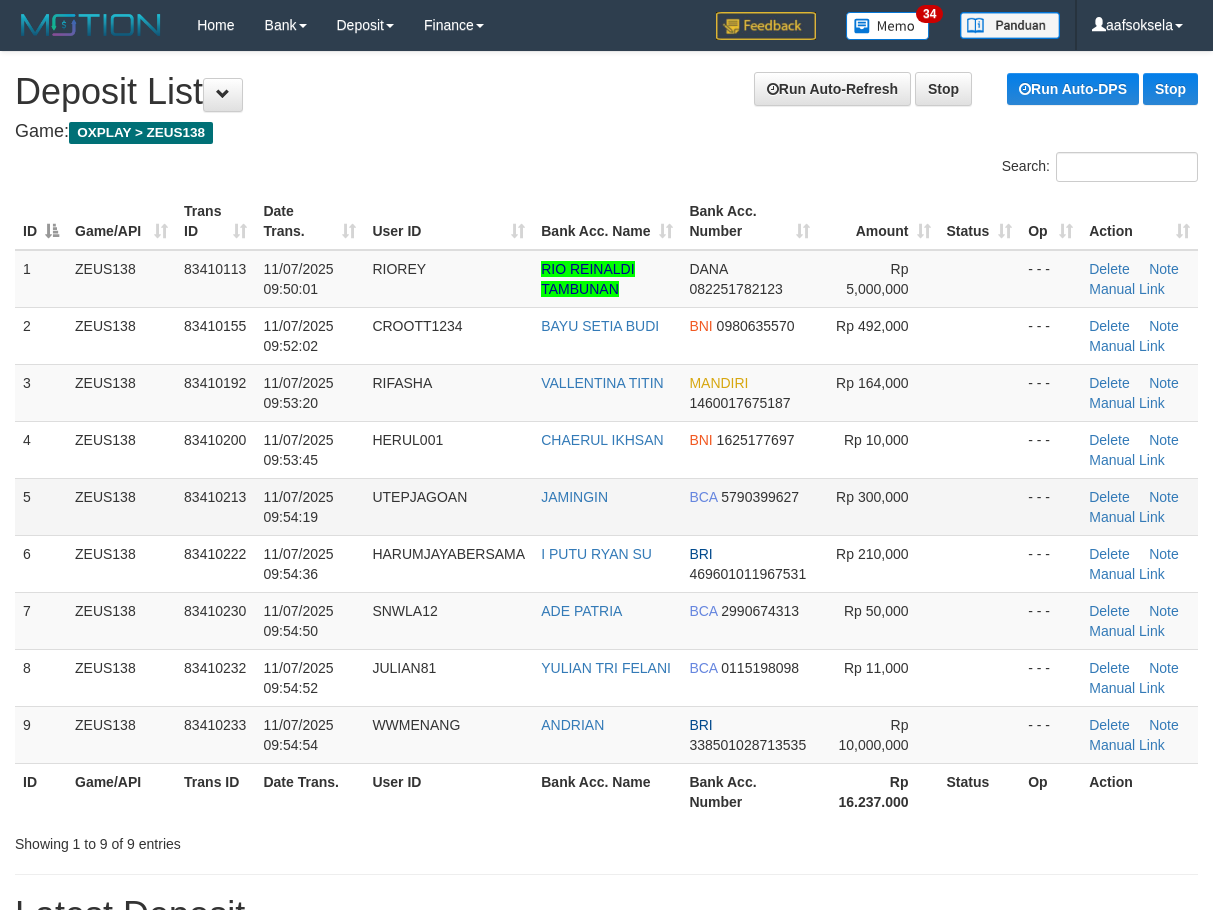 drag, startPoint x: 480, startPoint y: 412, endPoint x: 24, endPoint y: 525, distance: 469.7925 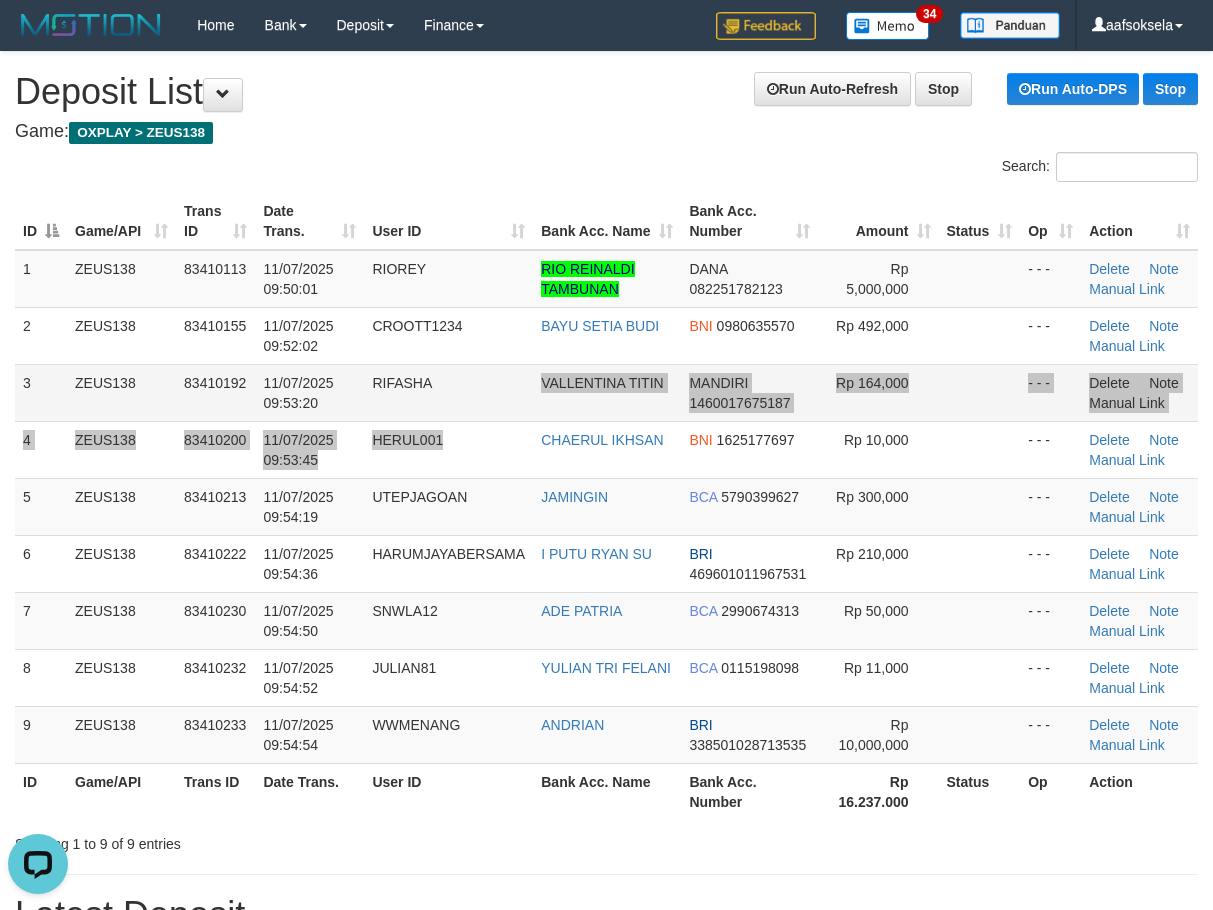 scroll, scrollTop: 0, scrollLeft: 0, axis: both 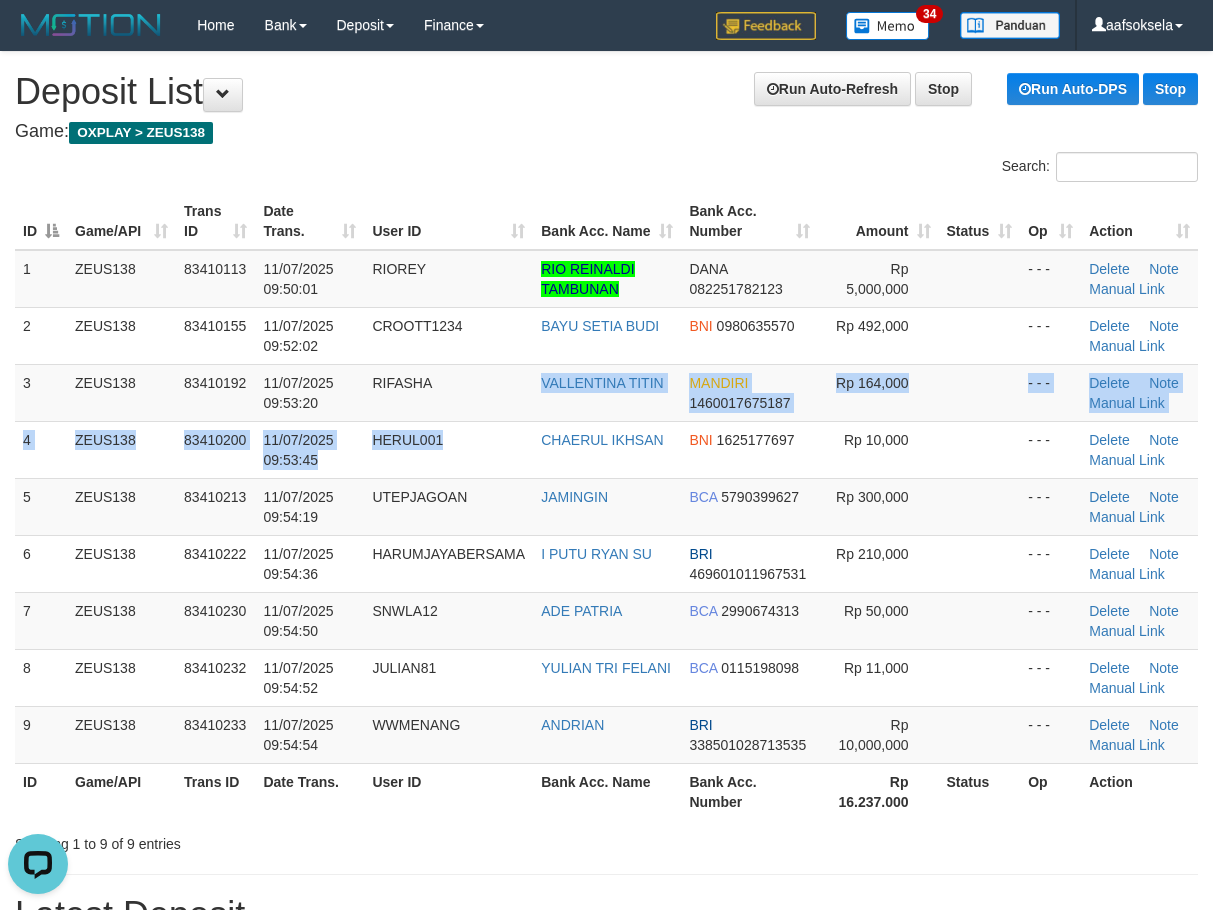 click on "User ID" at bounding box center [448, 221] 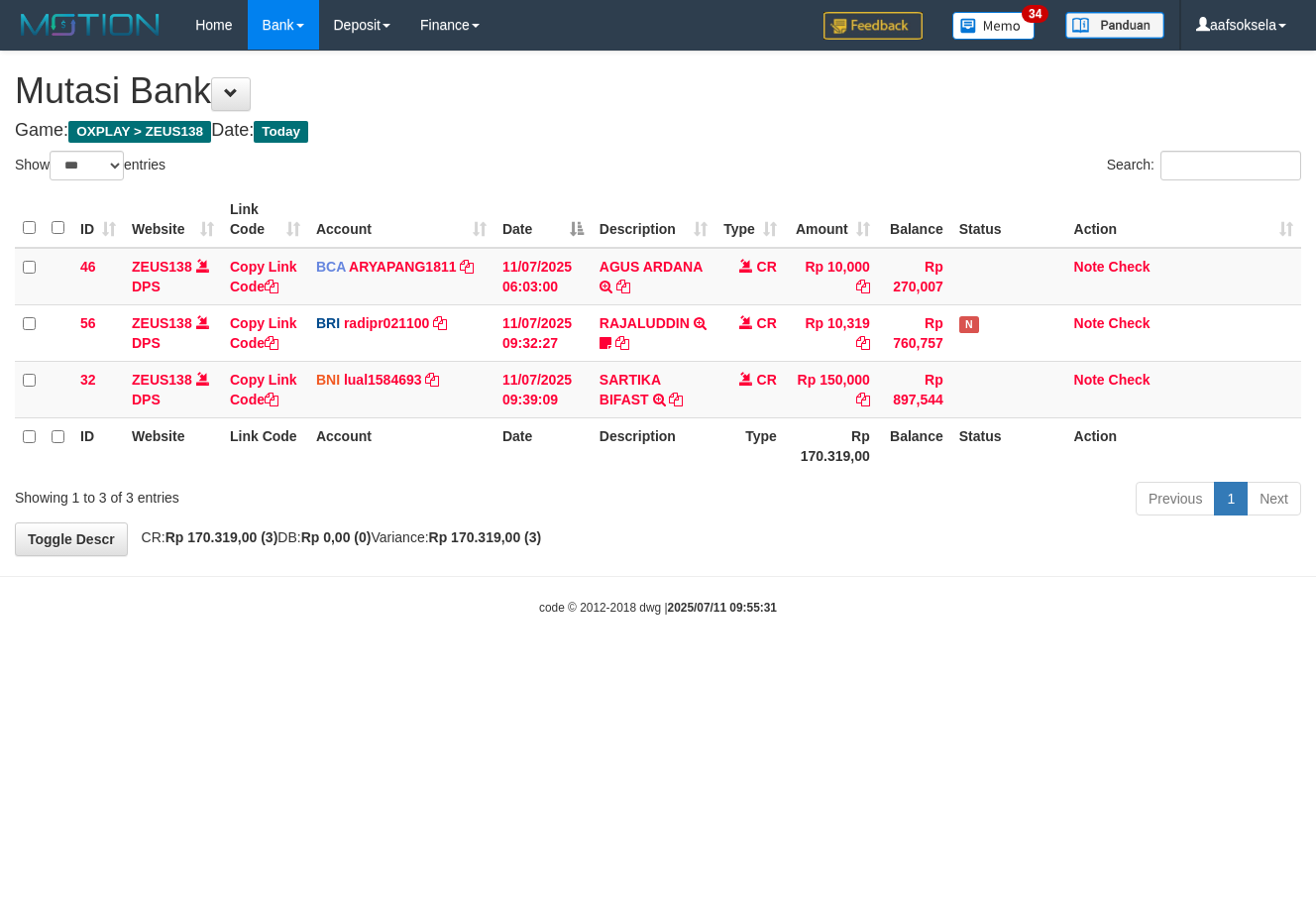 select on "***" 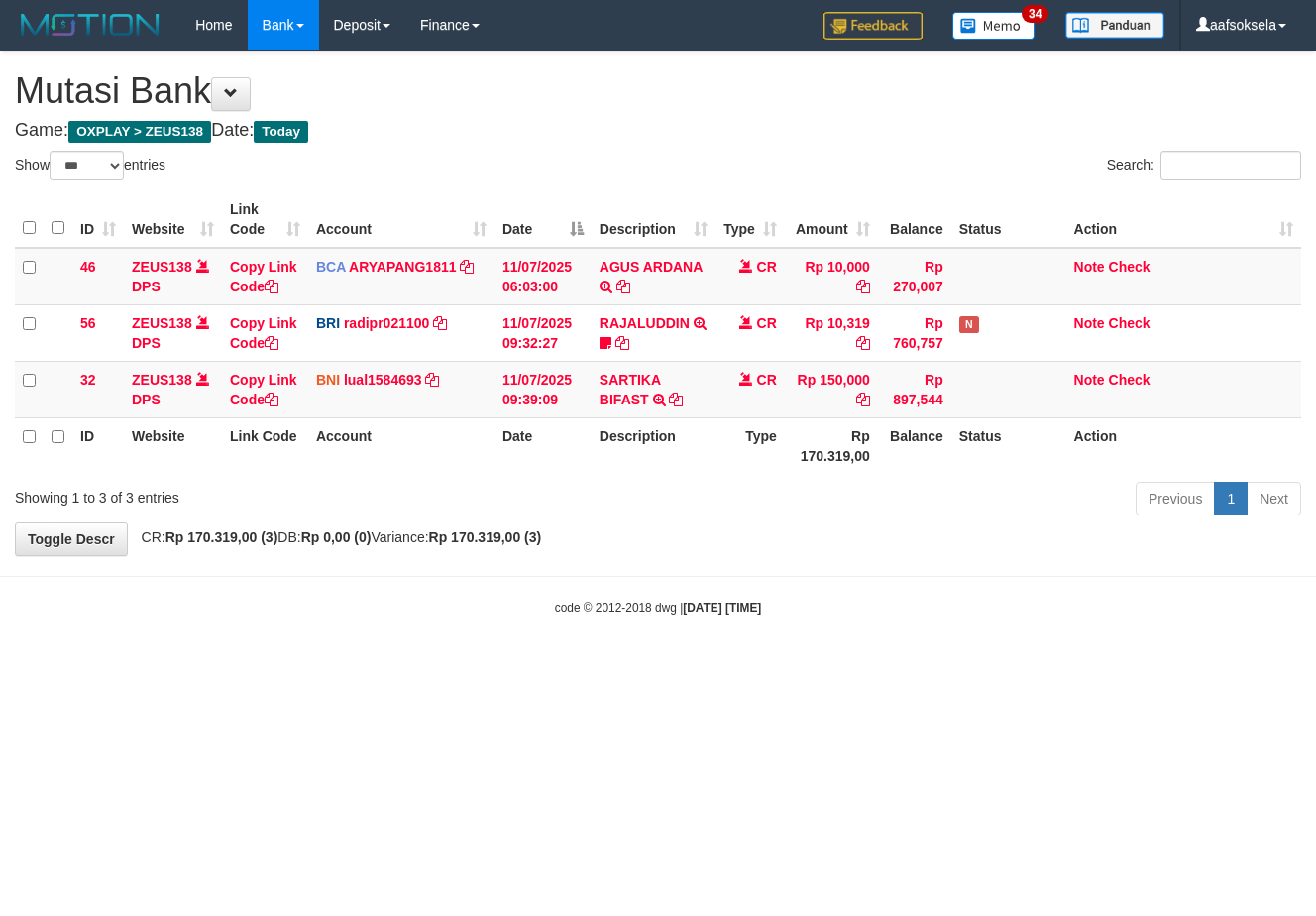 select on "***" 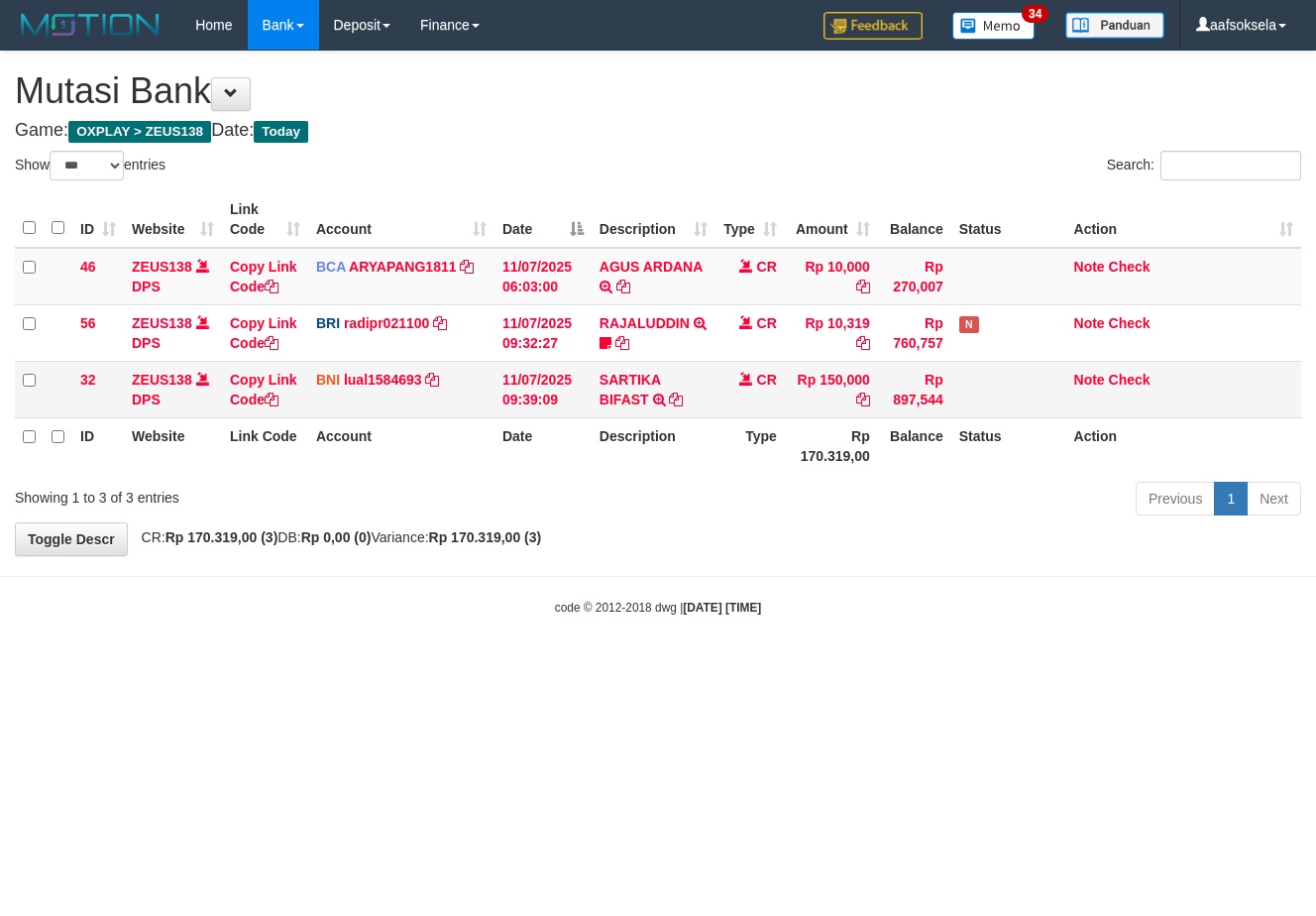 drag, startPoint x: 722, startPoint y: 444, endPoint x: 871, endPoint y: 391, distance: 158.1455 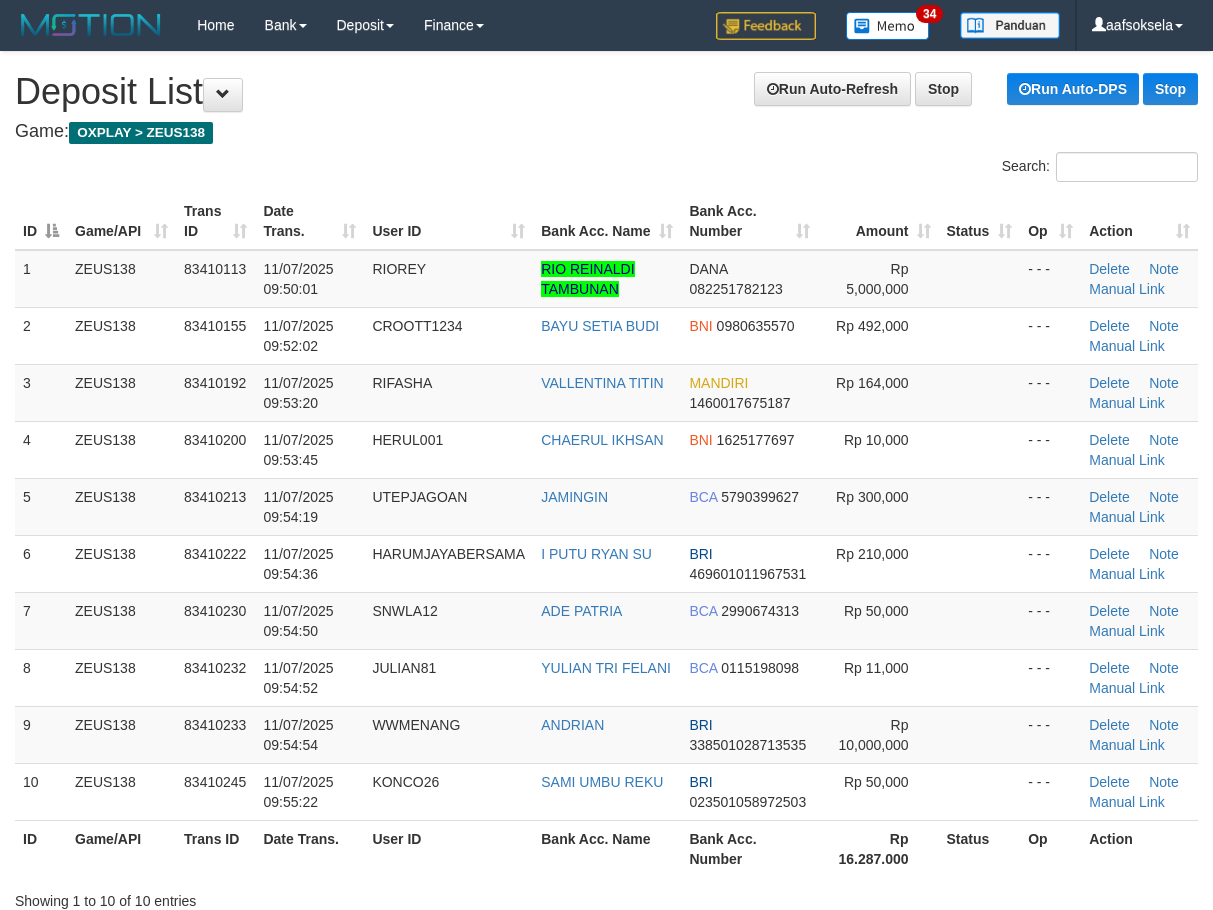 scroll, scrollTop: 0, scrollLeft: 0, axis: both 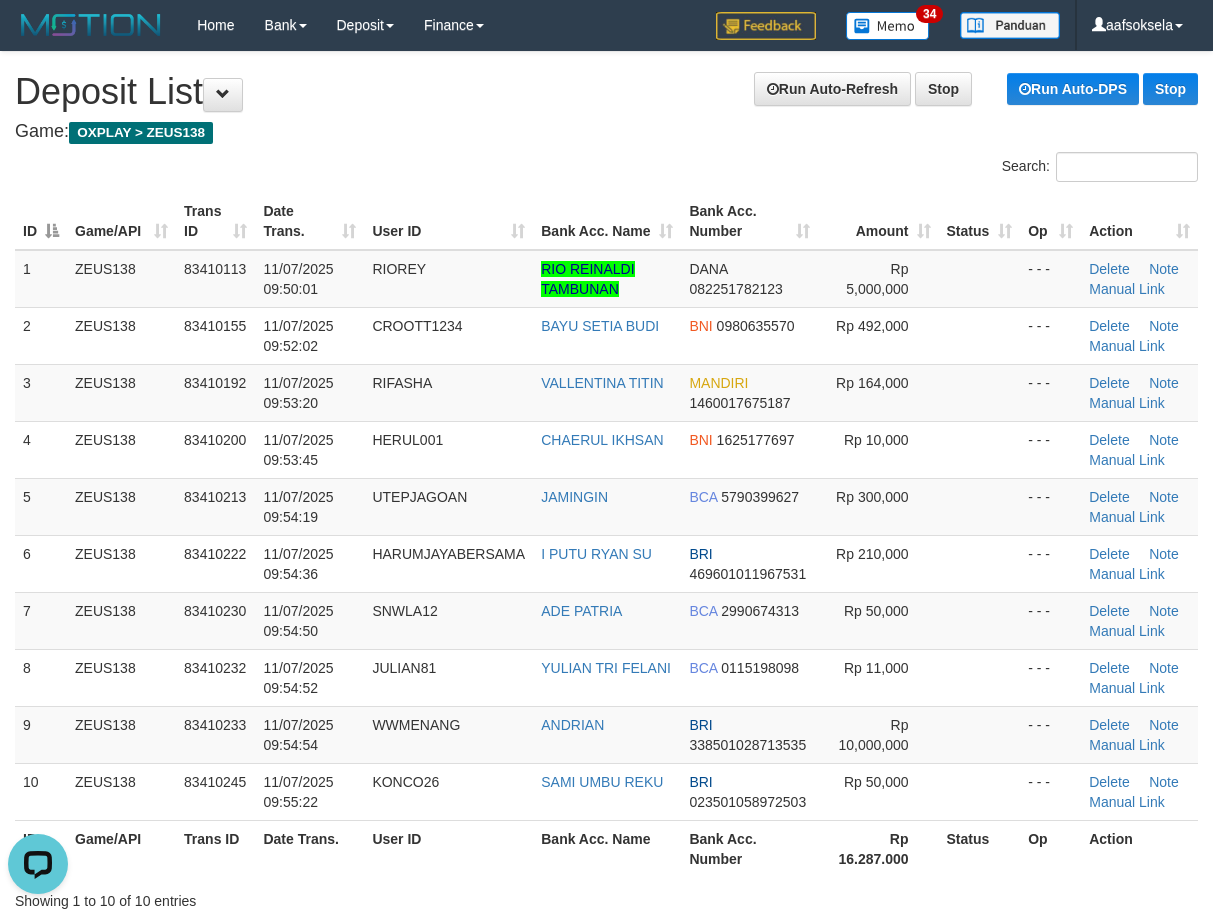 drag, startPoint x: 388, startPoint y: 143, endPoint x: 7, endPoint y: 290, distance: 408.37482 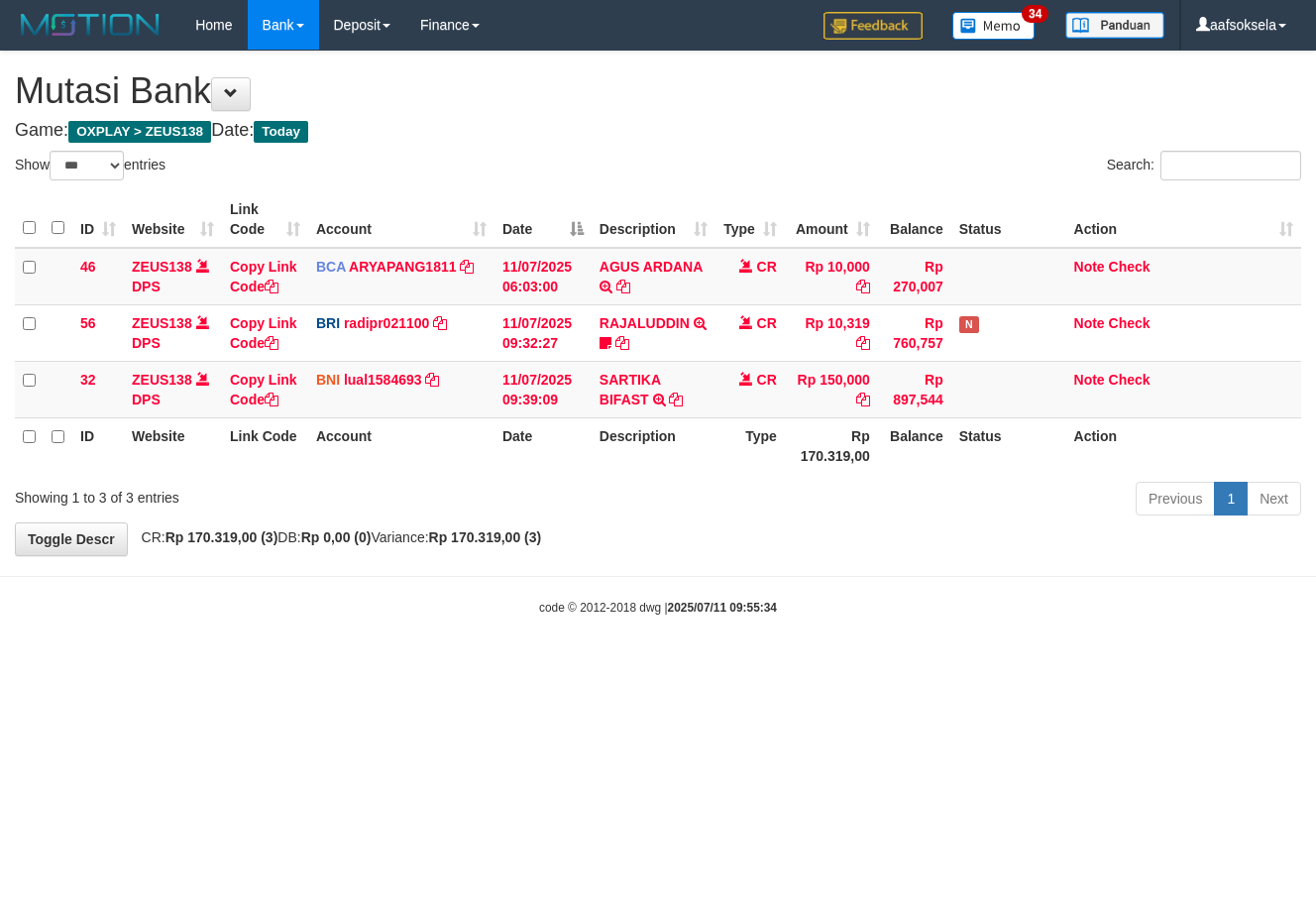 select on "***" 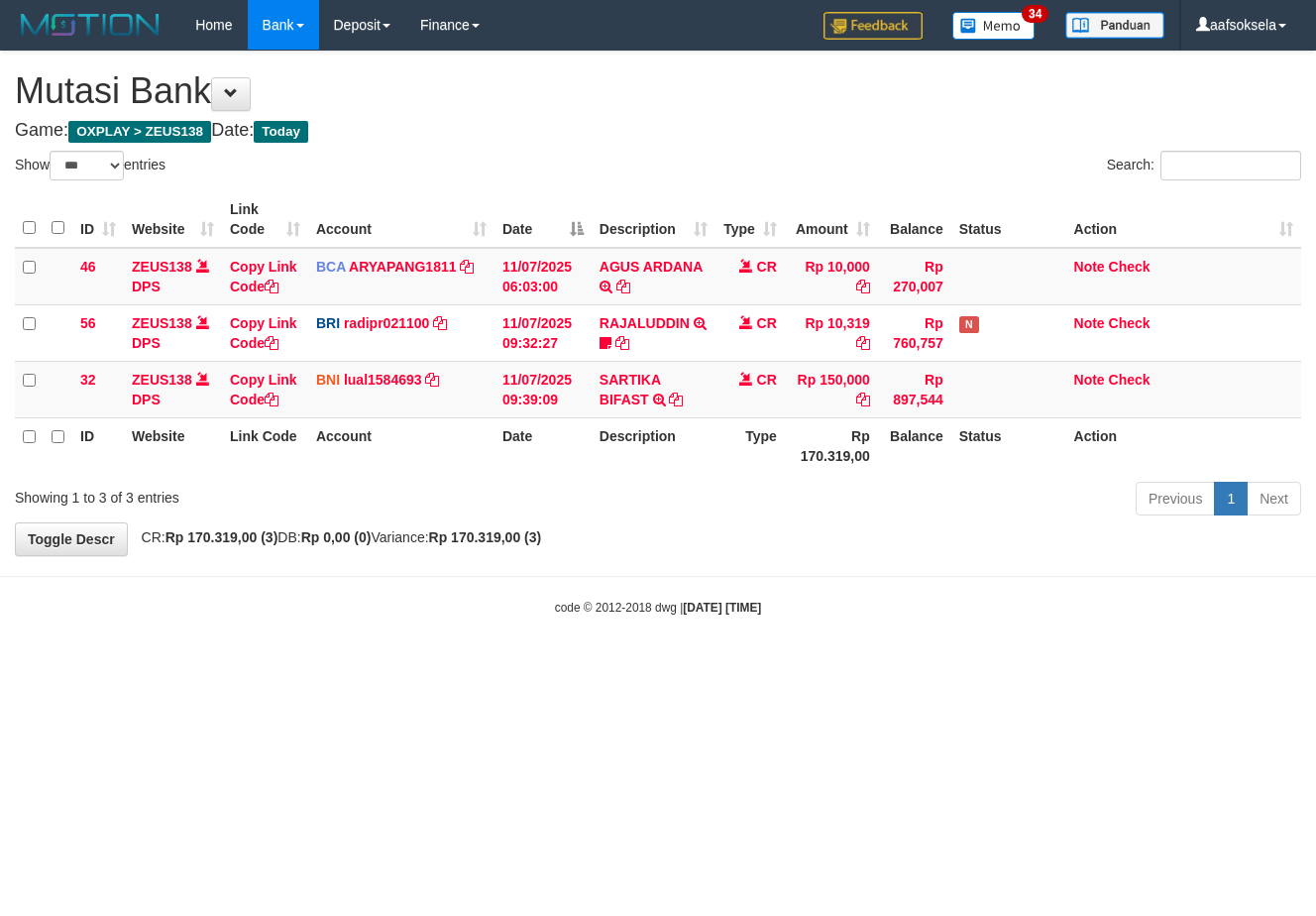 select on "***" 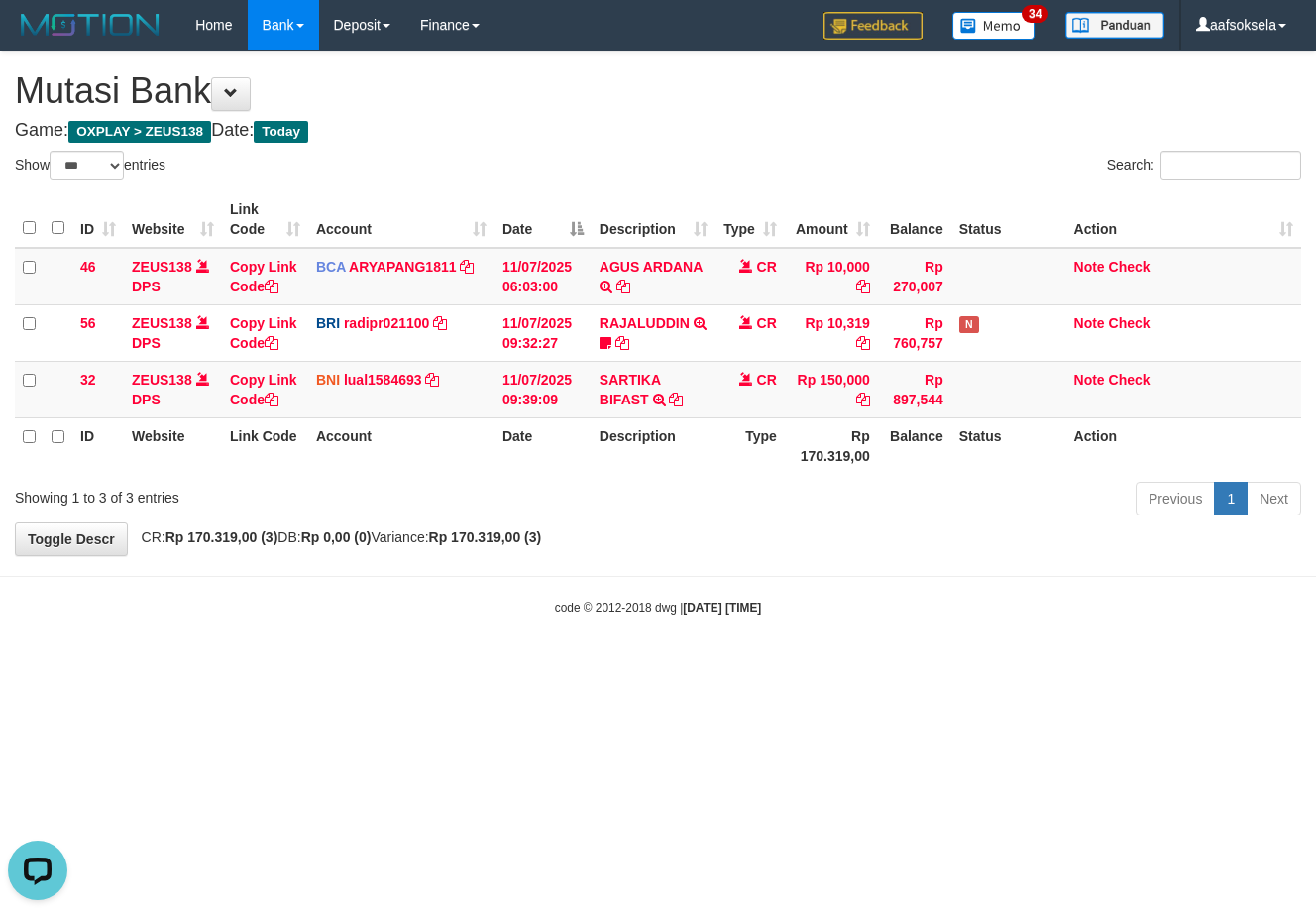 scroll, scrollTop: 0, scrollLeft: 0, axis: both 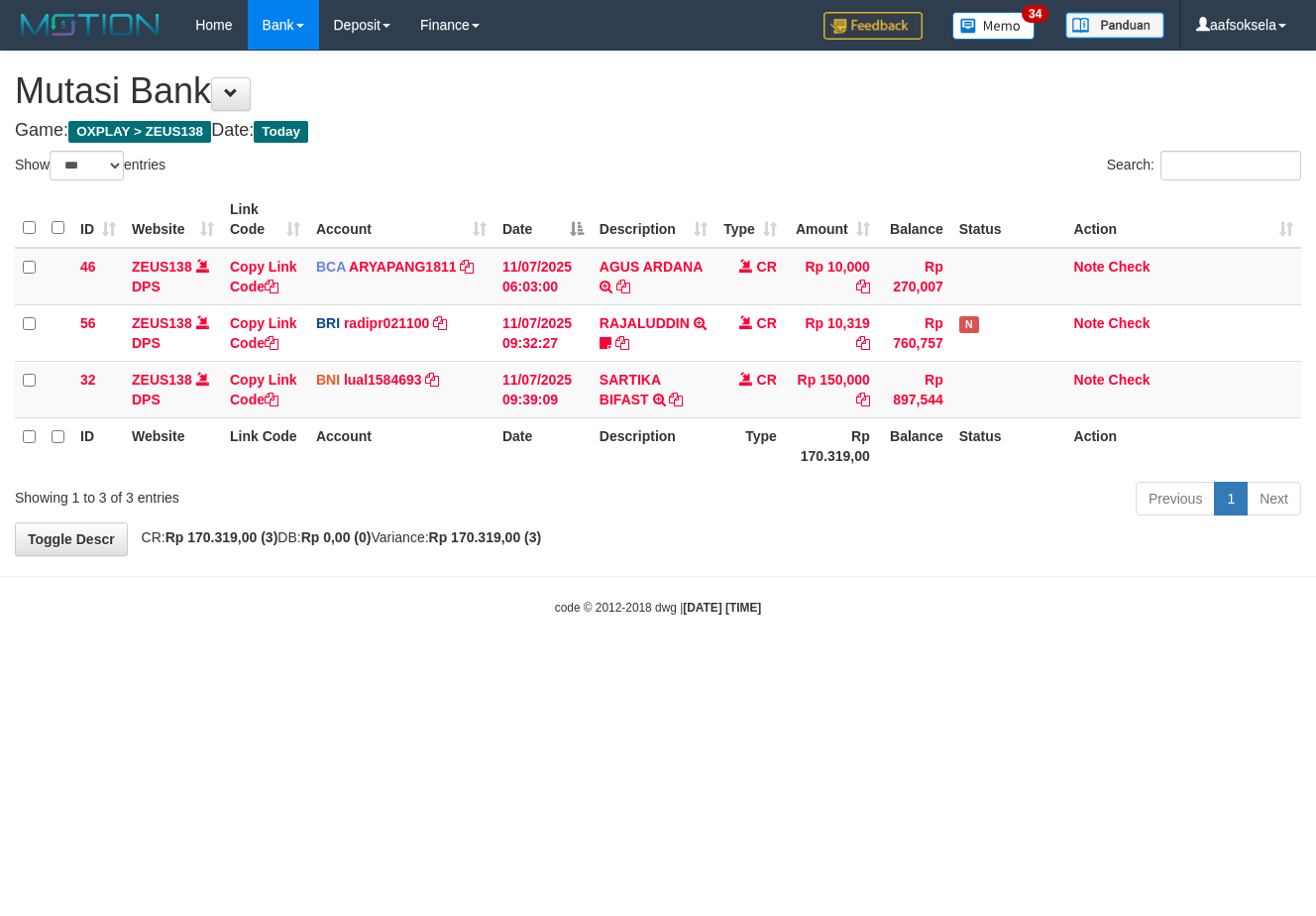 select on "***" 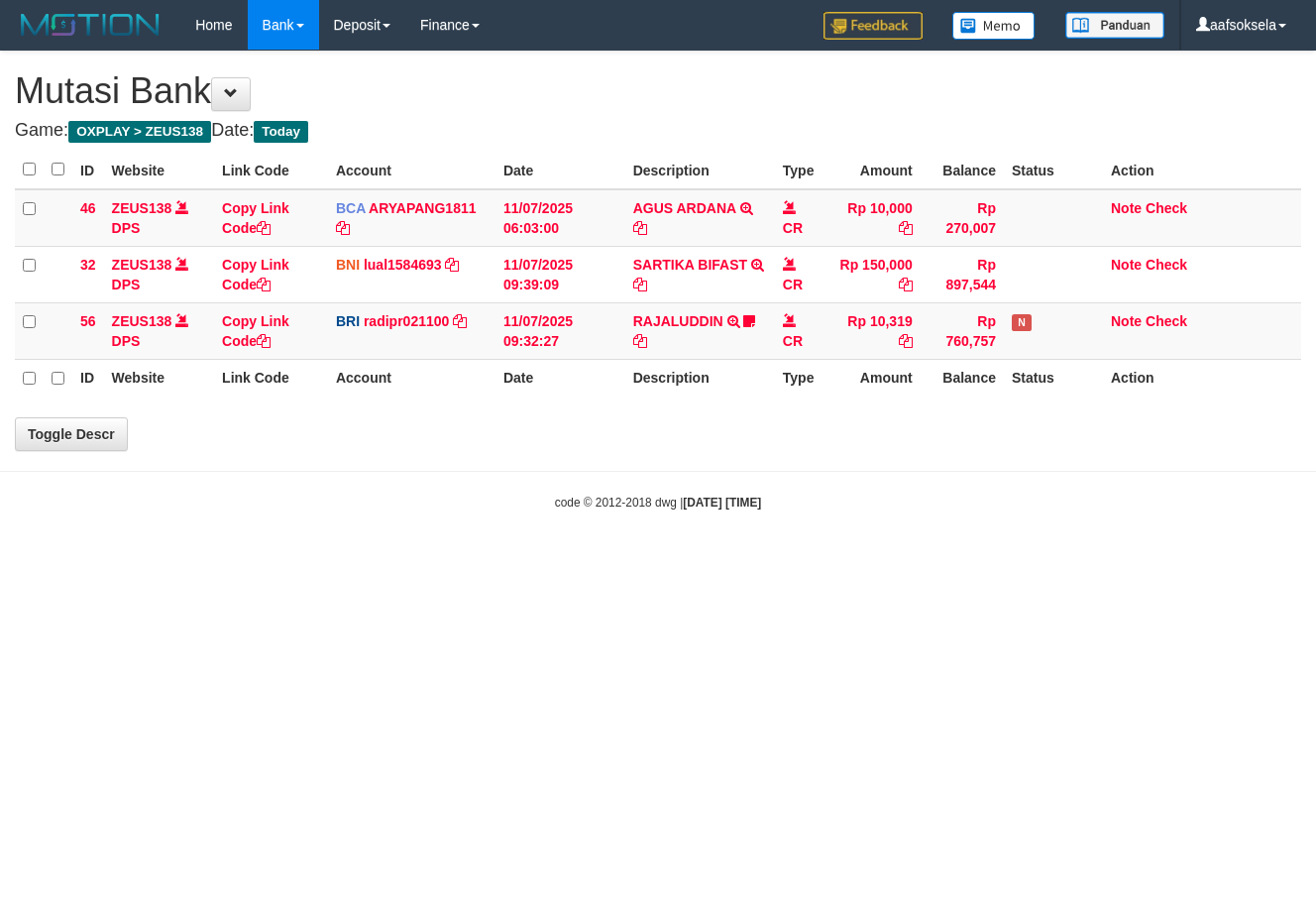 scroll, scrollTop: 0, scrollLeft: 0, axis: both 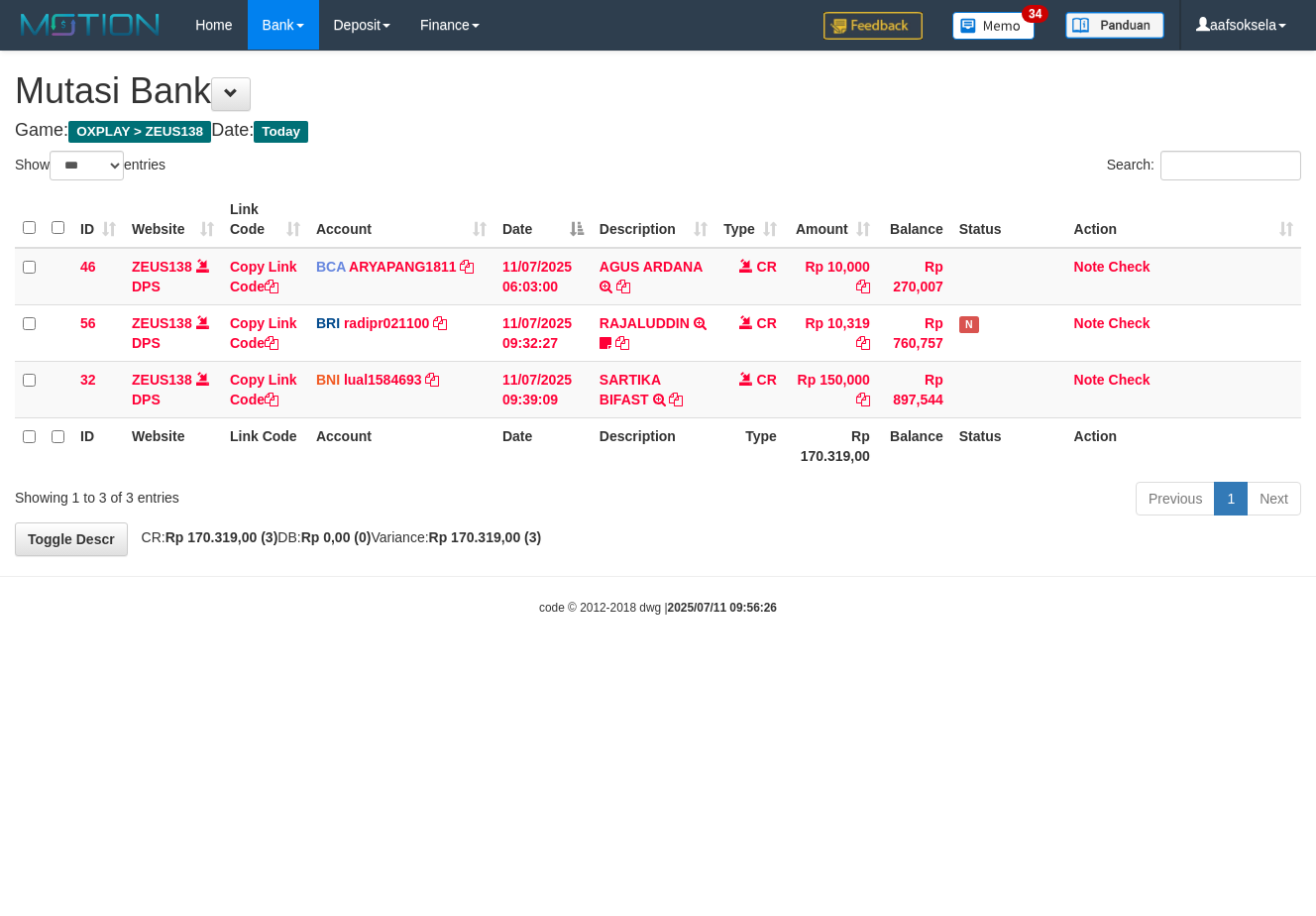 select on "***" 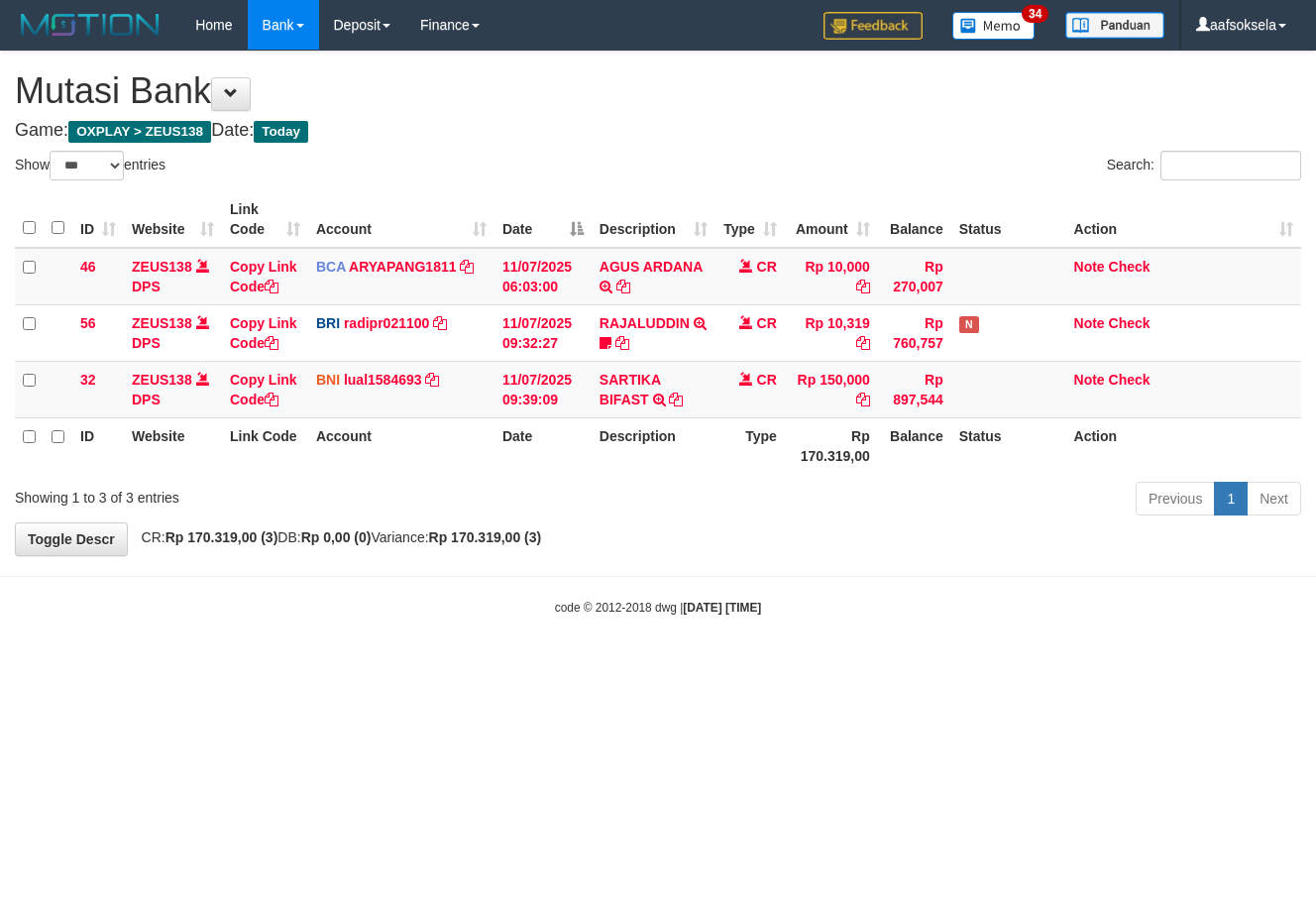 select on "***" 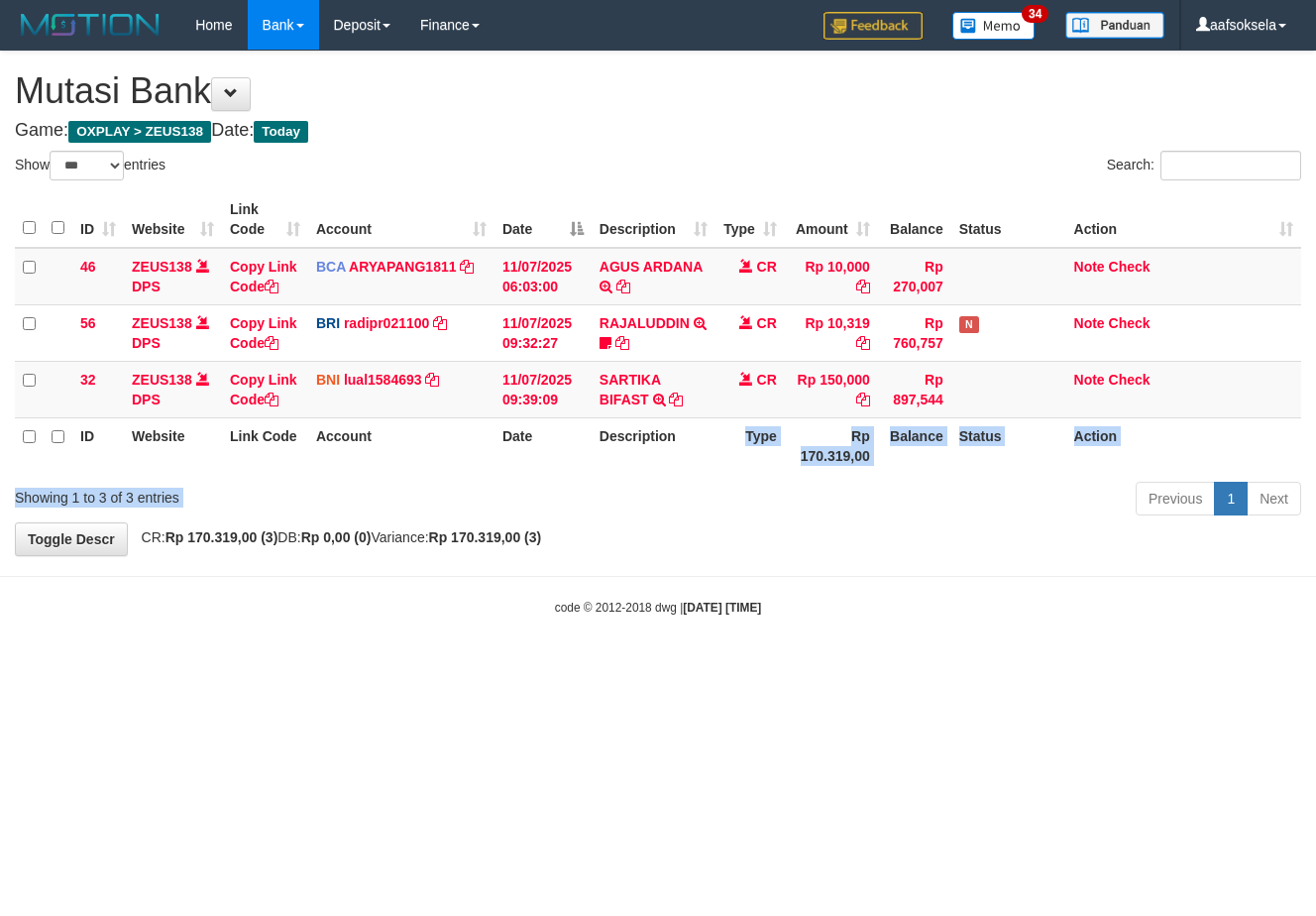click on "Show  ** ** ** ***  entries Search:
ID Website Link Code Account Date Description Type Amount Balance Status Action
46
ZEUS138    DPS
Copy Link Code
BCA
ARYAPANG1811
DPS
ARYA PANGESTU
mutasi_20250711_2620 | 46
mutasi_20250711_2620 | 46
11/07/2025 06:03:00
AGUS ARDANA         TRSF E-BANKING CR 1107/FTSCY/WS95051
10000.002025071158167087 TRFDN-AGUS ARDANA ESPAY DEBIT INDONE
CR
Rp 10,000
Rp 270,007
Note
Check
56
ZEUS138    DPS
Copy Link Code
BRI
radipr021100" at bounding box center (658, 336) 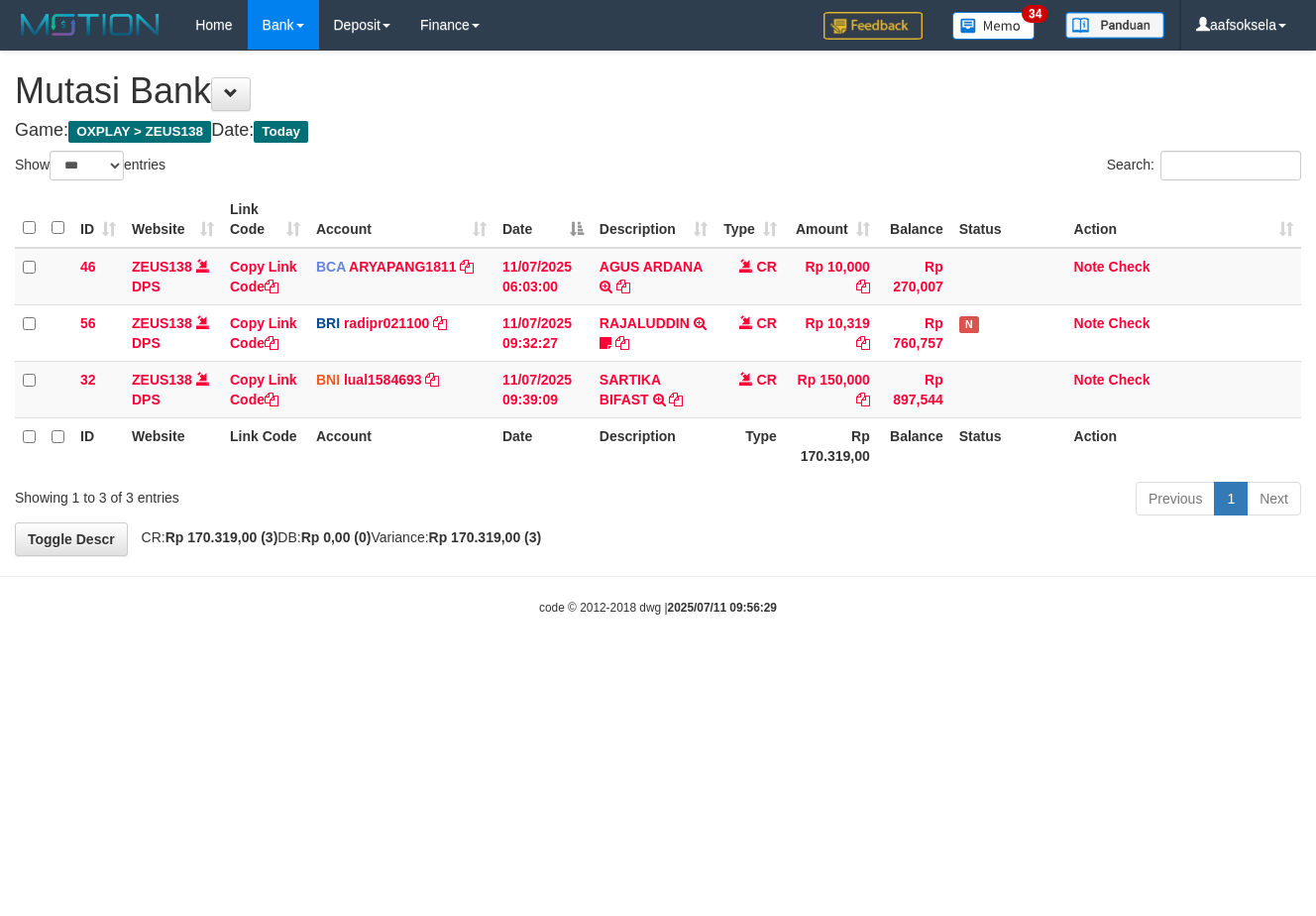 select on "***" 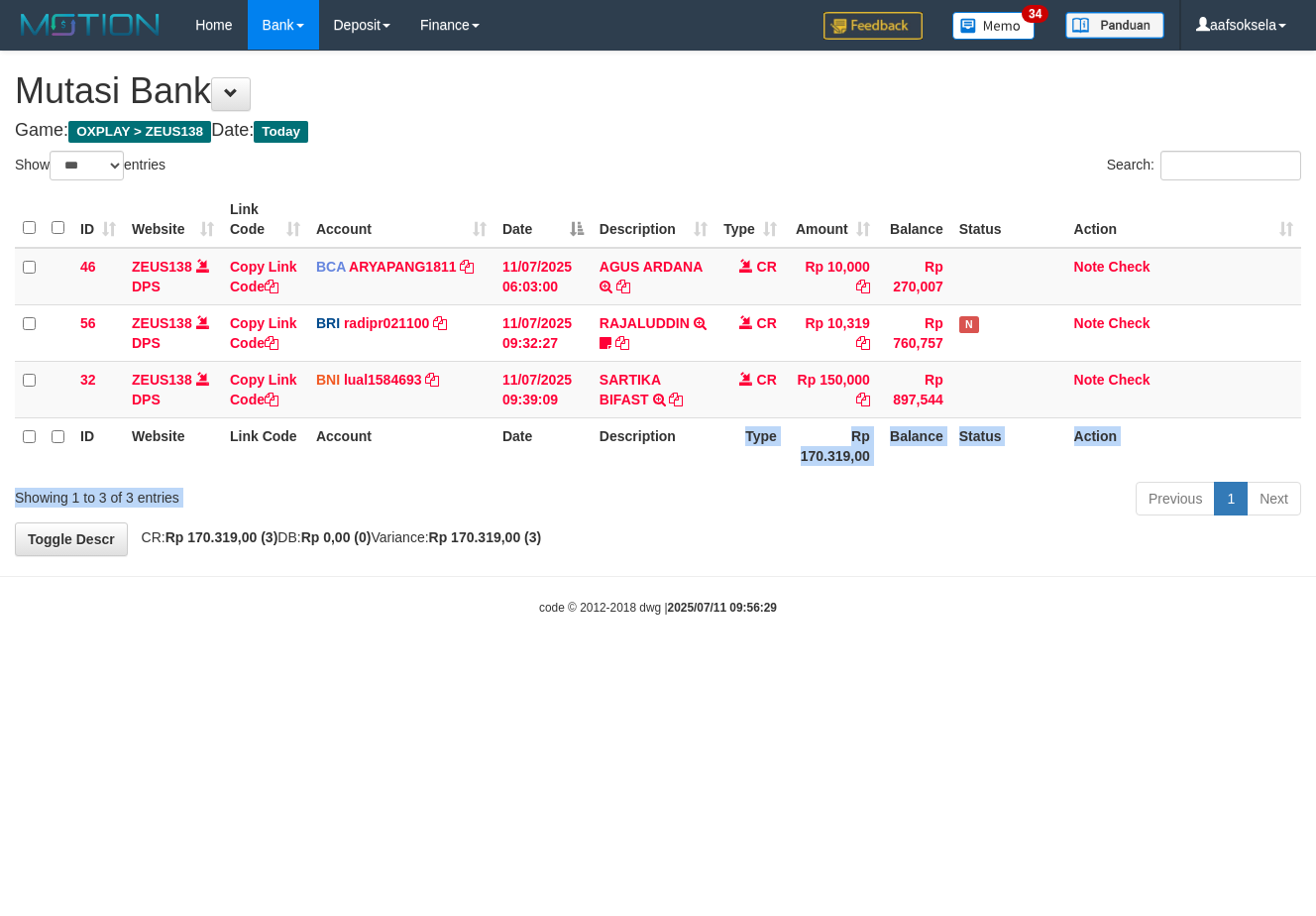 drag, startPoint x: 694, startPoint y: 460, endPoint x: 714, endPoint y: 444, distance: 25.612497 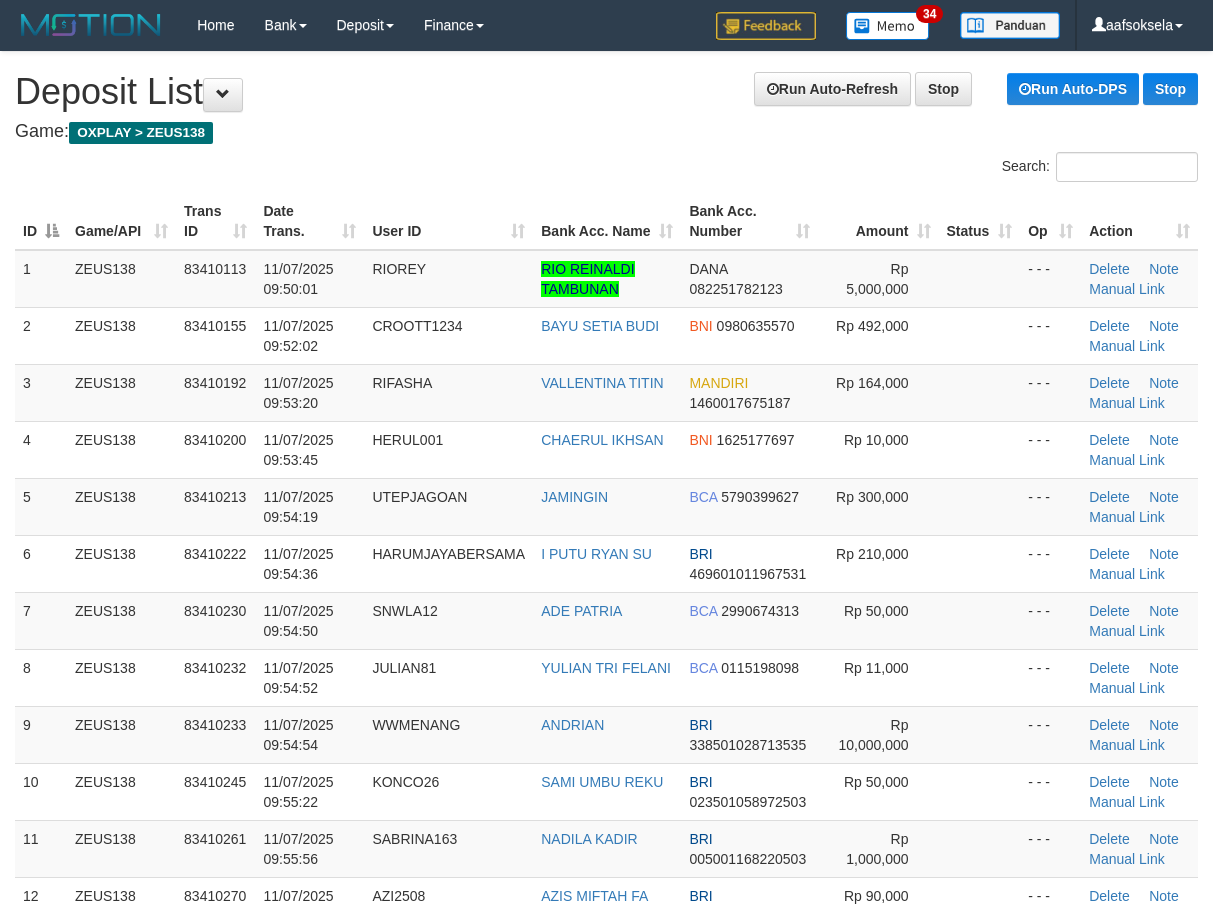 scroll, scrollTop: 0, scrollLeft: 0, axis: both 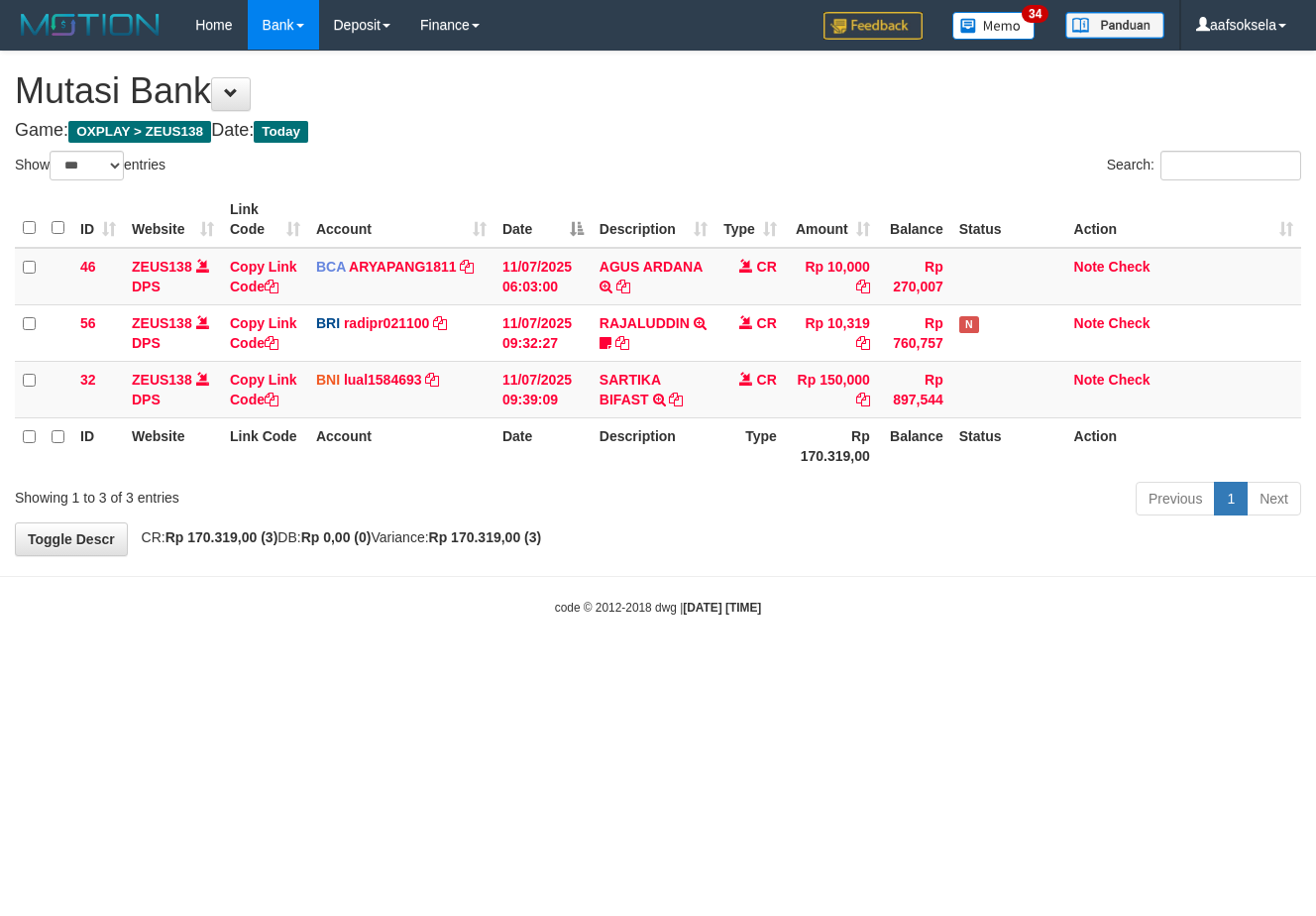 select on "***" 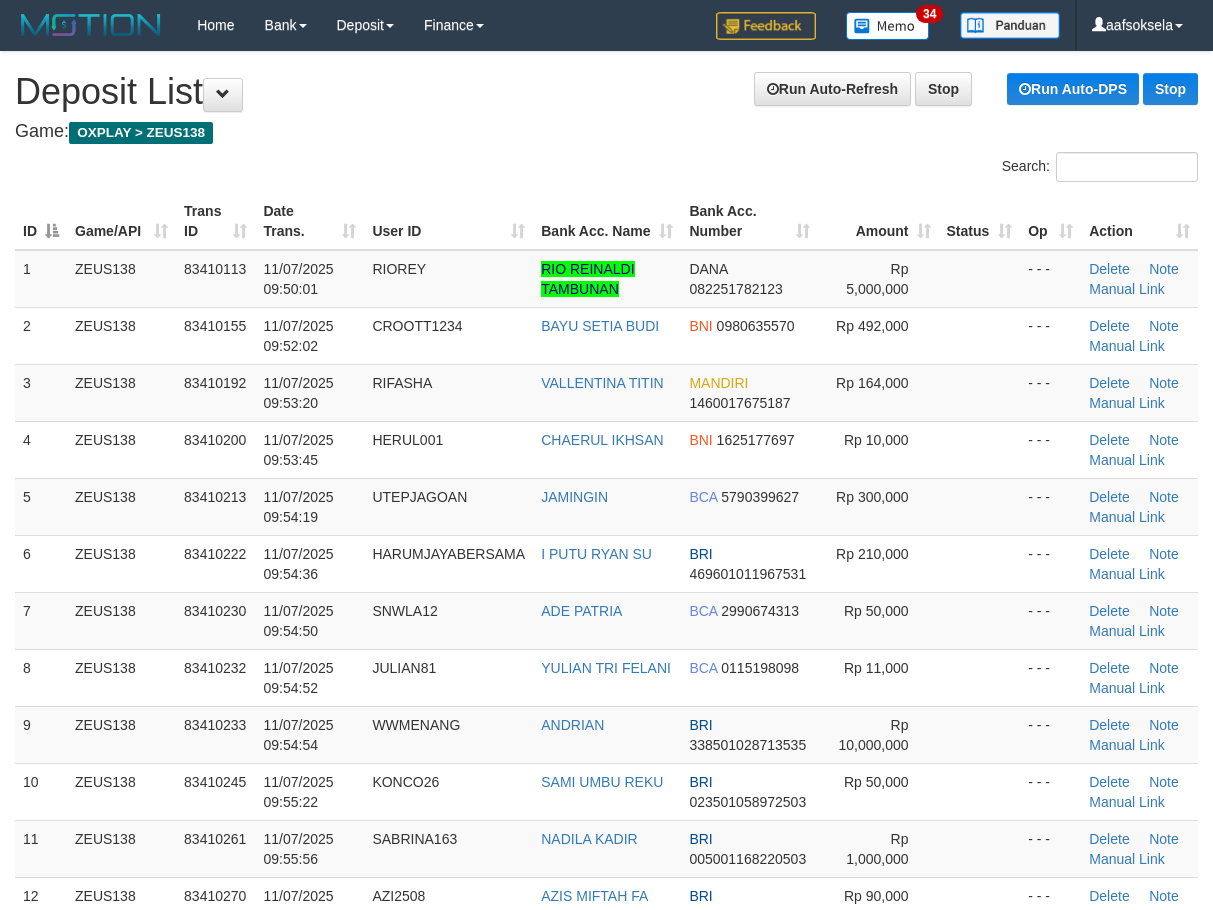 scroll, scrollTop: 0, scrollLeft: 0, axis: both 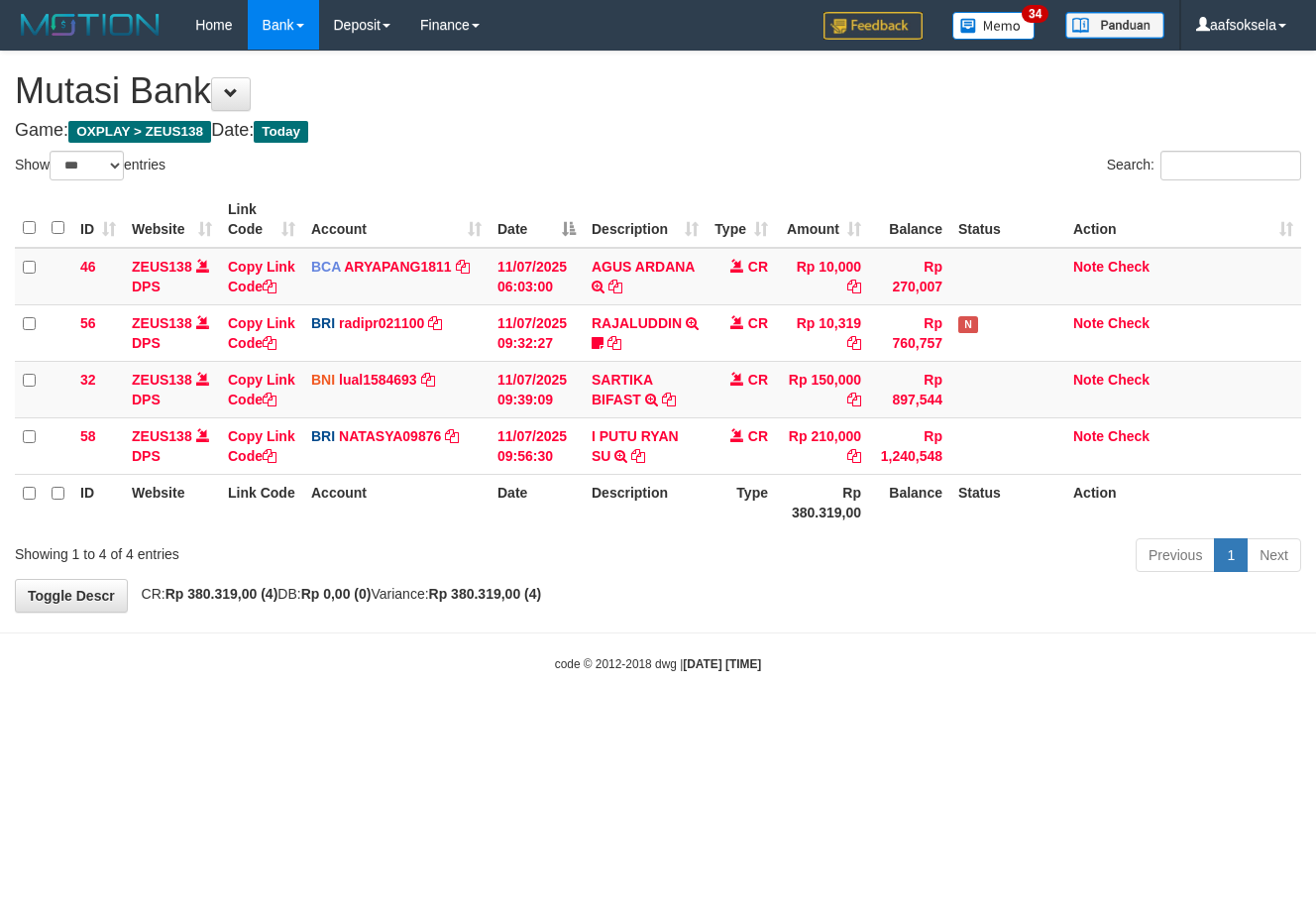 select on "***" 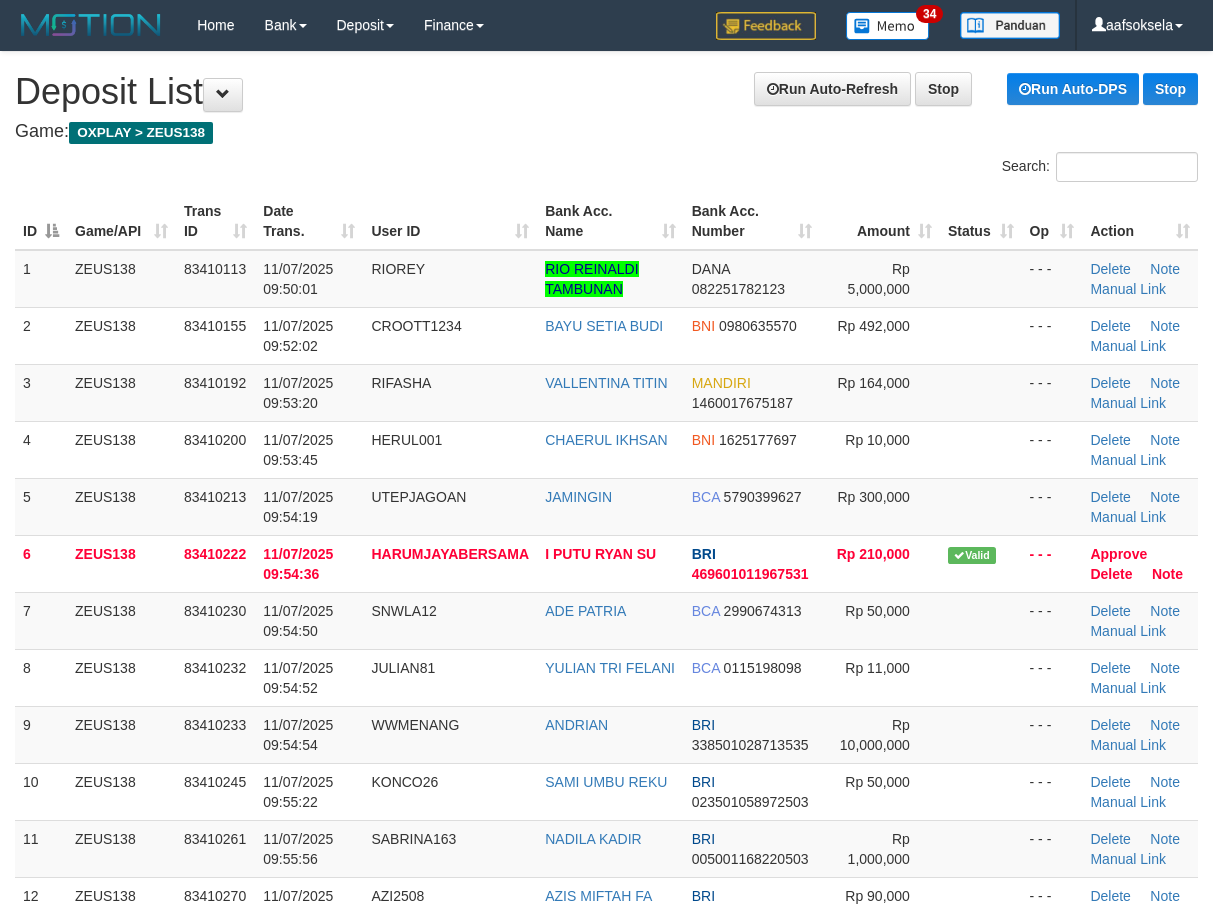 click on "**********" at bounding box center (606, 1412) 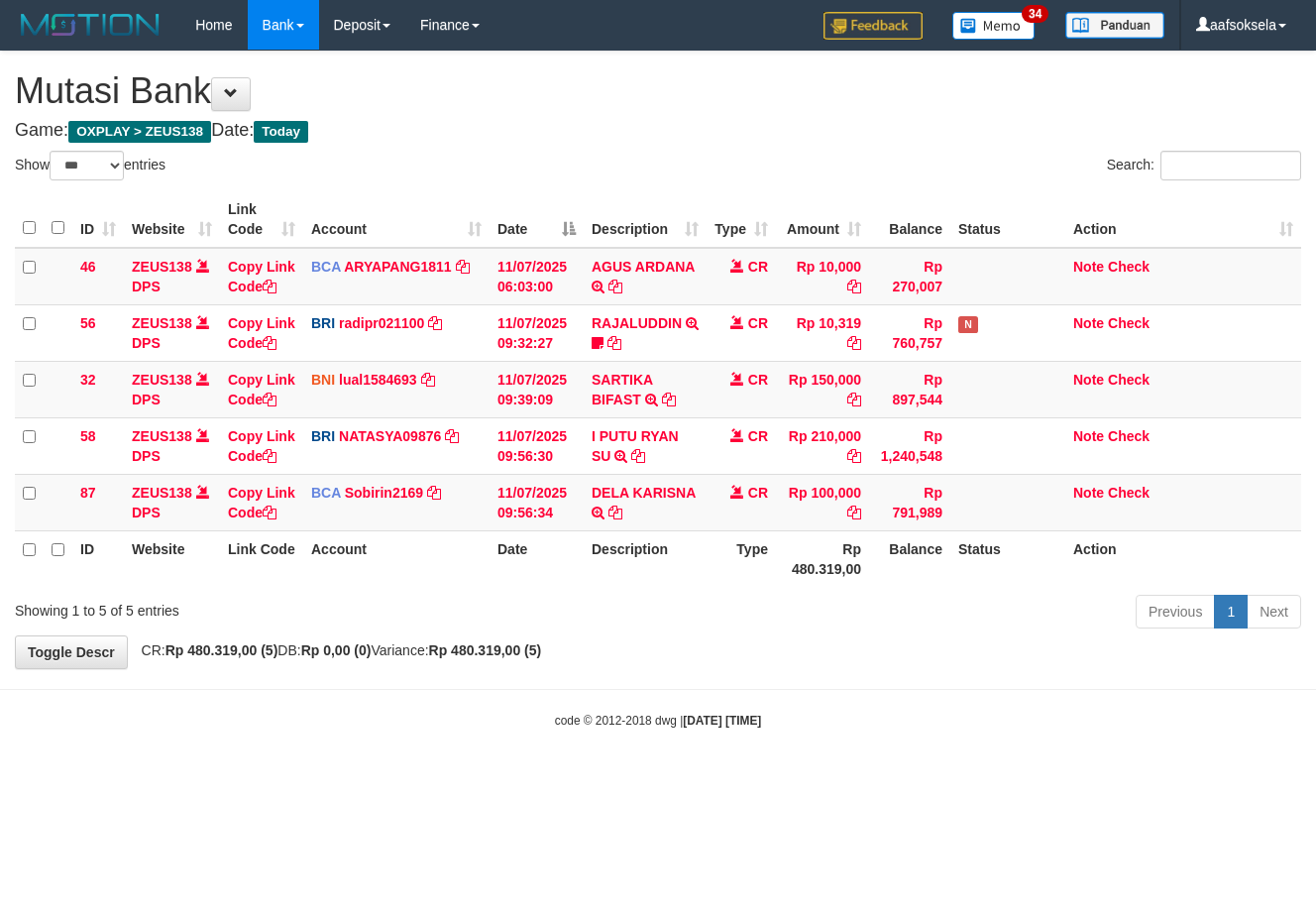 select on "***" 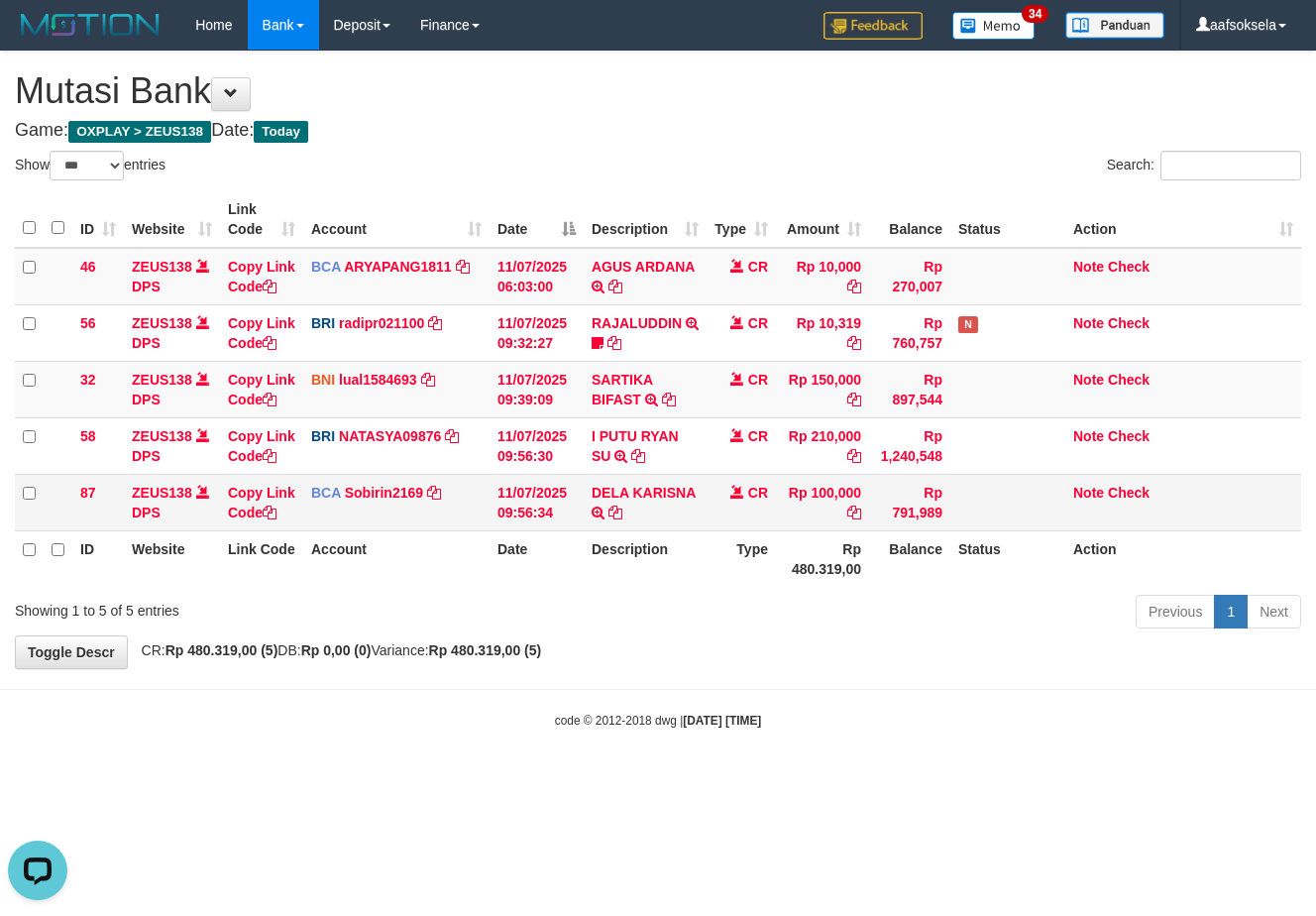 scroll, scrollTop: 0, scrollLeft: 0, axis: both 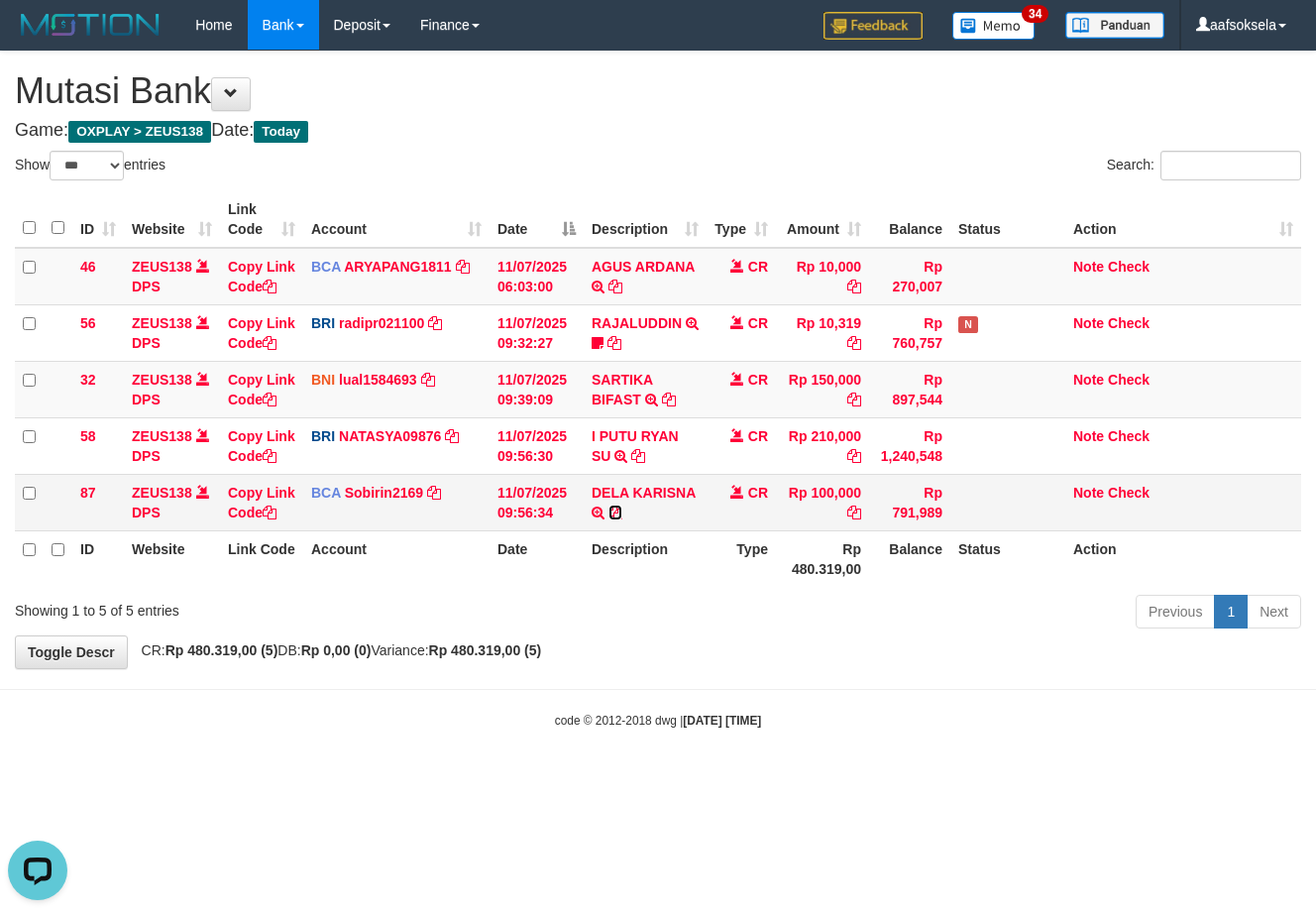 click at bounding box center [615, 513] 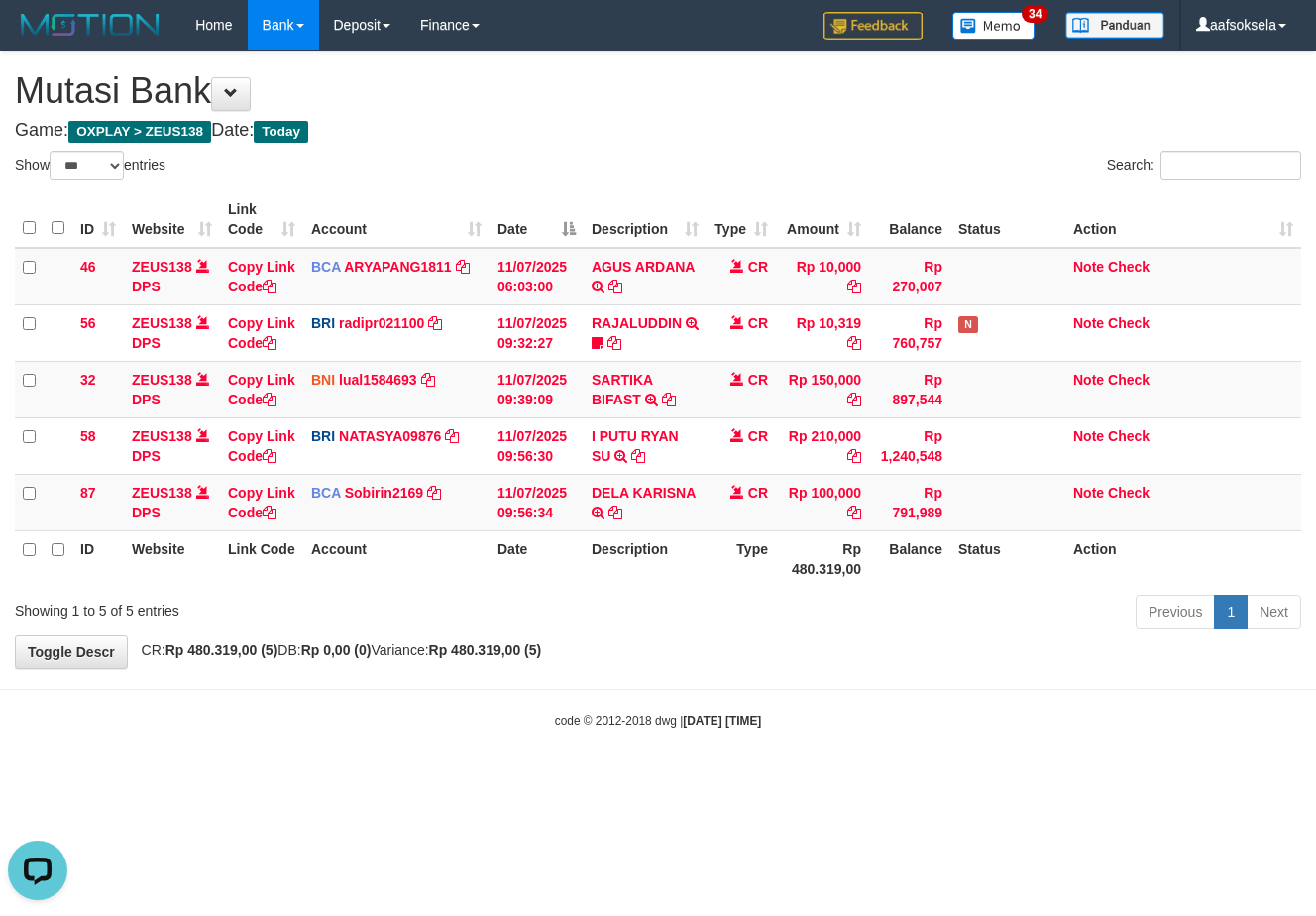 click on "Previous 1 Next" at bounding box center [932, 614] 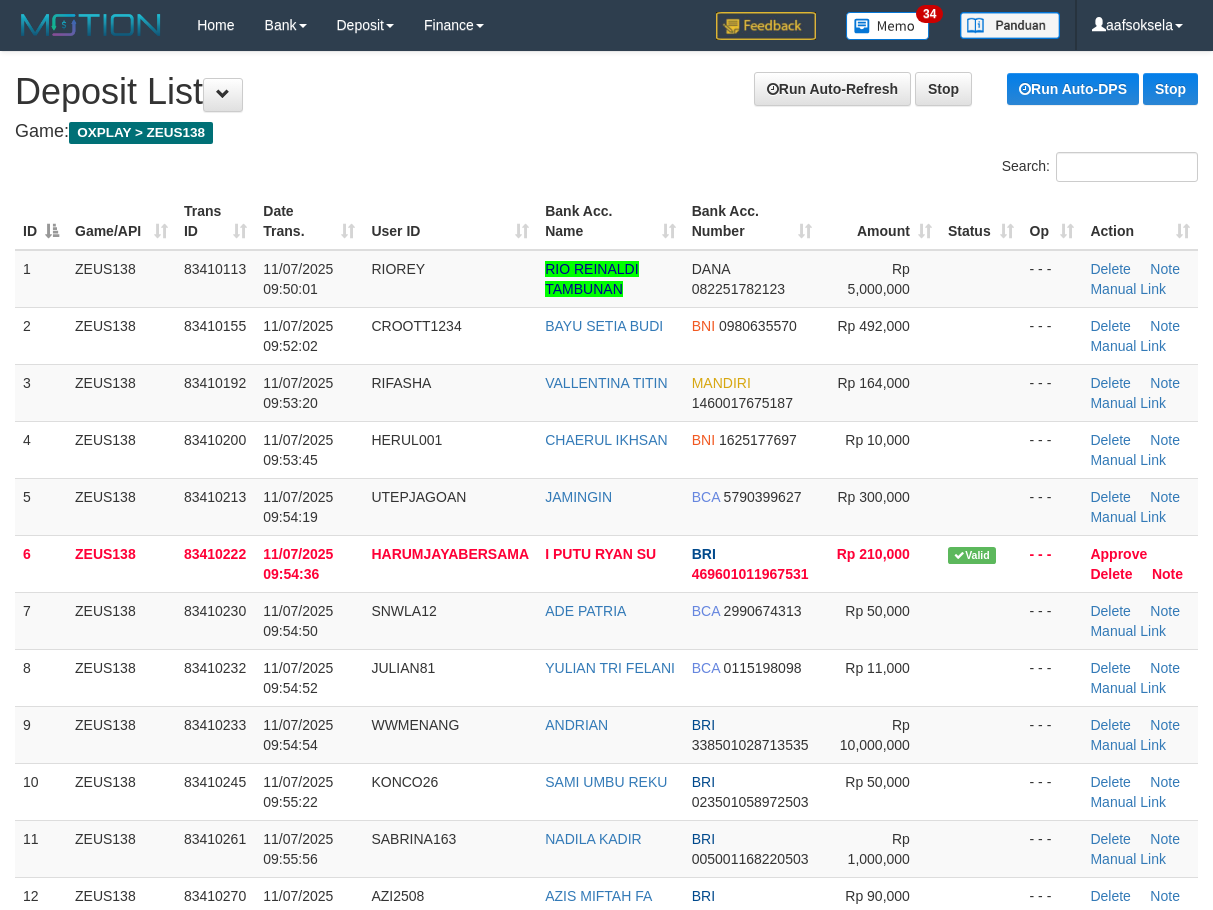 scroll, scrollTop: 0, scrollLeft: 0, axis: both 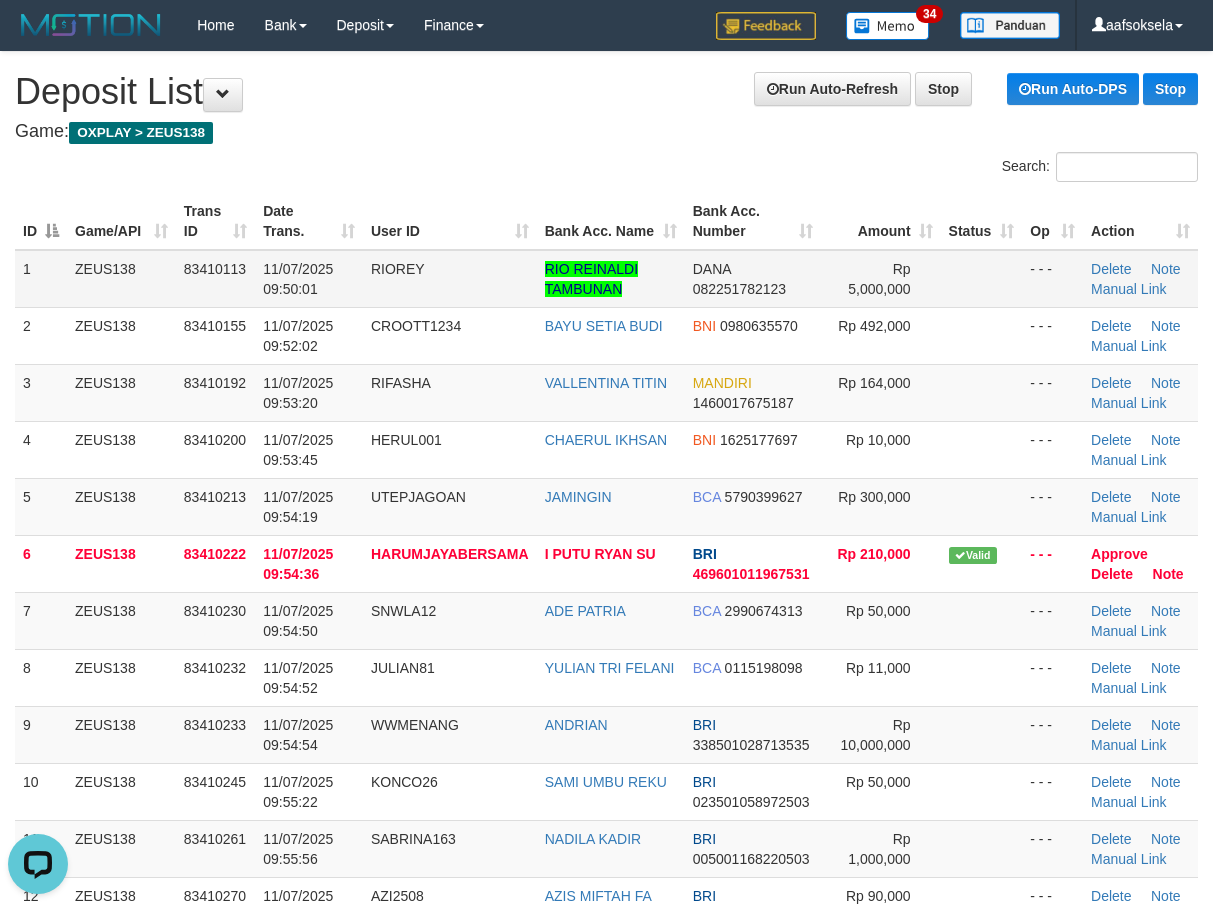 click on "RIOREY" at bounding box center (398, 269) 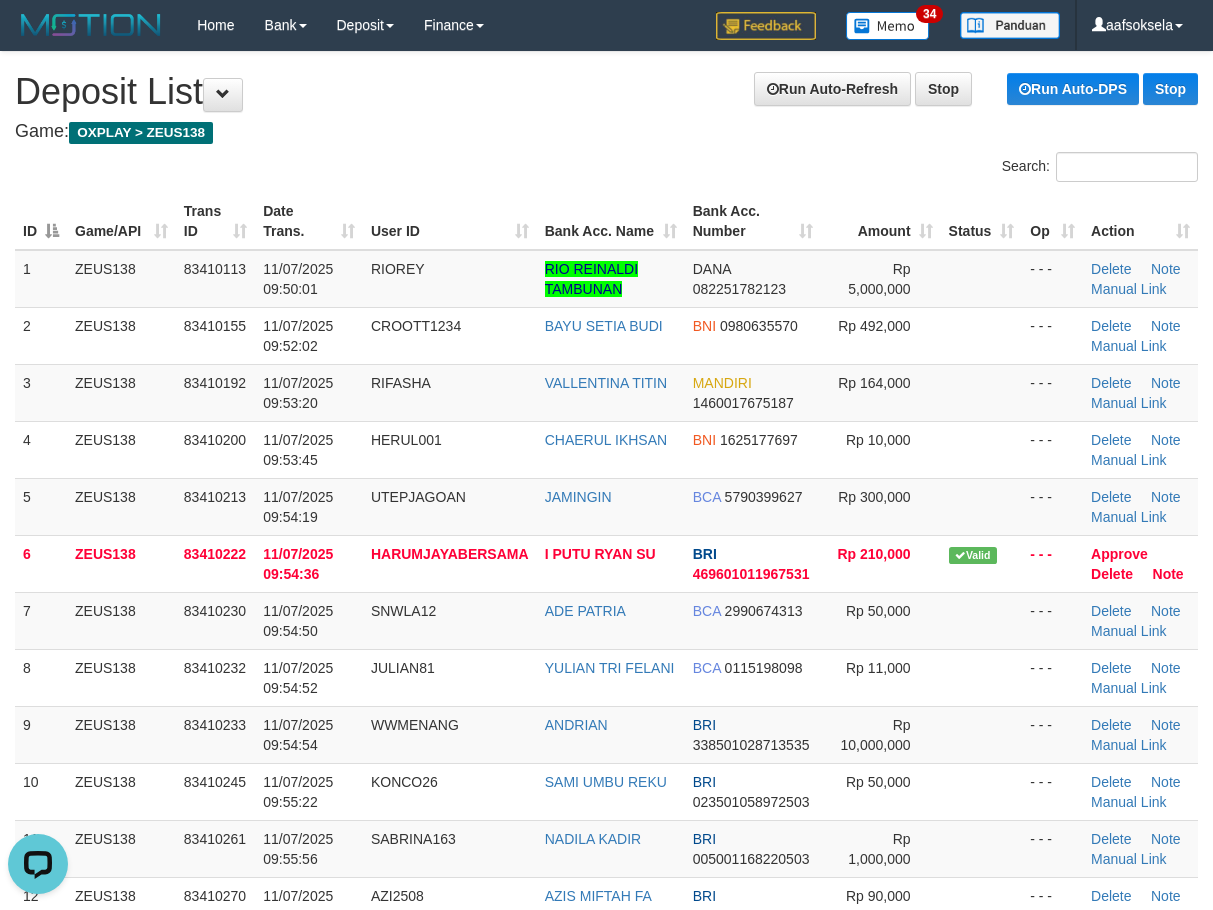click on "**********" at bounding box center [606, 1440] 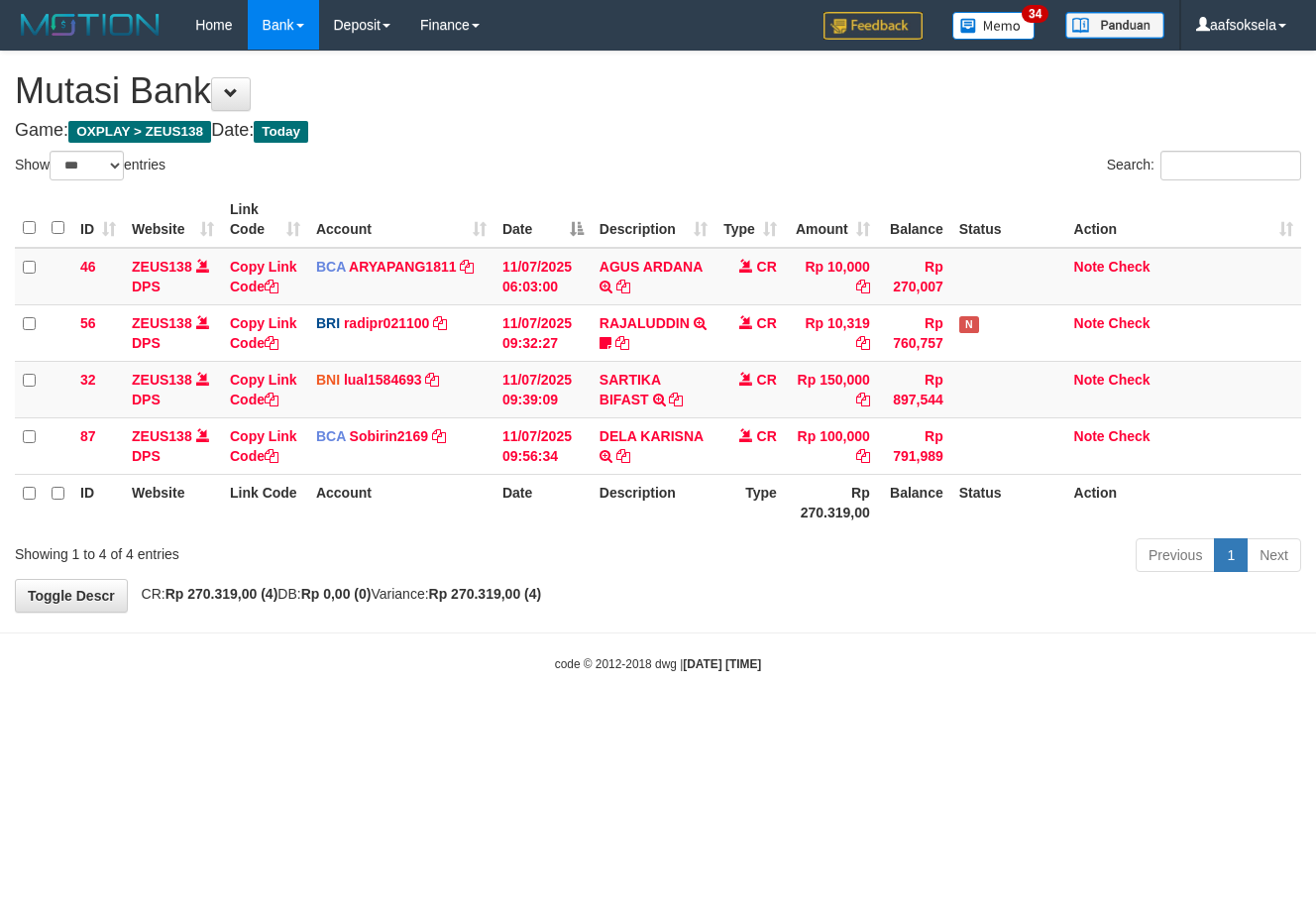 select on "***" 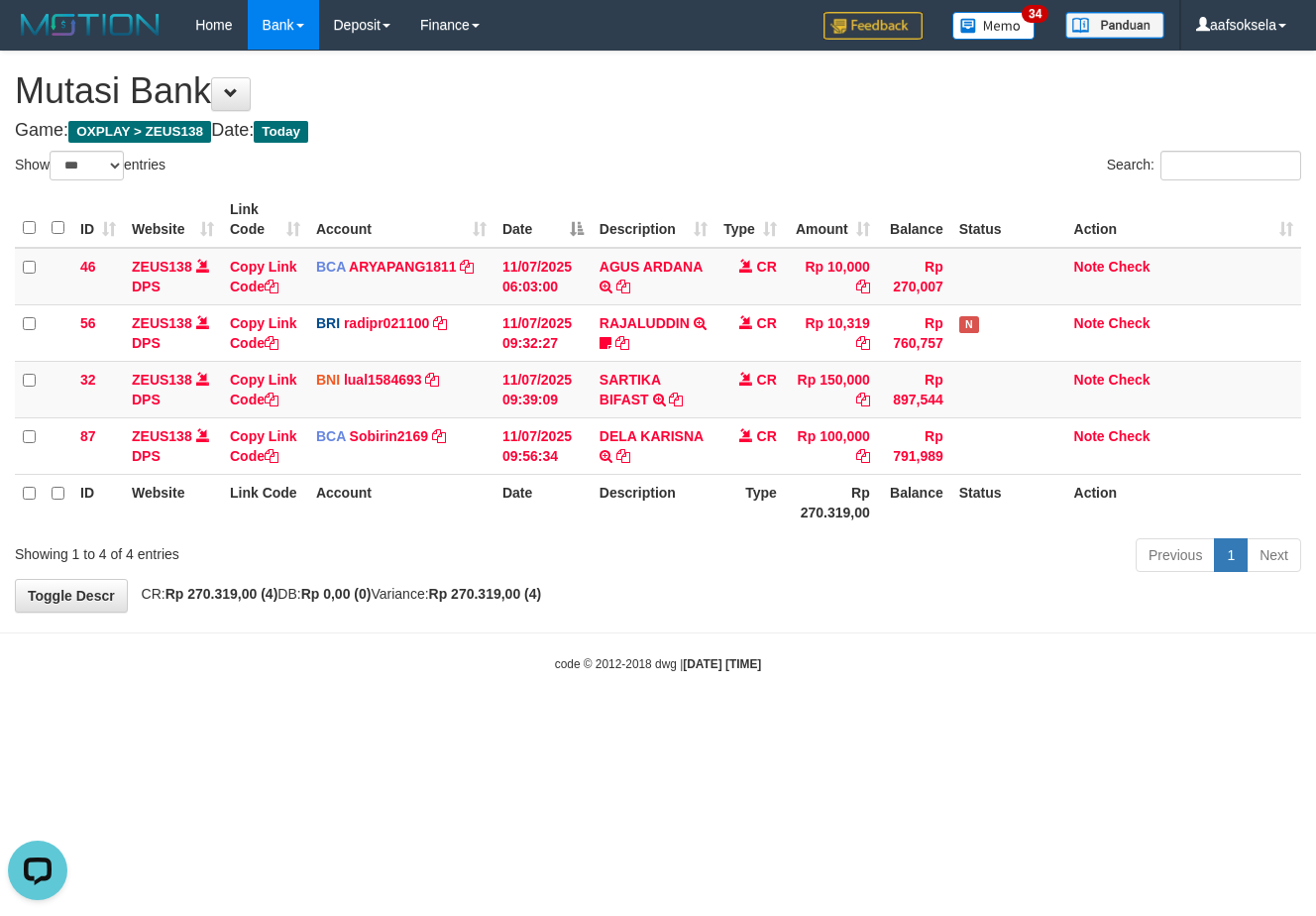 scroll, scrollTop: 0, scrollLeft: 0, axis: both 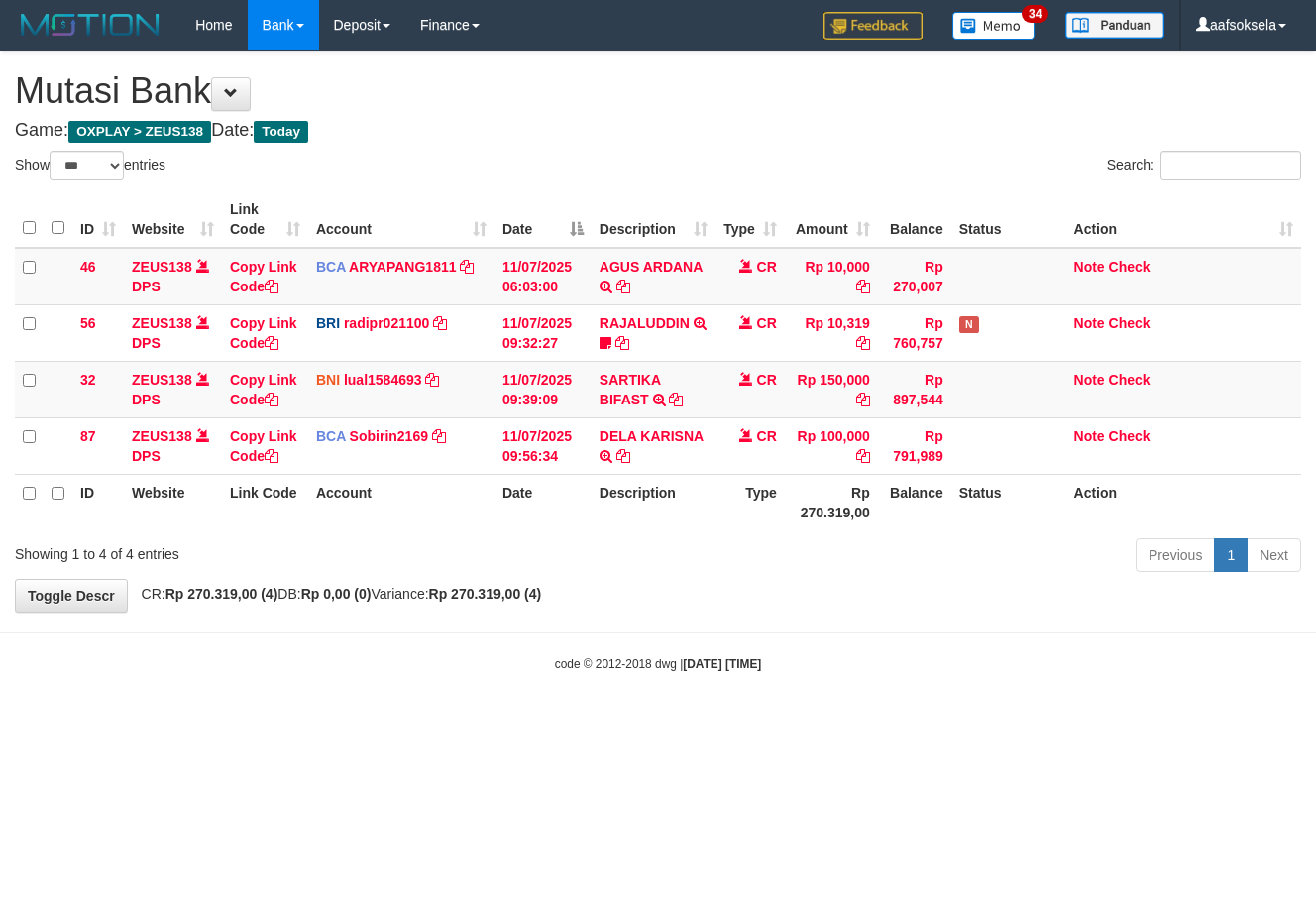 select on "***" 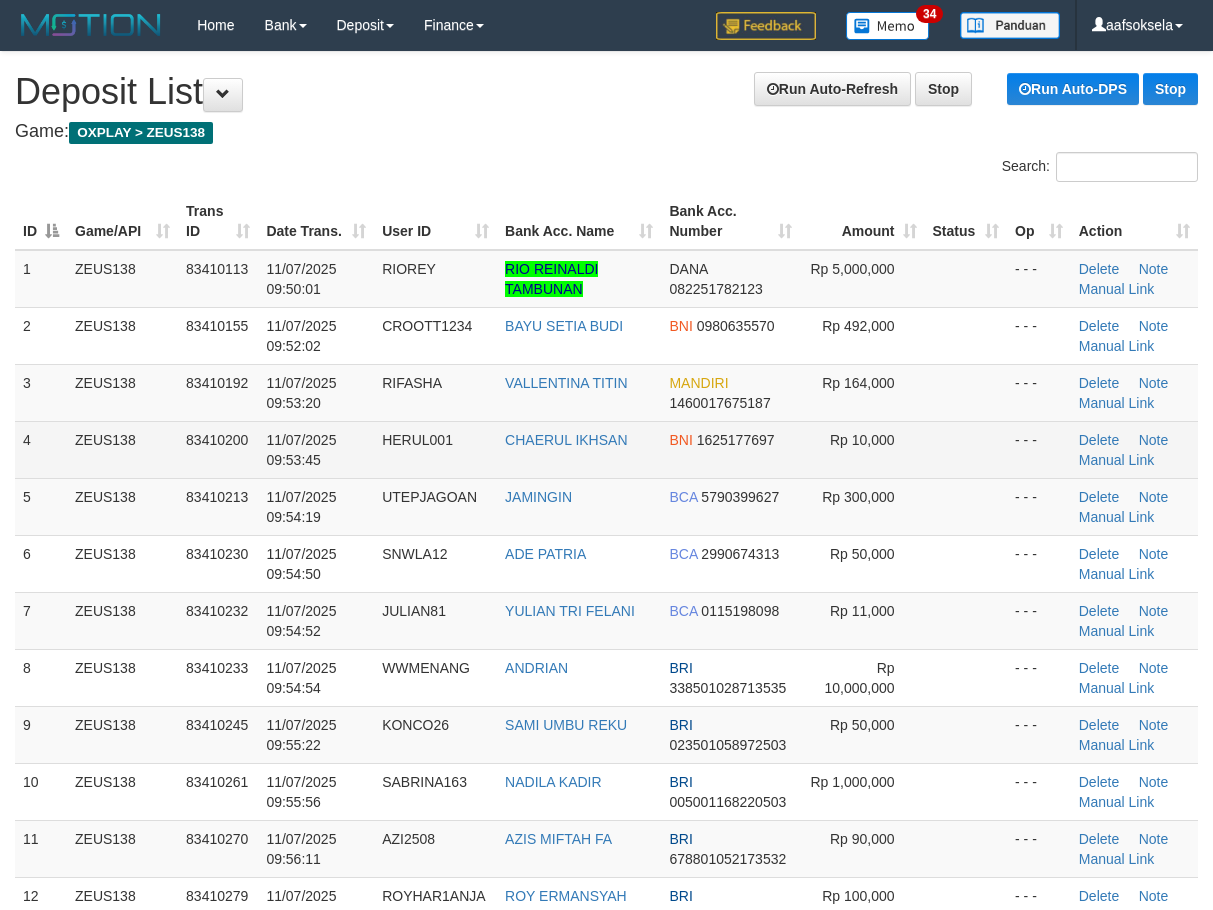 scroll, scrollTop: 0, scrollLeft: 0, axis: both 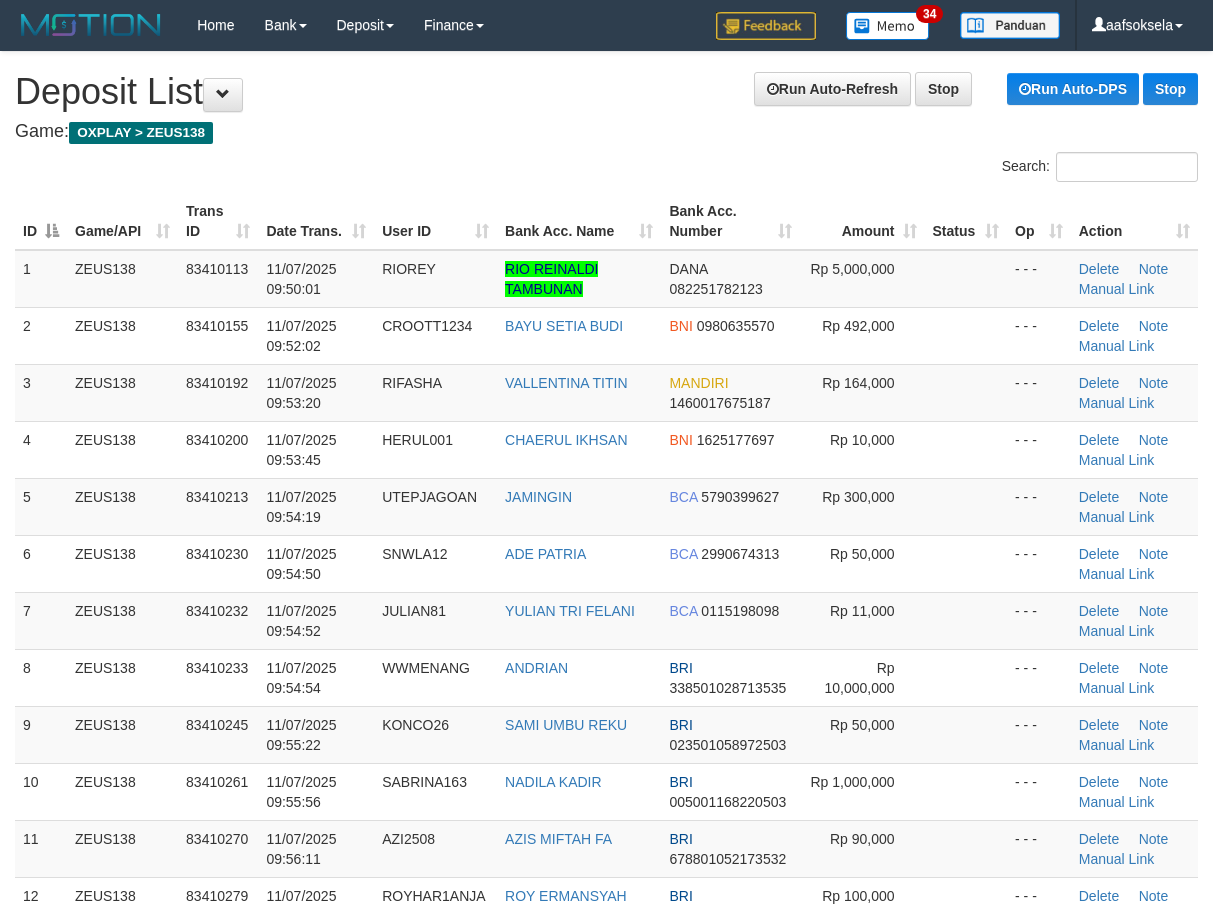 drag, startPoint x: 118, startPoint y: 443, endPoint x: 1, endPoint y: 472, distance: 120.54045 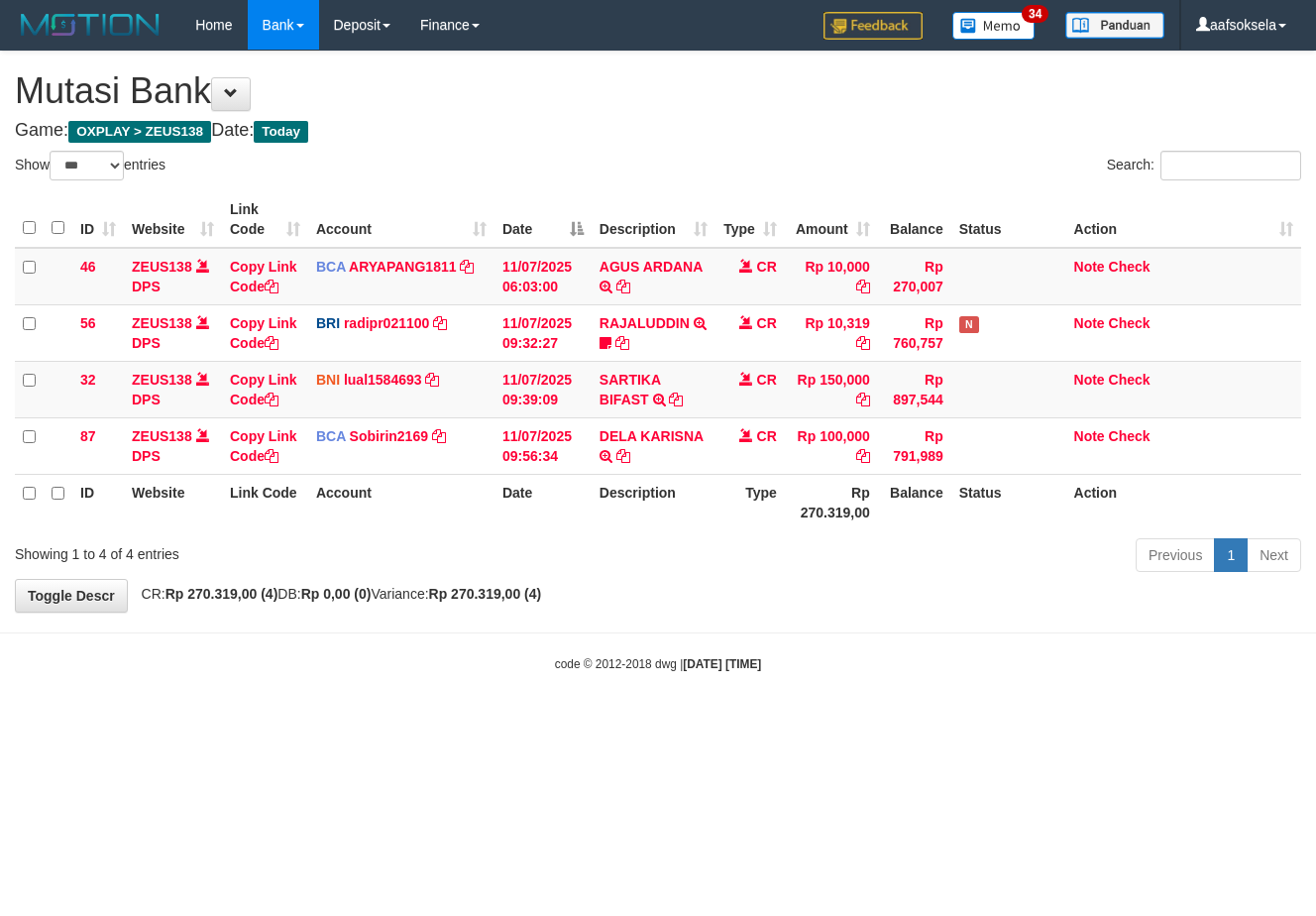 select on "***" 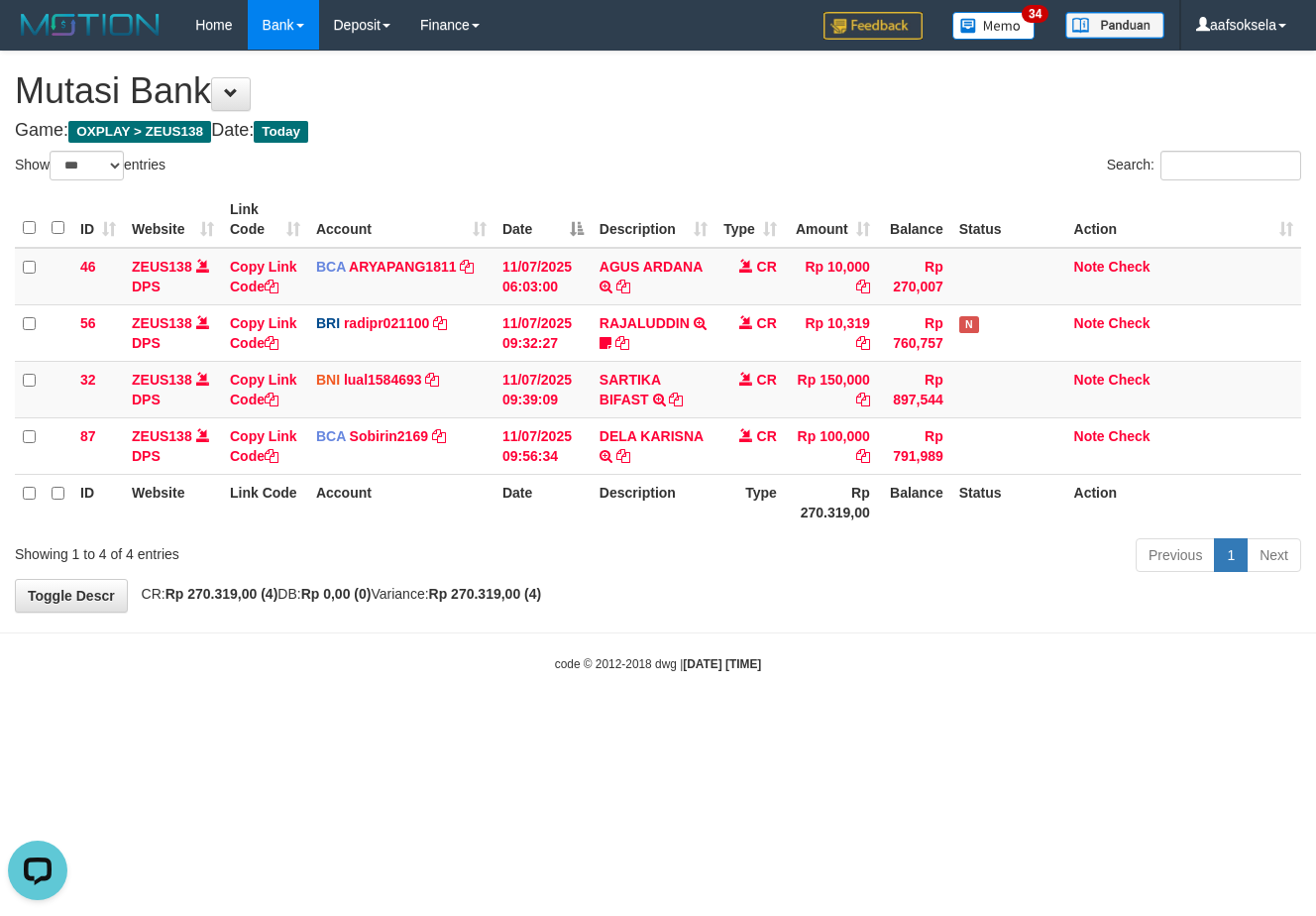 scroll, scrollTop: 0, scrollLeft: 0, axis: both 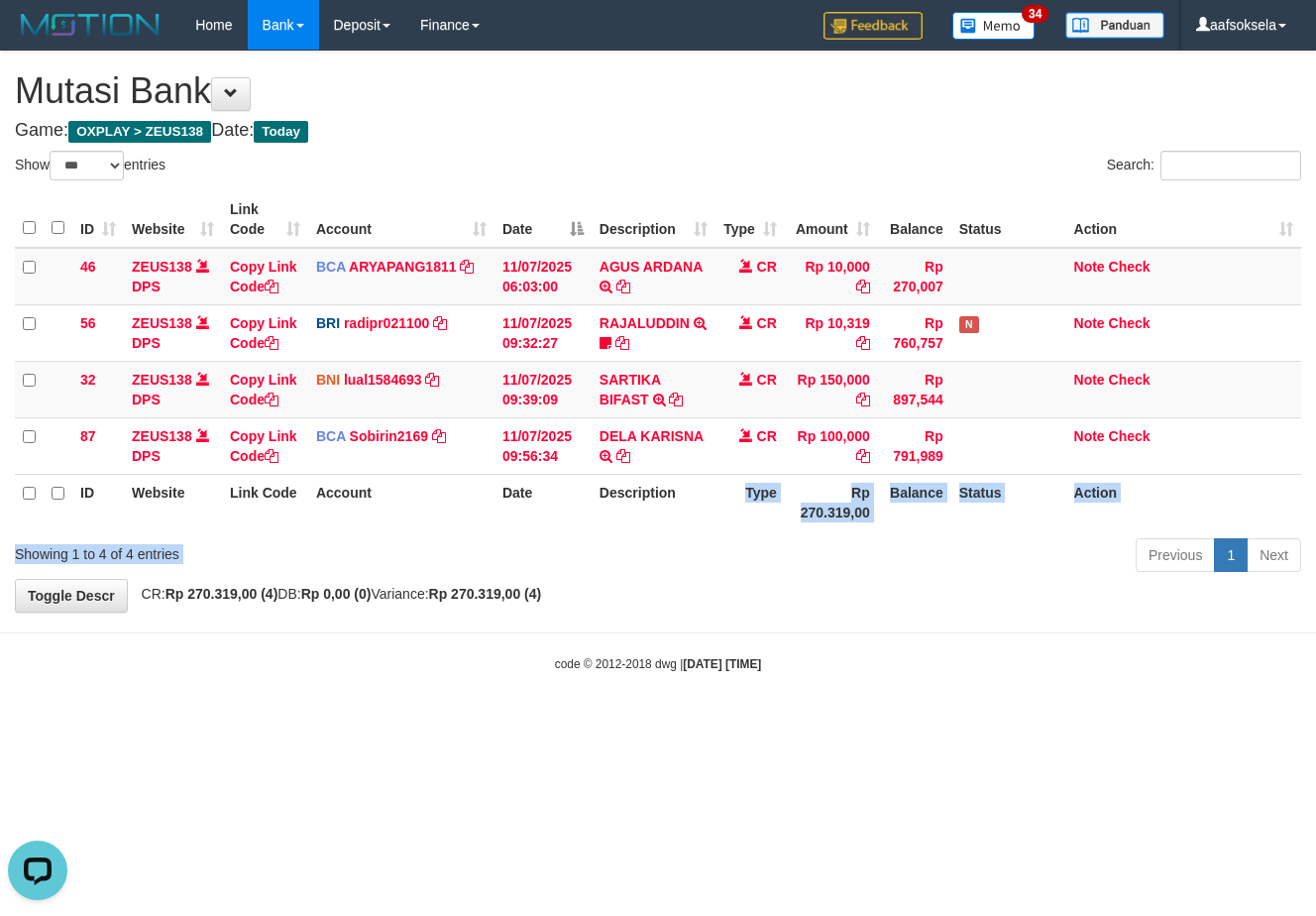 click on "Show  ** ** ** ***  entries Search:
ID Website Link Code Account Date Description Type Amount Balance Status Action
46
ZEUS138    DPS
Copy Link Code
BCA
ARYAPANG1811
DPS
ARYA PANGESTU
mutasi_20250711_2620 | 46
mutasi_20250711_2620 | 46
11/07/2025 06:03:00
AGUS ARDANA         TRSF E-BANKING CR 1107/FTSCY/WS95051
10000.002025071158167087 TRFDN-AGUS ARDANA ESPAY DEBIT INDONE
CR
Rp 10,000
Rp 270,007
Note
Check
56
ZEUS138    DPS
Copy Link Code
BRI
radipr021100" at bounding box center (658, 365) 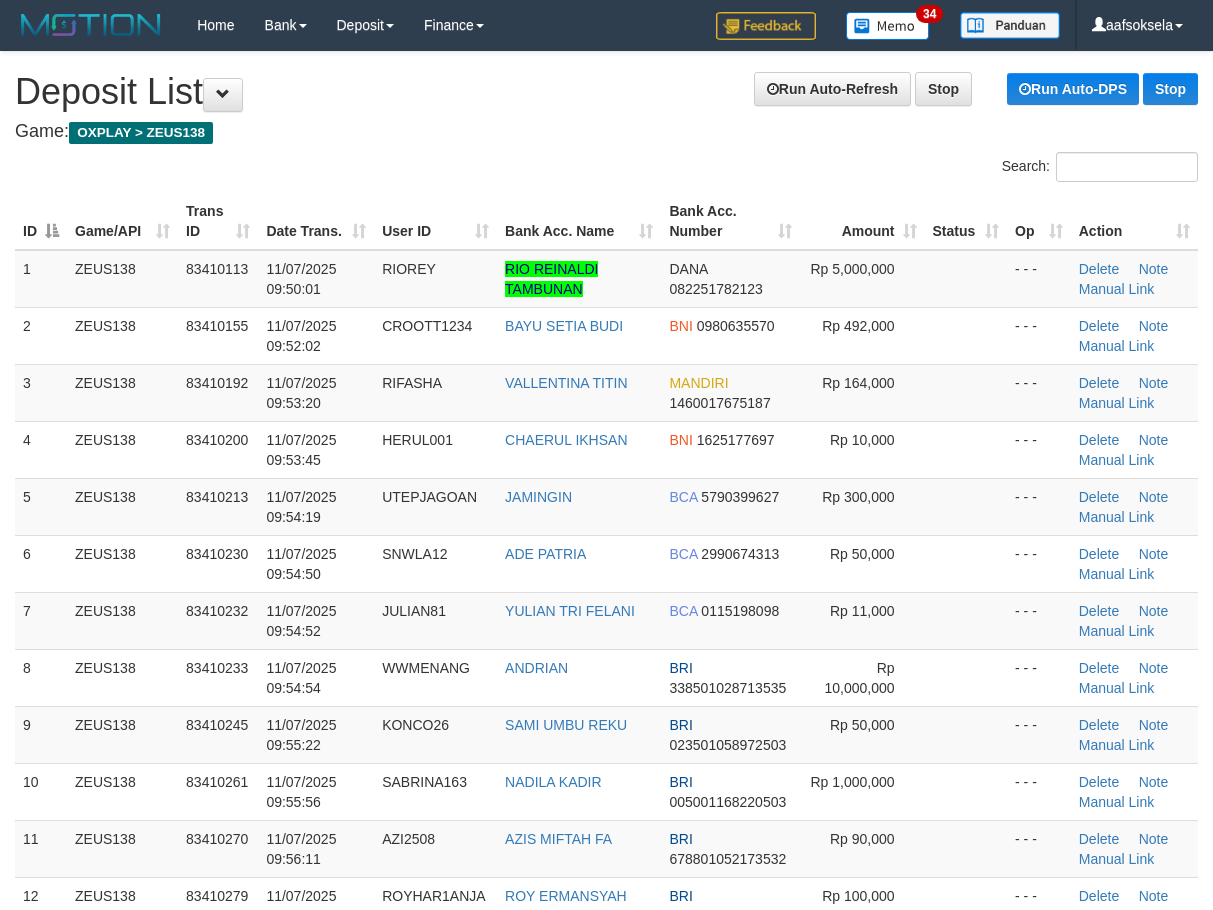 scroll, scrollTop: 0, scrollLeft: 0, axis: both 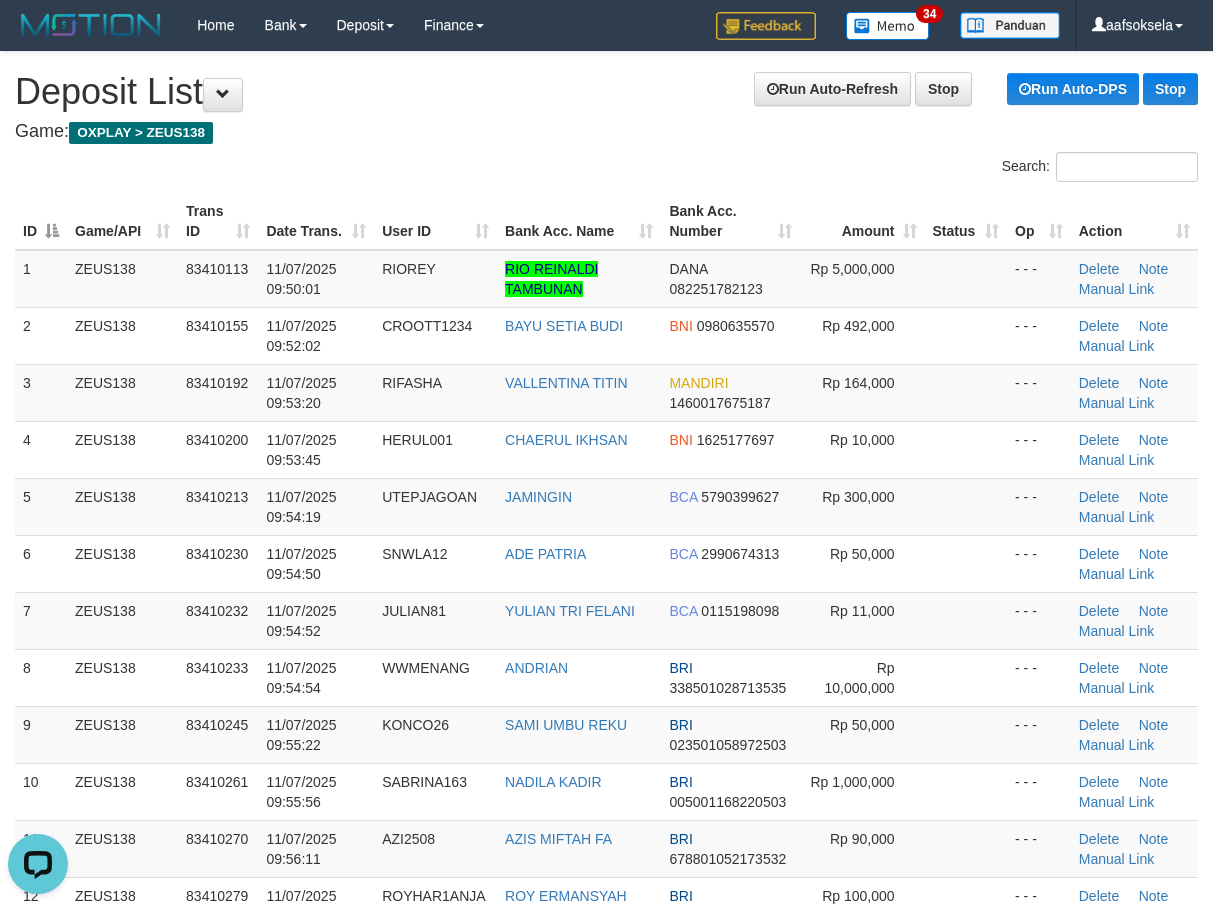 drag, startPoint x: 332, startPoint y: 140, endPoint x: 226, endPoint y: 207, distance: 125.39936 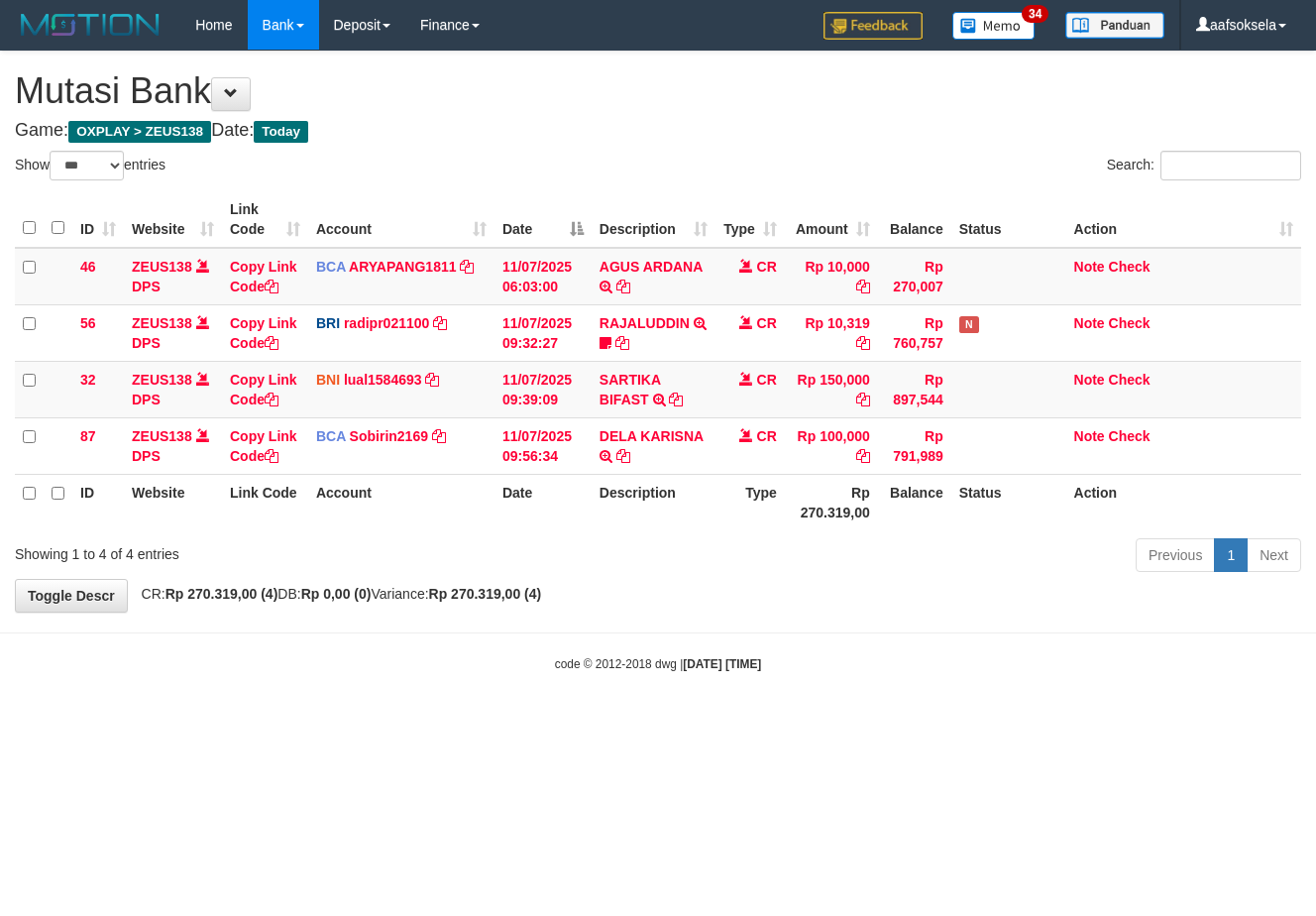 select on "***" 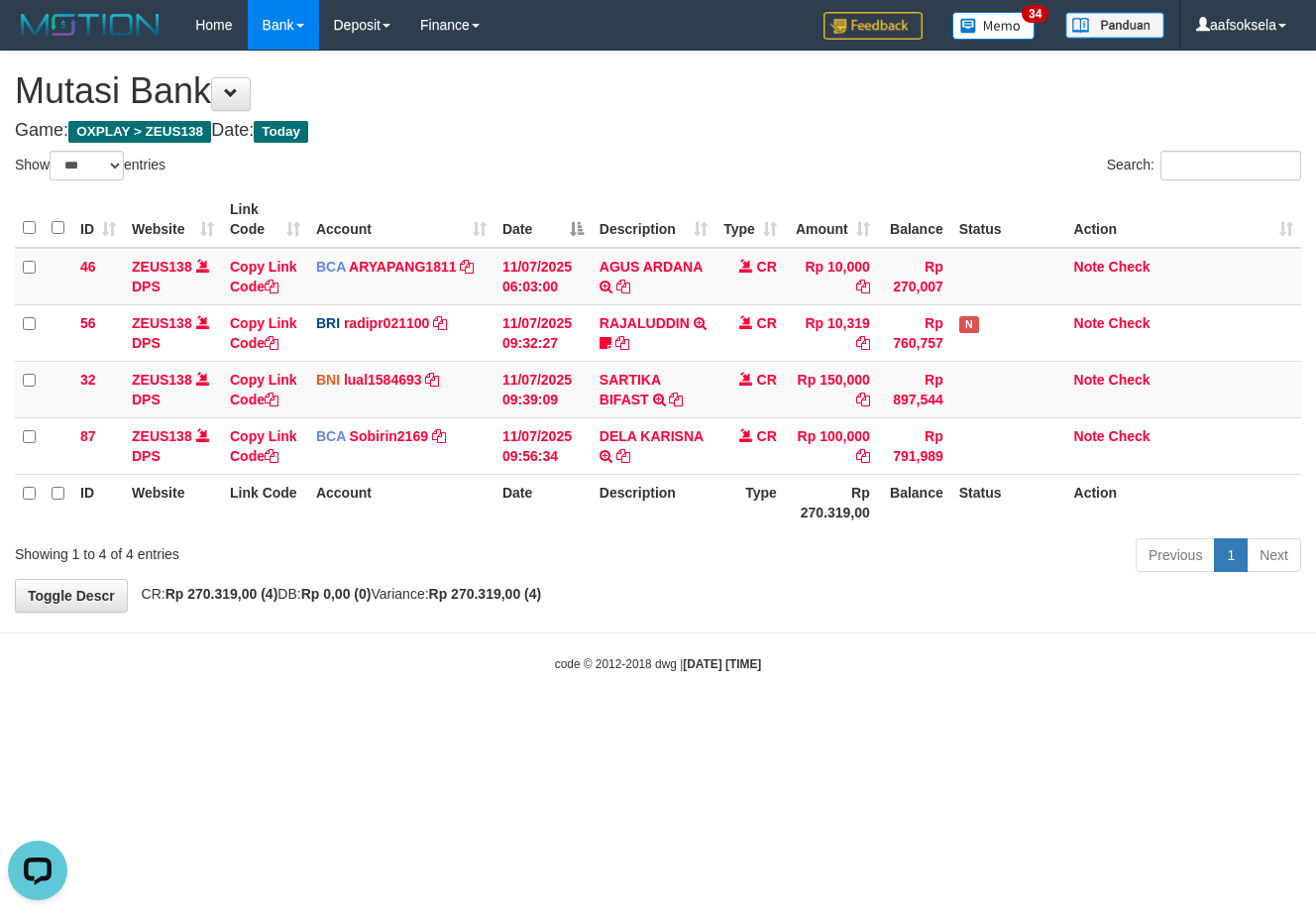 scroll, scrollTop: 0, scrollLeft: 0, axis: both 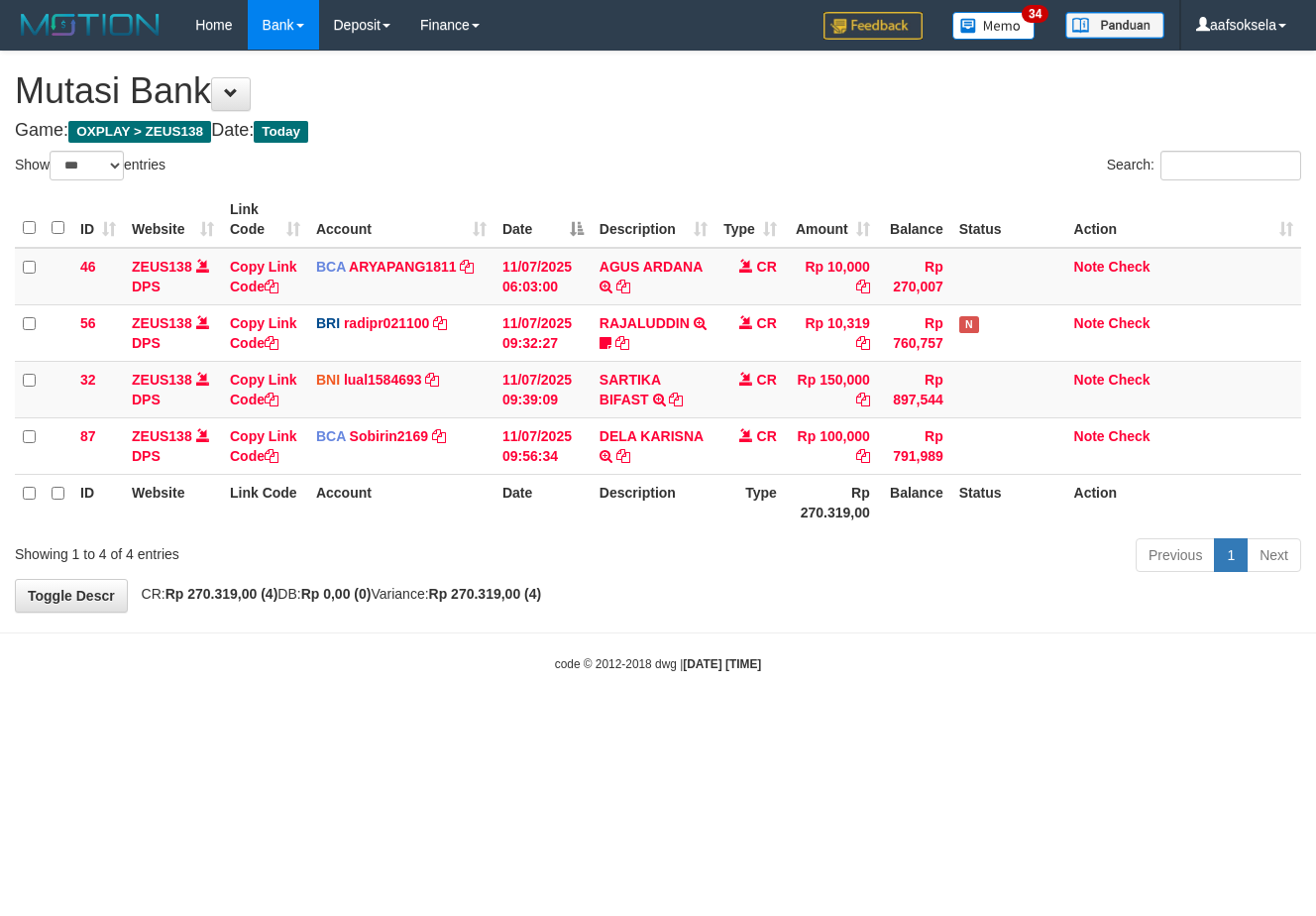 select on "***" 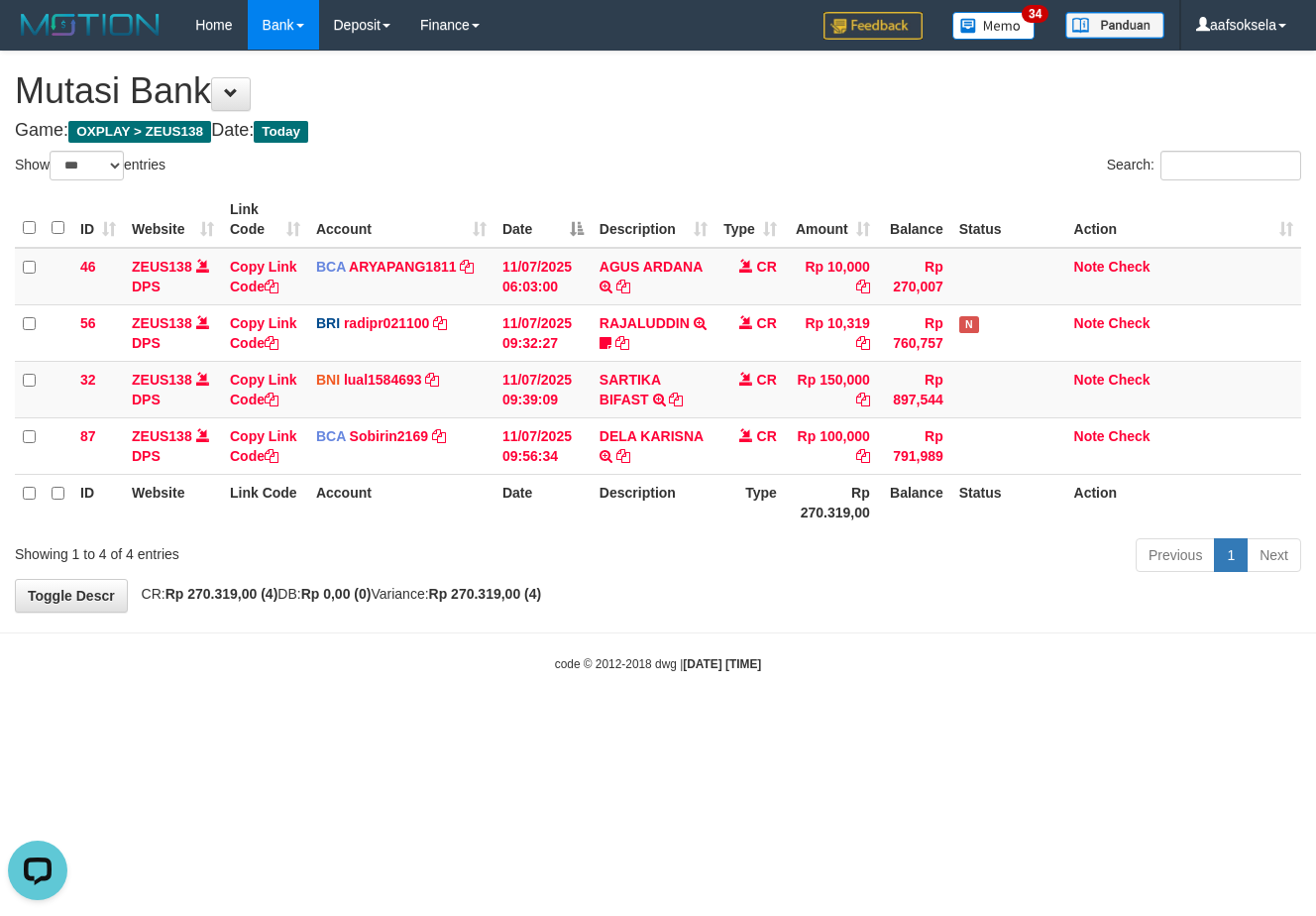 scroll, scrollTop: 0, scrollLeft: 0, axis: both 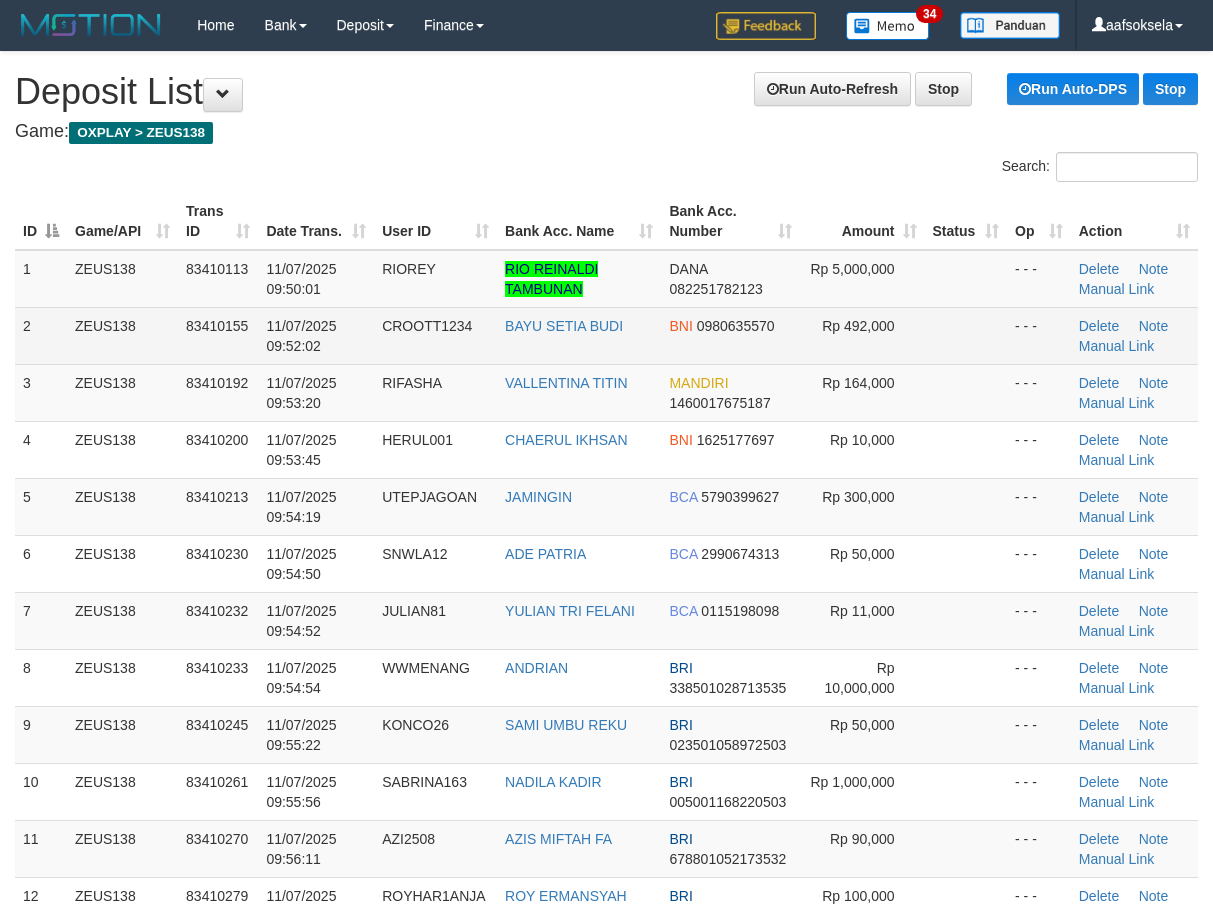 drag, startPoint x: 625, startPoint y: 134, endPoint x: 46, endPoint y: 357, distance: 620.45953 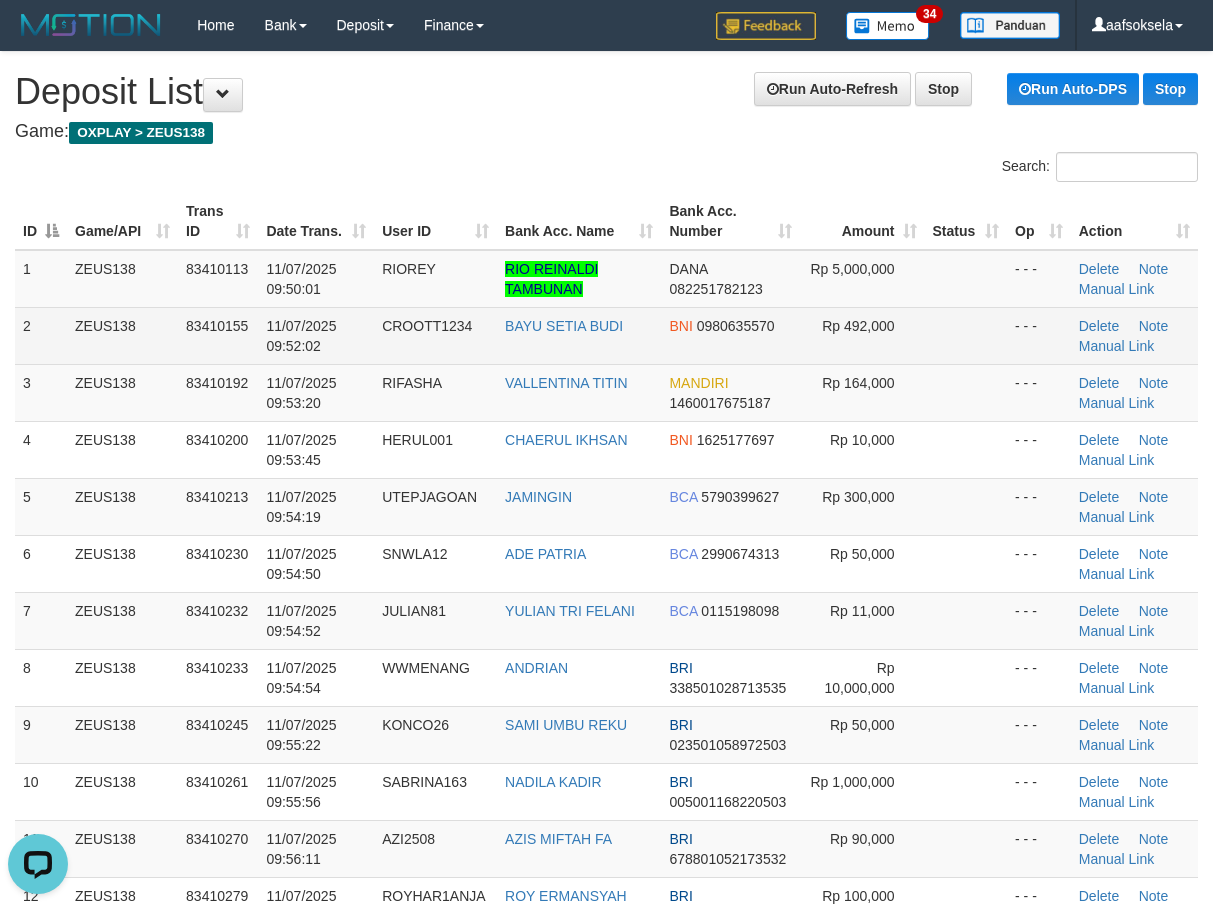 scroll, scrollTop: 0, scrollLeft: 0, axis: both 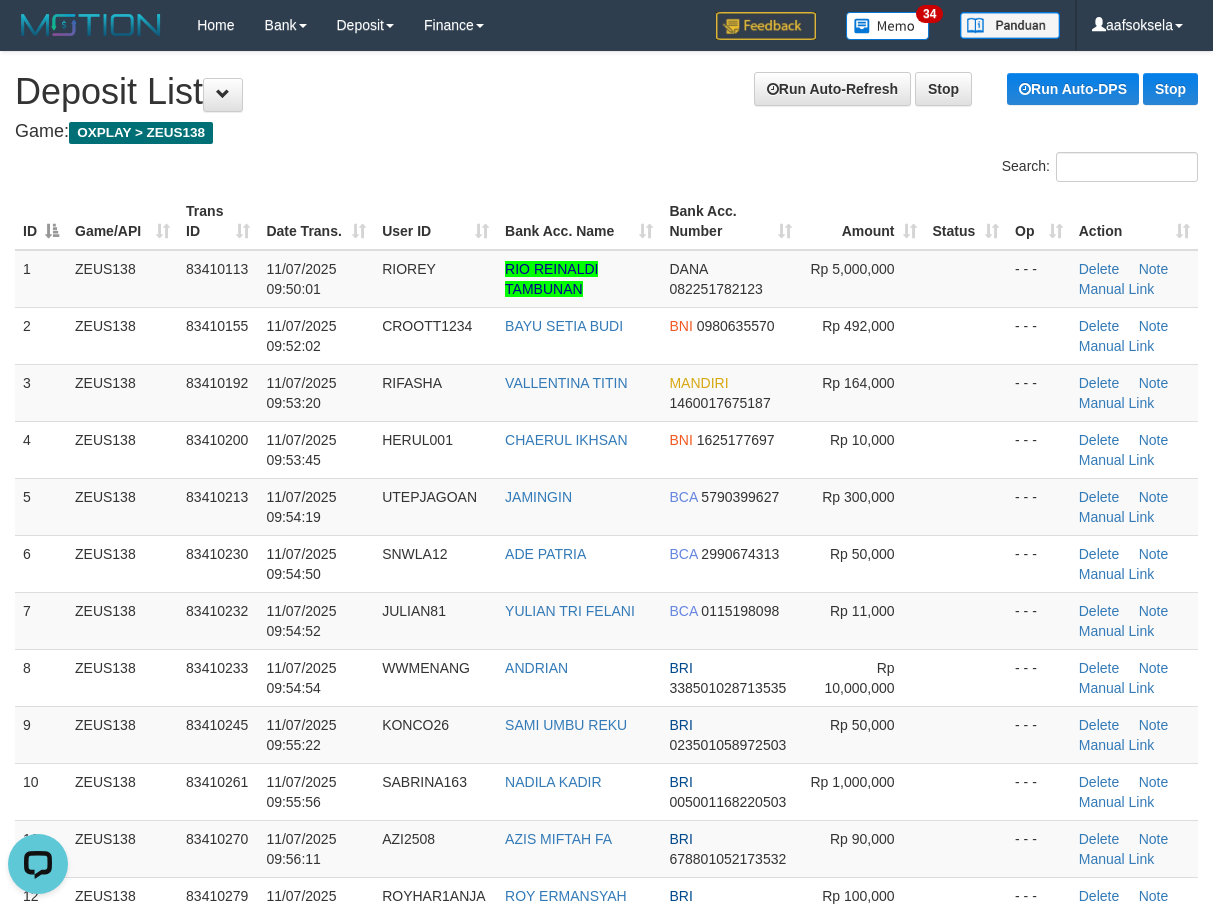 drag, startPoint x: 466, startPoint y: 149, endPoint x: 326, endPoint y: 210, distance: 152.71214 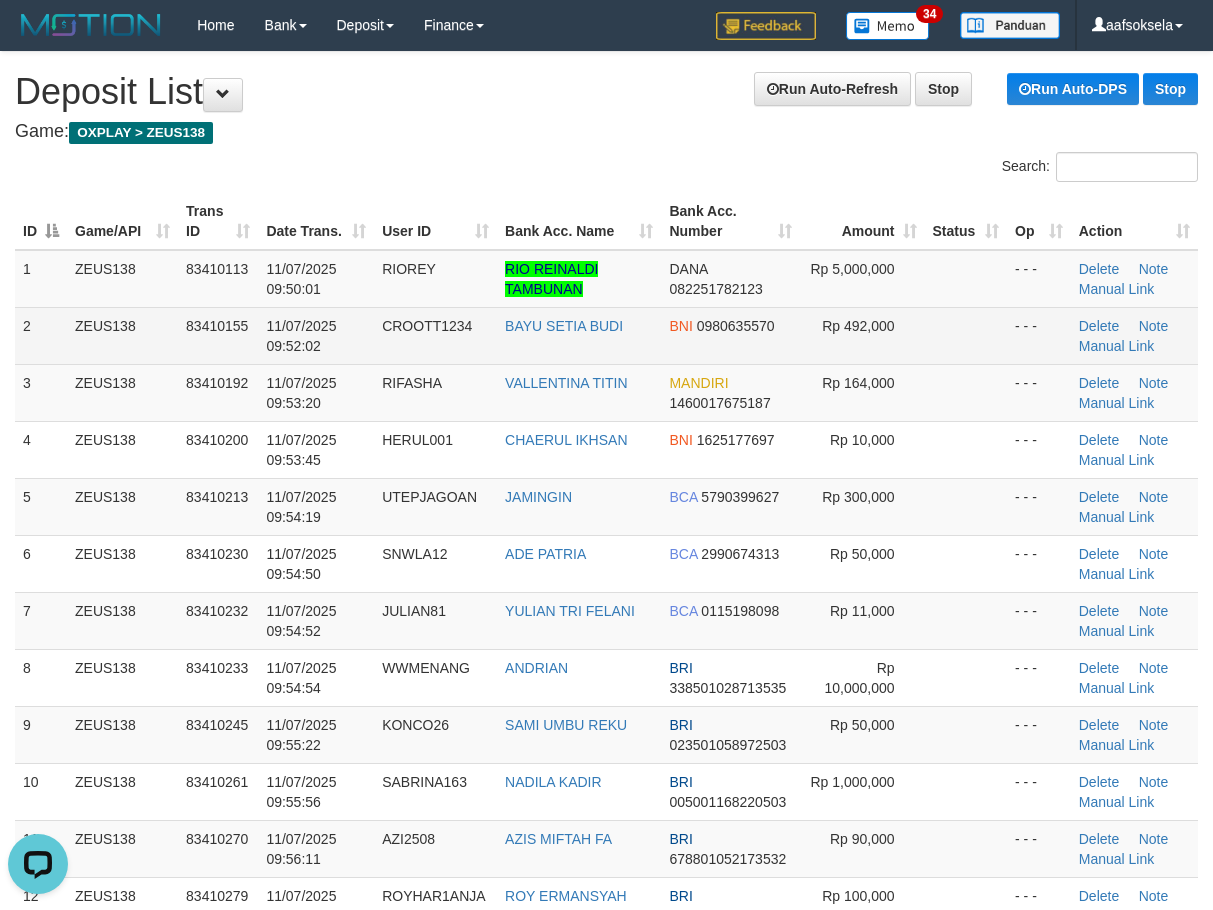 drag, startPoint x: 445, startPoint y: 196, endPoint x: 220, endPoint y: 354, distance: 274.93454 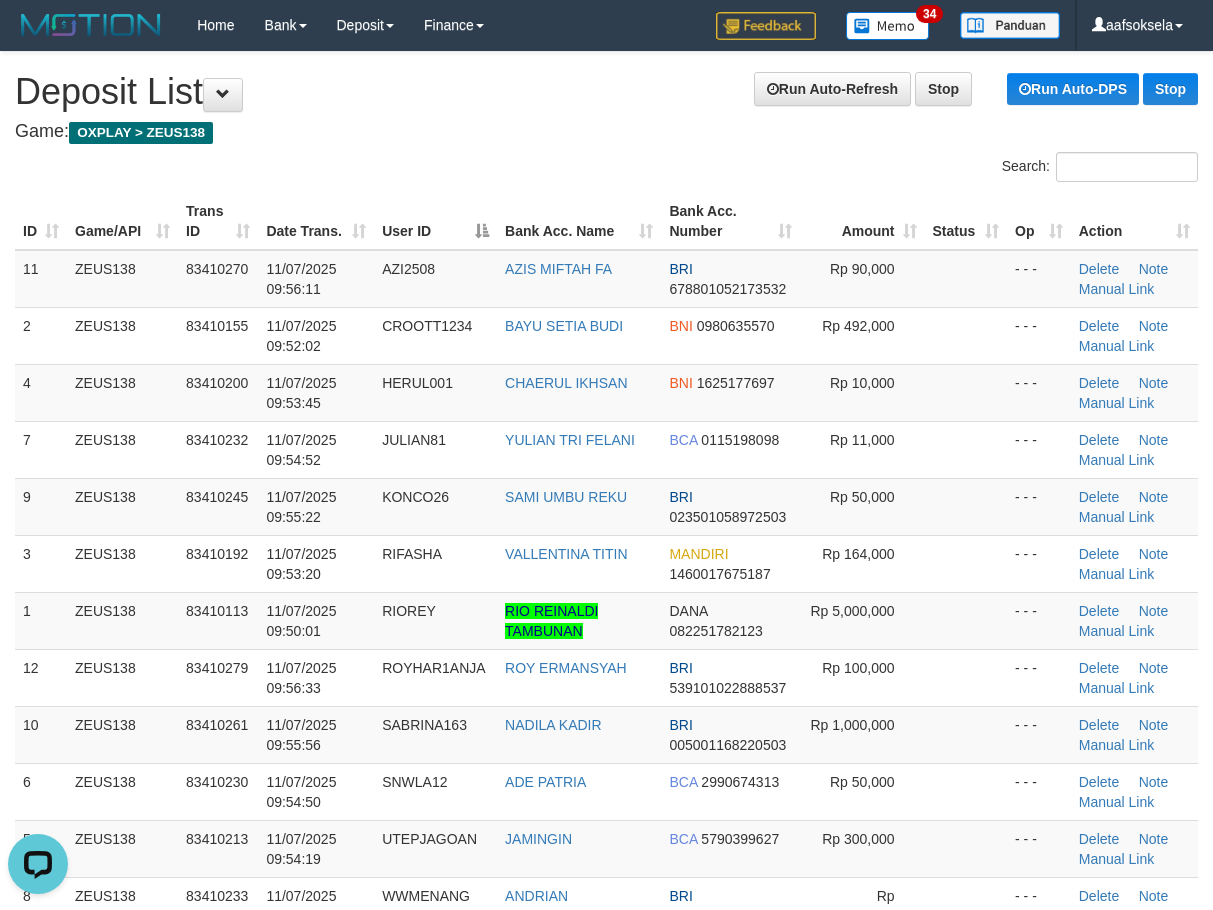 click on "Run Auto-Refresh
Stop
Run Auto-DPS
Stop
Deposit List" at bounding box center [606, 92] 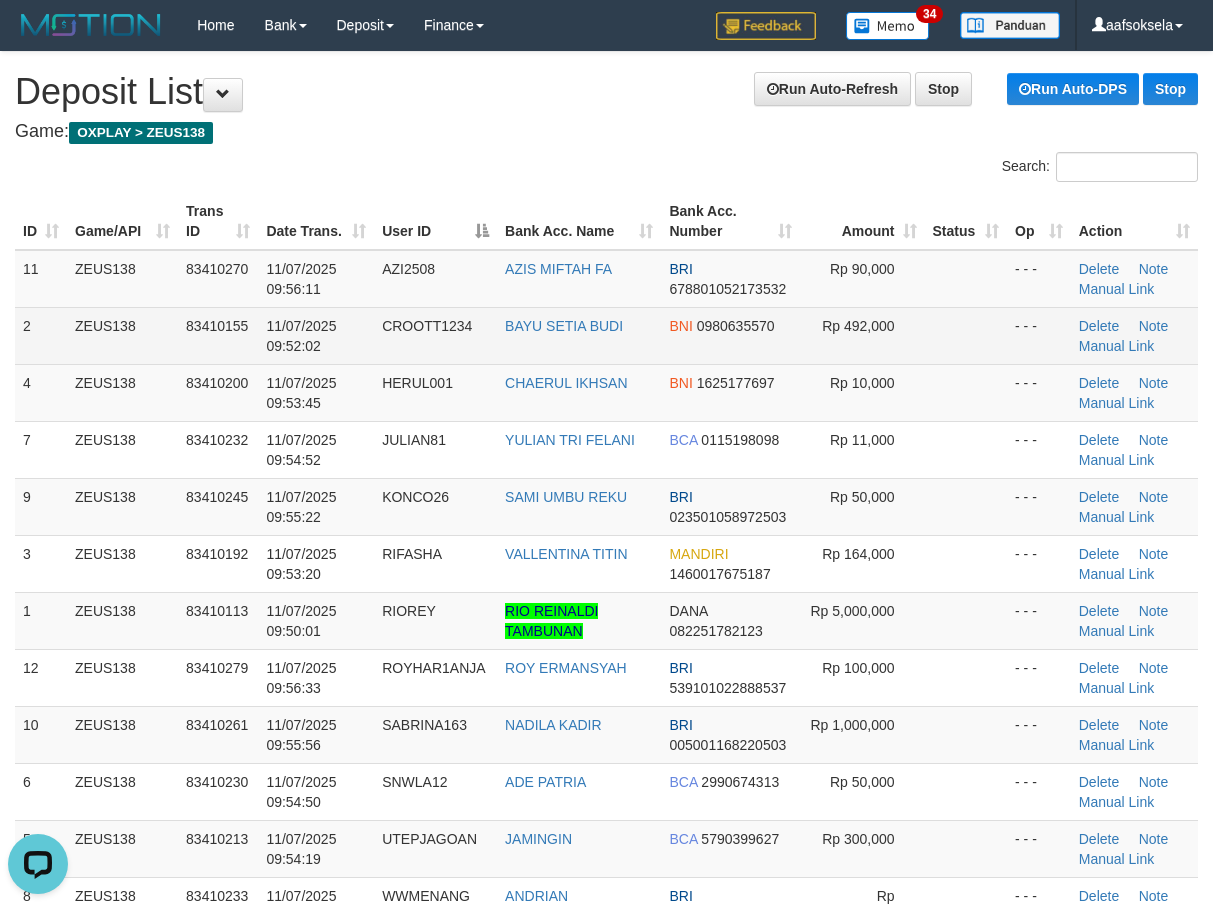 drag, startPoint x: 414, startPoint y: 159, endPoint x: 191, endPoint y: 333, distance: 282.85156 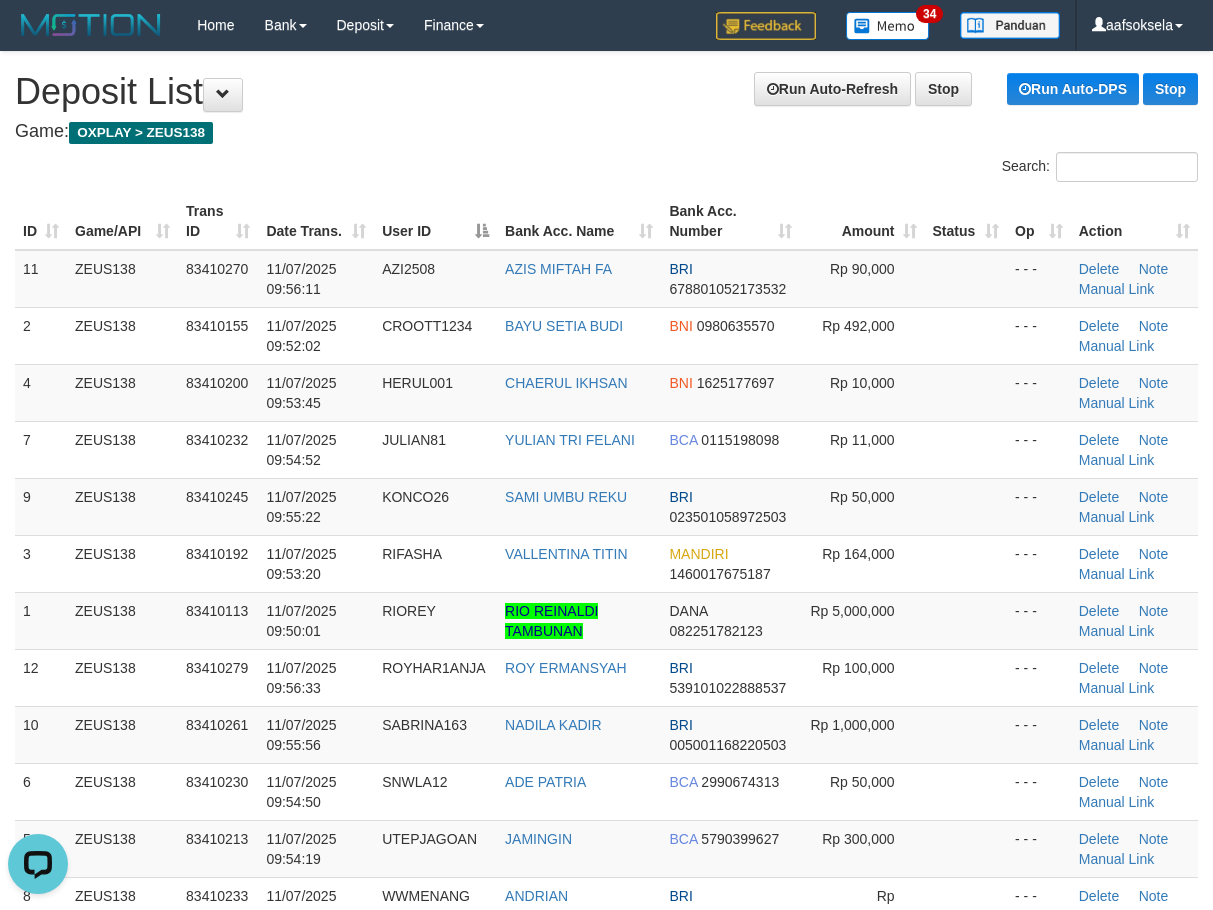 click on "**********" at bounding box center [606, 1422] 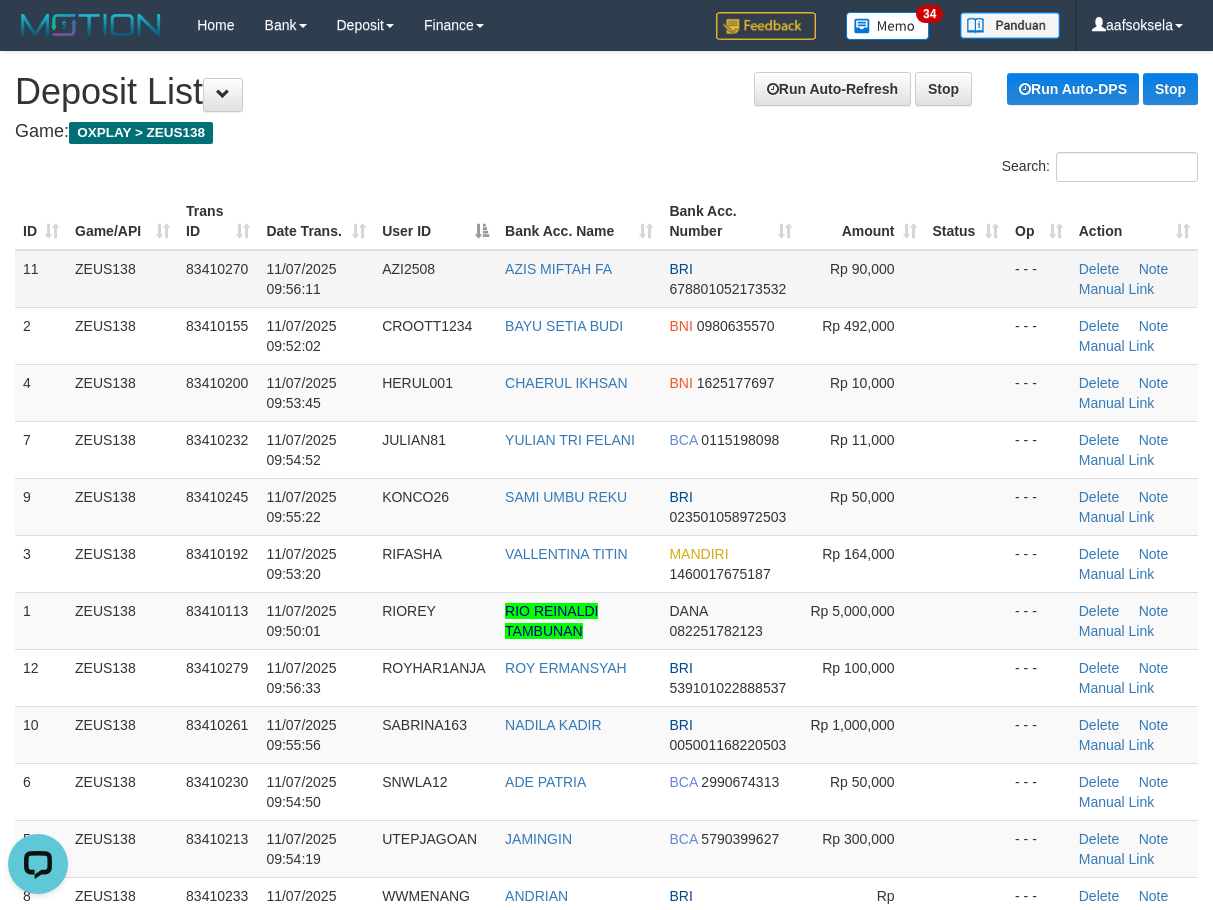 click on "83410270" at bounding box center (218, 279) 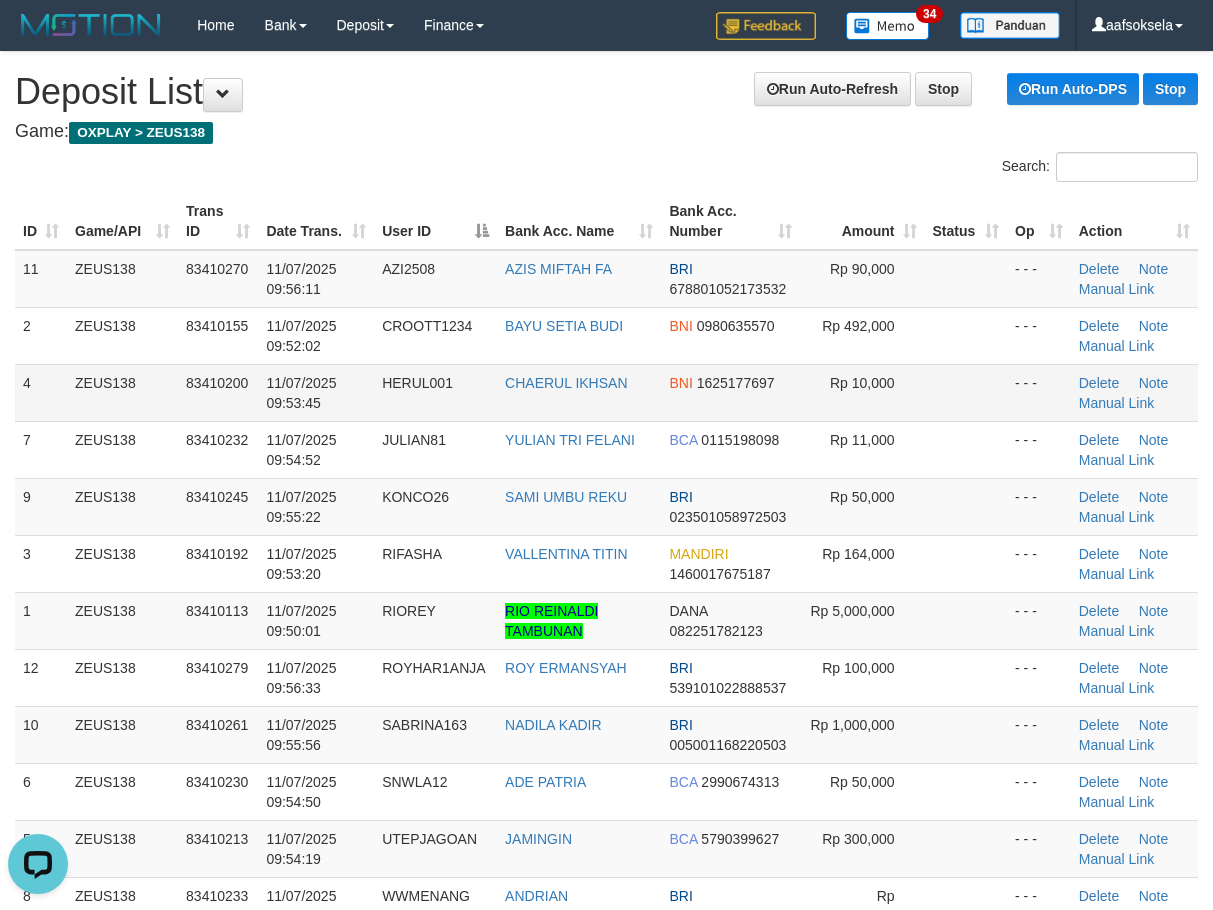 drag, startPoint x: 509, startPoint y: 123, endPoint x: 34, endPoint y: 377, distance: 538.6474 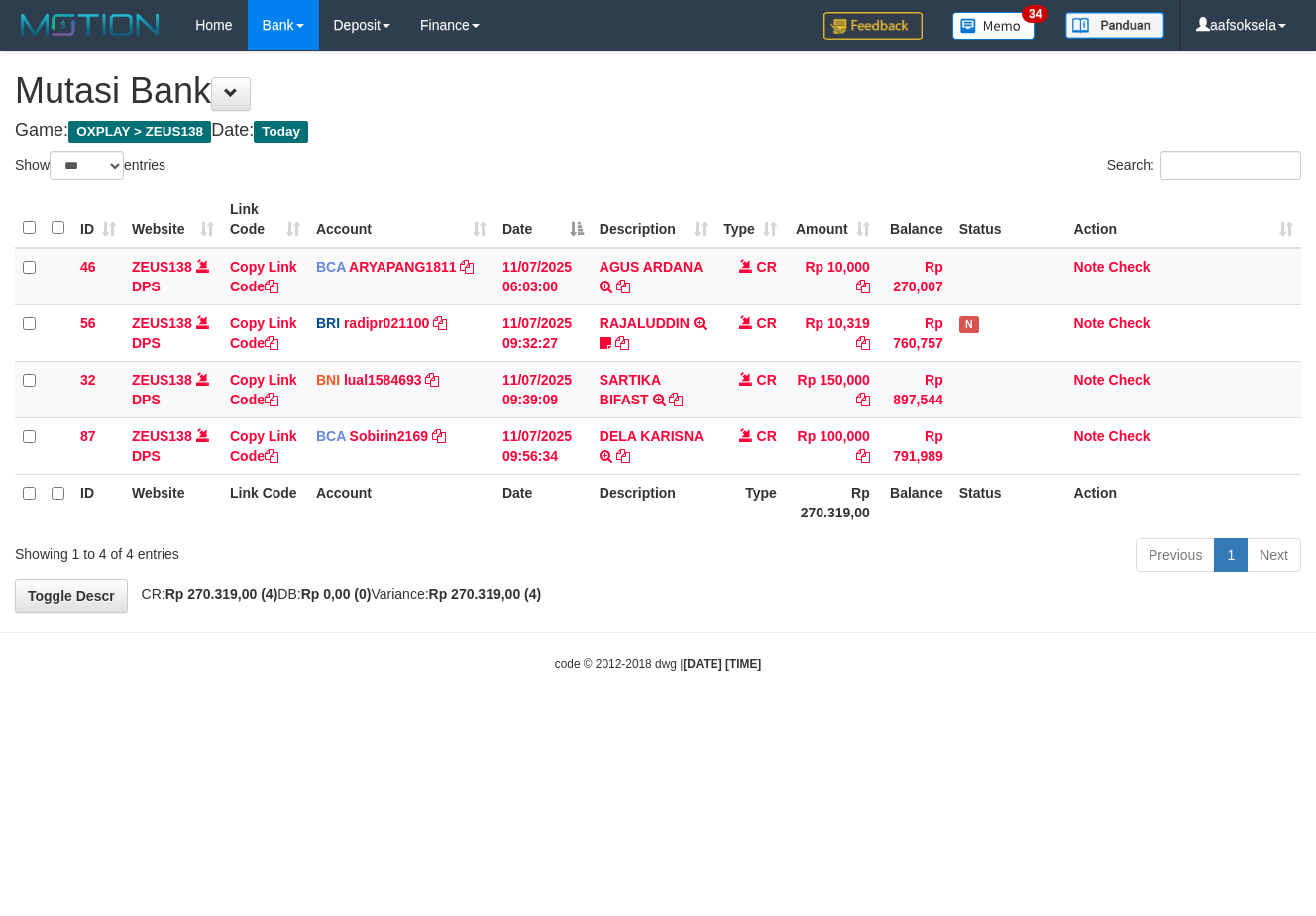select on "***" 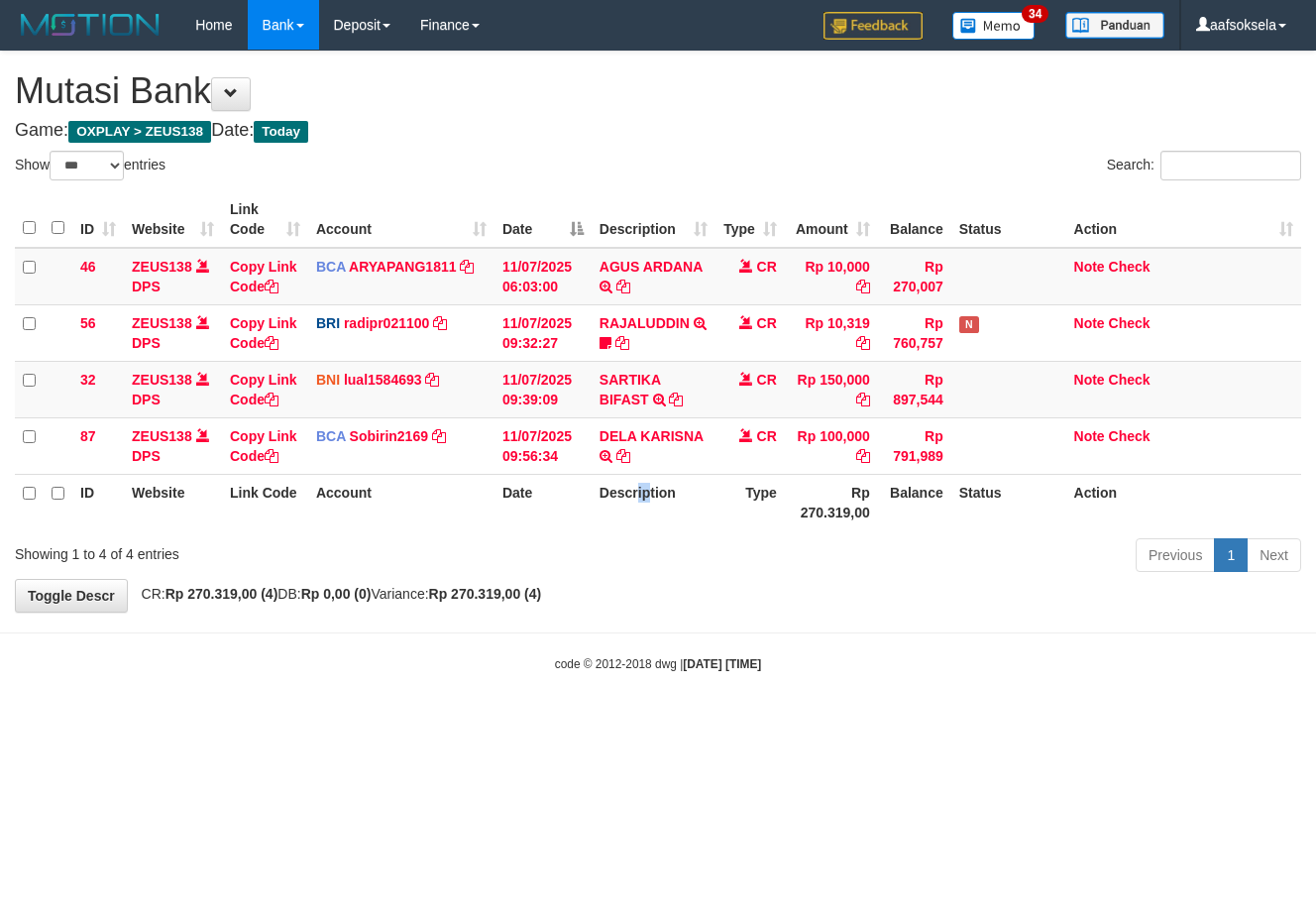click on "Description" at bounding box center (653, 502) 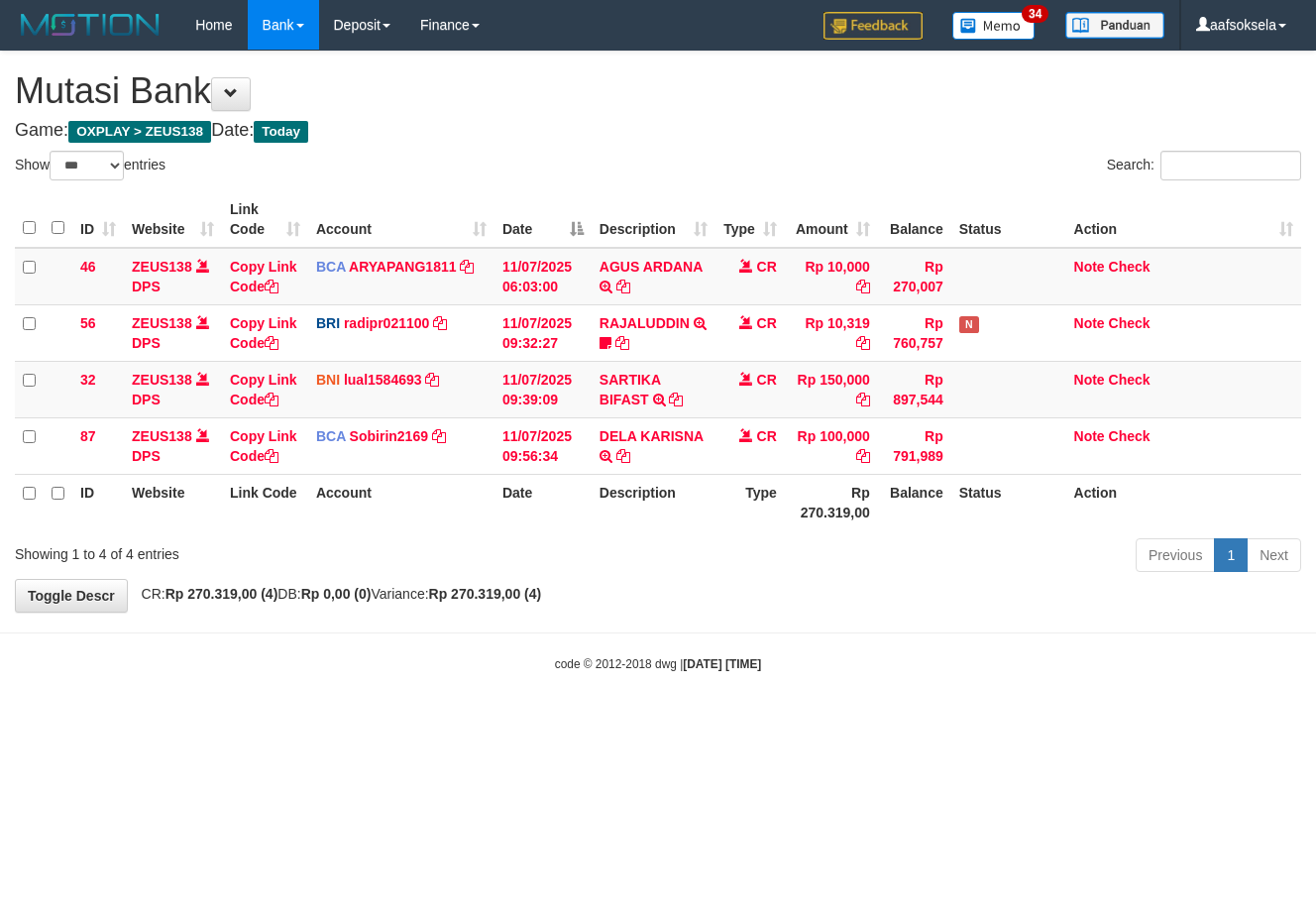click on "Previous 1 Next" at bounding box center [932, 557] 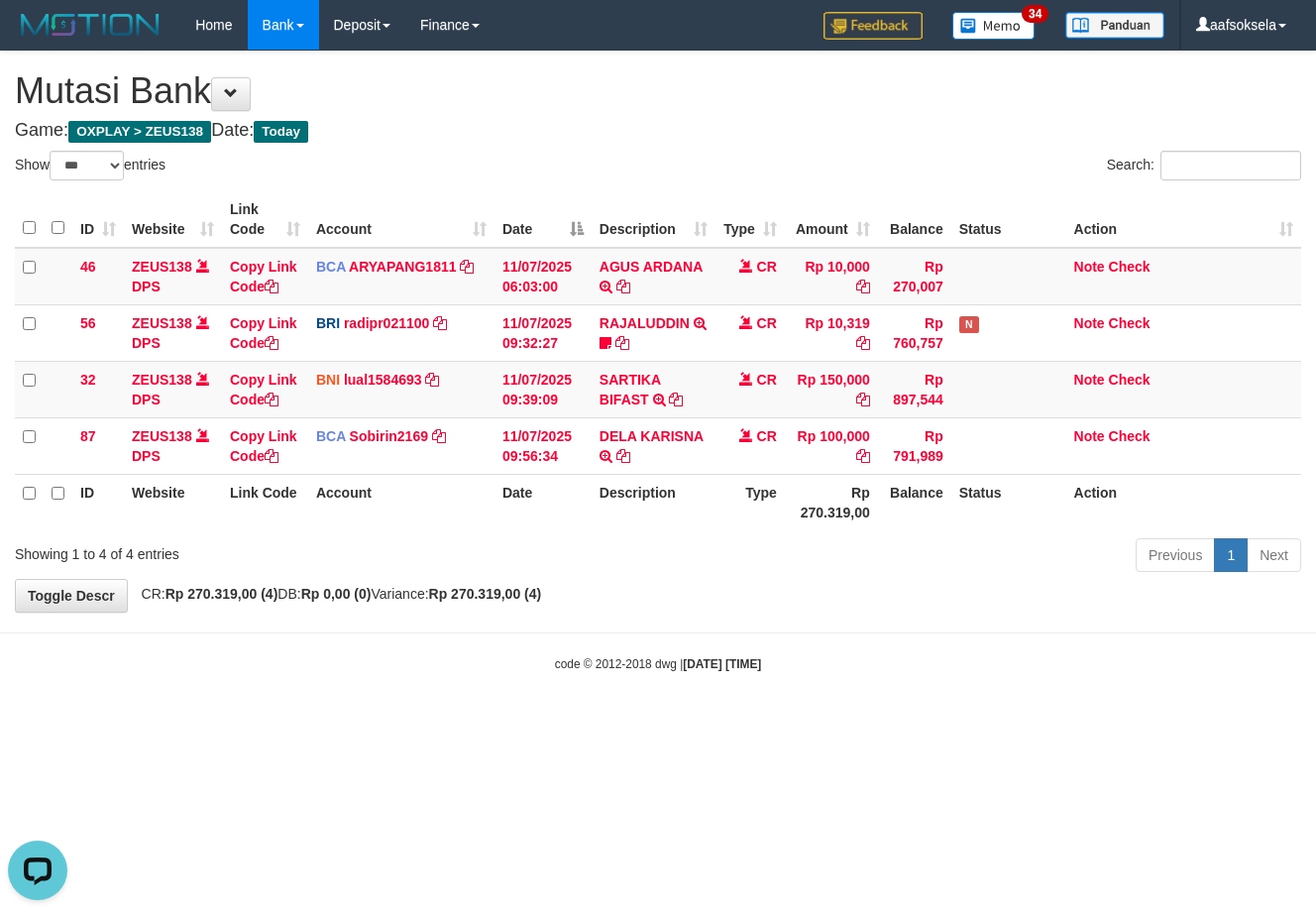 scroll, scrollTop: 0, scrollLeft: 0, axis: both 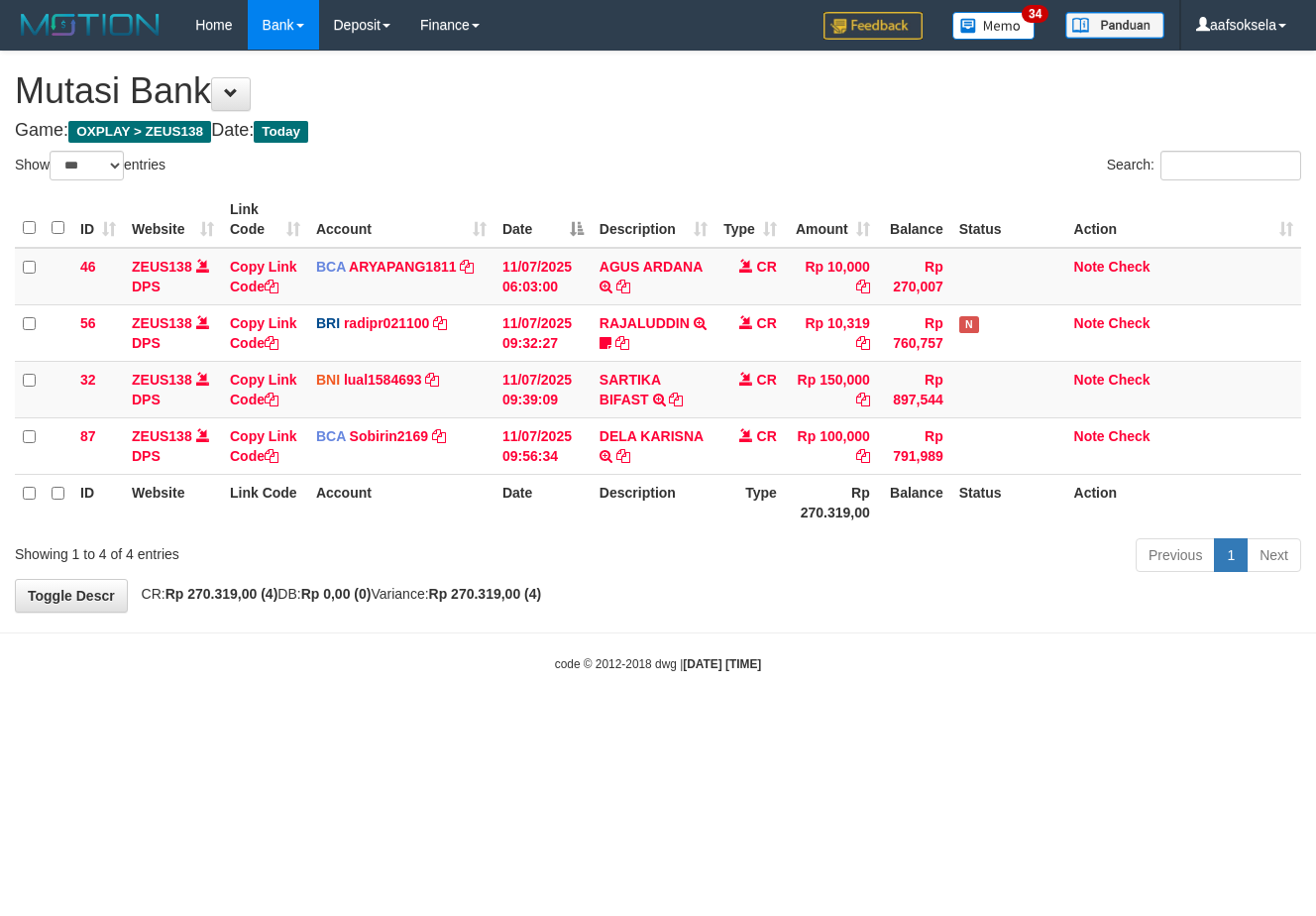 select on "***" 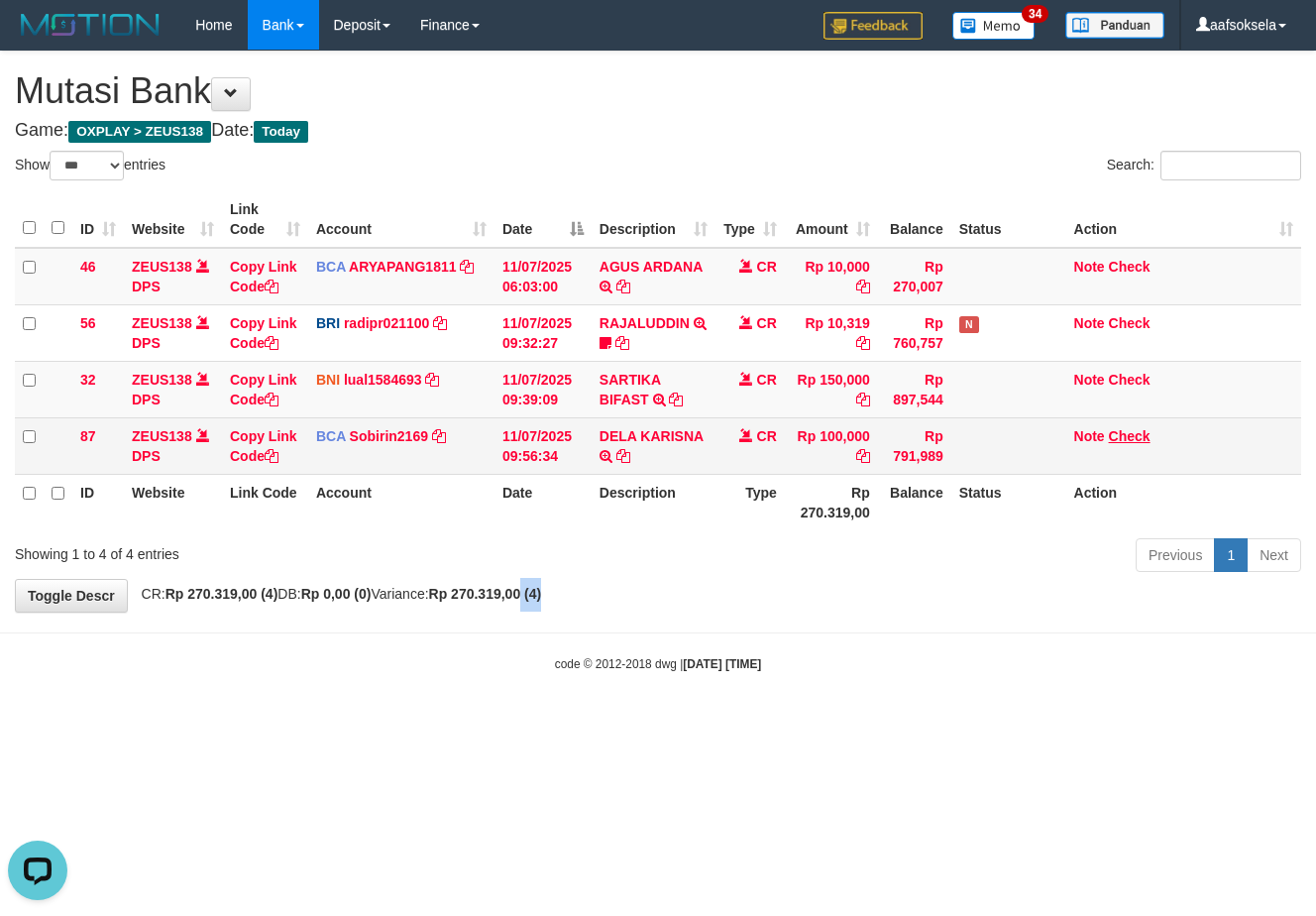 scroll, scrollTop: 0, scrollLeft: 0, axis: both 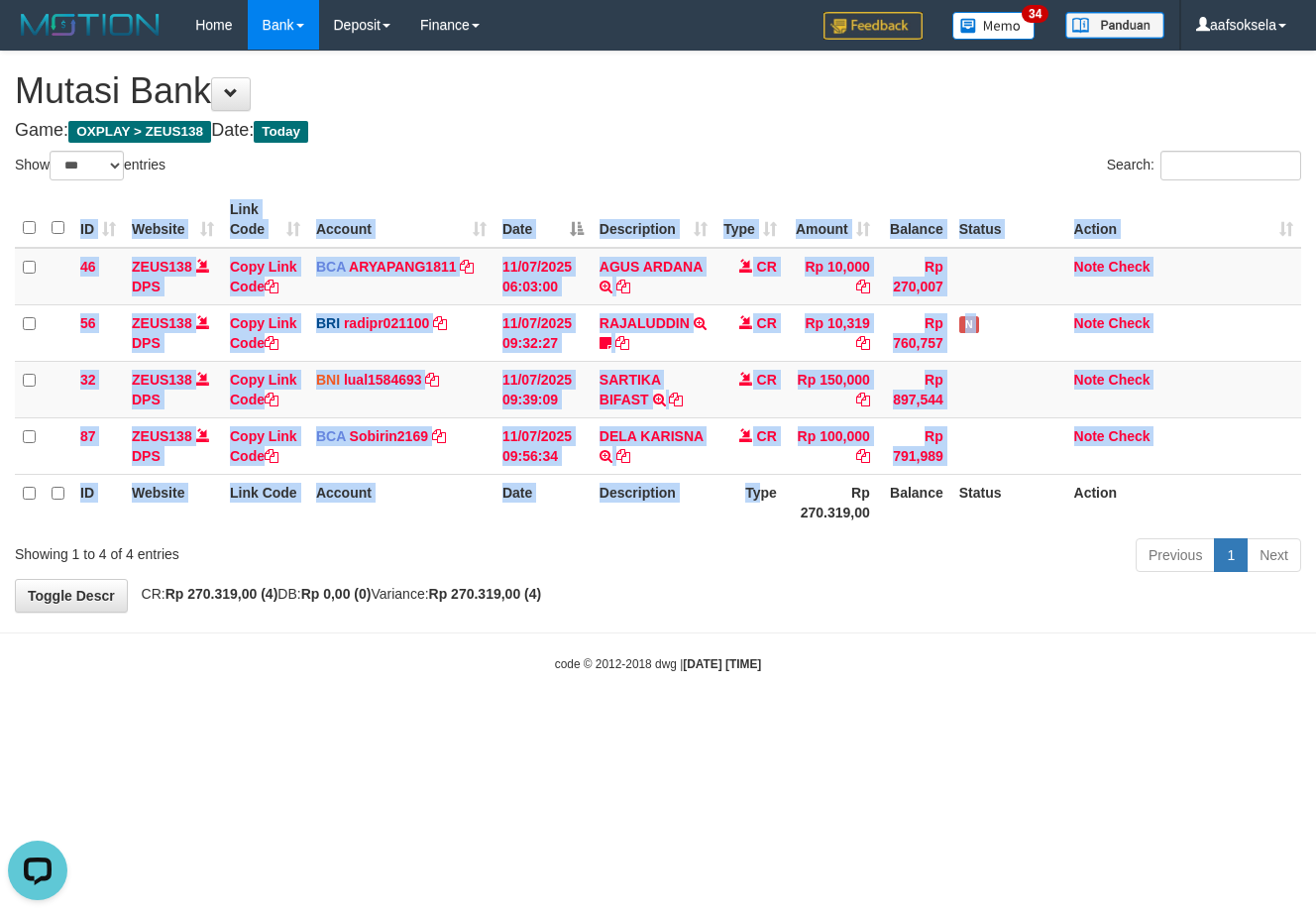 drag, startPoint x: 750, startPoint y: 531, endPoint x: 784, endPoint y: 520, distance: 35.735137 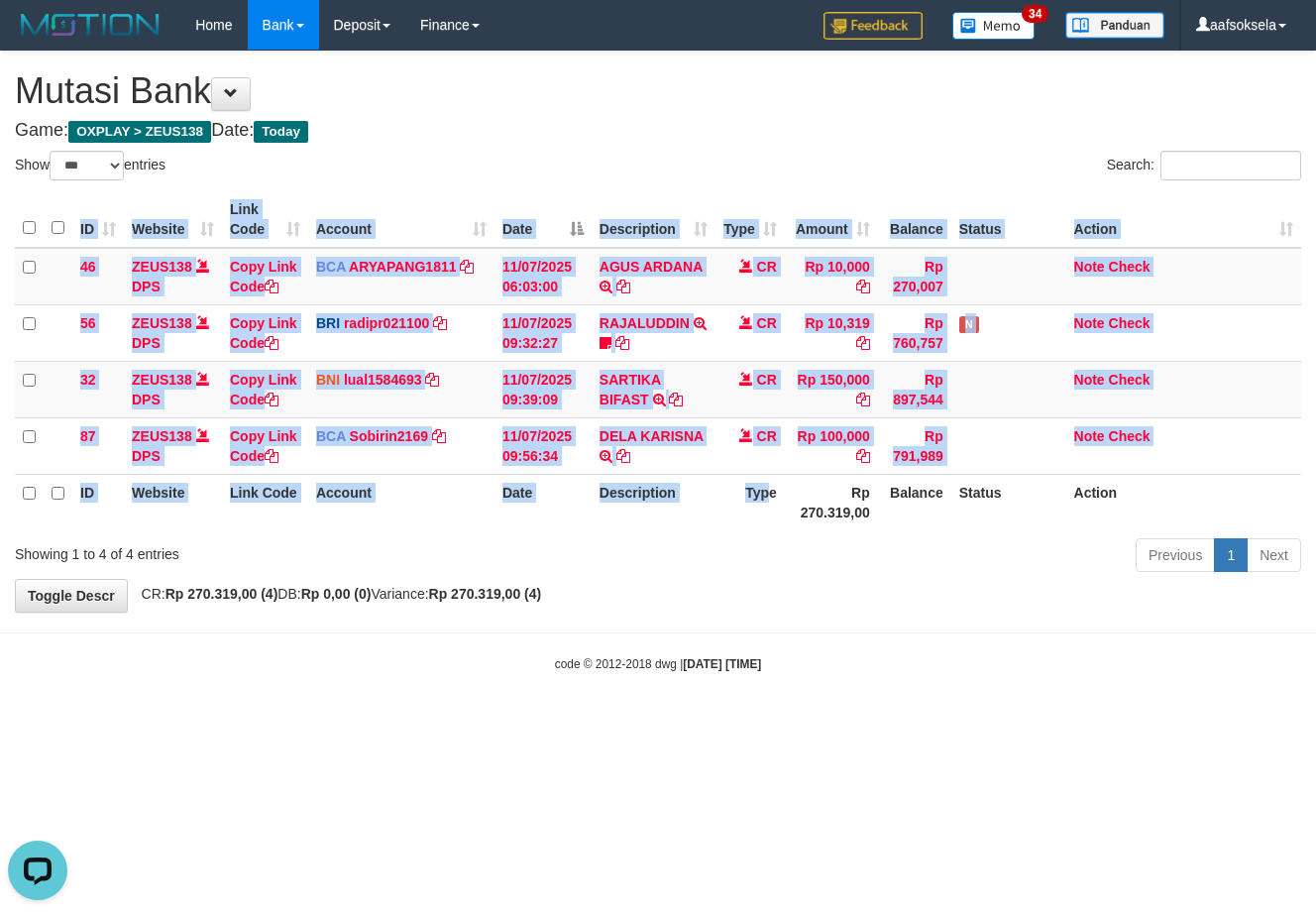 click on "ID Website Link Code Account Date Description Type Amount Balance Status Action
46
ZEUS138    DPS
Copy Link Code
BCA
ARYAPANG1811
DPS
ARYA PANGESTU
mutasi_20250711_2620 | 46
mutasi_20250711_2620 | 46
11/07/2025 06:03:00
AGUS ARDANA         TRSF E-BANKING CR 1107/FTSCY/WS95051
10000.002025071158167087 TRFDN-AGUS ARDANA ESPAY DEBIT INDONE
CR
Rp 10,000
Rp 270,007
Note
Check
56
ZEUS138    DPS
Copy Link Code
BRI
radipr021100" at bounding box center [658, 361] 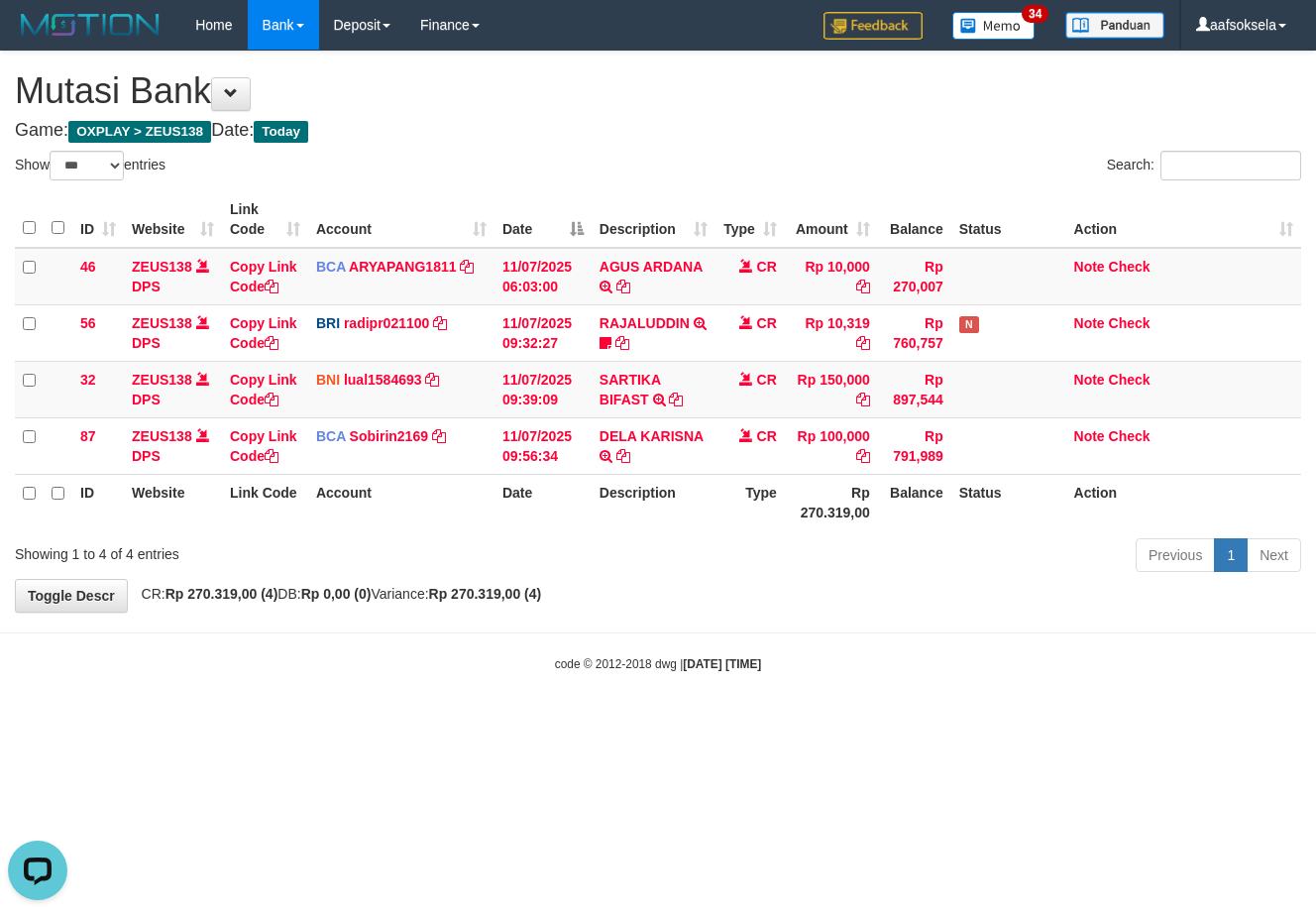 drag, startPoint x: 701, startPoint y: 594, endPoint x: 726, endPoint y: 568, distance: 36.069378 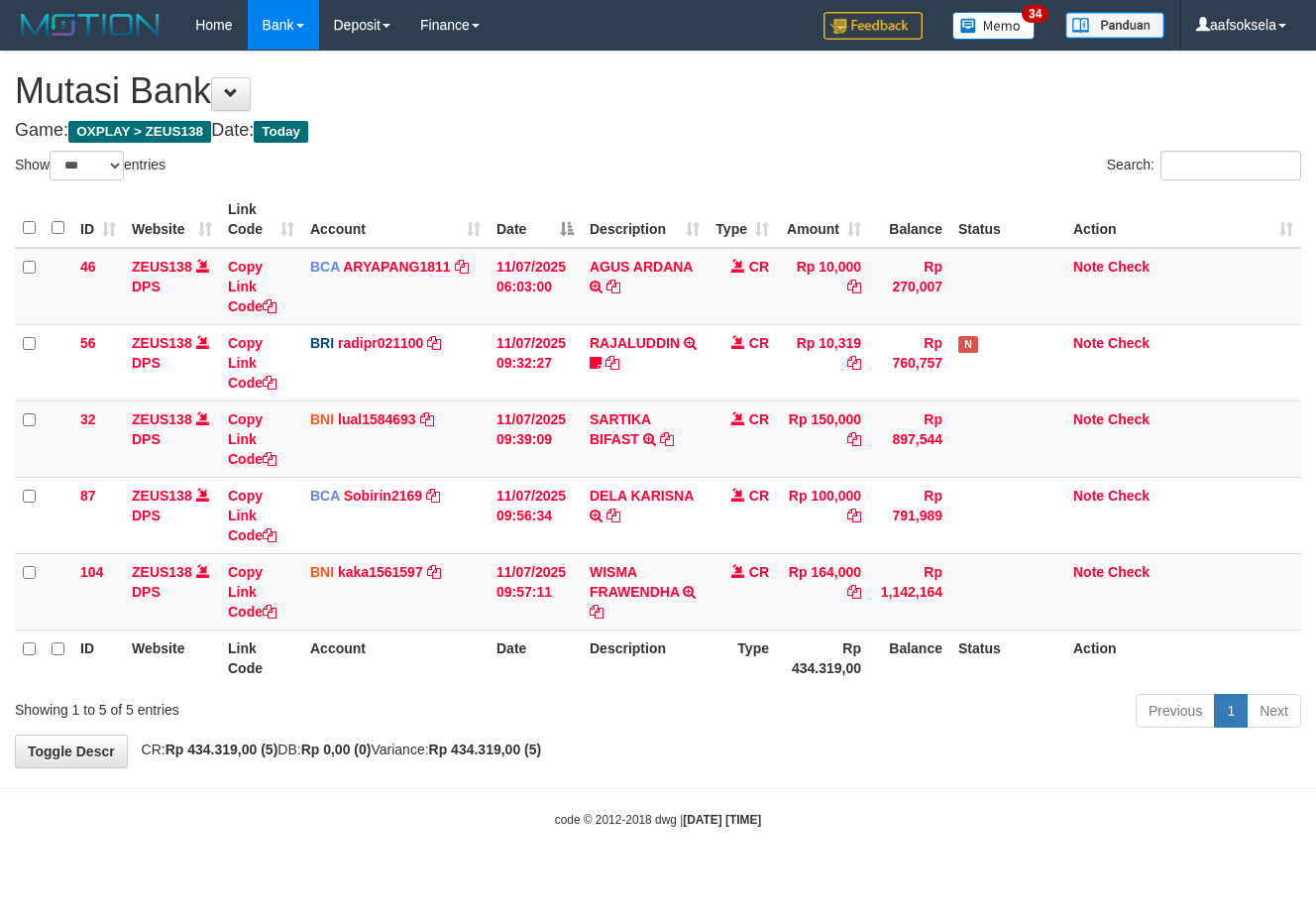 select on "***" 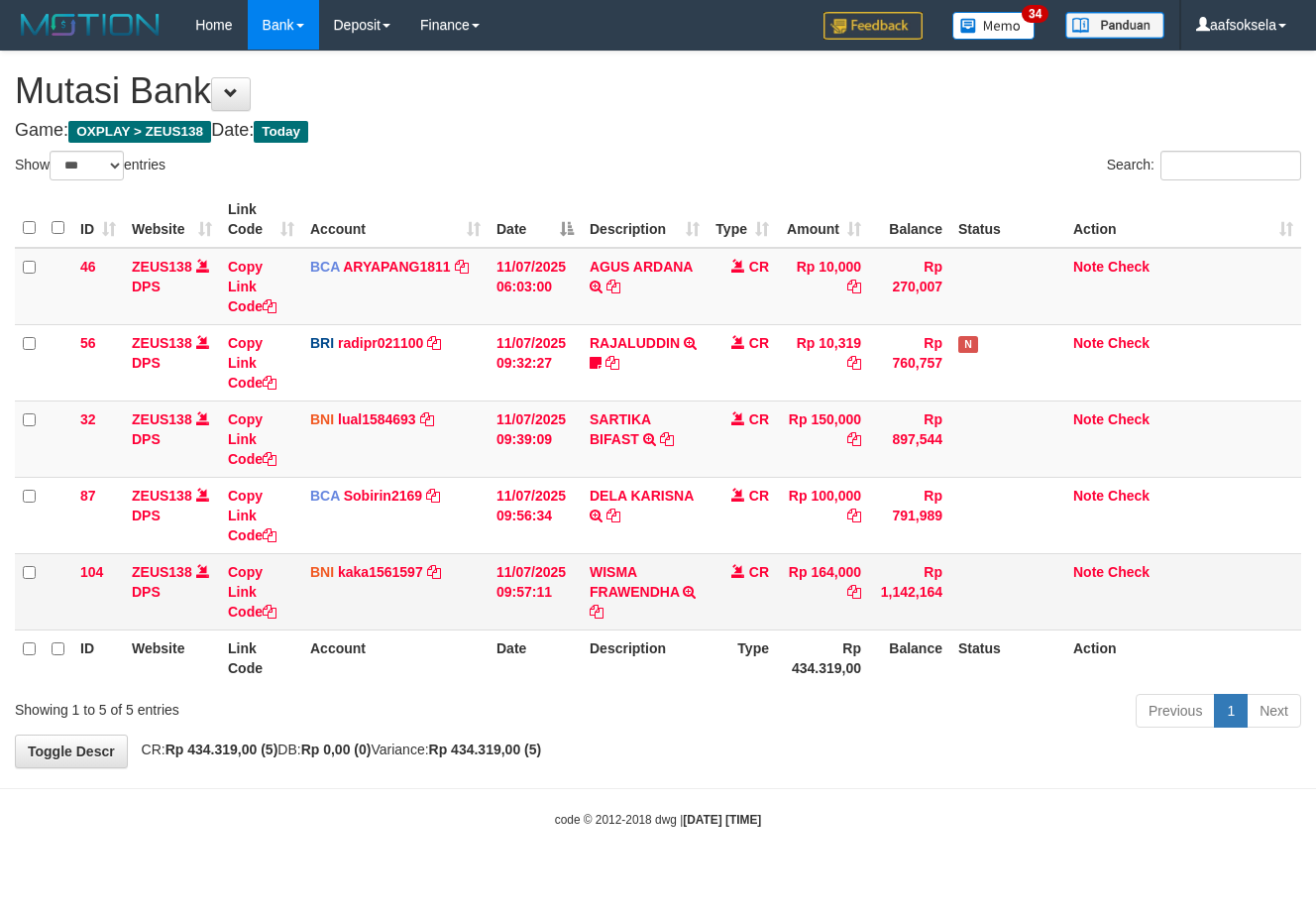 scroll, scrollTop: 0, scrollLeft: 0, axis: both 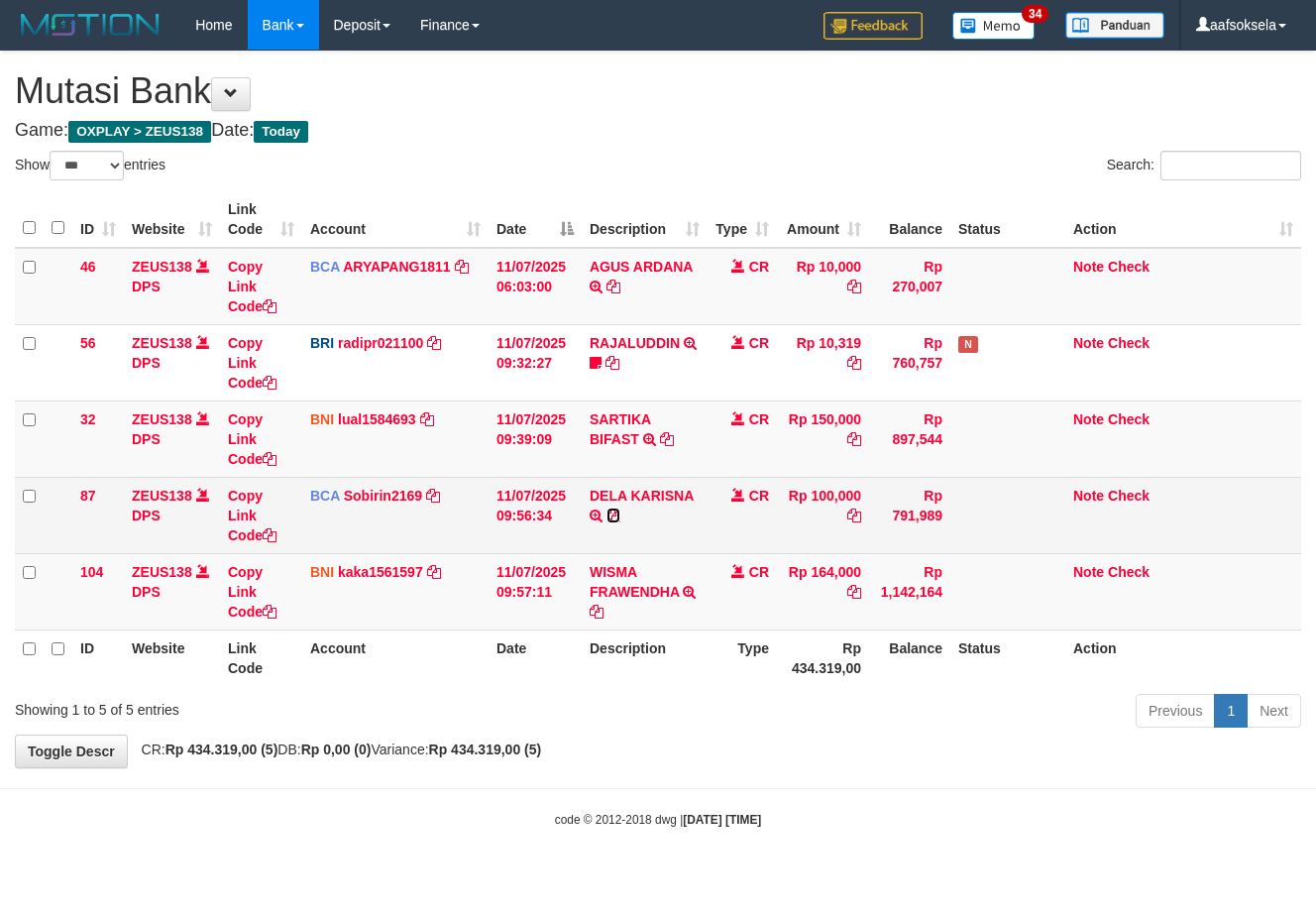 click at bounding box center (613, 515) 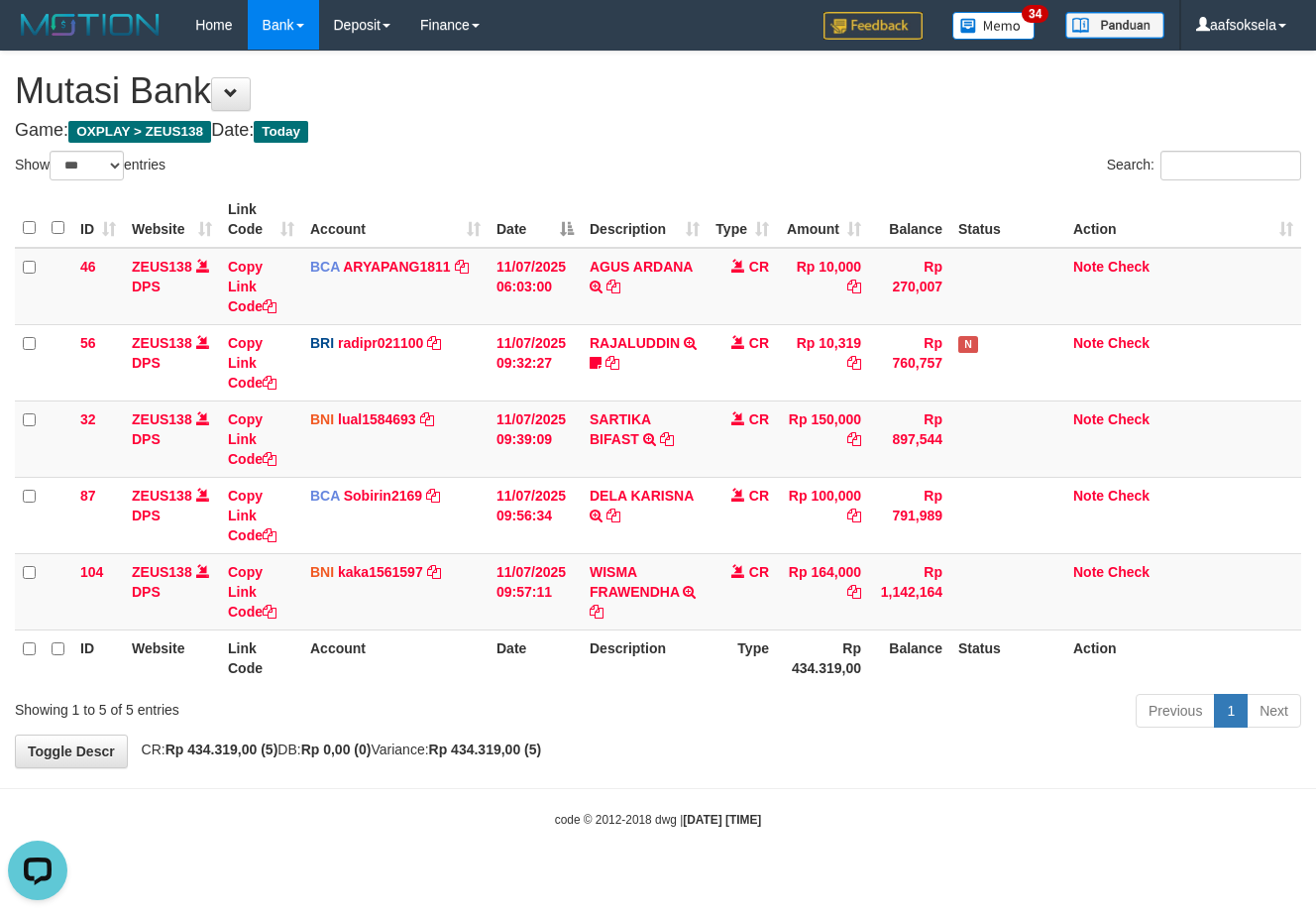 scroll, scrollTop: 0, scrollLeft: 0, axis: both 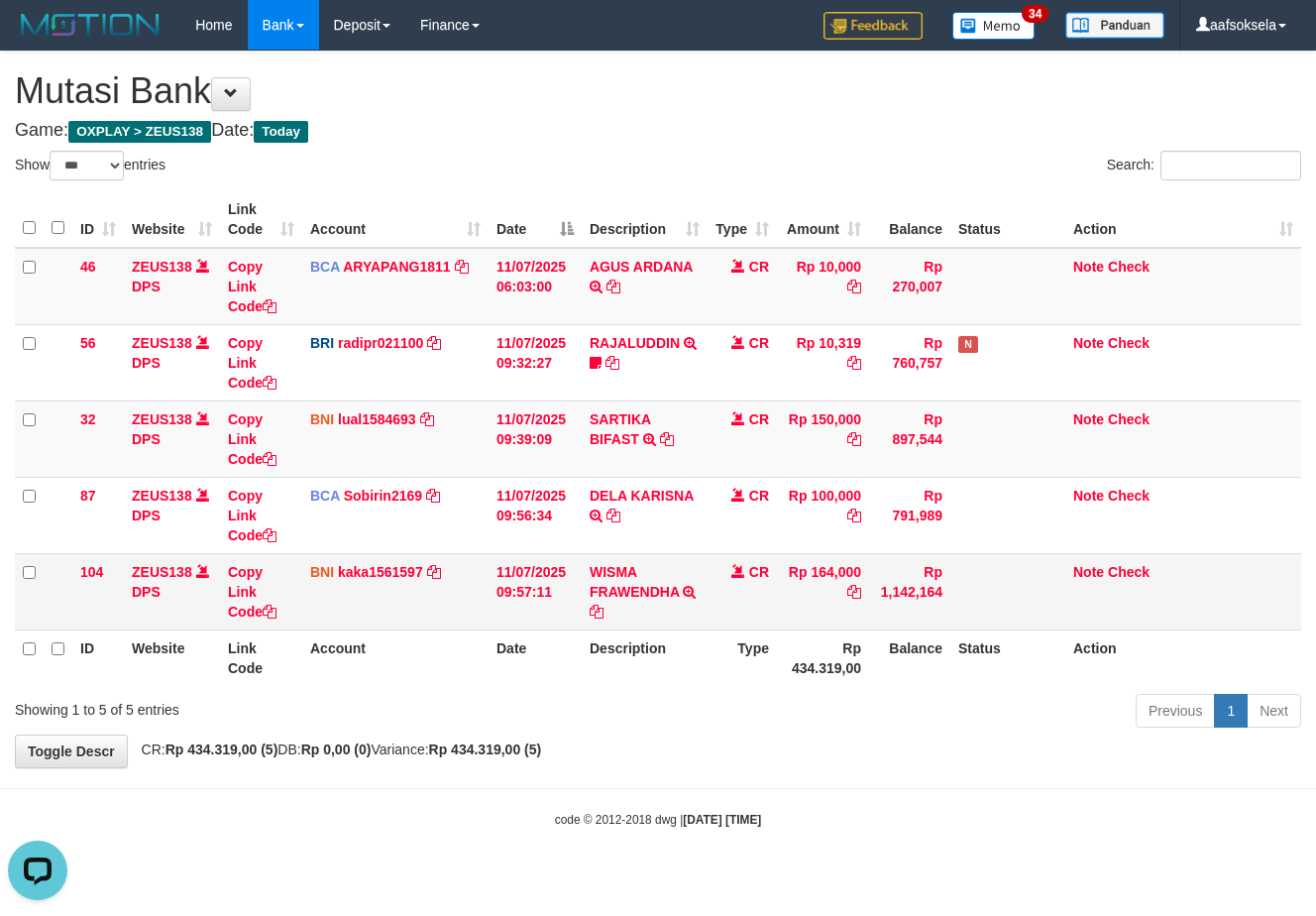 drag, startPoint x: 759, startPoint y: 614, endPoint x: 760, endPoint y: 624, distance: 10.049876 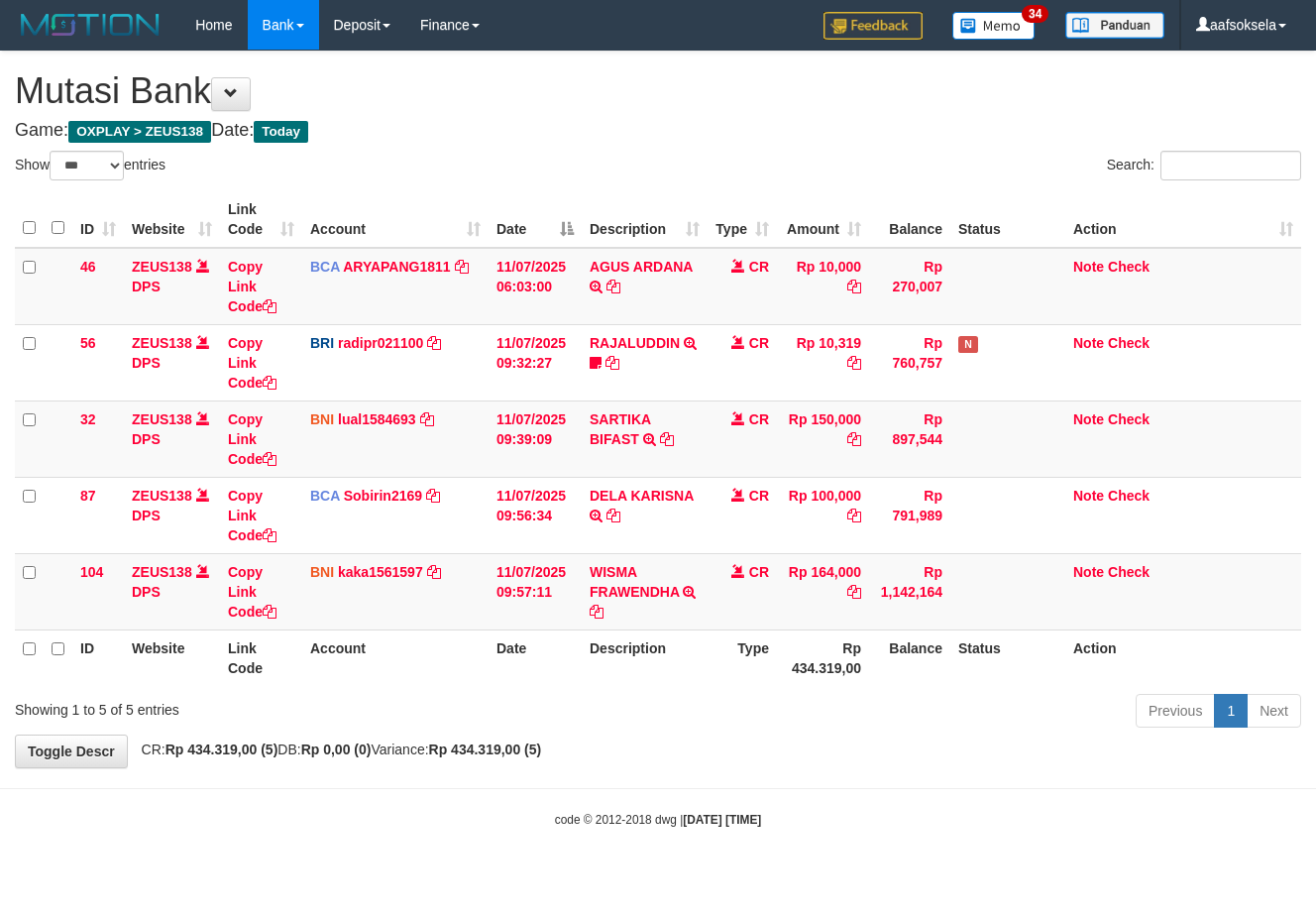 select on "***" 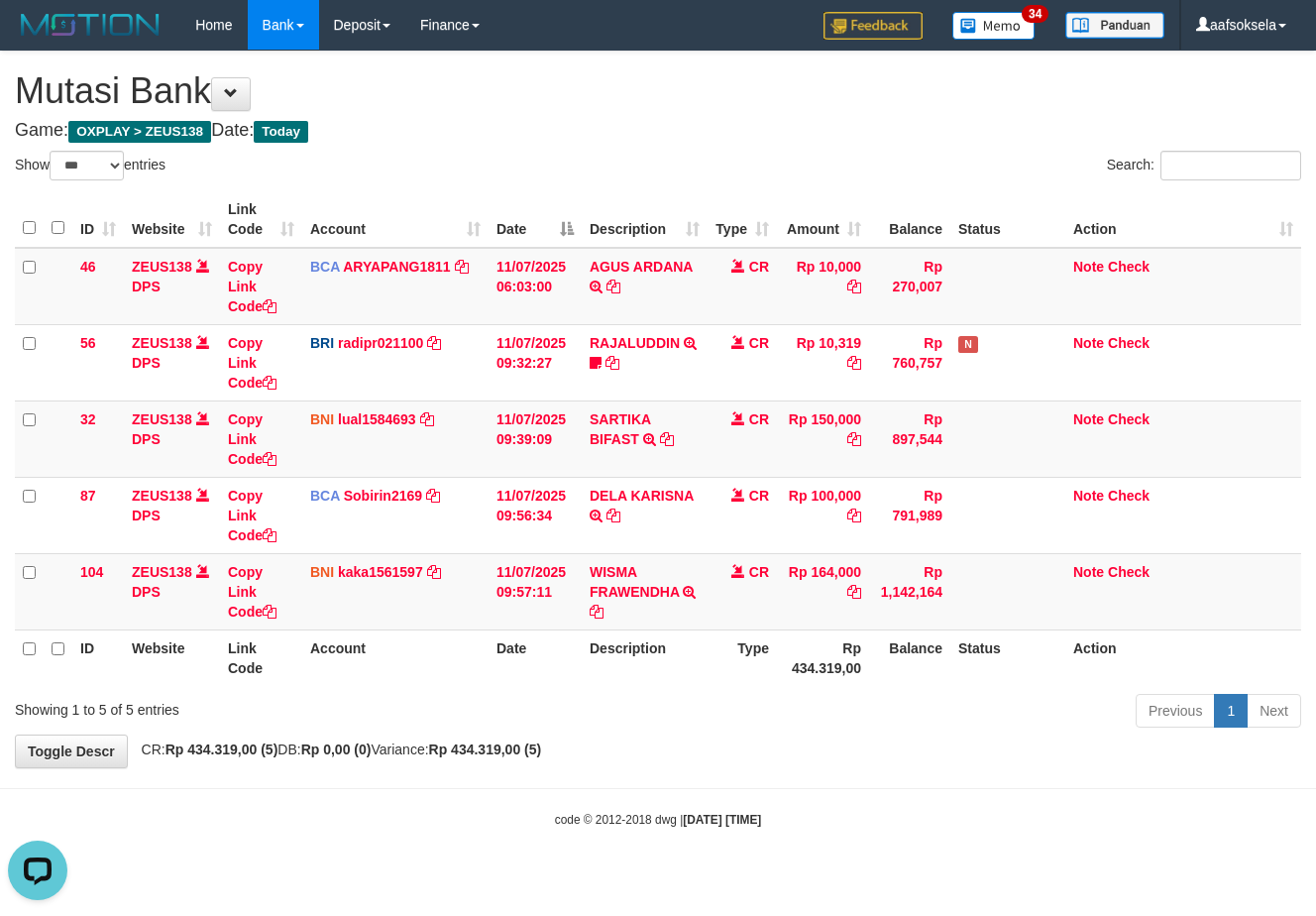 scroll, scrollTop: 0, scrollLeft: 0, axis: both 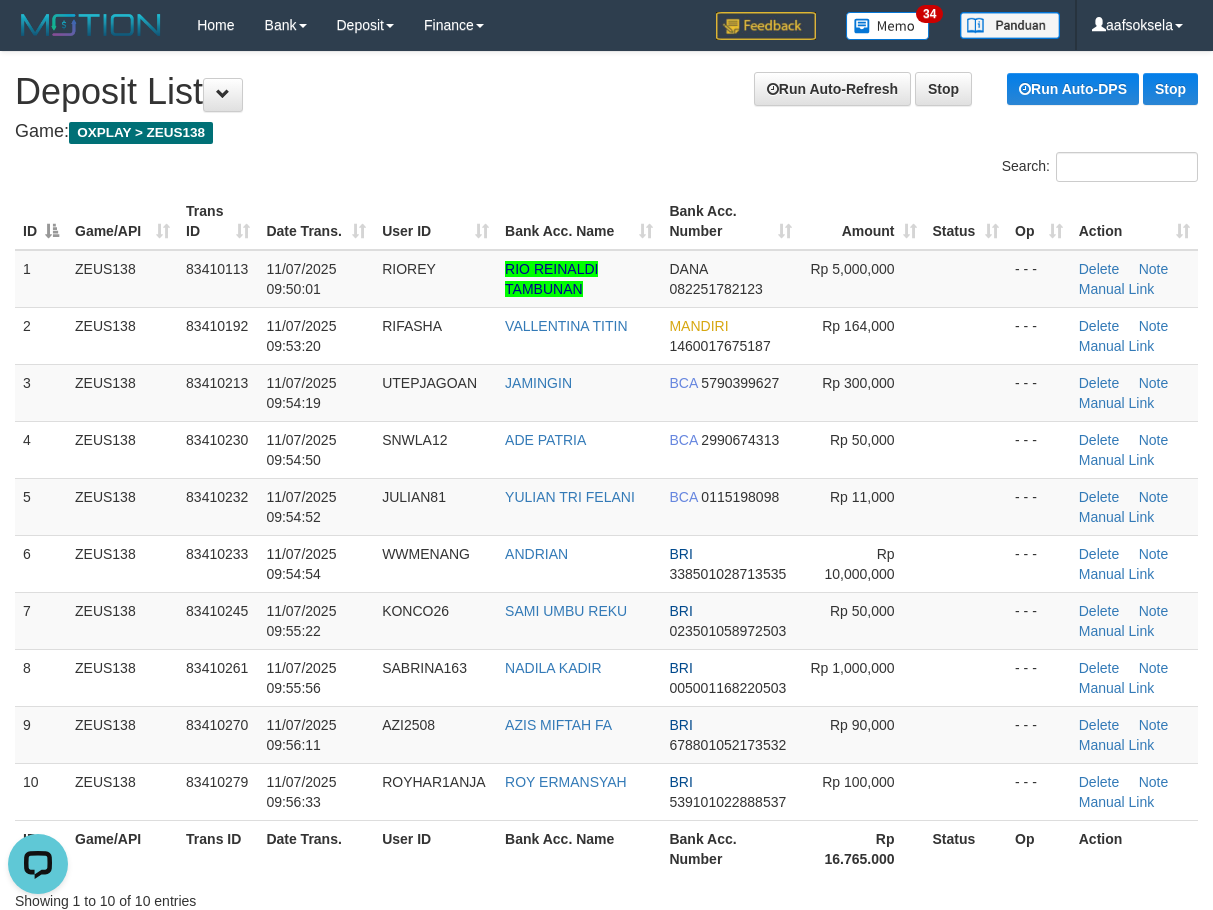 drag, startPoint x: 511, startPoint y: 158, endPoint x: 10, endPoint y: 422, distance: 566.30115 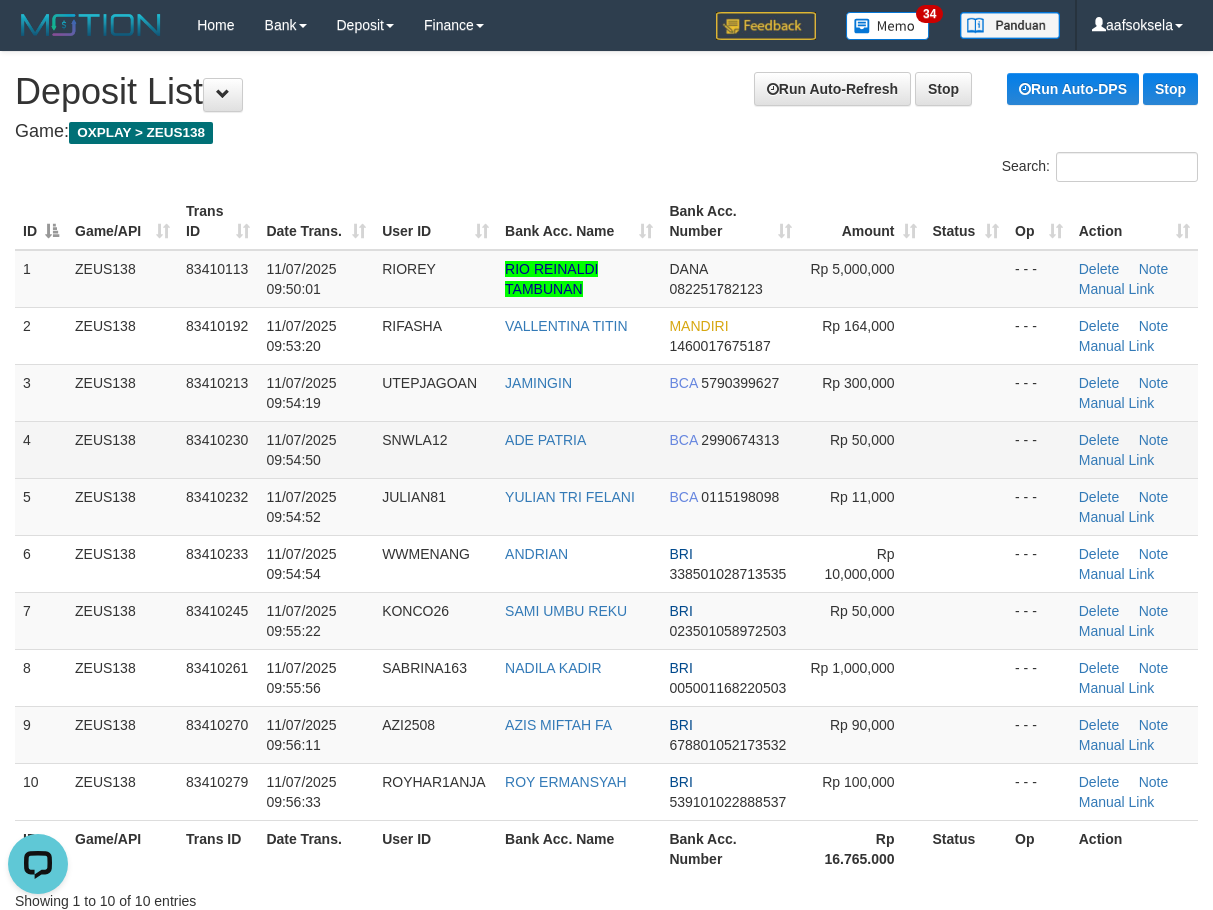 click on "11/07/2025 09:54:50" at bounding box center [316, 449] 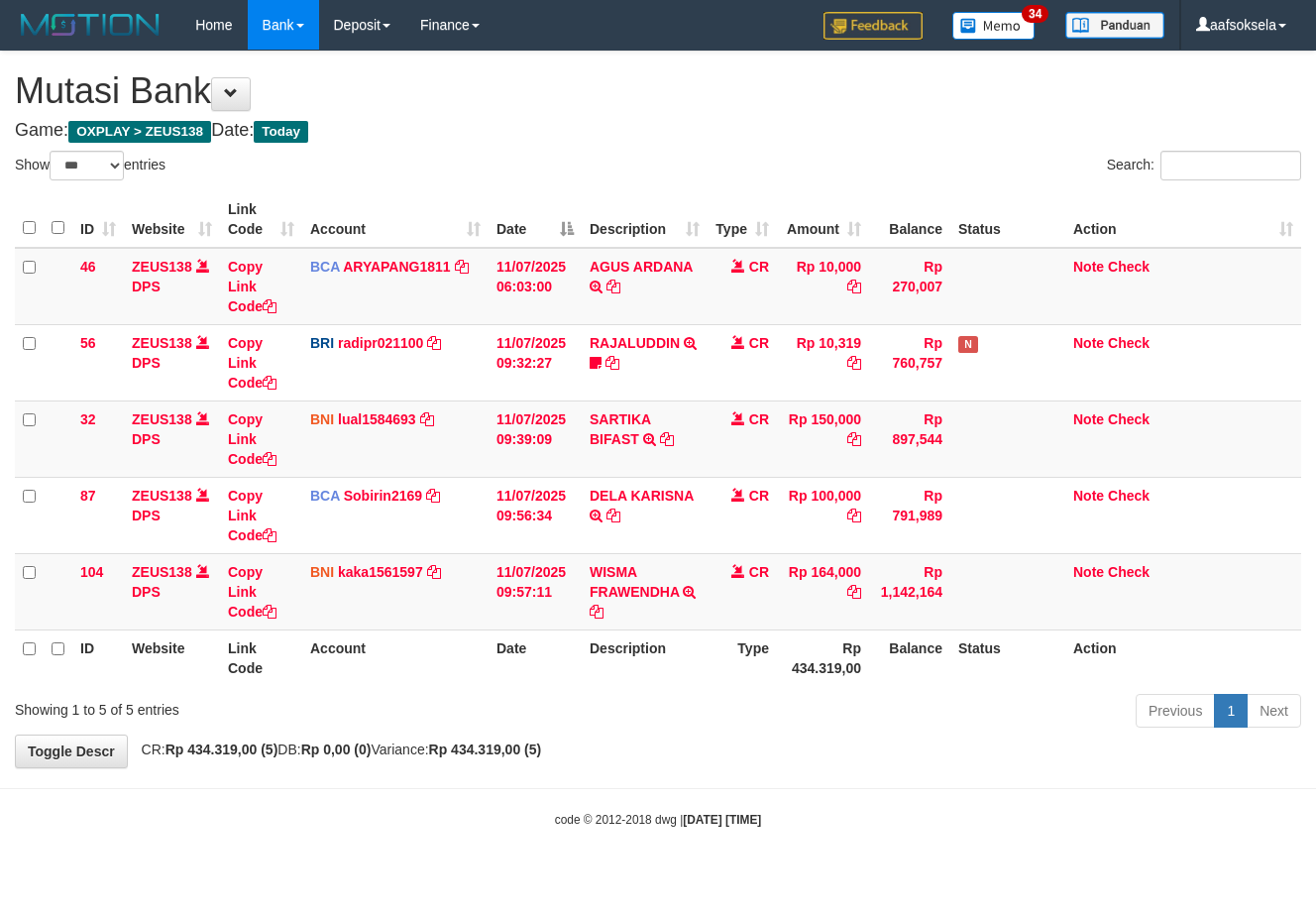 select on "***" 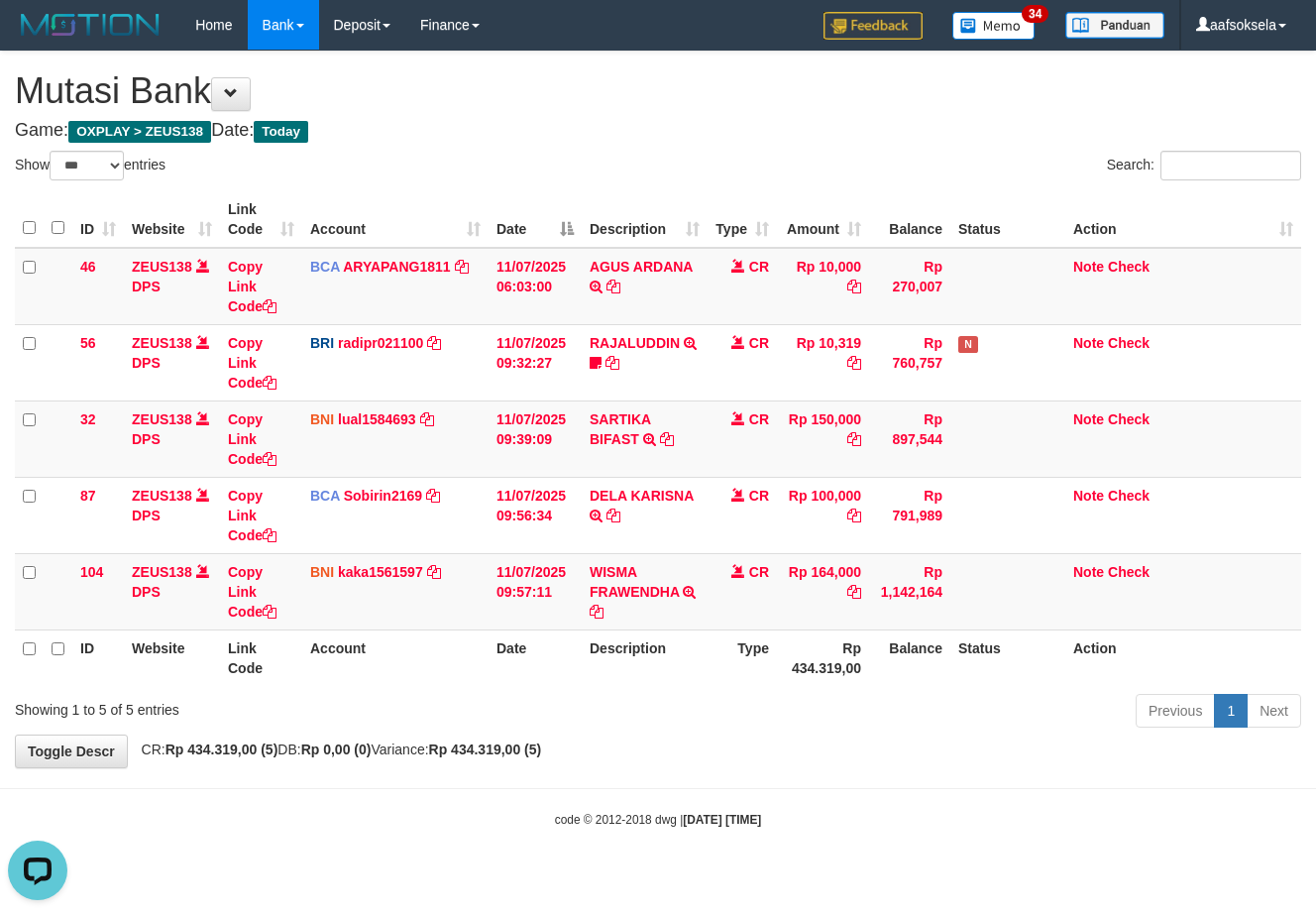 scroll, scrollTop: 0, scrollLeft: 0, axis: both 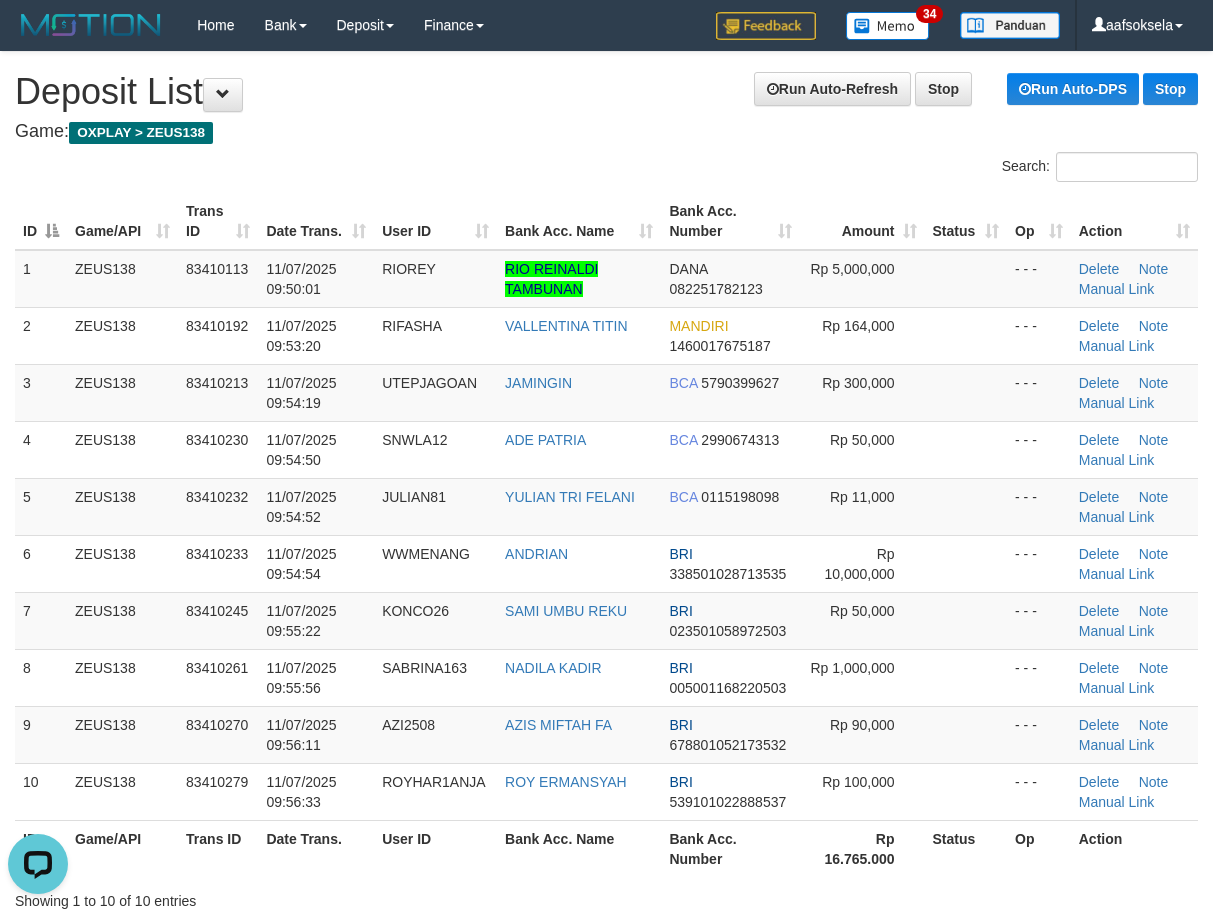 drag, startPoint x: 161, startPoint y: 478, endPoint x: 0, endPoint y: 583, distance: 192.21342 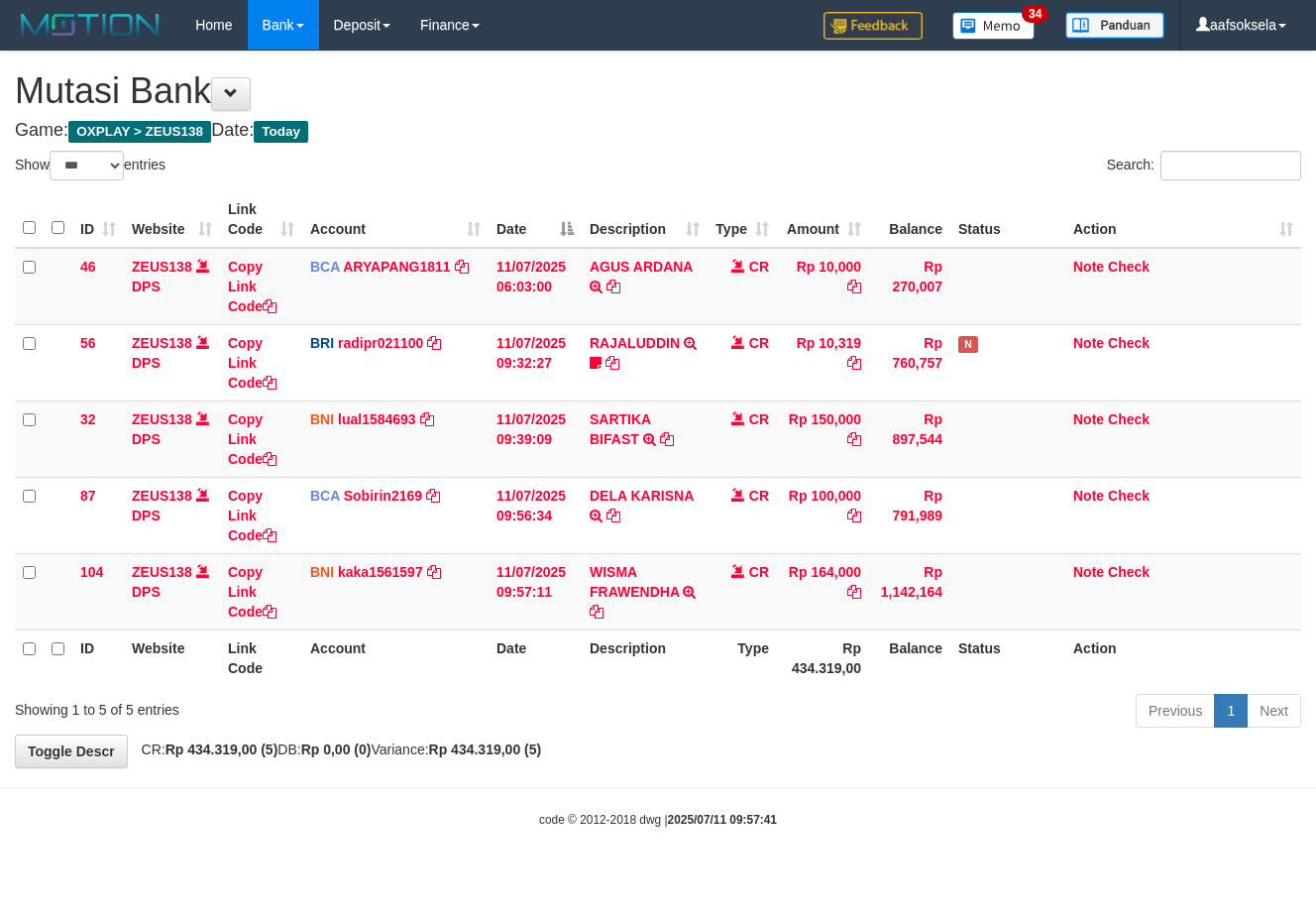 select on "***" 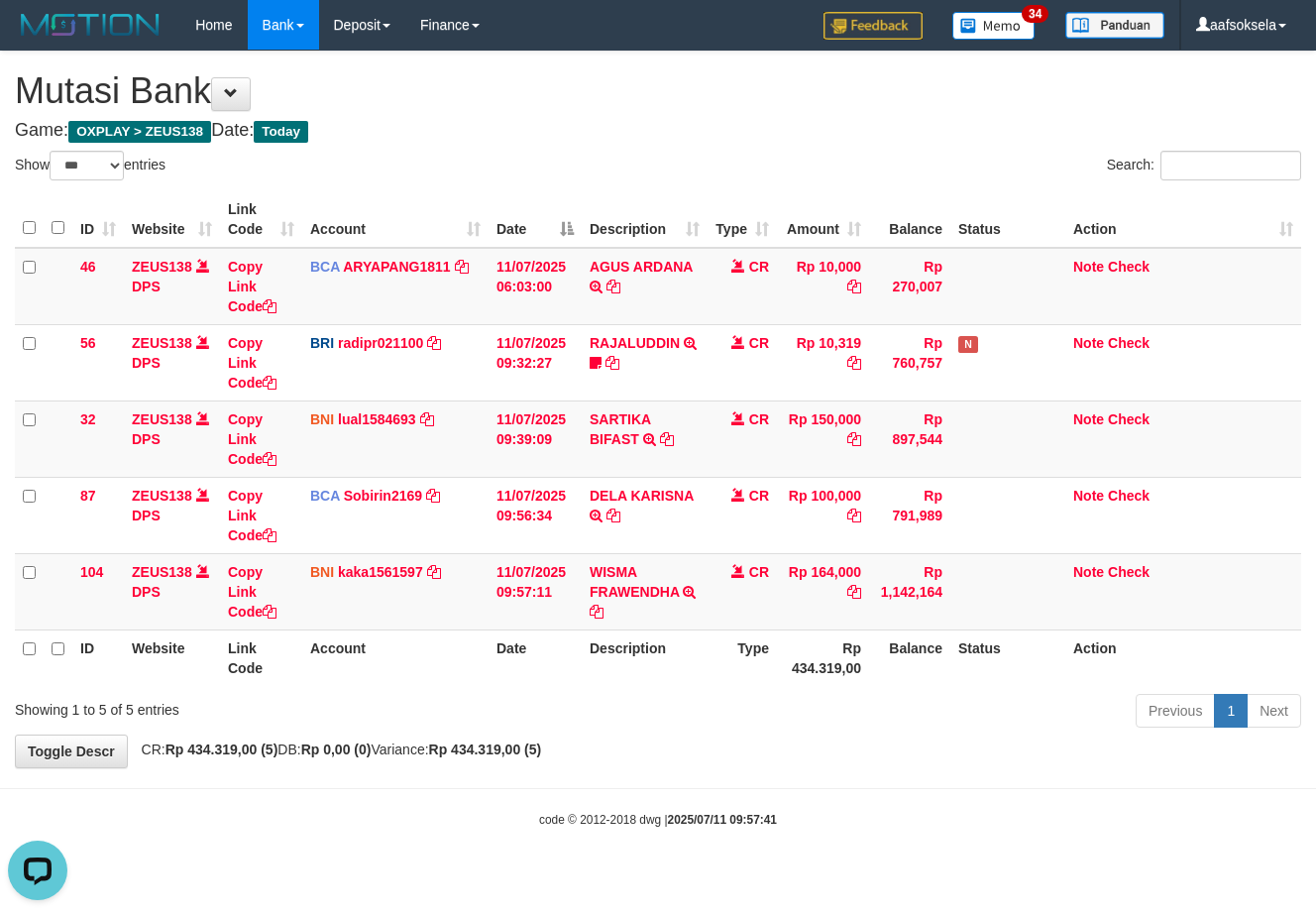 scroll, scrollTop: 0, scrollLeft: 0, axis: both 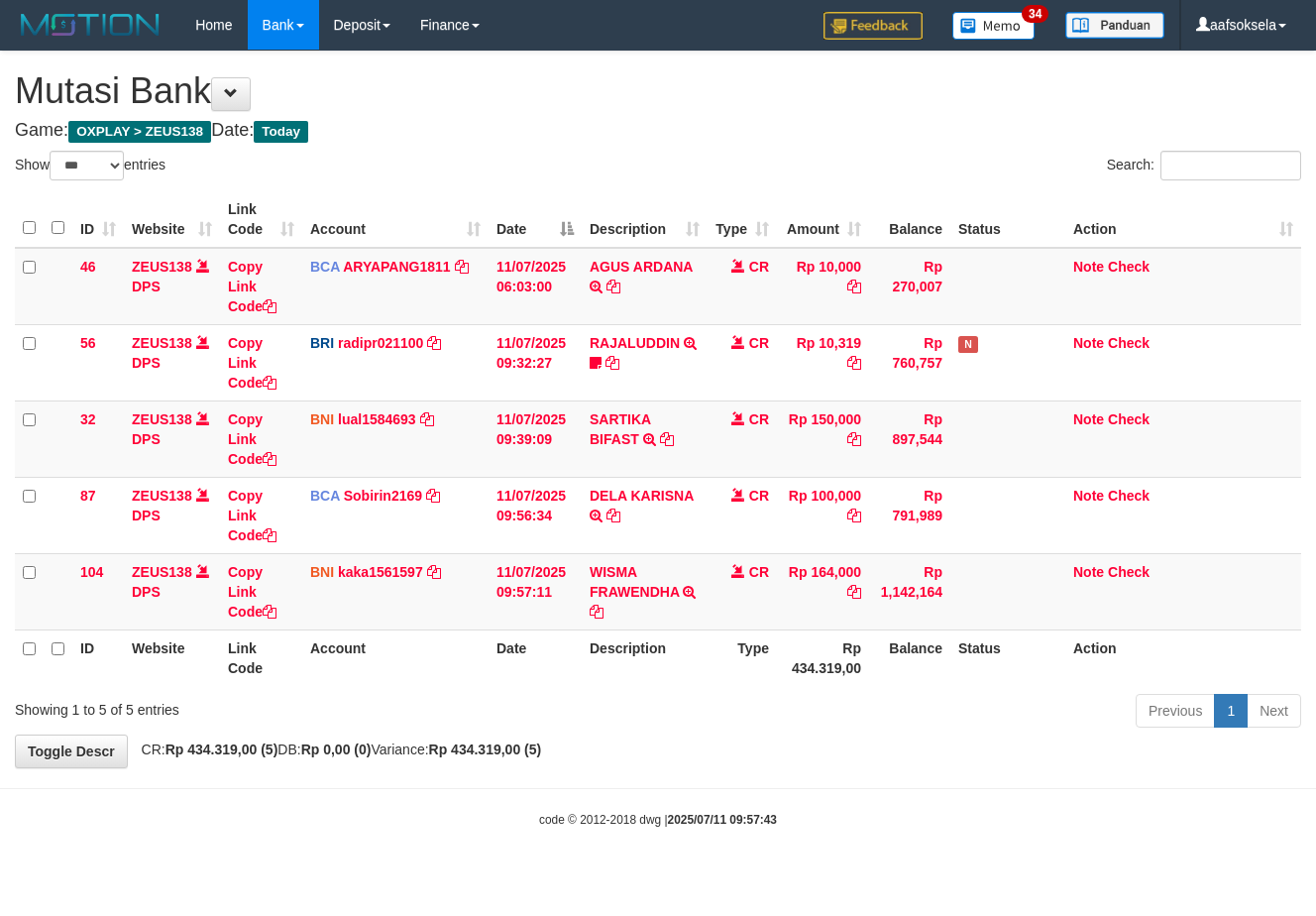 select on "***" 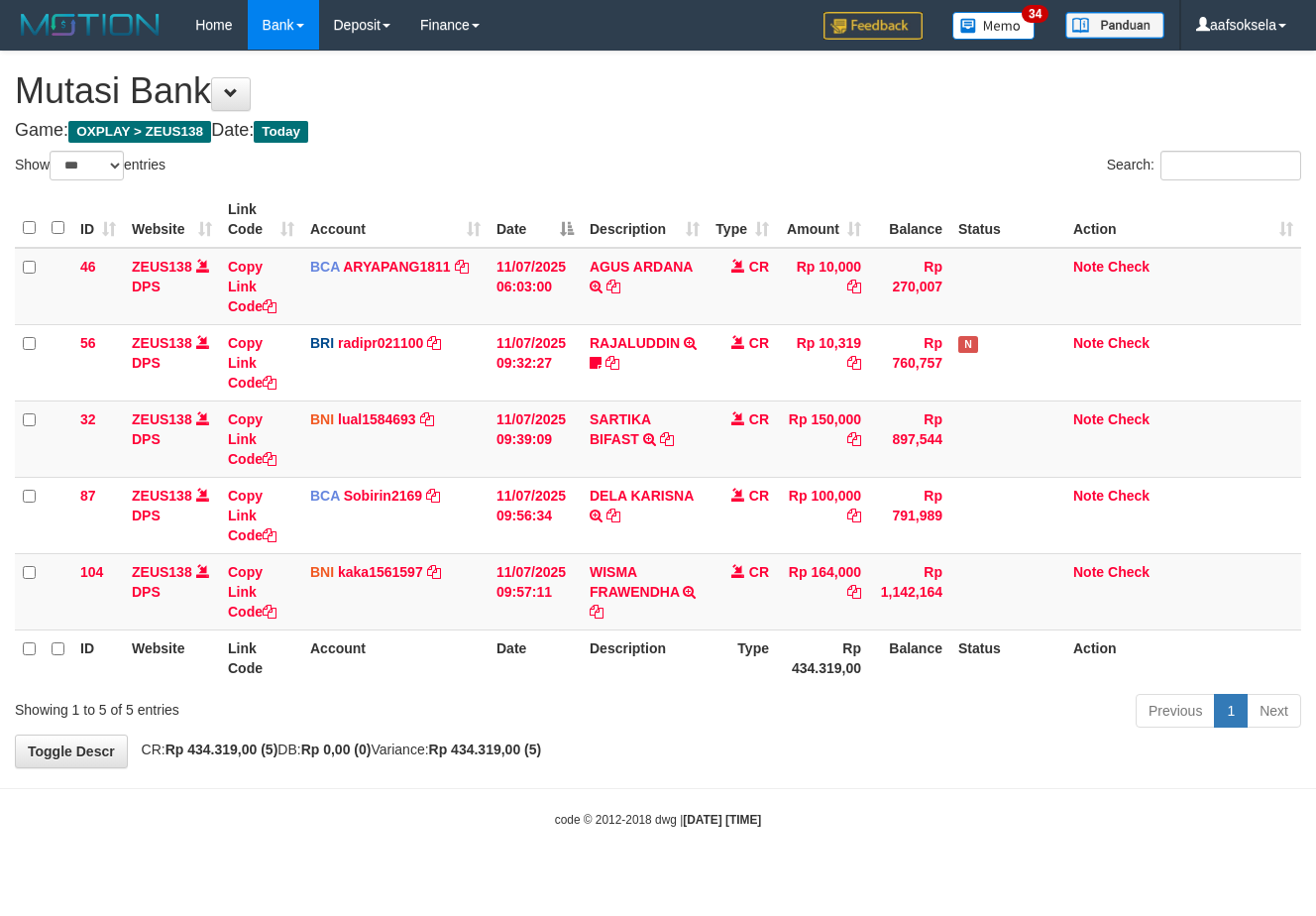 select on "***" 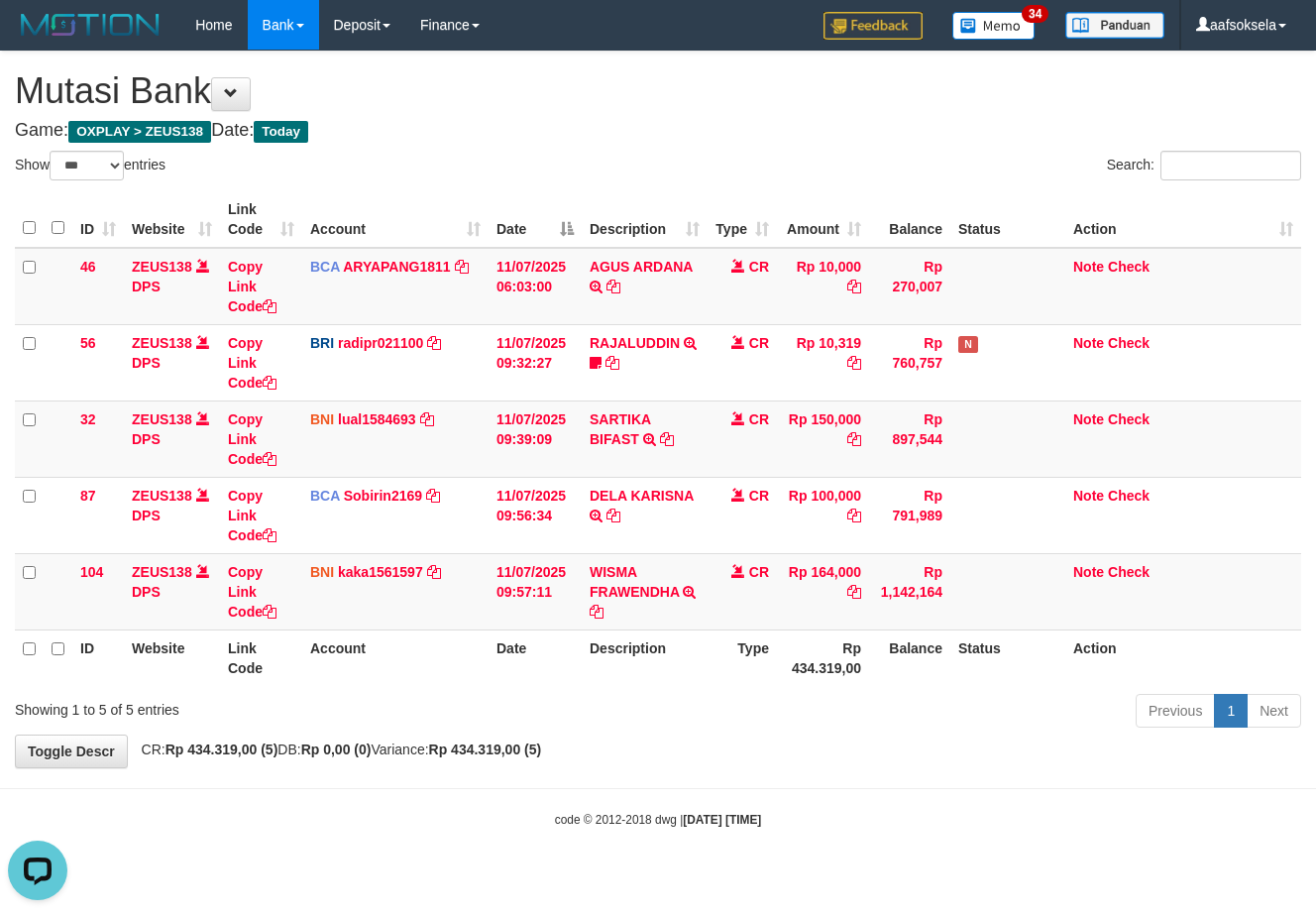 scroll, scrollTop: 0, scrollLeft: 0, axis: both 